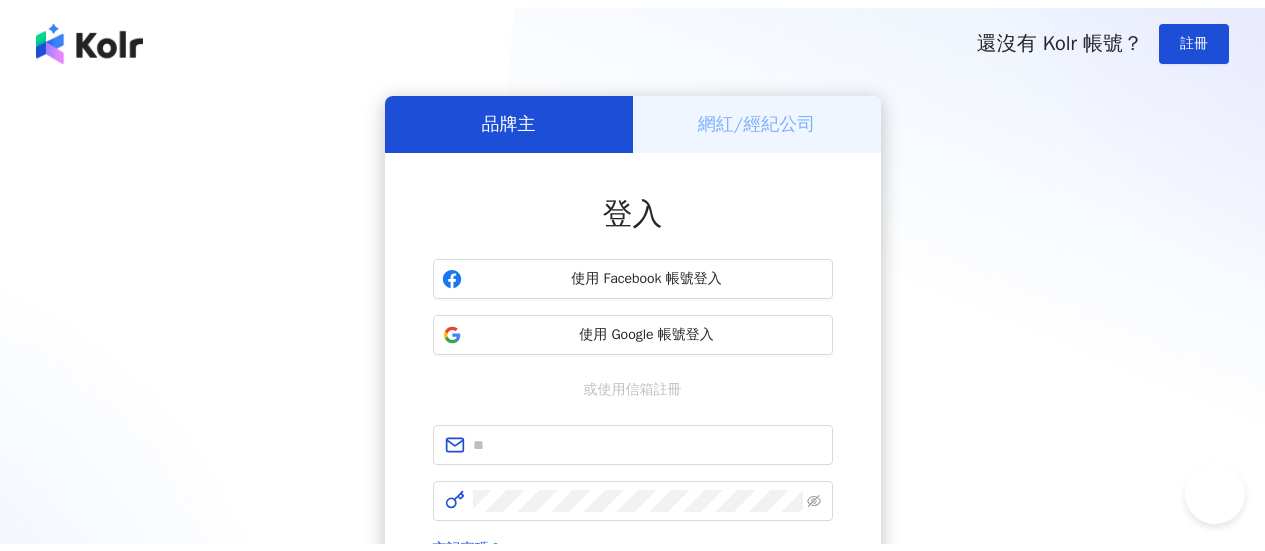 scroll, scrollTop: 0, scrollLeft: 0, axis: both 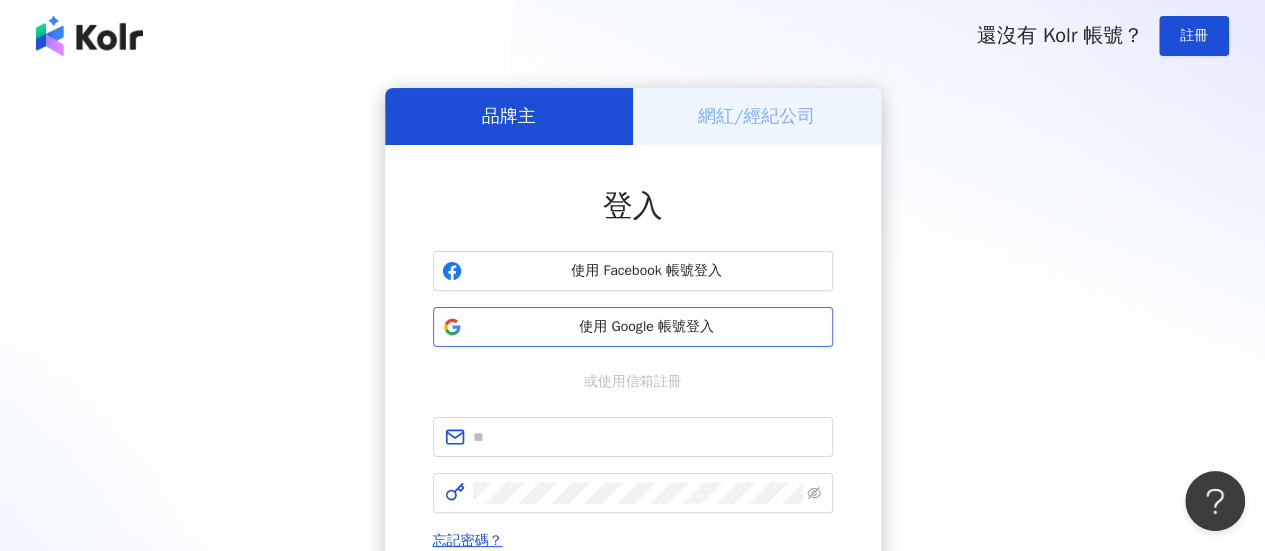 click on "使用 Google 帳號登入" at bounding box center [647, 327] 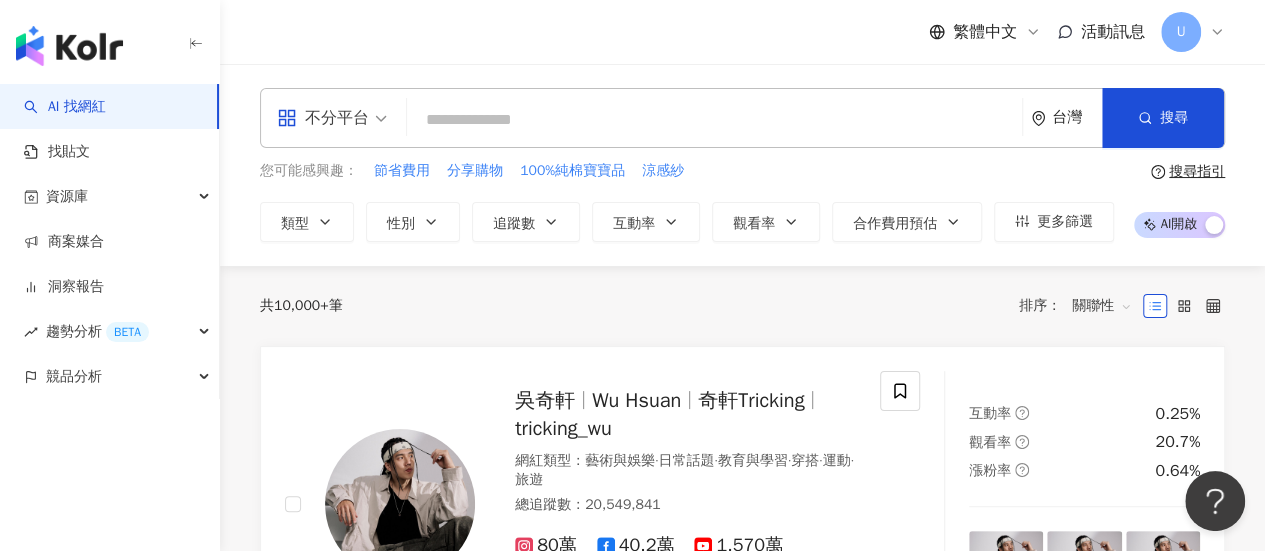 click at bounding box center (714, 120) 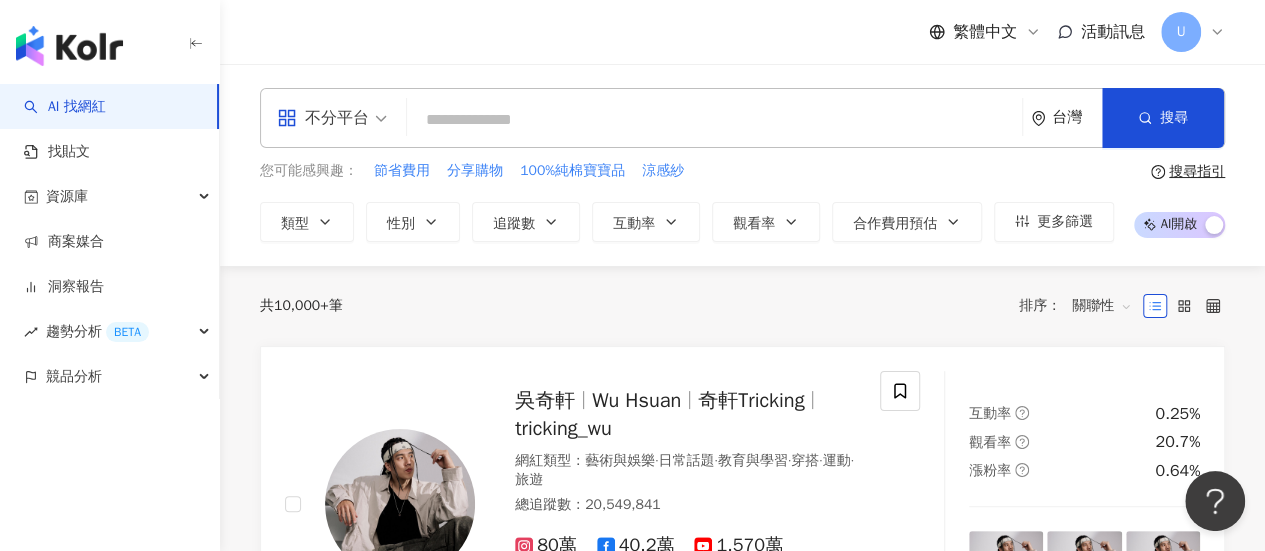 click on "不分平台 [COUNTRY] 搜尋 您可能感興趣： 節省費用  分享購物  100%純棉寶寶品  涼感紗  類型 性別 追蹤數 互動率 觀看率 合作費用預估  更多篩選 搜尋指引 AI  開啟 AI  關閉" at bounding box center [742, 165] 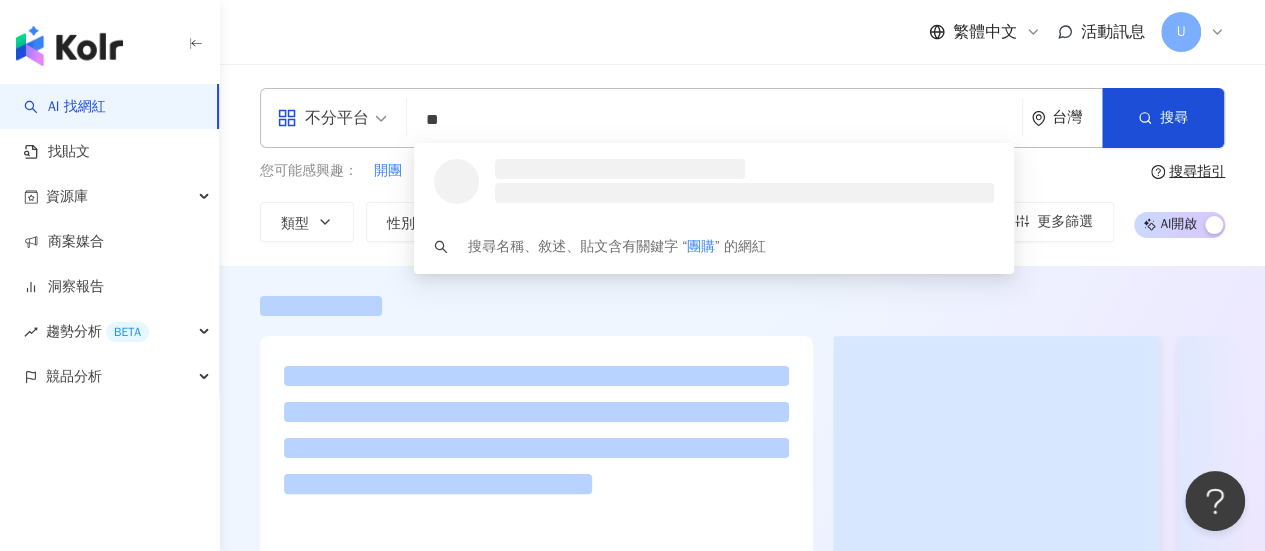 click on "不分平台" at bounding box center (332, 118) 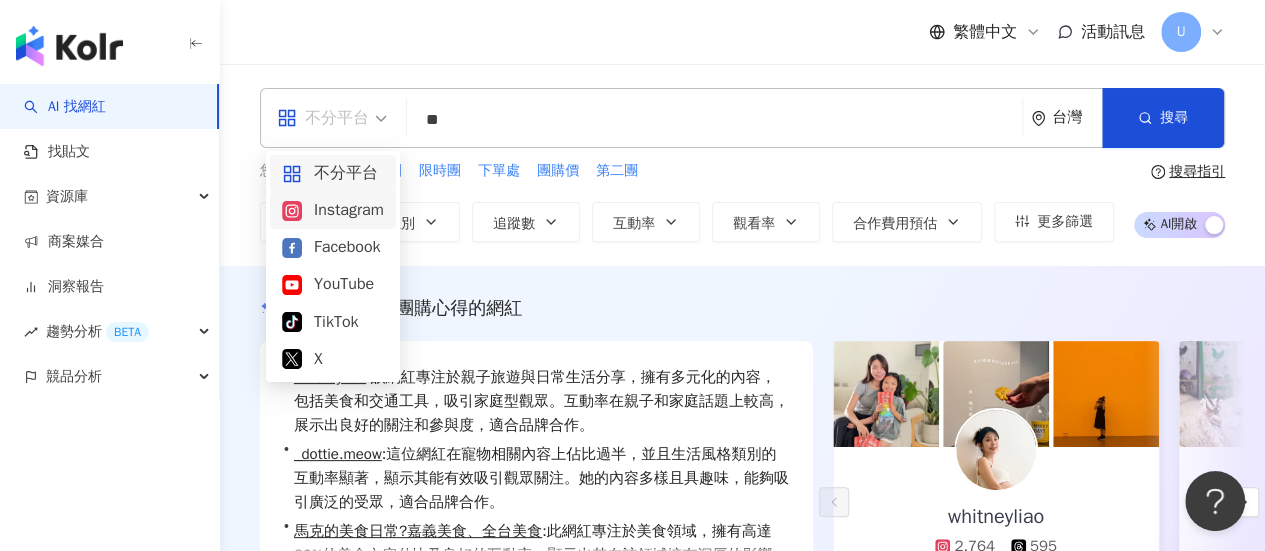click on "Instagram" at bounding box center [333, 210] 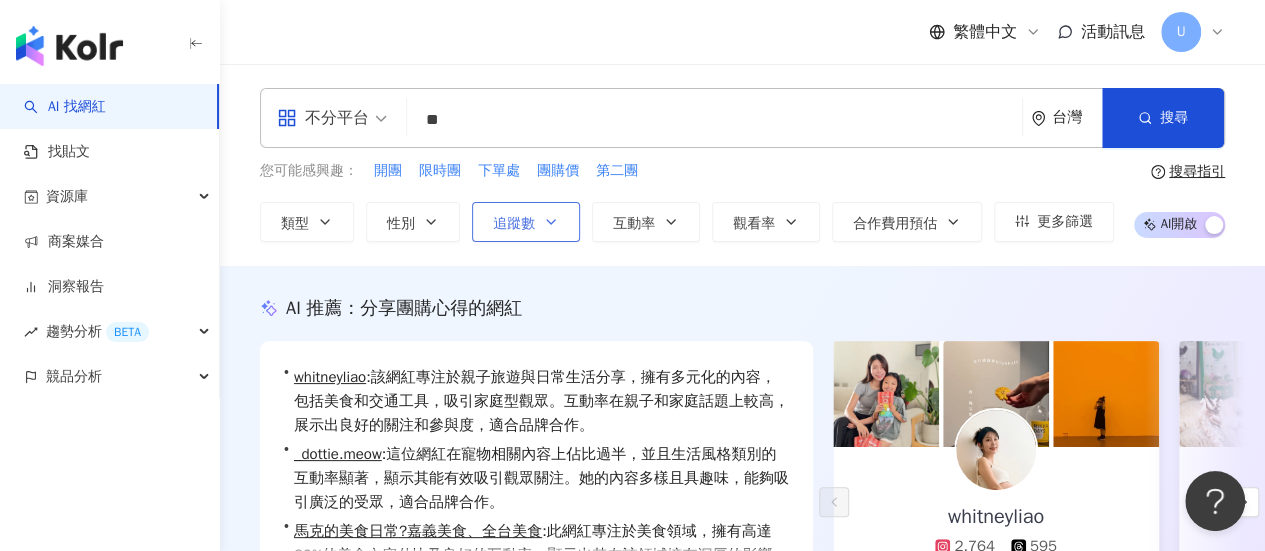 click on "追蹤數" at bounding box center [514, 224] 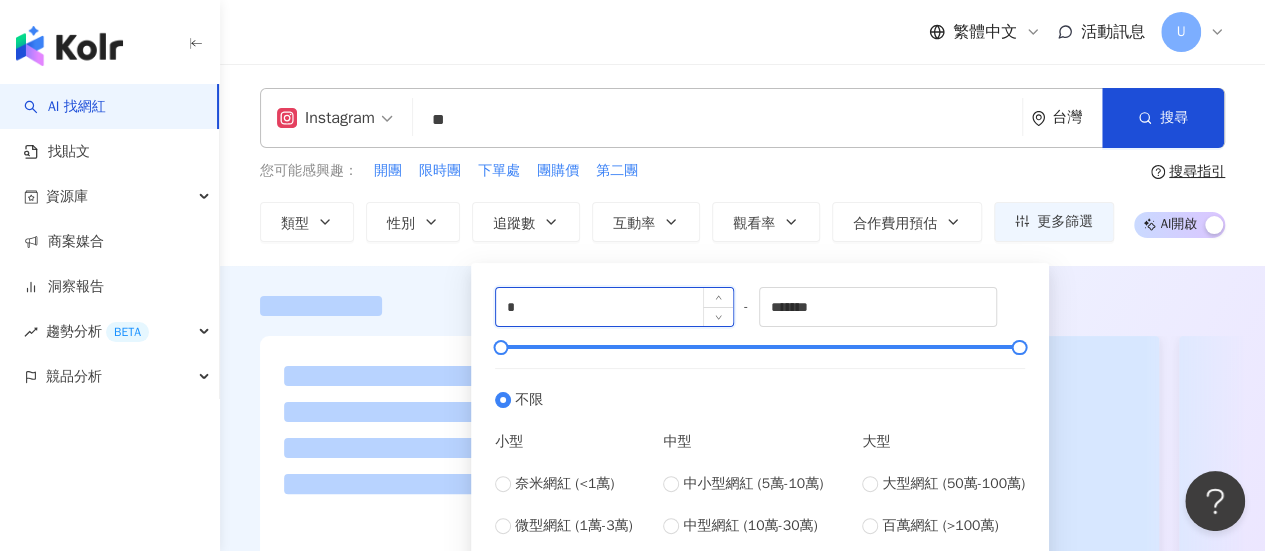 click on "*" at bounding box center [614, 307] 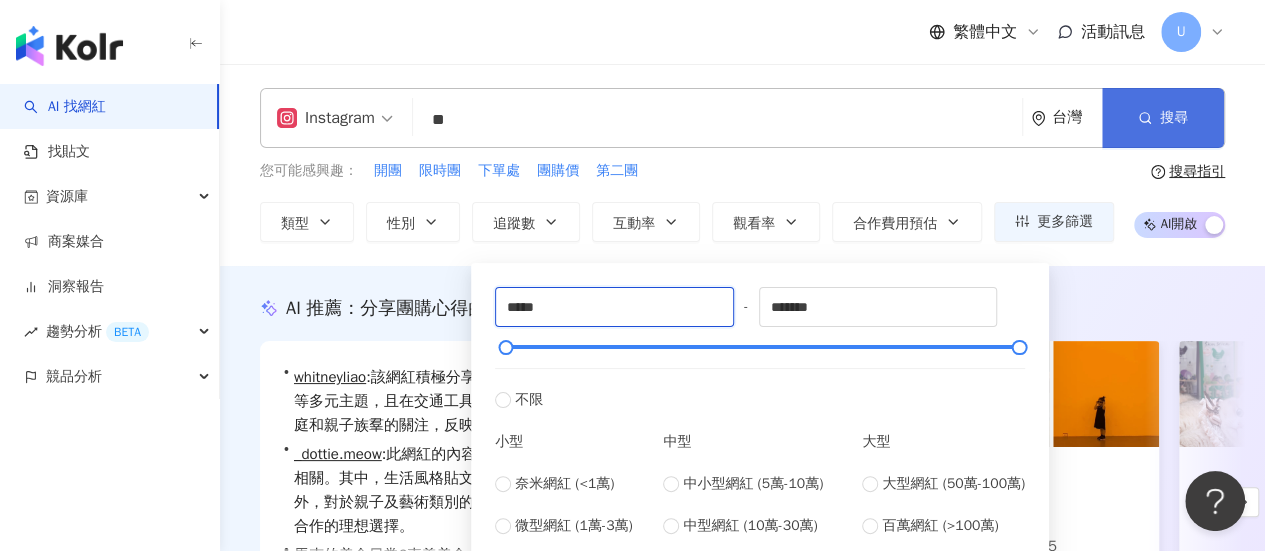 type on "*****" 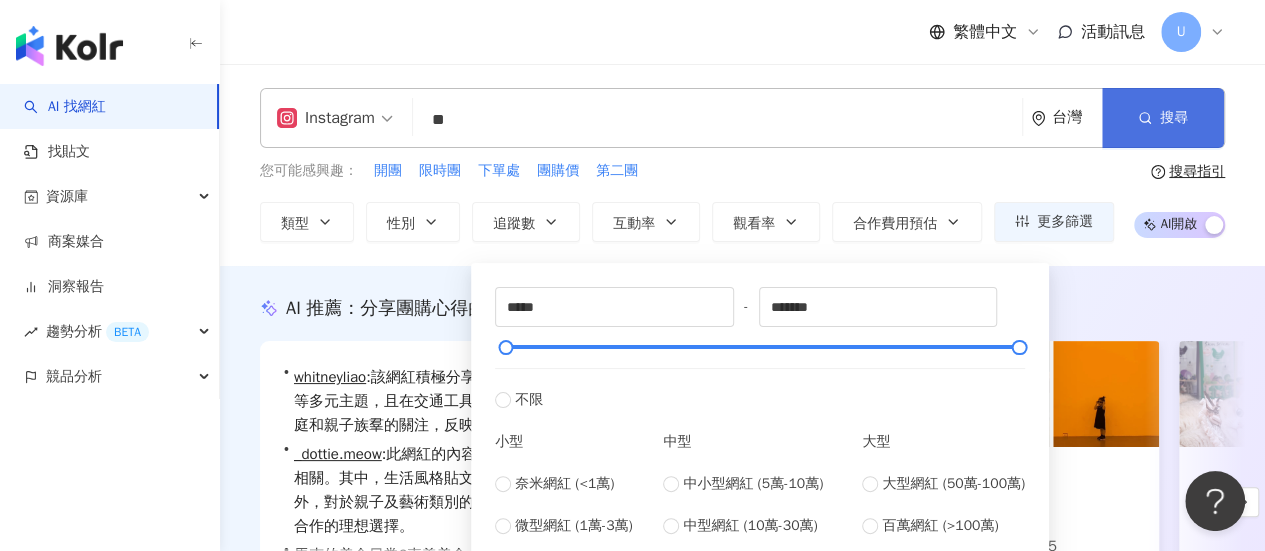 click on "搜尋" at bounding box center (1163, 118) 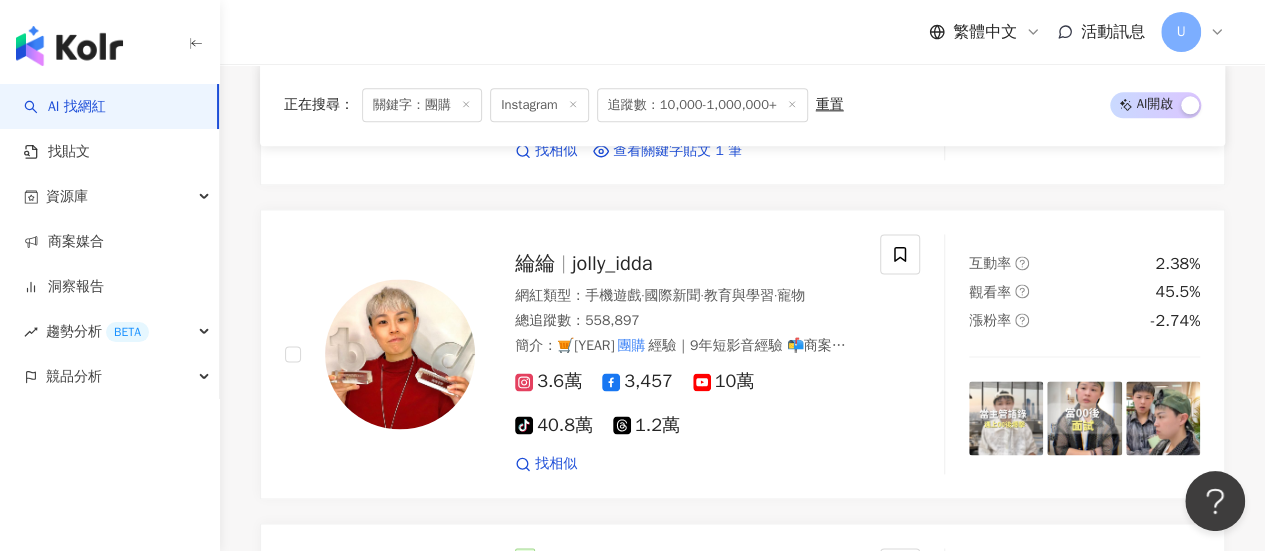 scroll, scrollTop: 1312, scrollLeft: 0, axis: vertical 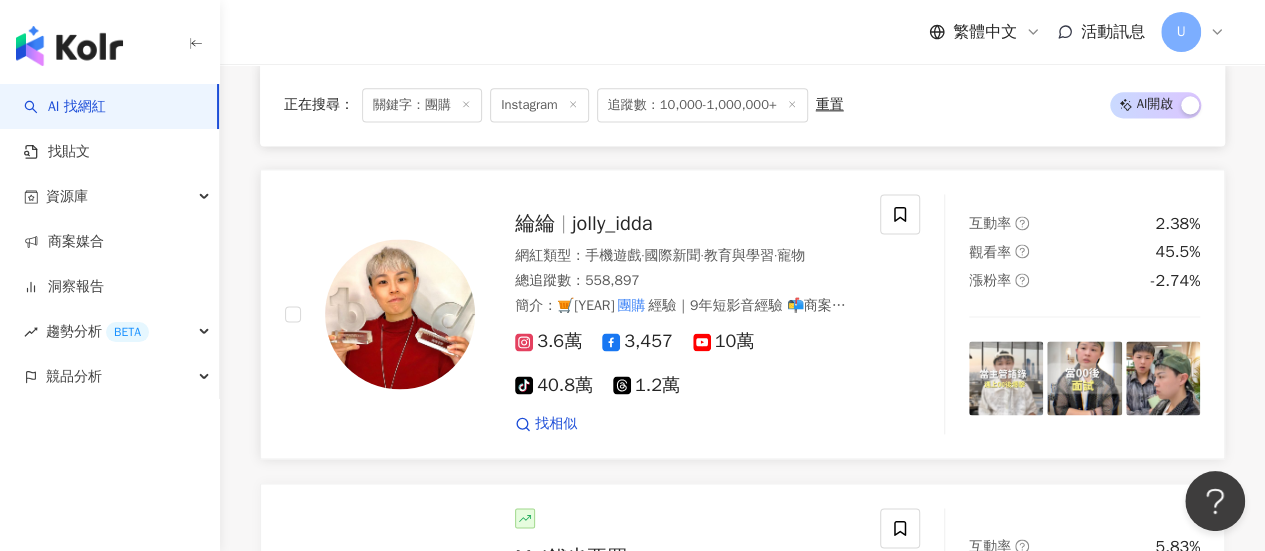click on "3.6萬 3,457 10萬 tiktok-icon 40.8萬 1.2萬" at bounding box center [685, 364] 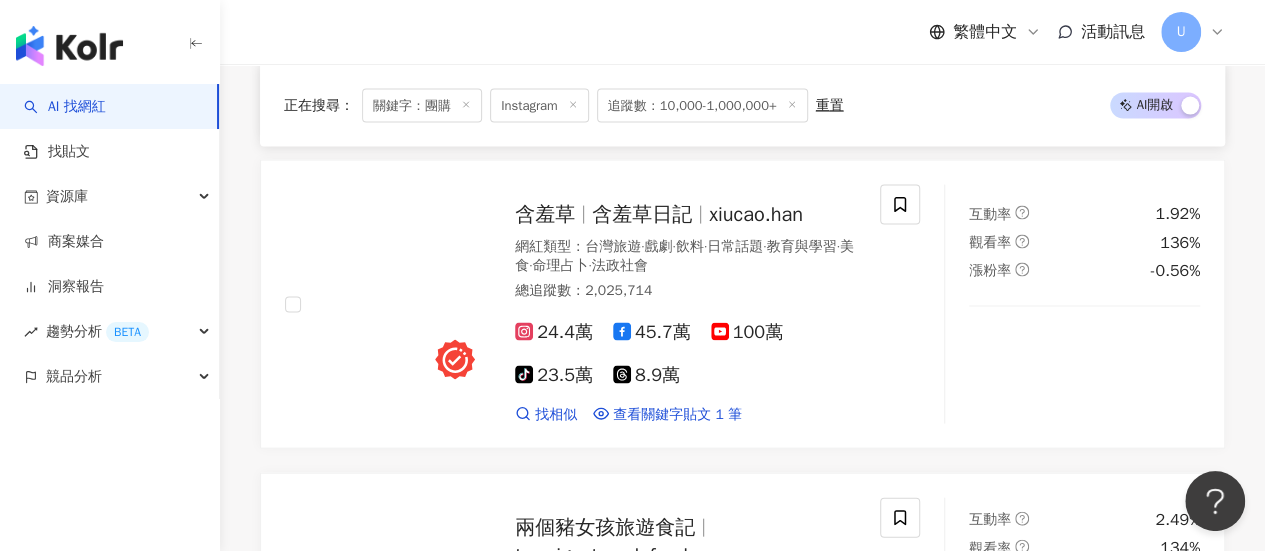 scroll, scrollTop: 2012, scrollLeft: 0, axis: vertical 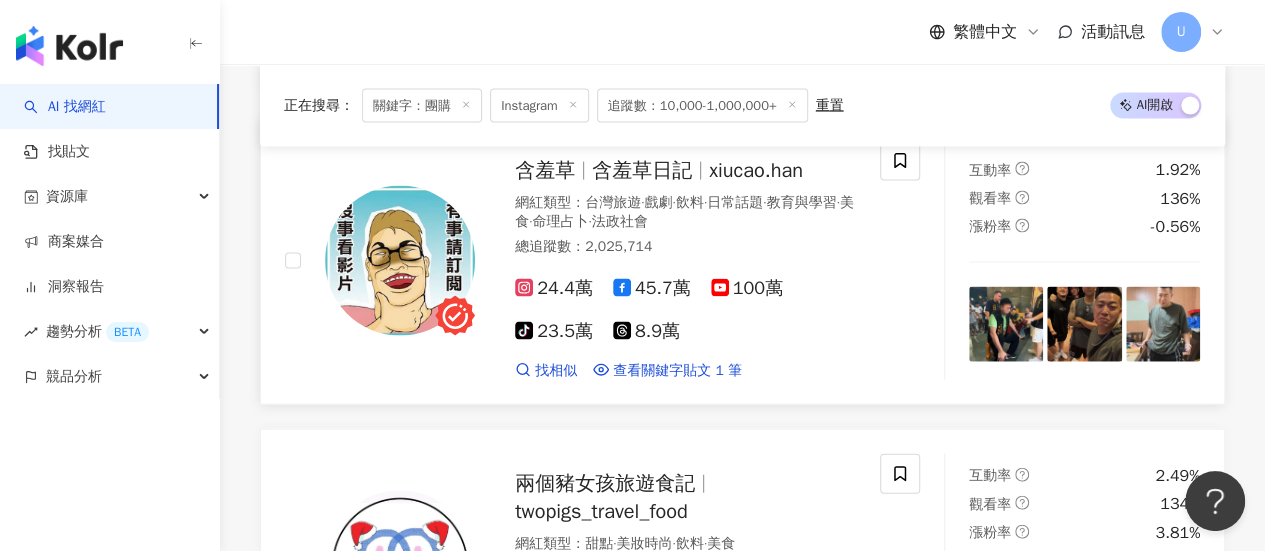 click on "24.4萬 45.7萬 100萬 tiktok-icon 23.5萬 8.9萬" at bounding box center [685, 311] 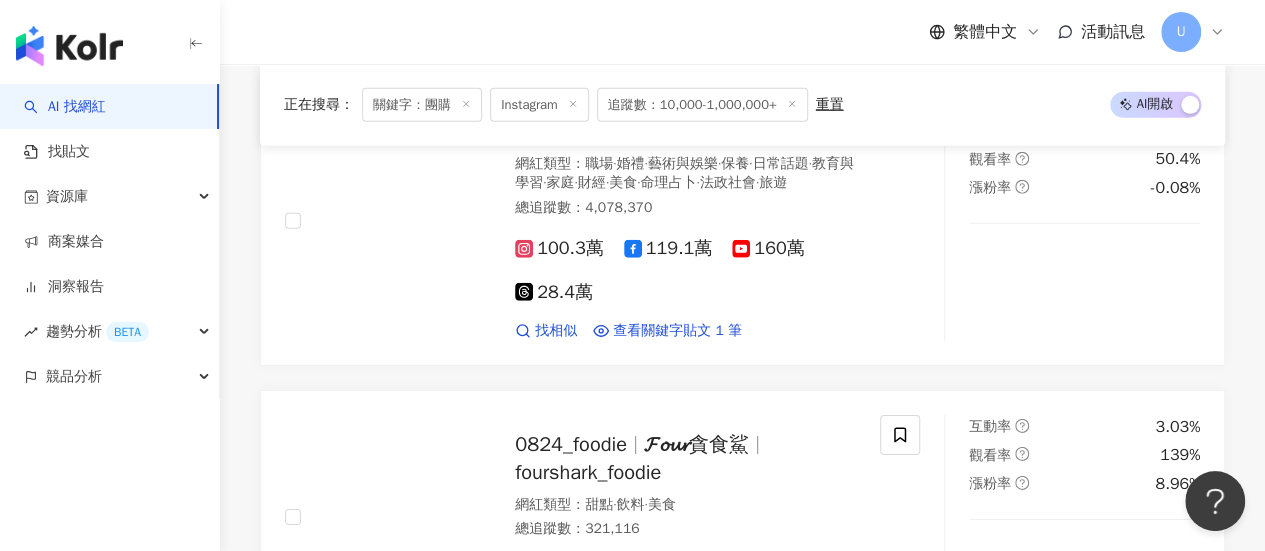 scroll, scrollTop: 3112, scrollLeft: 0, axis: vertical 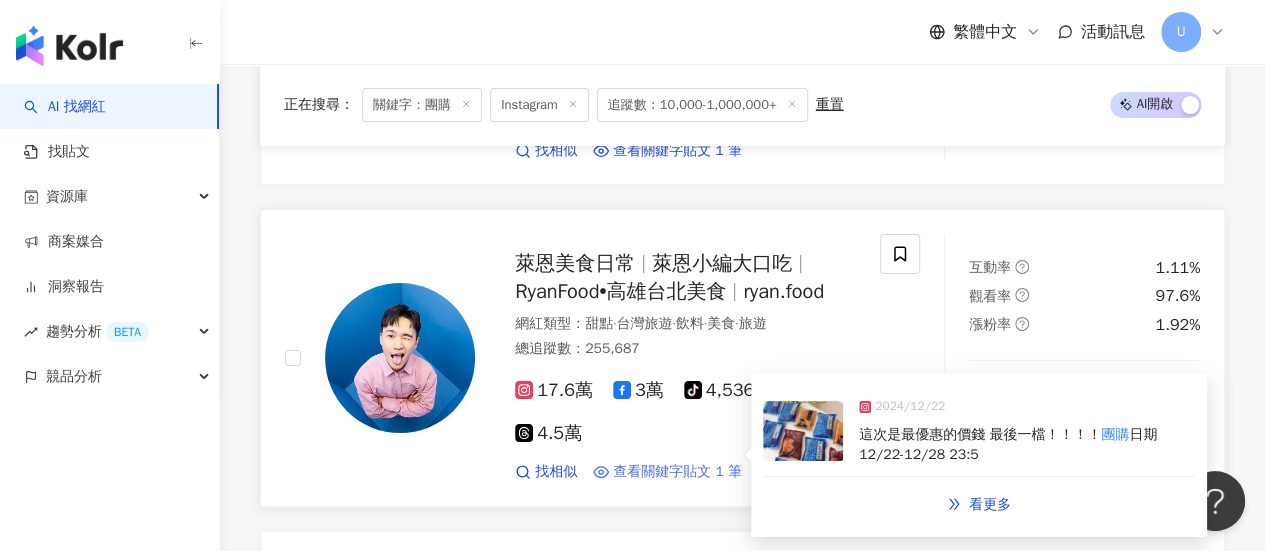 click on "查看關鍵字貼文 1 筆" at bounding box center (677, 472) 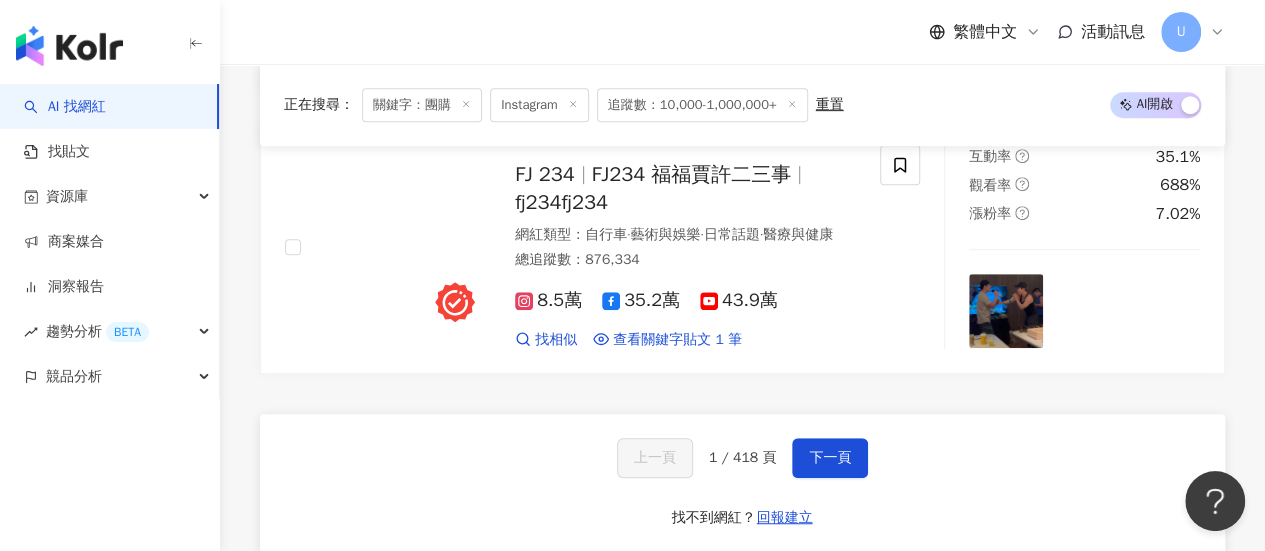 scroll, scrollTop: 4312, scrollLeft: 0, axis: vertical 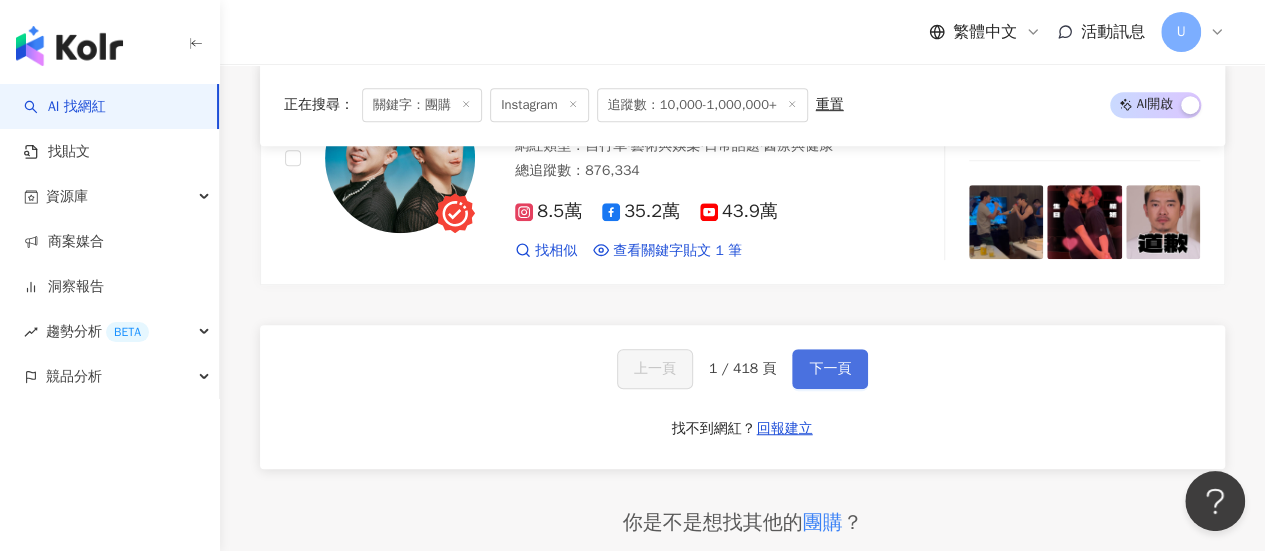 click on "下一頁" at bounding box center (830, 369) 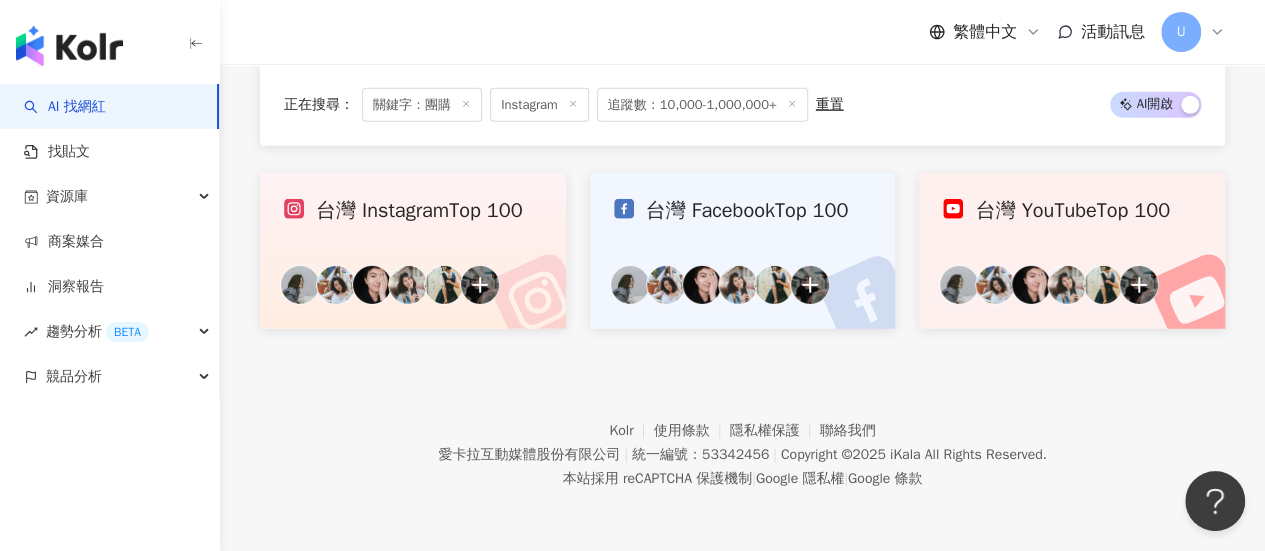 scroll, scrollTop: 1733, scrollLeft: 0, axis: vertical 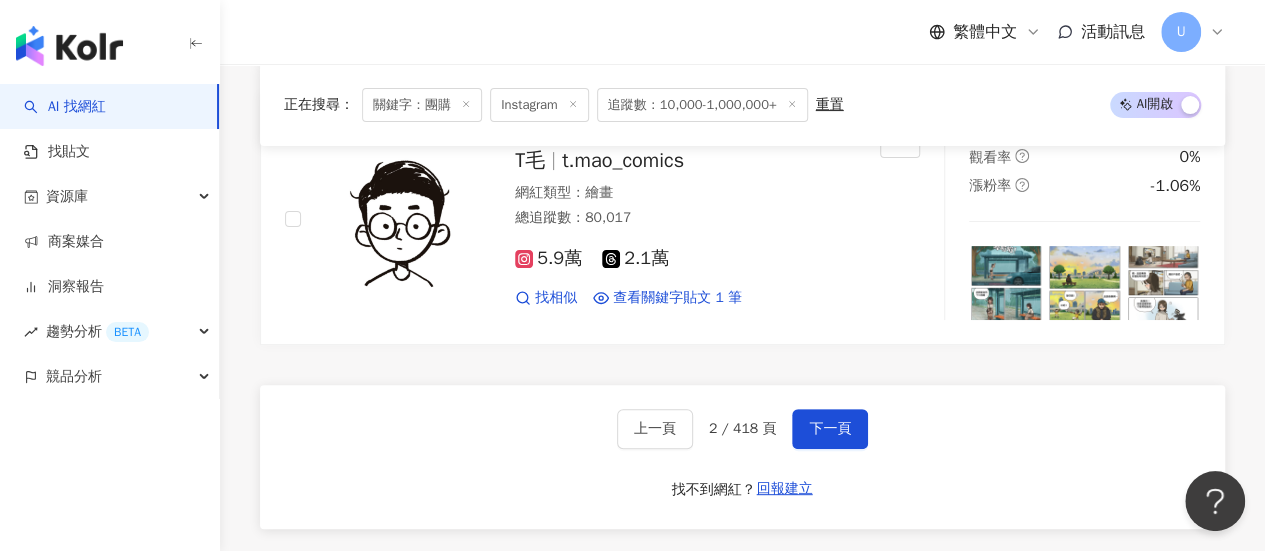 click 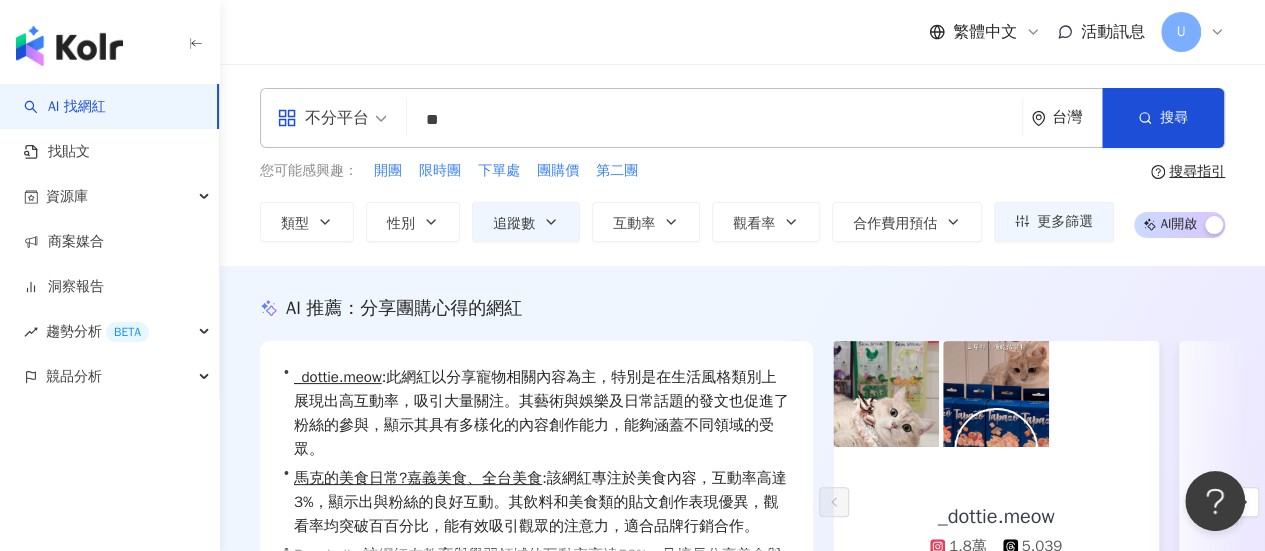 scroll, scrollTop: 100, scrollLeft: 0, axis: vertical 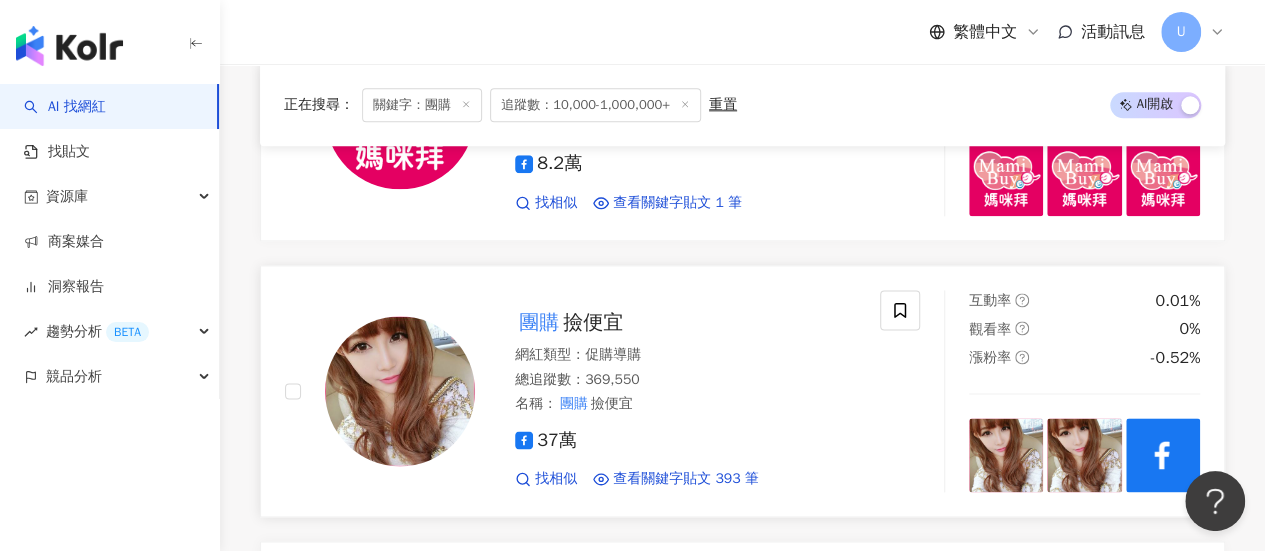 click on "37萬" at bounding box center [546, 440] 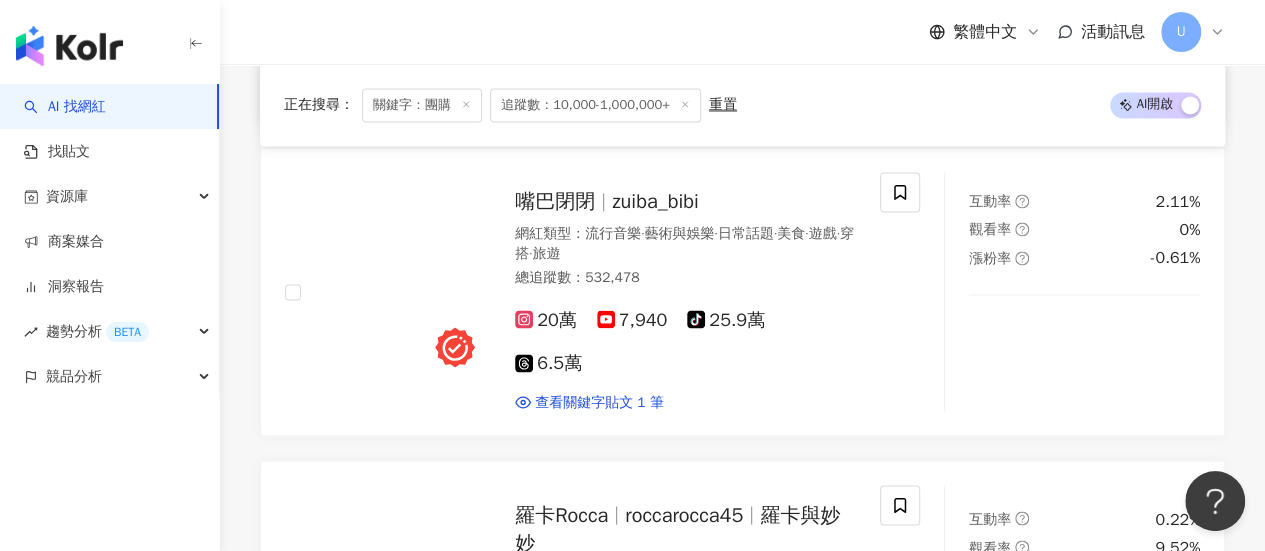 scroll, scrollTop: 1600, scrollLeft: 0, axis: vertical 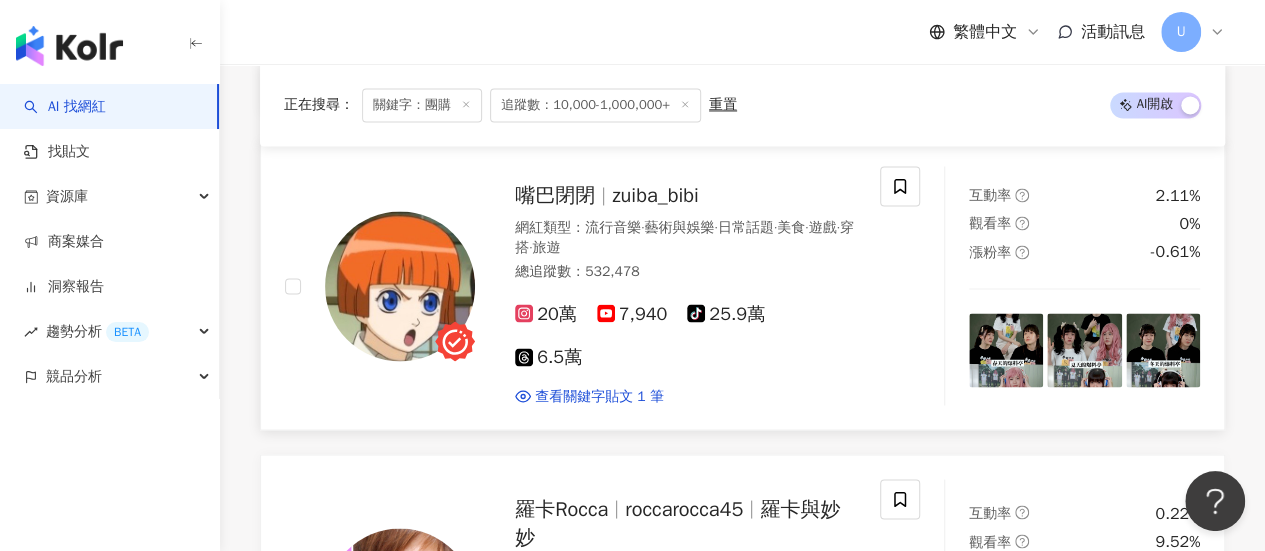click on "20萬" at bounding box center [546, 313] 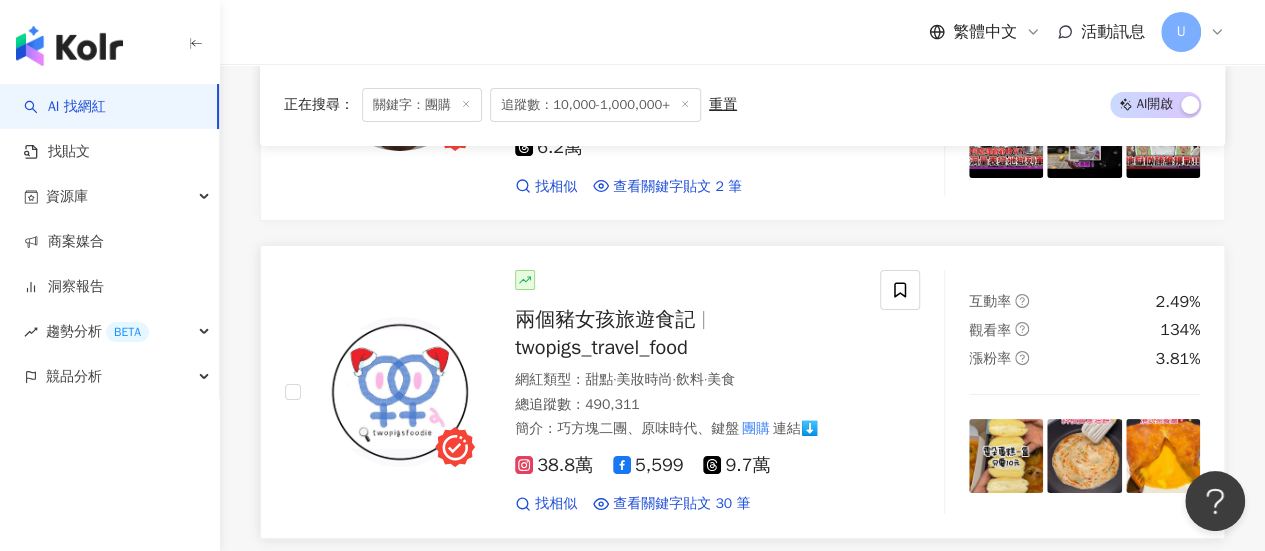 scroll, scrollTop: 3700, scrollLeft: 0, axis: vertical 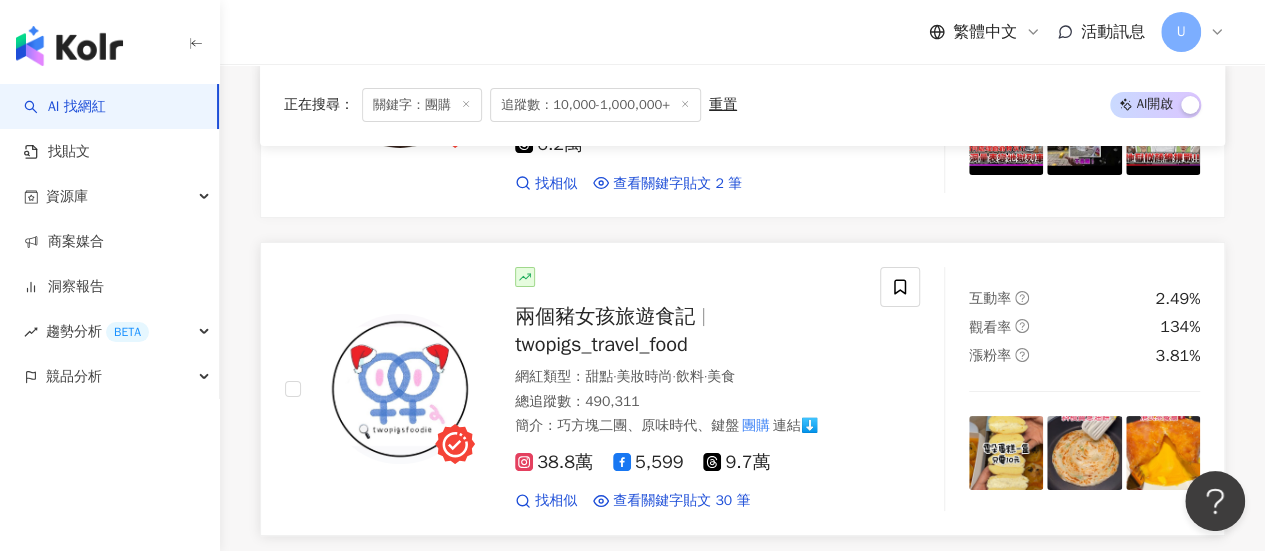 click on "兩個豬女孩旅遊食記 twopigs_travel_food" at bounding box center [685, 331] 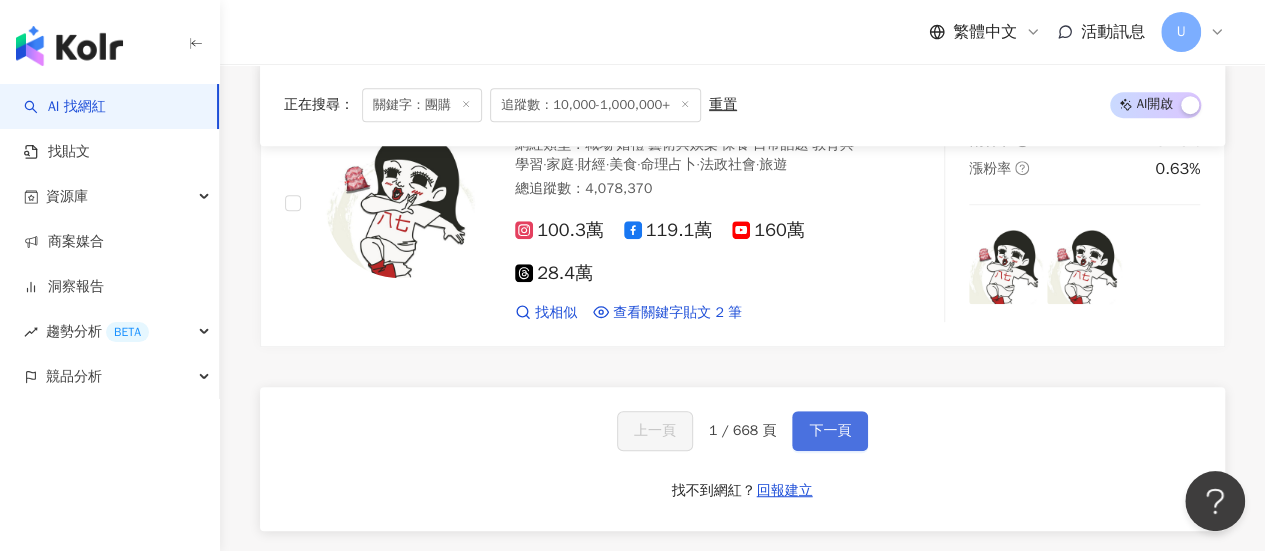 scroll, scrollTop: 4300, scrollLeft: 0, axis: vertical 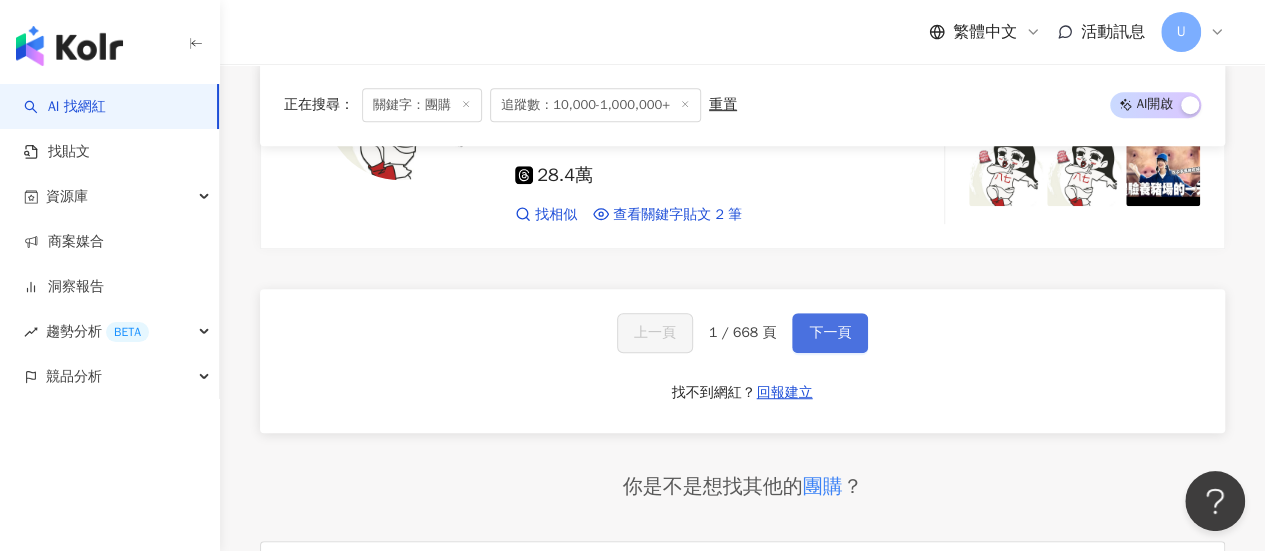 click on "下一頁" at bounding box center [830, 333] 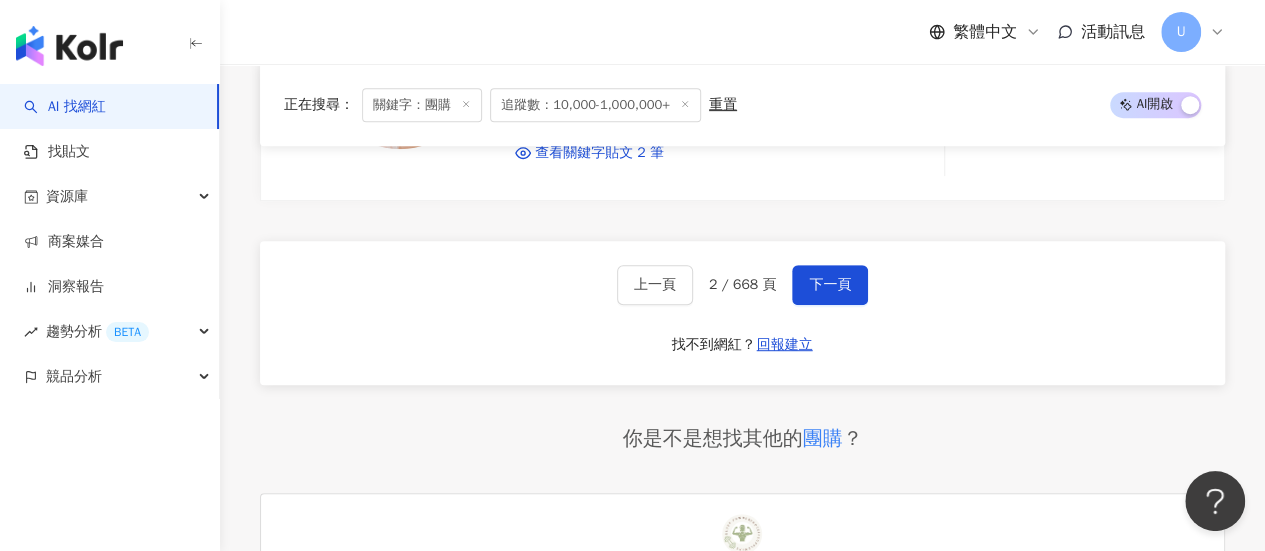 scroll, scrollTop: 4200, scrollLeft: 0, axis: vertical 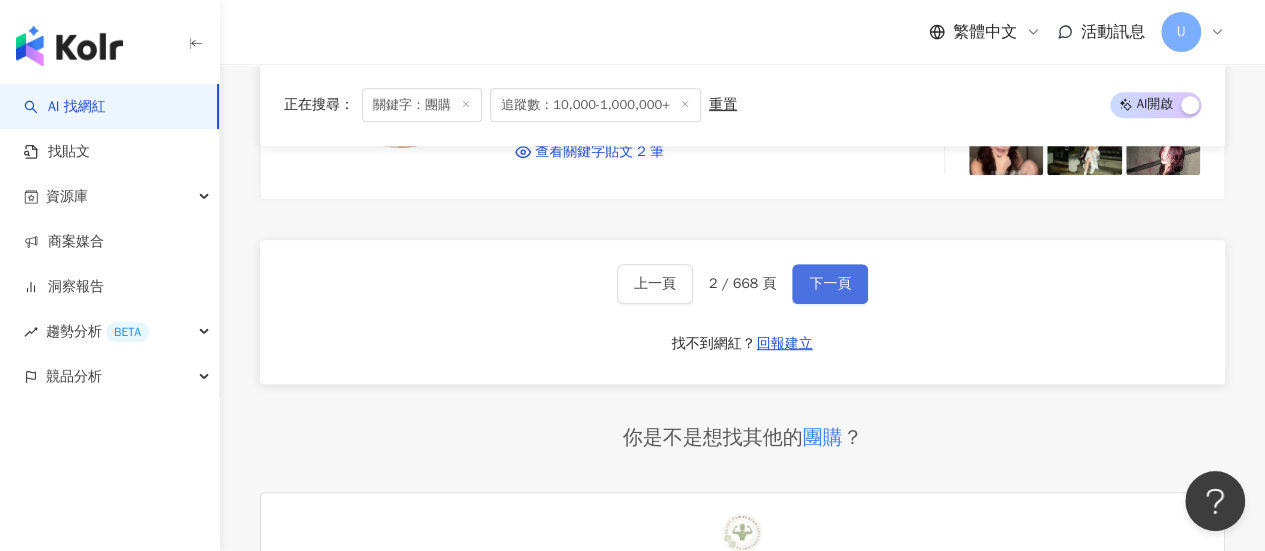 click on "下一頁" at bounding box center [830, 284] 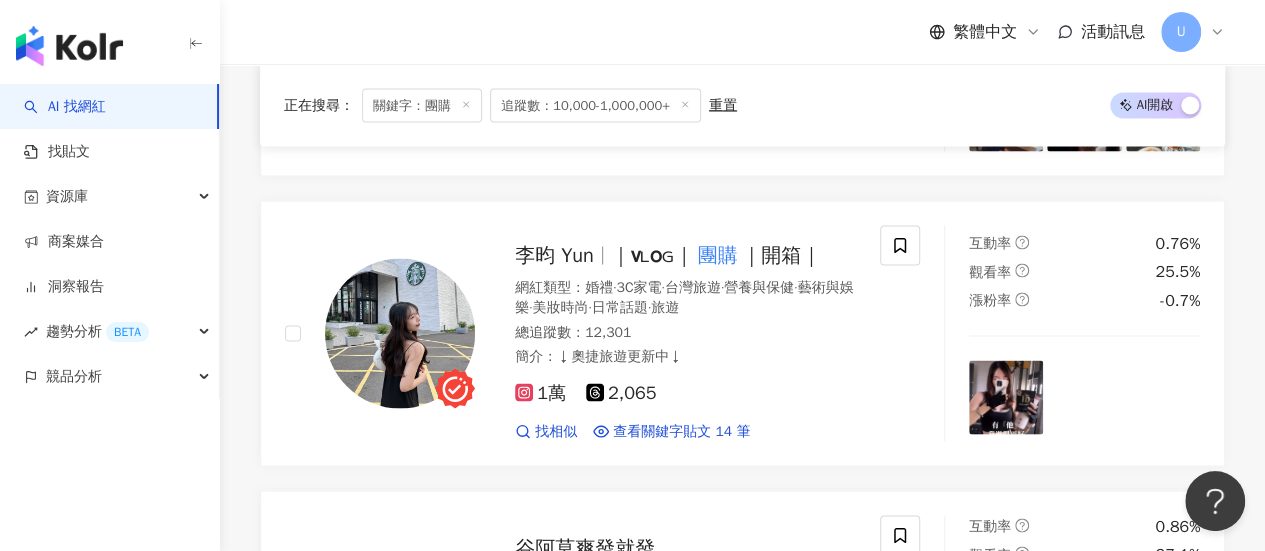 scroll, scrollTop: 1824, scrollLeft: 0, axis: vertical 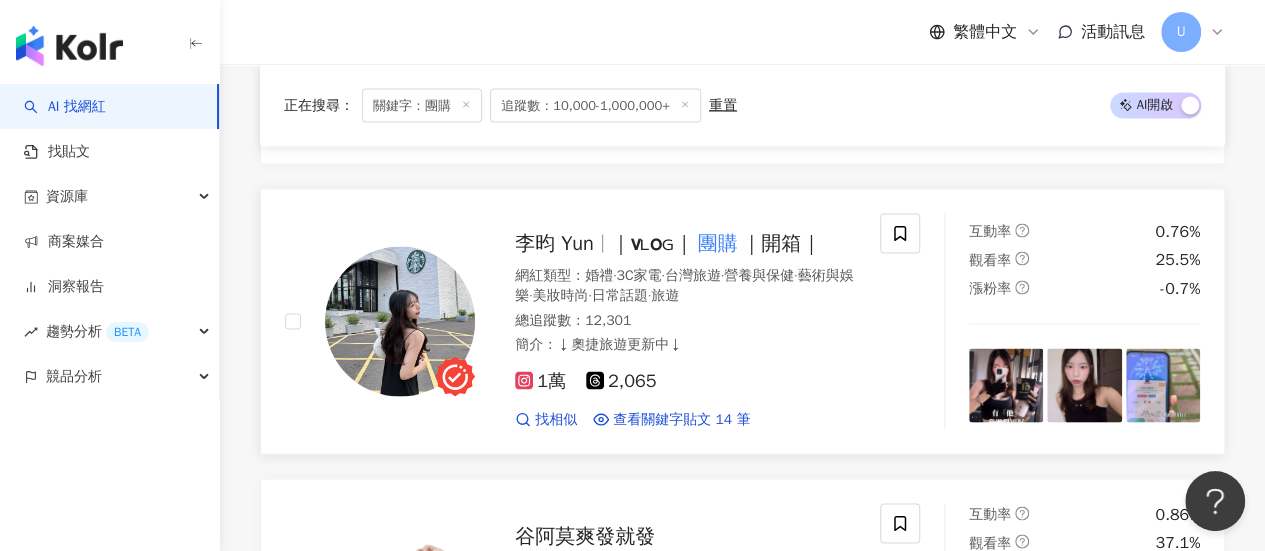click on "｜ᴠʟᴏɢ｜" at bounding box center (652, 242) 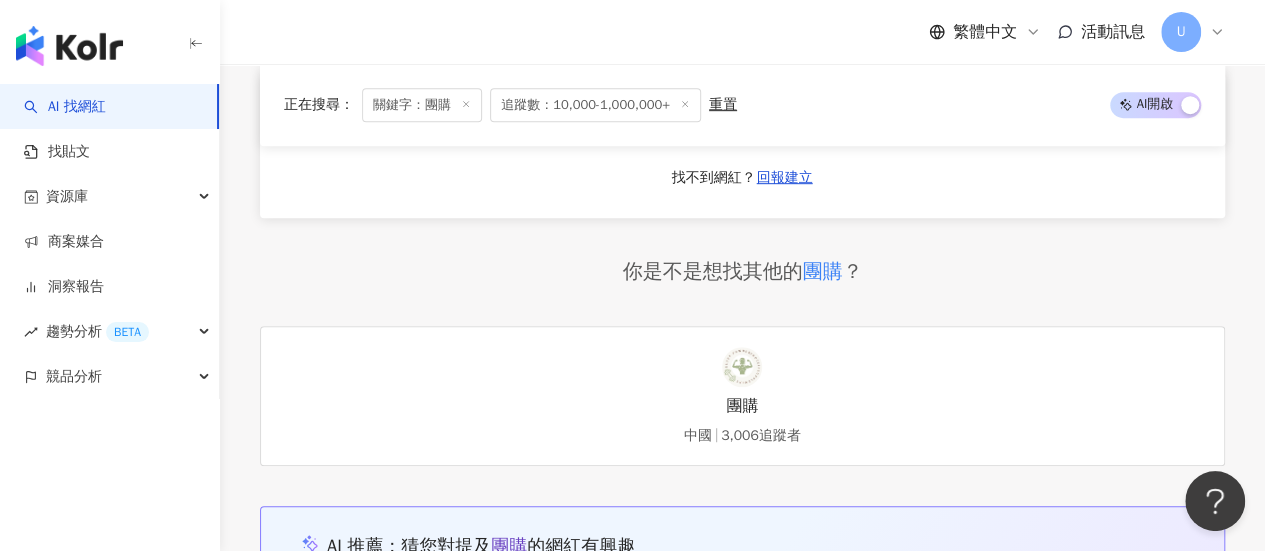 scroll, scrollTop: 4124, scrollLeft: 0, axis: vertical 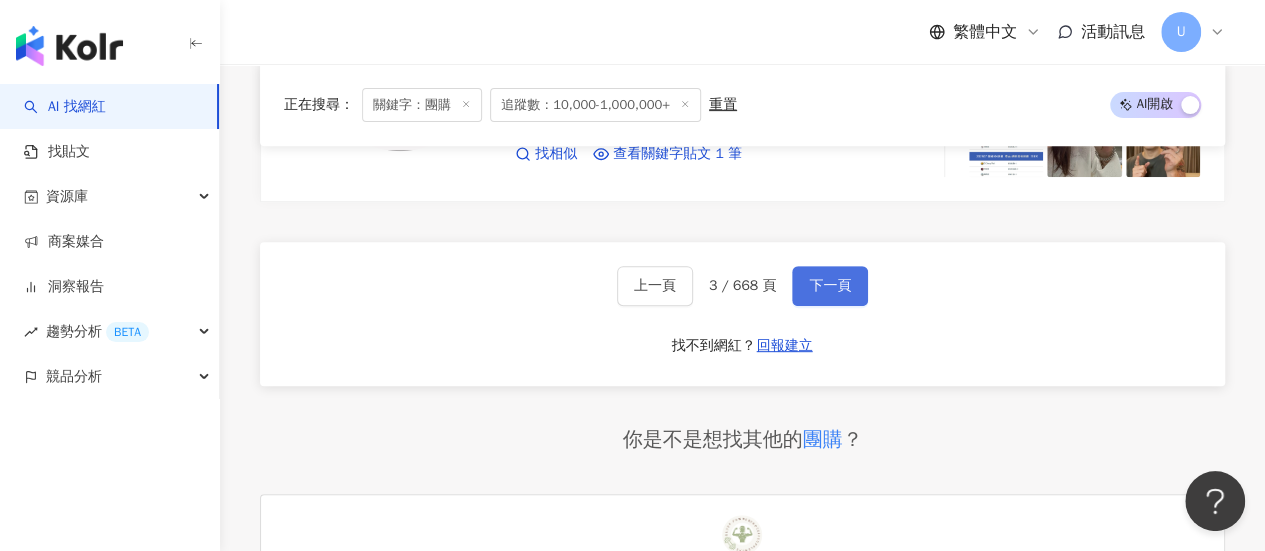 click on "下一頁" at bounding box center [830, 286] 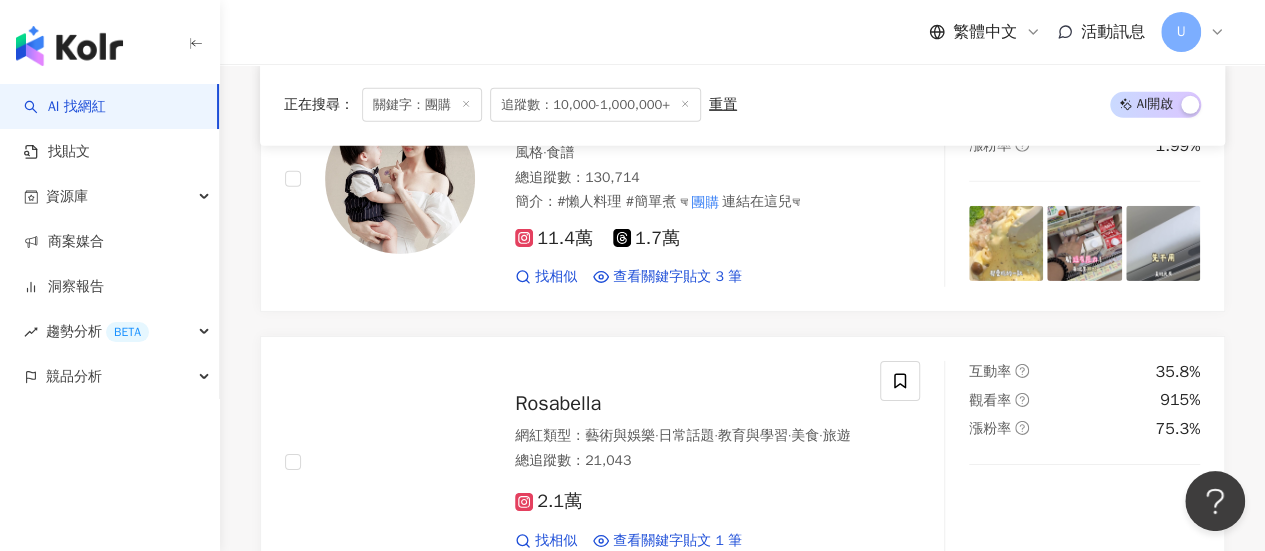 scroll, scrollTop: 3135, scrollLeft: 0, axis: vertical 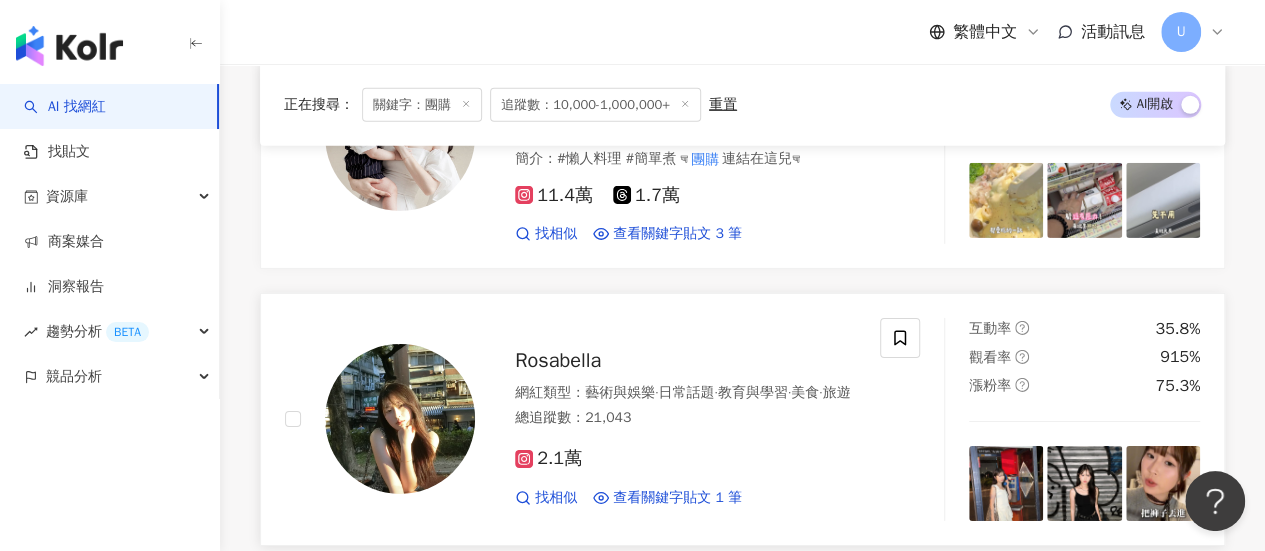 click on "Rosabella" at bounding box center (558, 360) 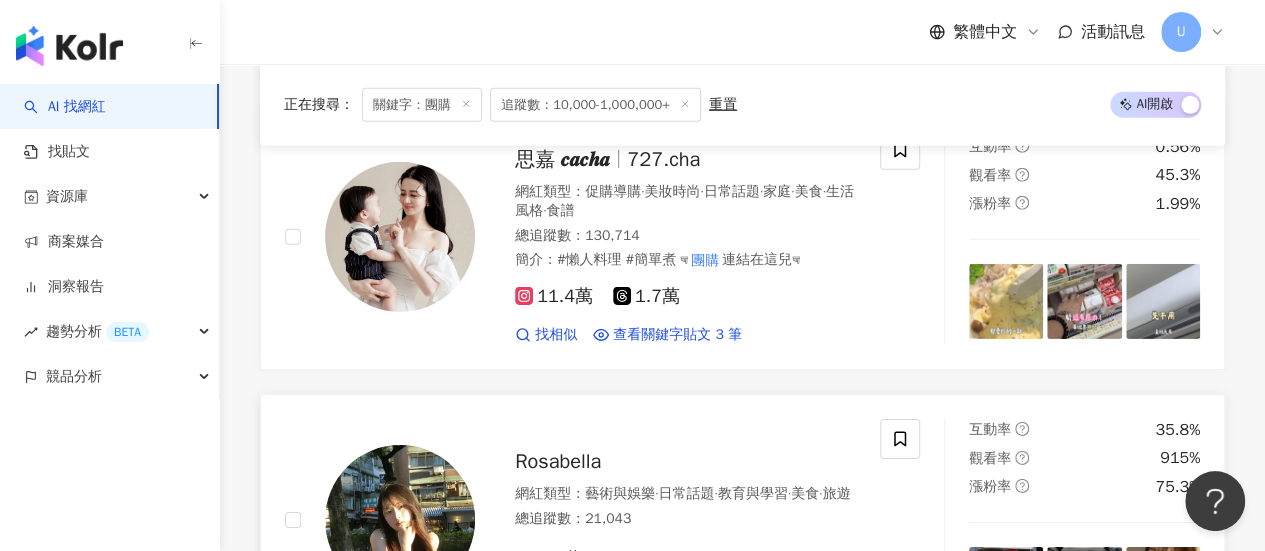 scroll, scrollTop: 2935, scrollLeft: 0, axis: vertical 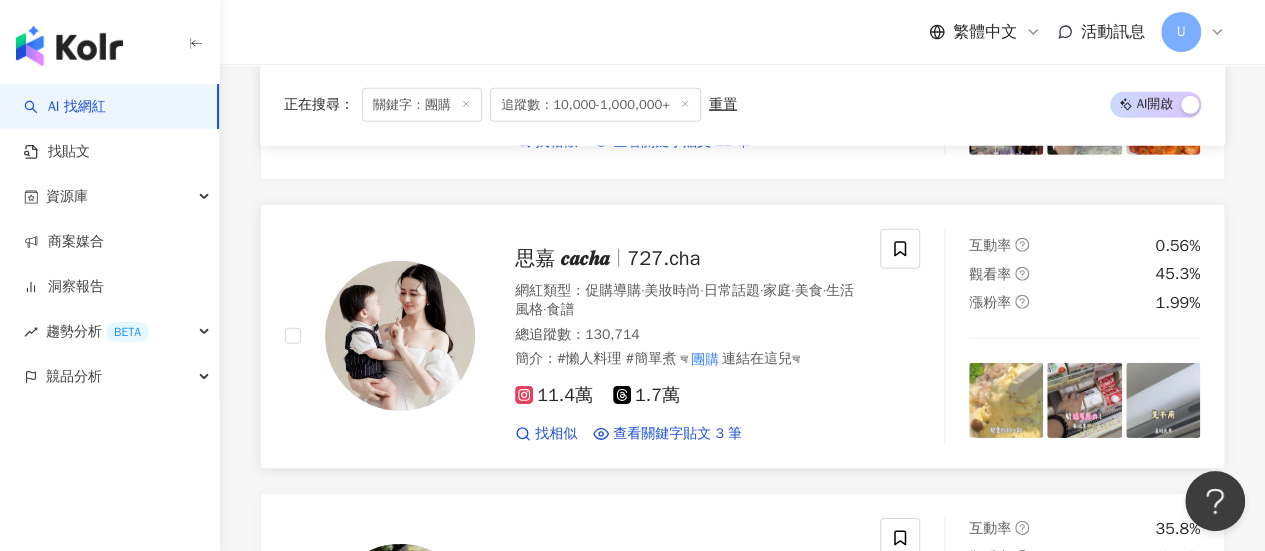 click on "思嘉 𝒄𝒂𝒄𝒉𝒂" at bounding box center (562, 258) 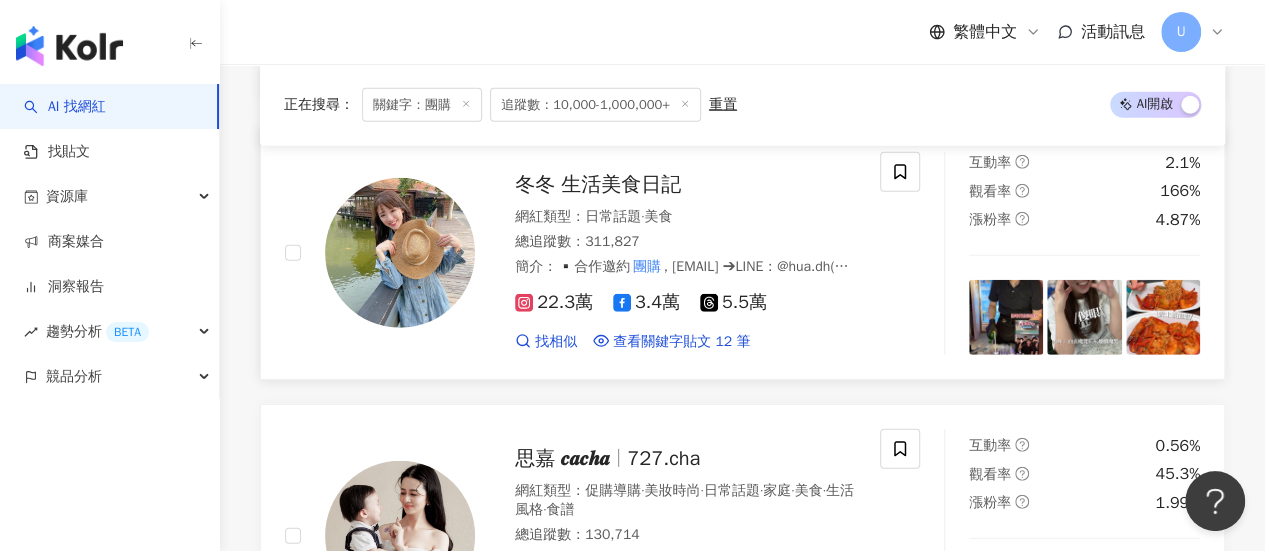 scroll, scrollTop: 2635, scrollLeft: 0, axis: vertical 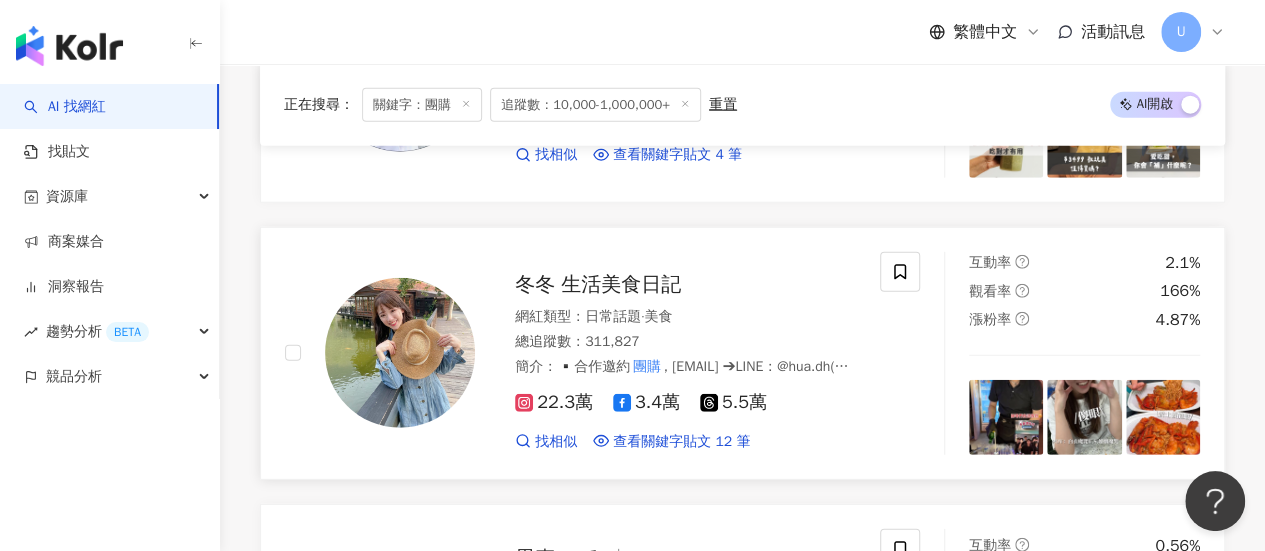 click on "冬冬 生活美食日記" at bounding box center [598, 284] 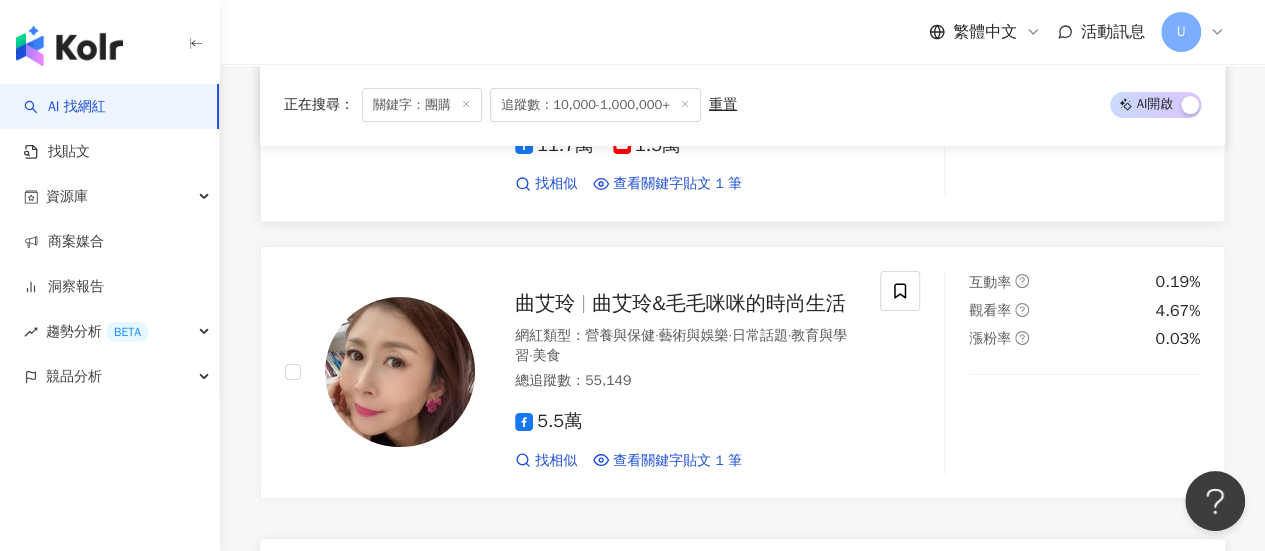 scroll, scrollTop: 3835, scrollLeft: 0, axis: vertical 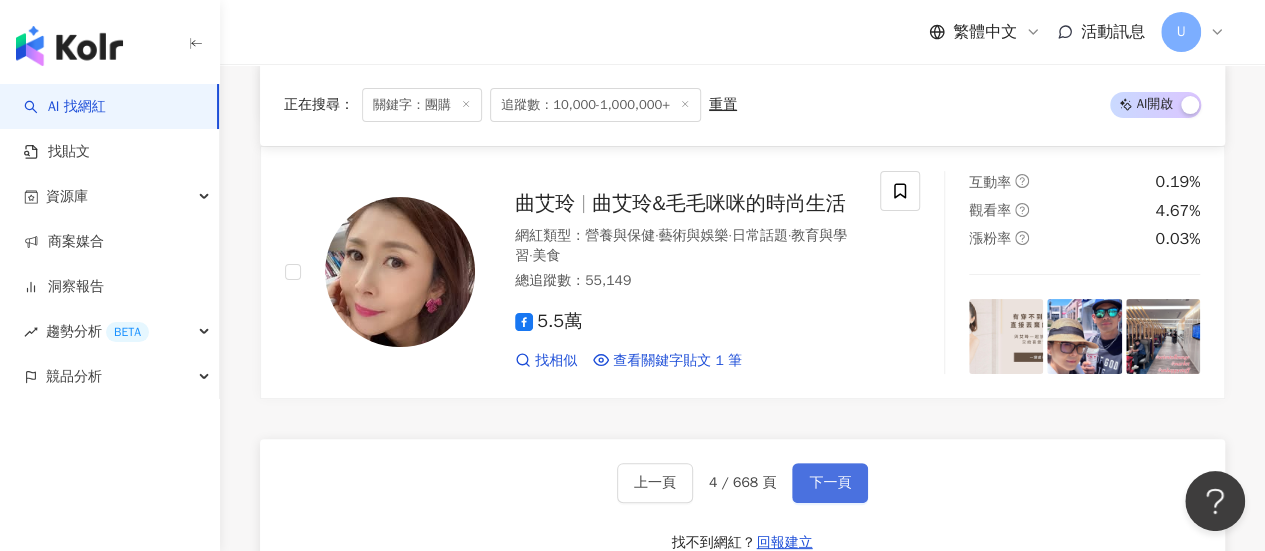 click on "下一頁" at bounding box center (830, 483) 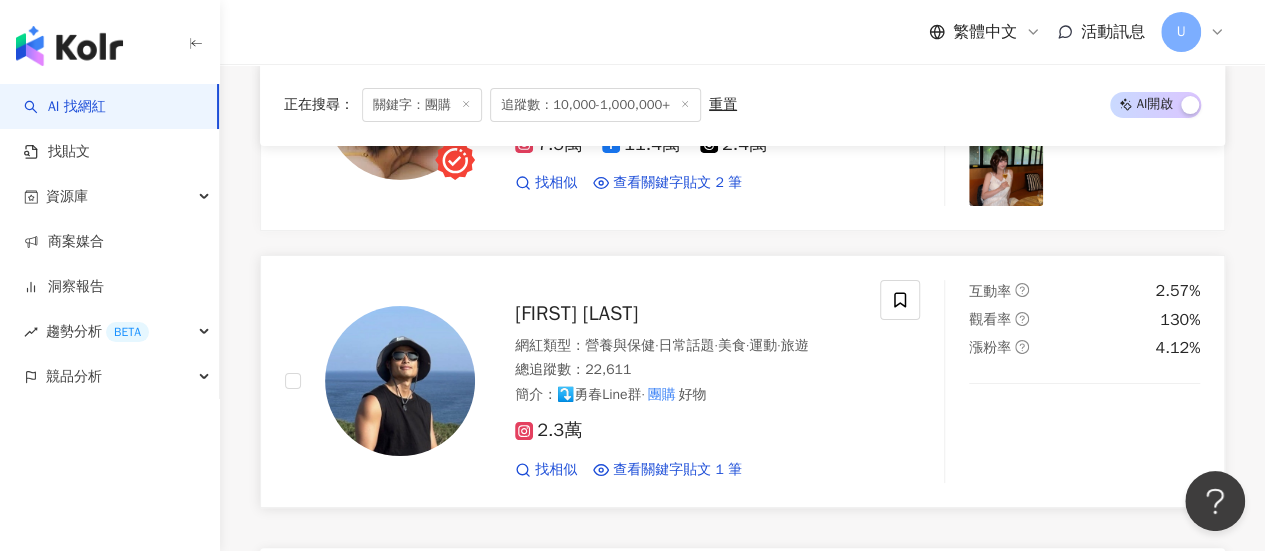 scroll, scrollTop: 3892, scrollLeft: 0, axis: vertical 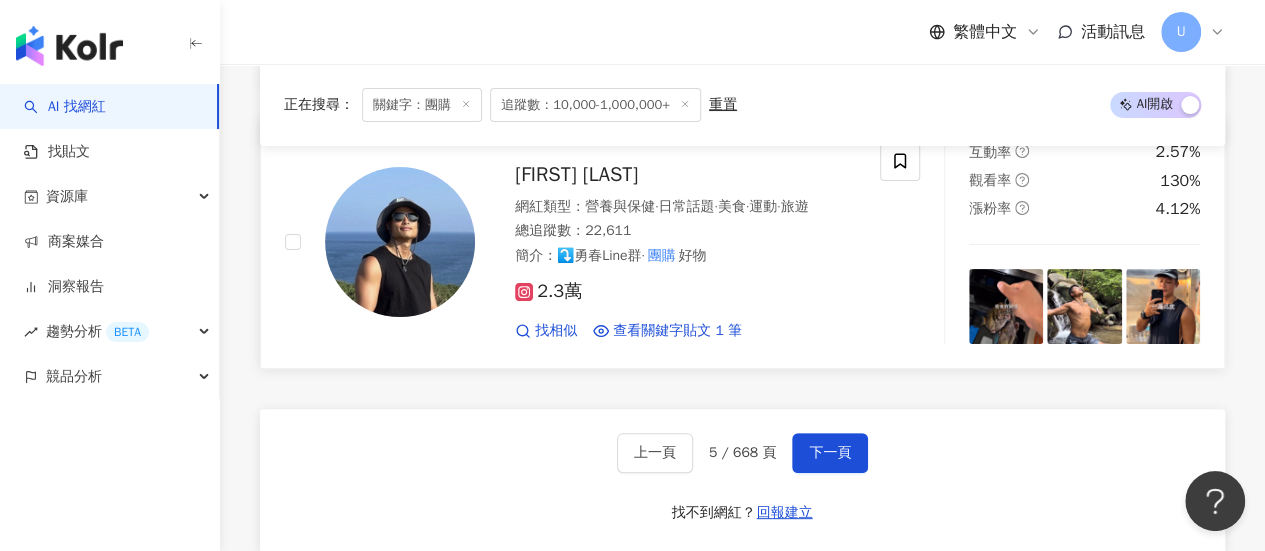 click on "網紅類型 ： 營養與保健  ·  日常話題  ·  美食  ·  運動  ·  旅遊 總追蹤數 ： 22,611 簡介 ： ⤵️勇春Line群· 團購 好物" at bounding box center (685, 231) 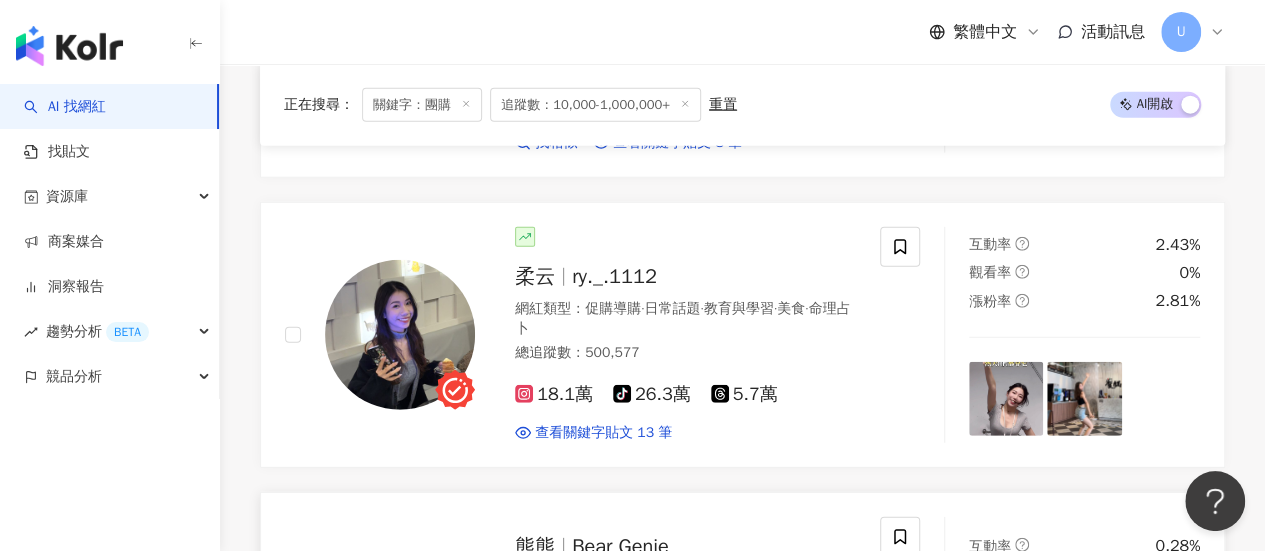 scroll, scrollTop: 2592, scrollLeft: 0, axis: vertical 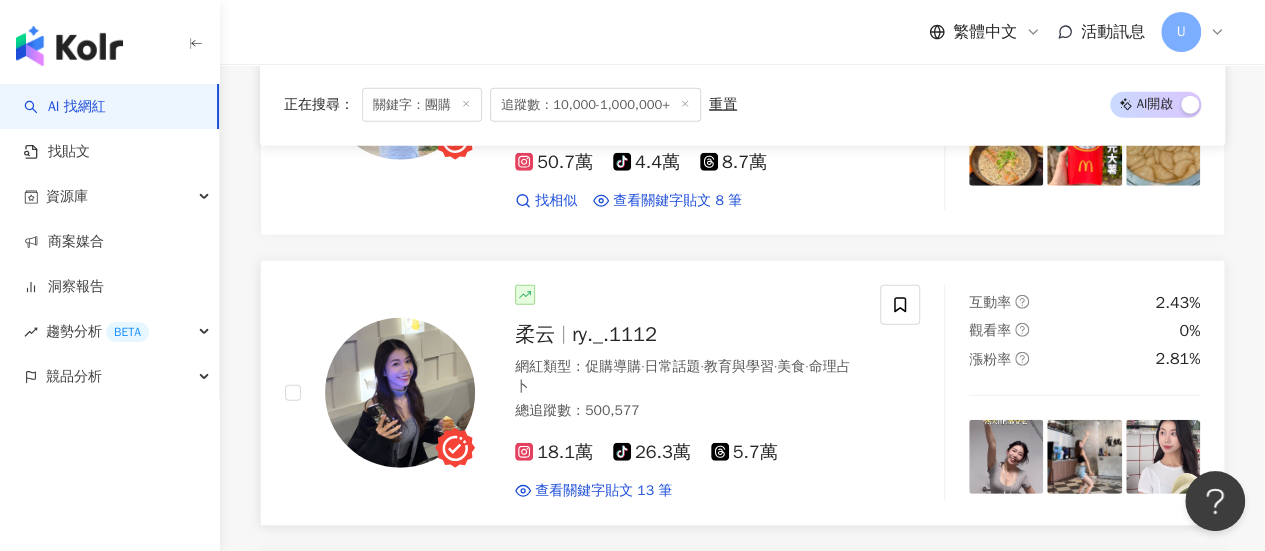 click on "總追蹤數 ： 500,577" at bounding box center (685, 411) 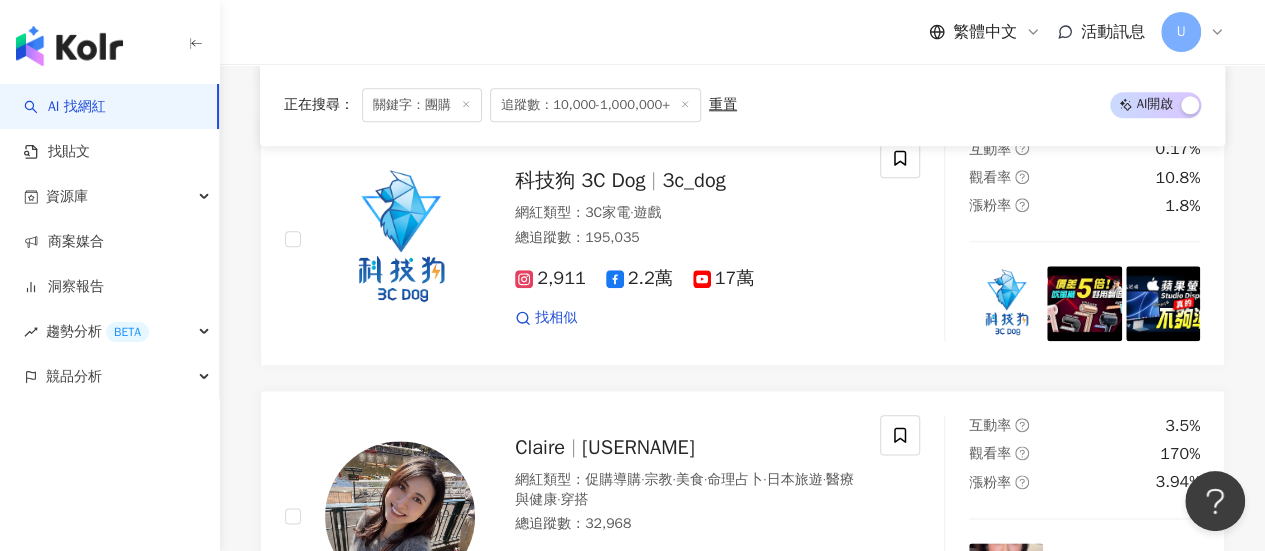 scroll, scrollTop: 1092, scrollLeft: 0, axis: vertical 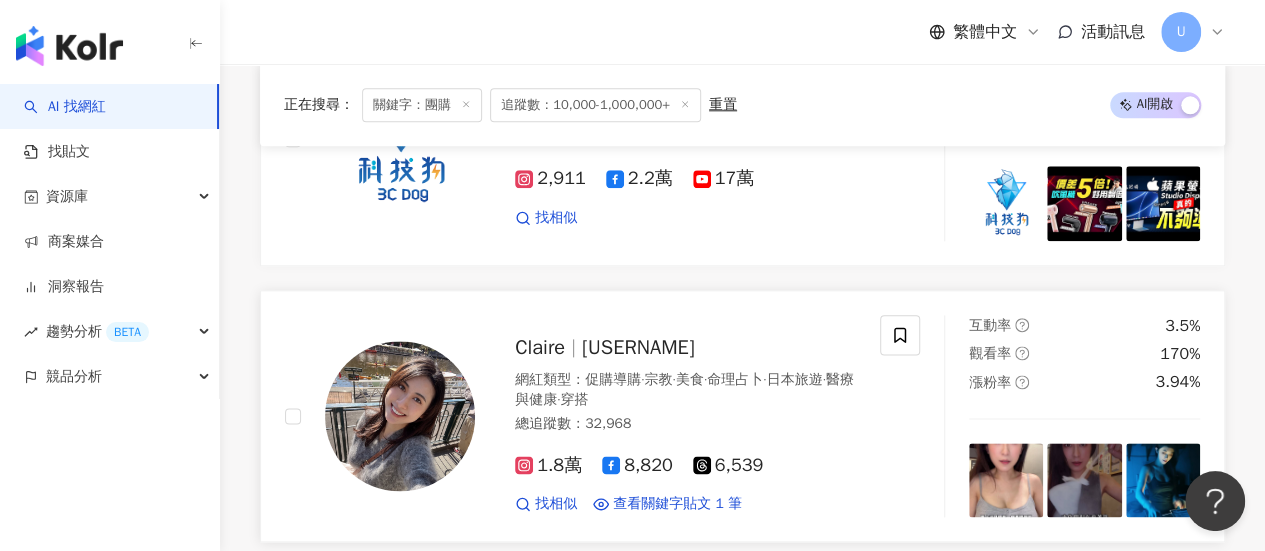 click on "總追蹤數 ： 32,968" at bounding box center (685, 424) 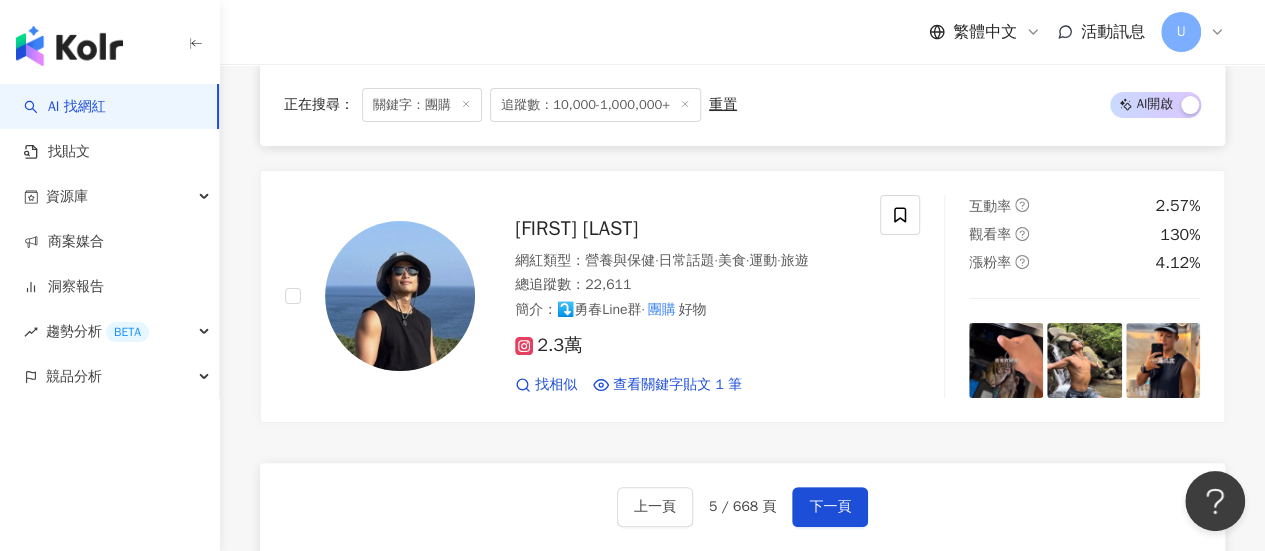 scroll, scrollTop: 3992, scrollLeft: 0, axis: vertical 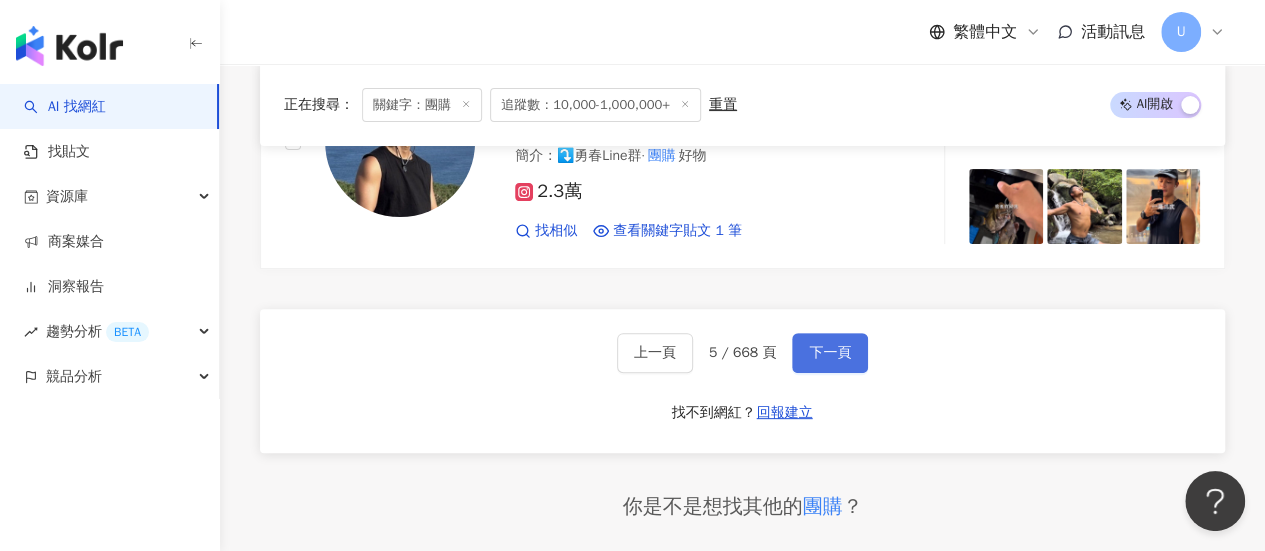 click on "下一頁" at bounding box center [830, 353] 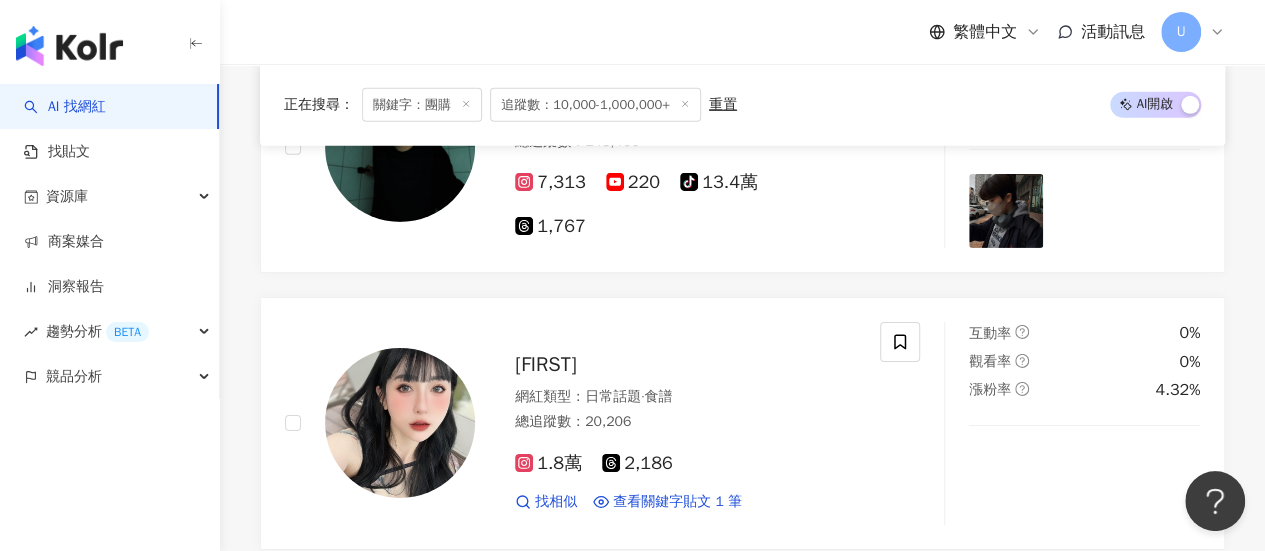 scroll, scrollTop: 3210, scrollLeft: 0, axis: vertical 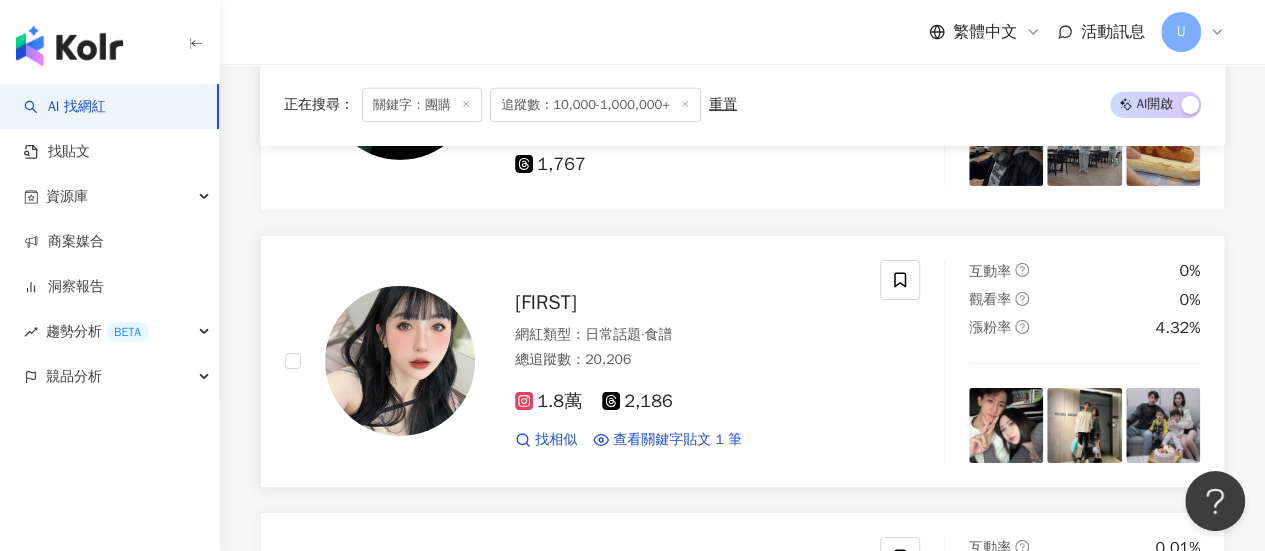 click on "Jamie 網紅類型 ： 日常話題  ·  食譜 總追蹤數 ： 20,206 1.8萬 2,186 找相似 查看關鍵字貼文 1 筆" at bounding box center [665, 361] 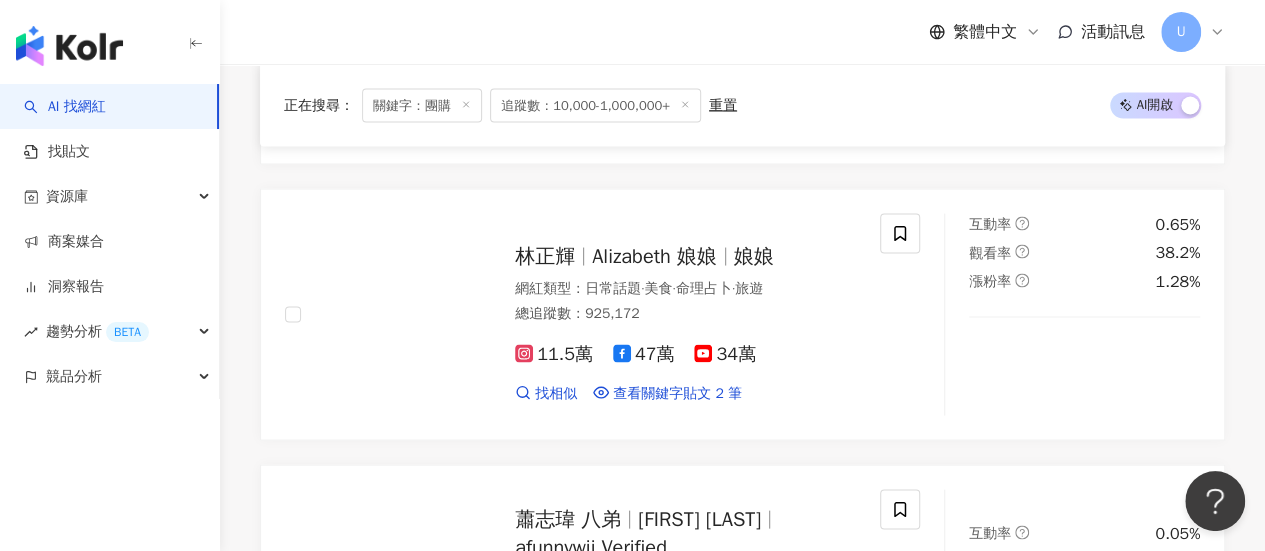scroll, scrollTop: 1810, scrollLeft: 0, axis: vertical 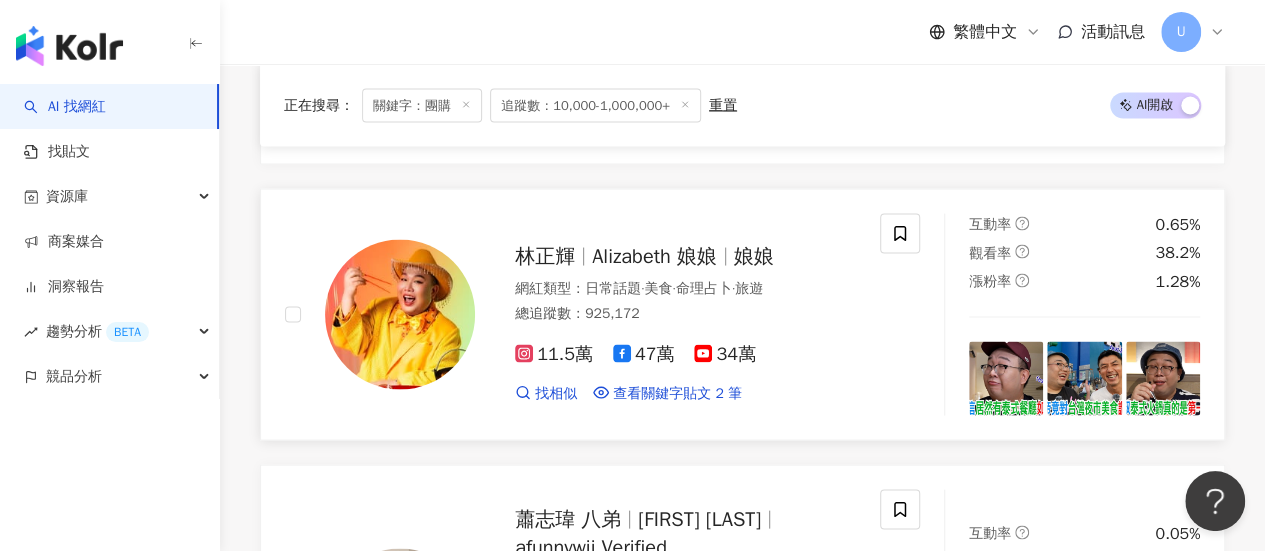 click on "總追蹤數 ： 925,172" at bounding box center (685, 313) 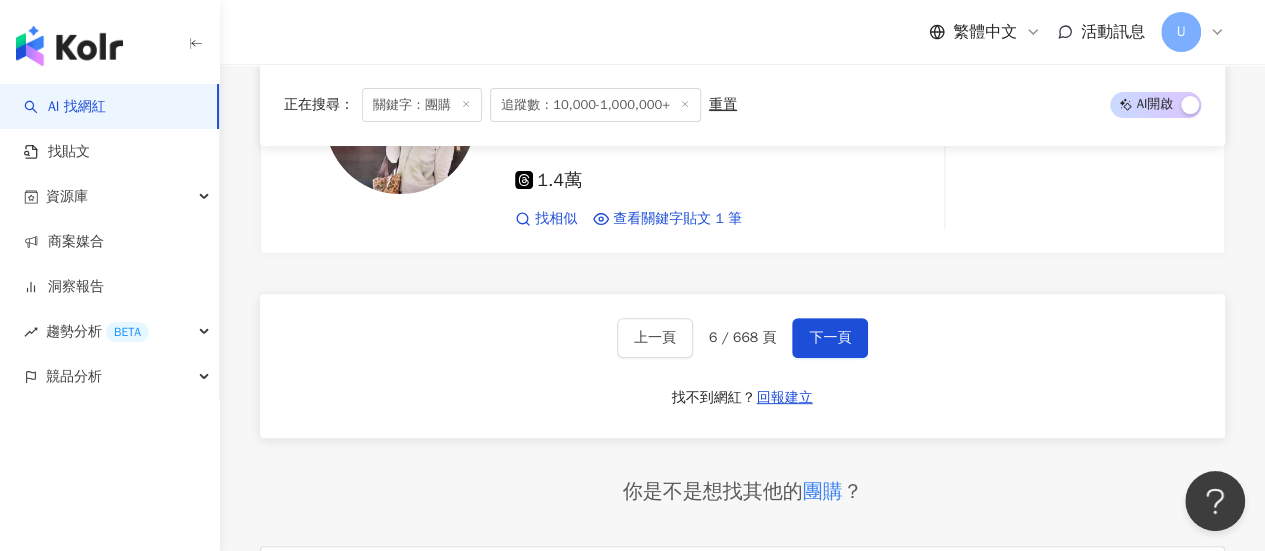 scroll, scrollTop: 4010, scrollLeft: 0, axis: vertical 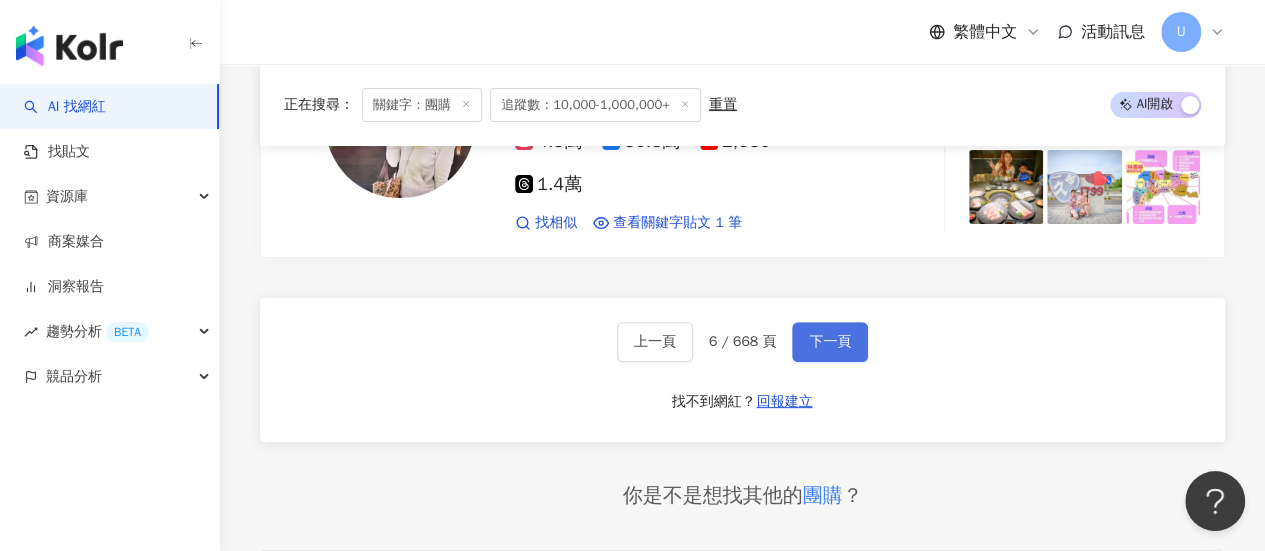 click on "下一頁" at bounding box center (830, 342) 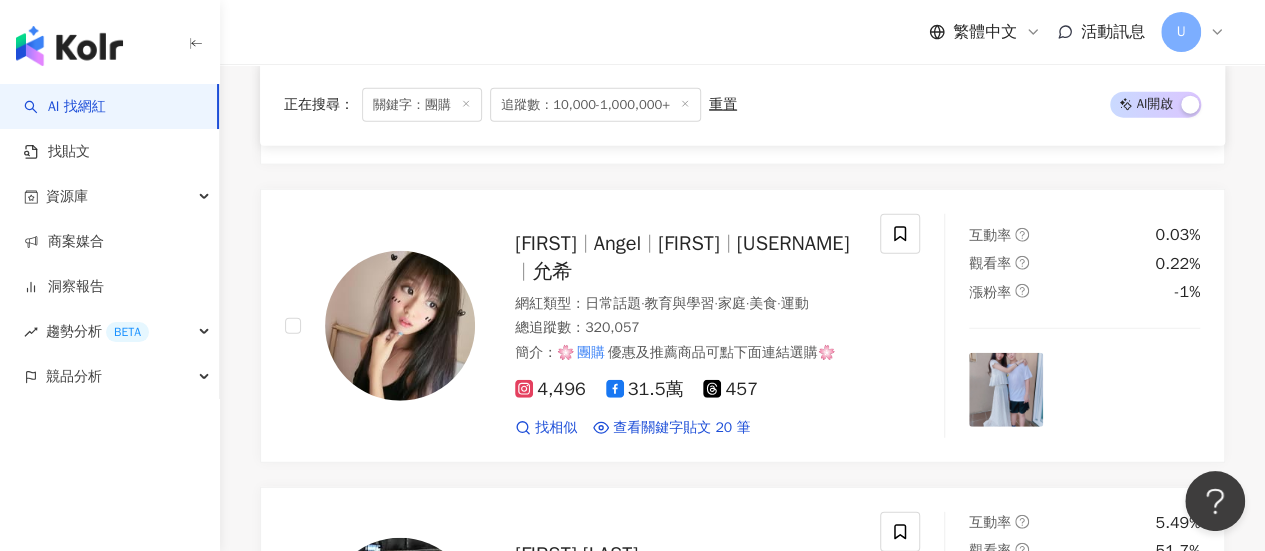 scroll, scrollTop: 2388, scrollLeft: 0, axis: vertical 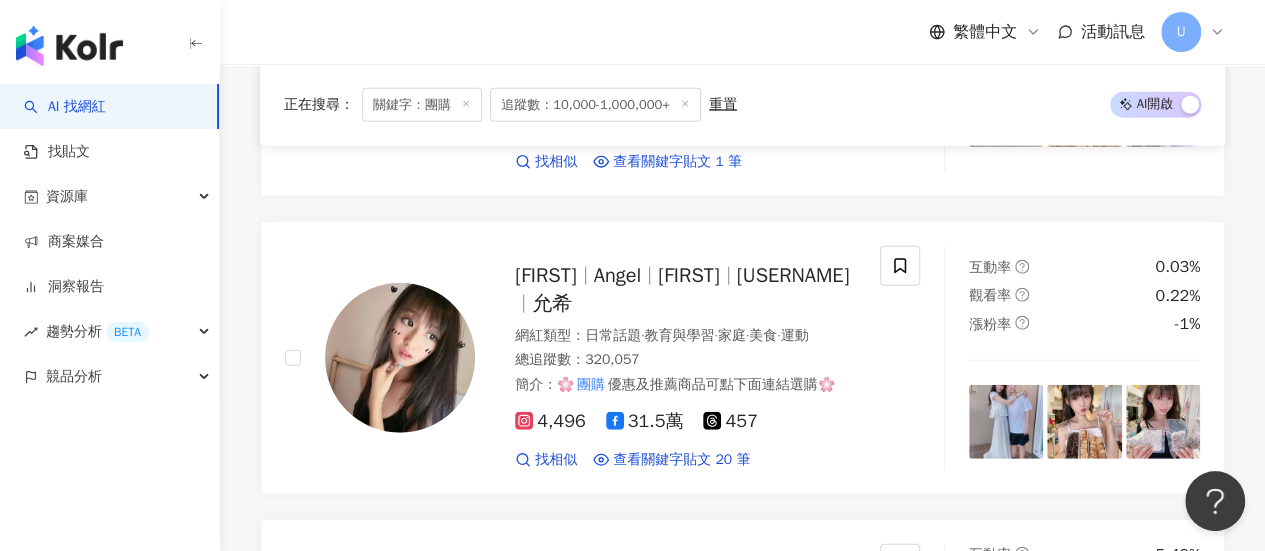 click on "網紅類型 ： 日常話題  ·  教育與學習  ·  家庭  ·  美食  ·  運動" at bounding box center [685, 336] 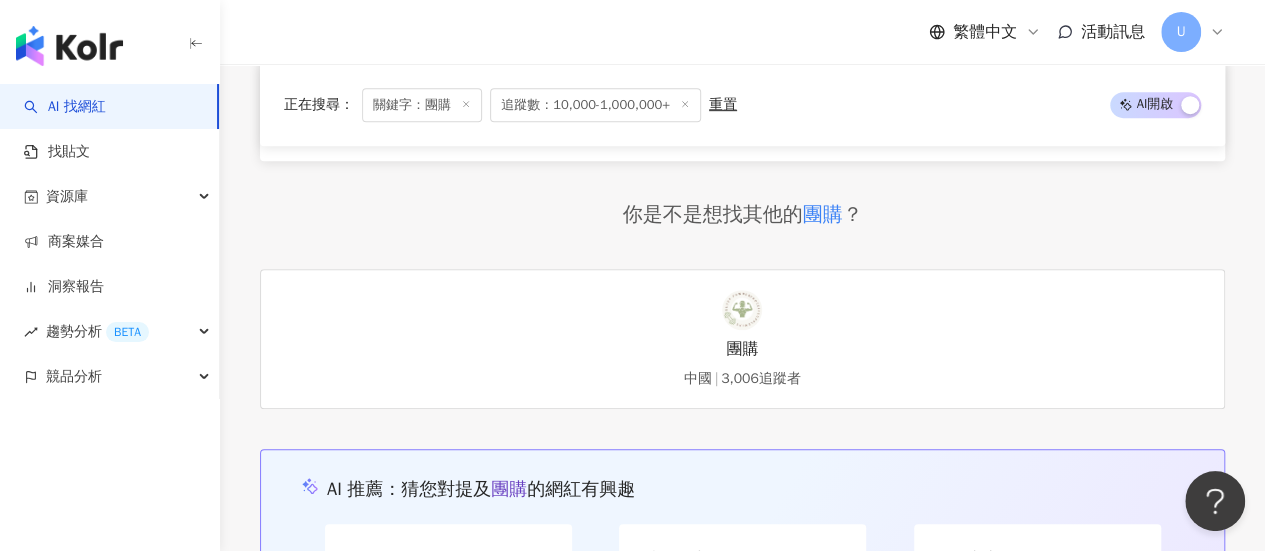 scroll, scrollTop: 4188, scrollLeft: 0, axis: vertical 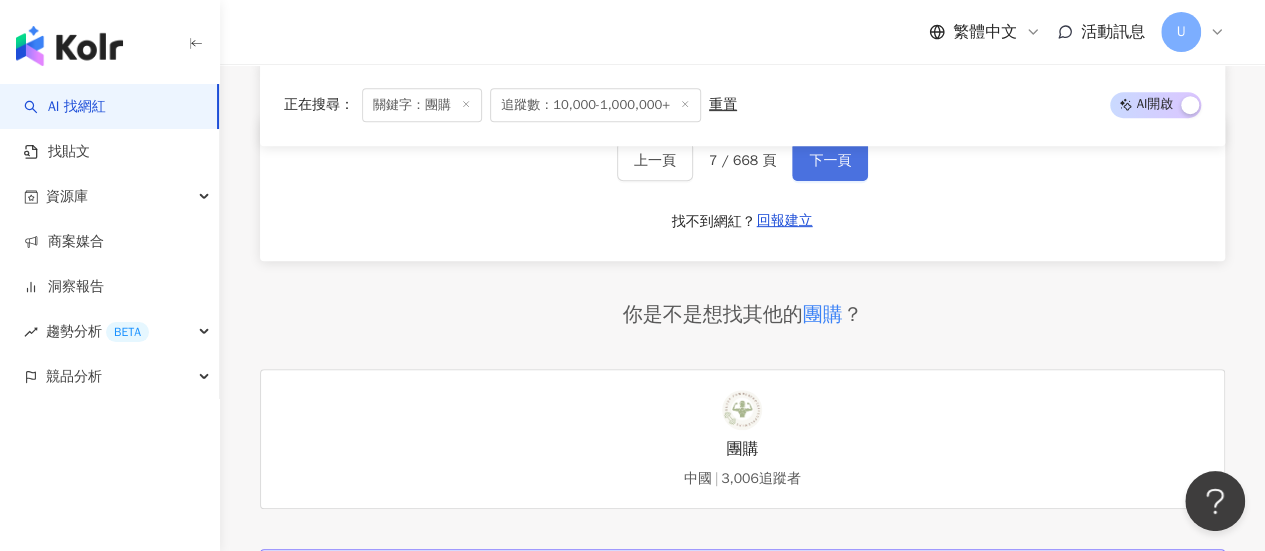 click on "下一頁" at bounding box center [830, 161] 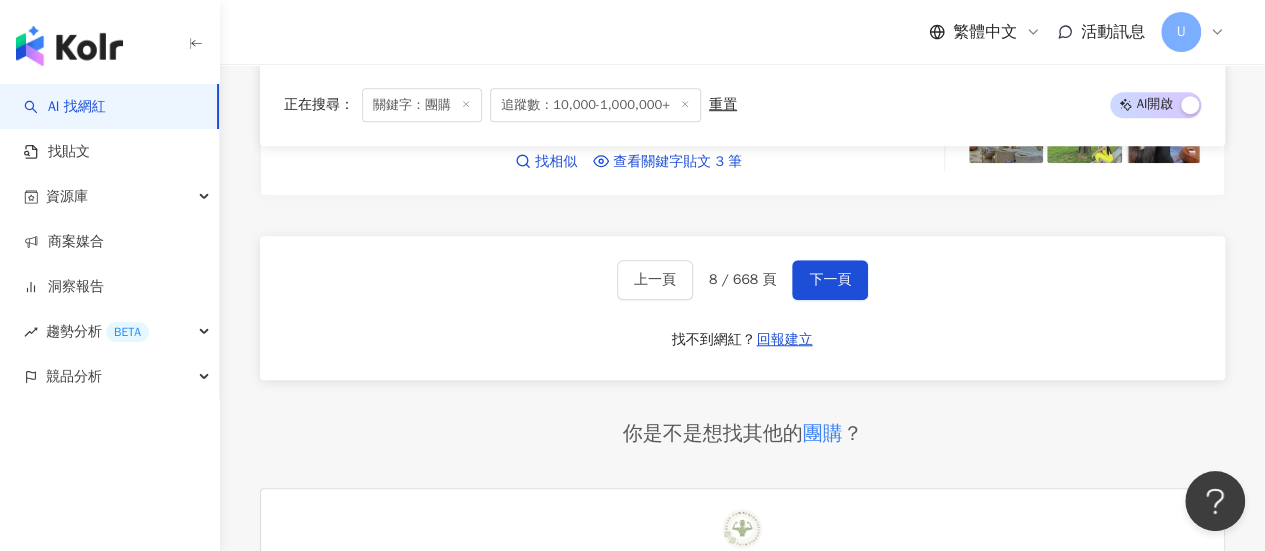 scroll, scrollTop: 4387, scrollLeft: 0, axis: vertical 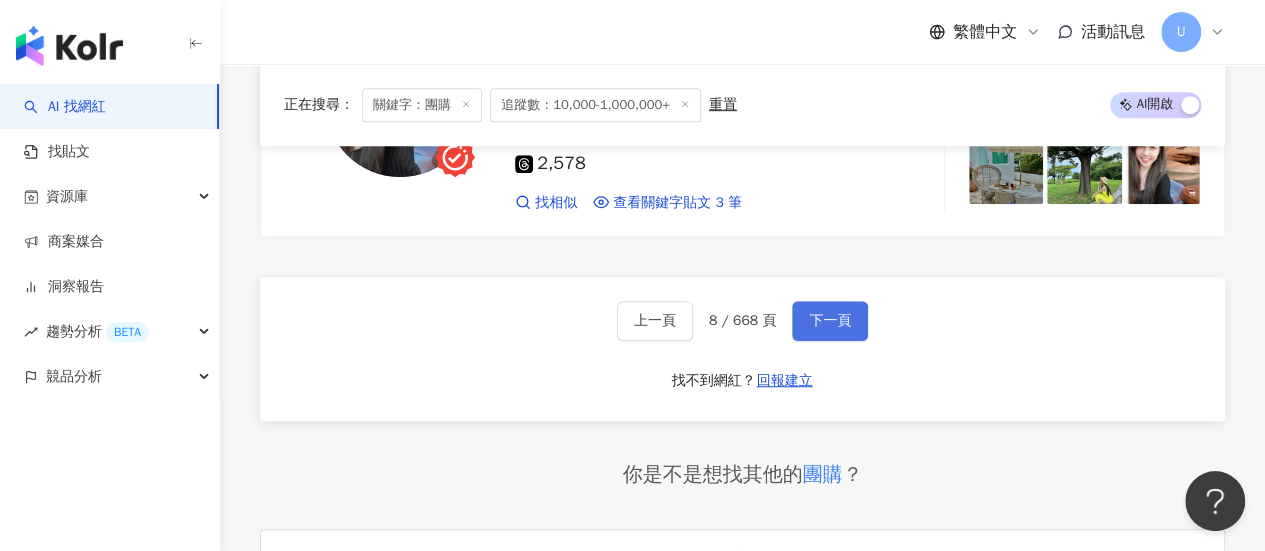 click on "下一頁" at bounding box center [830, 321] 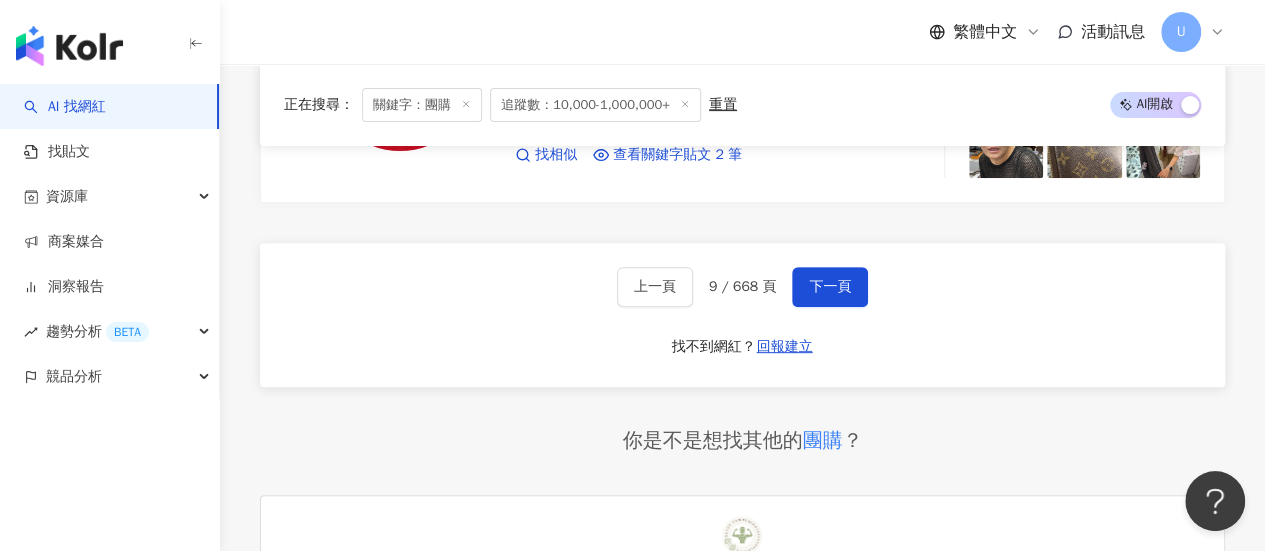 scroll, scrollTop: 4096, scrollLeft: 0, axis: vertical 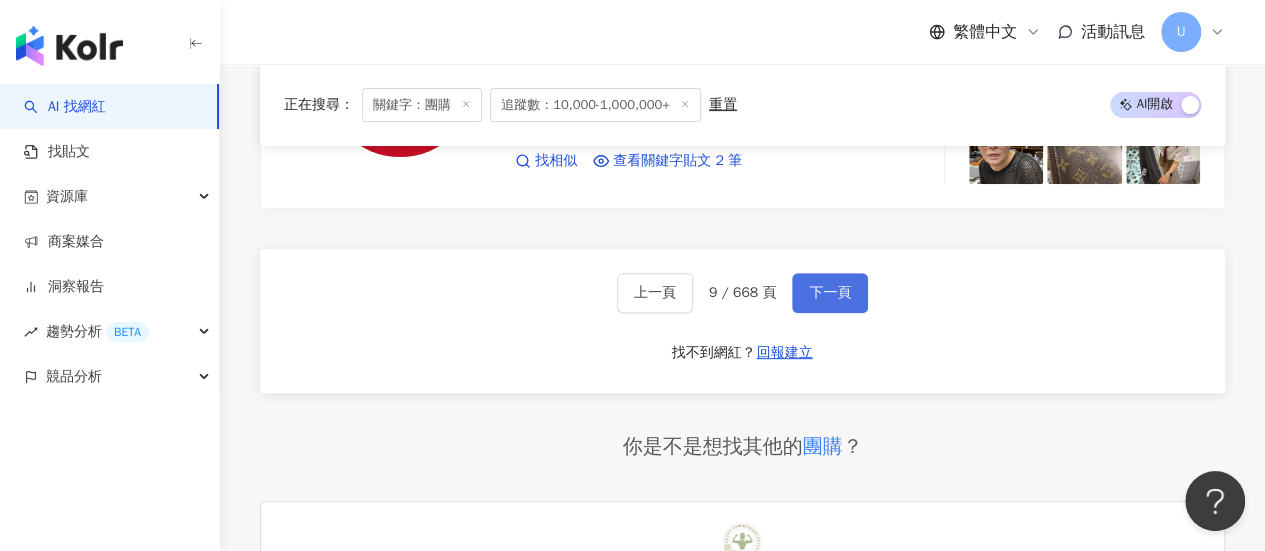 click on "下一頁" at bounding box center (830, 293) 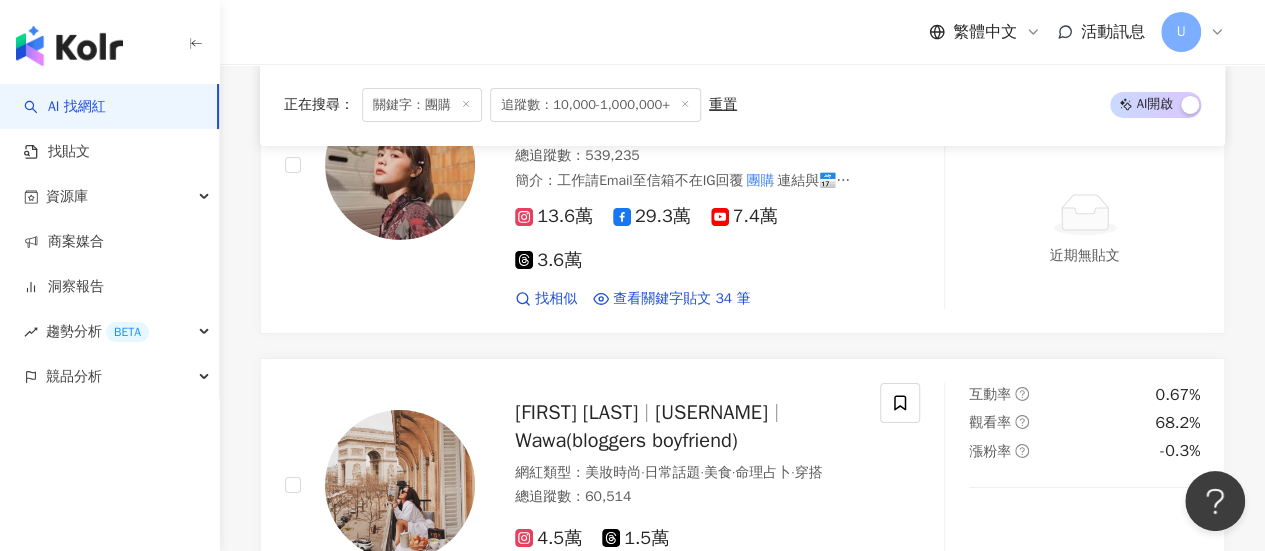 scroll, scrollTop: 3190, scrollLeft: 0, axis: vertical 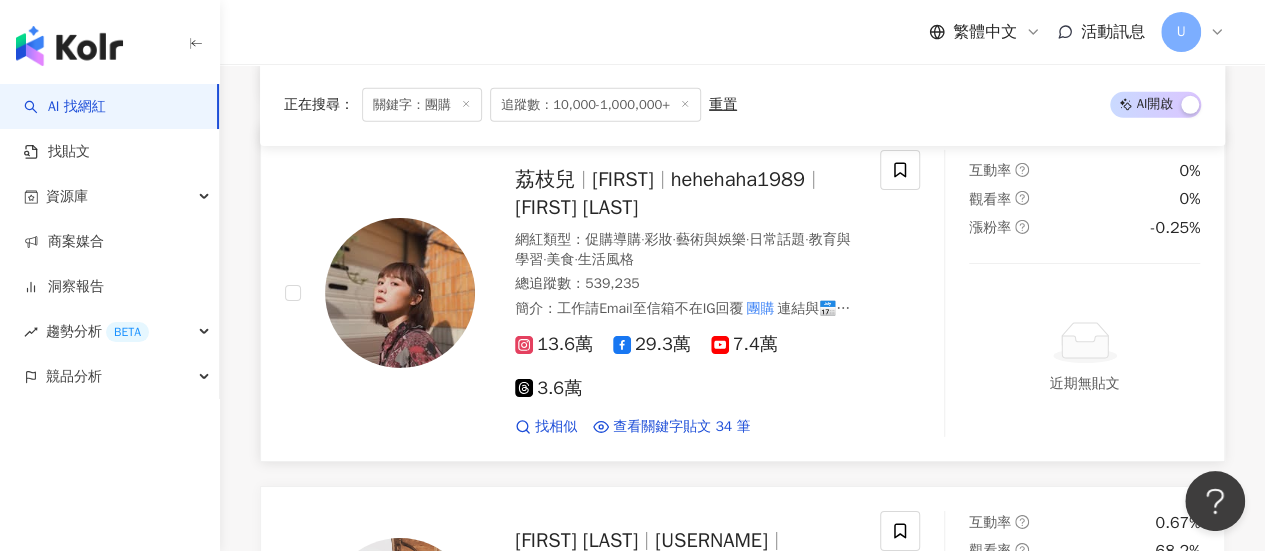 click on "hehehaha1989" at bounding box center [738, 179] 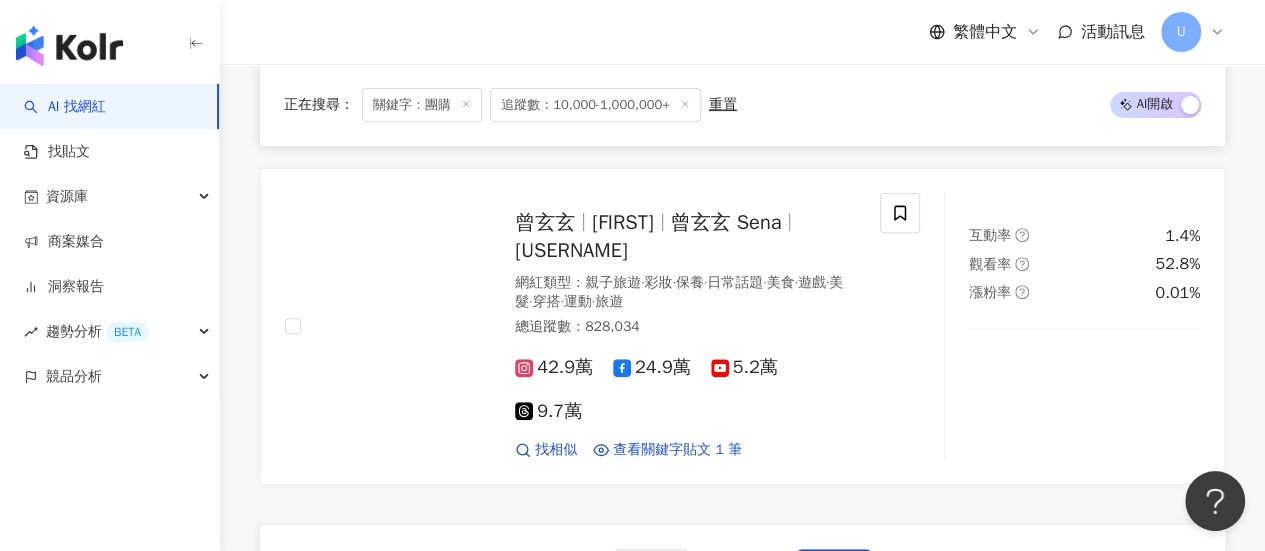 scroll, scrollTop: 4190, scrollLeft: 0, axis: vertical 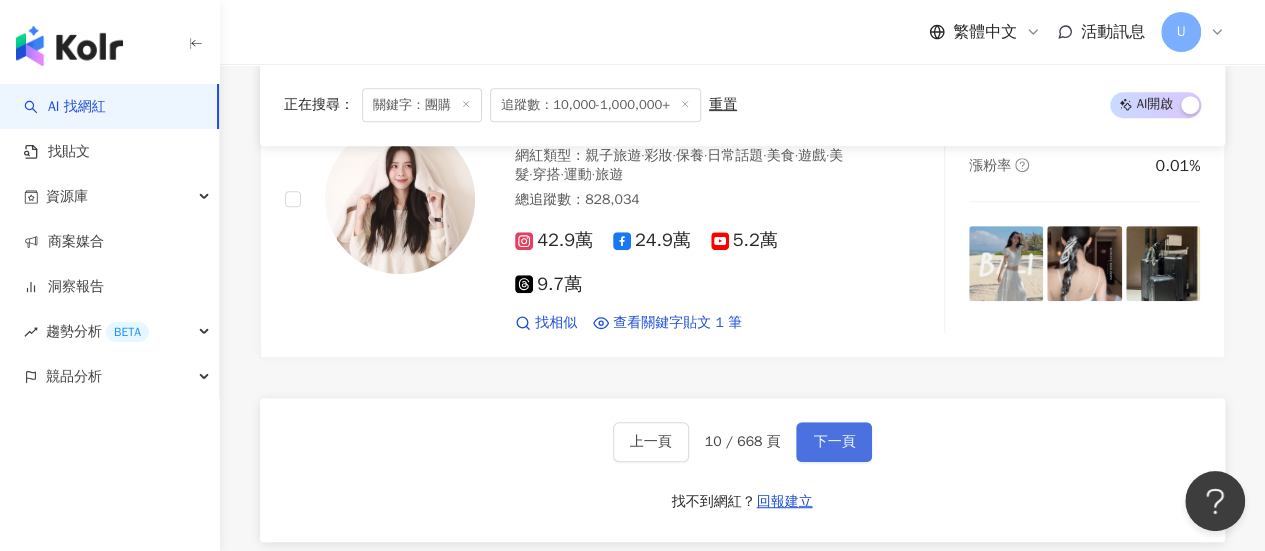 click on "下一頁" at bounding box center (834, 442) 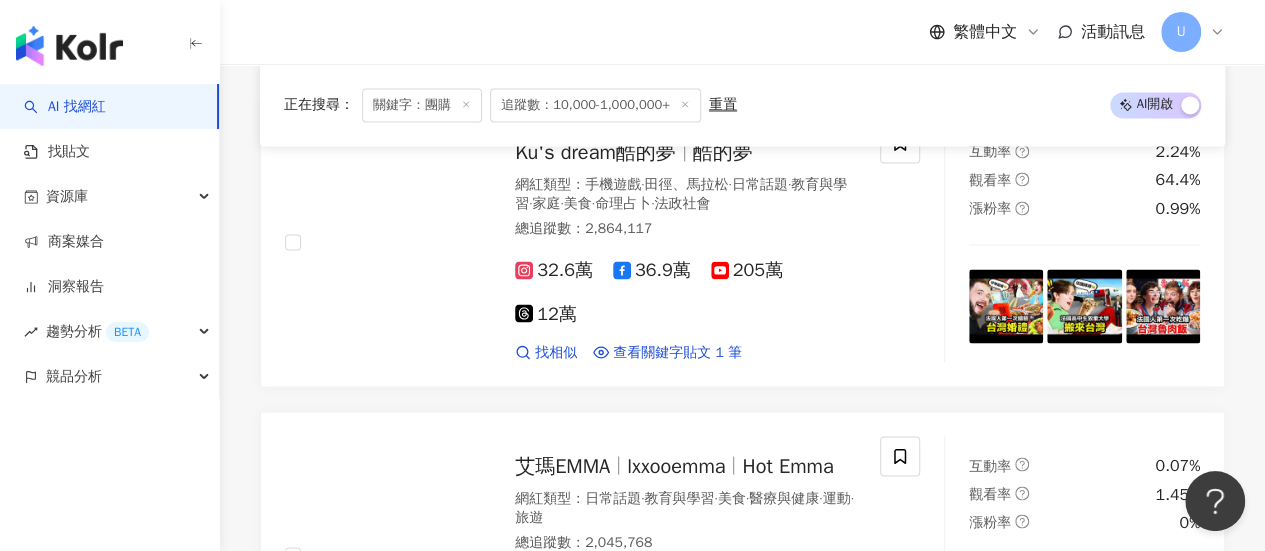 scroll, scrollTop: 3980, scrollLeft: 0, axis: vertical 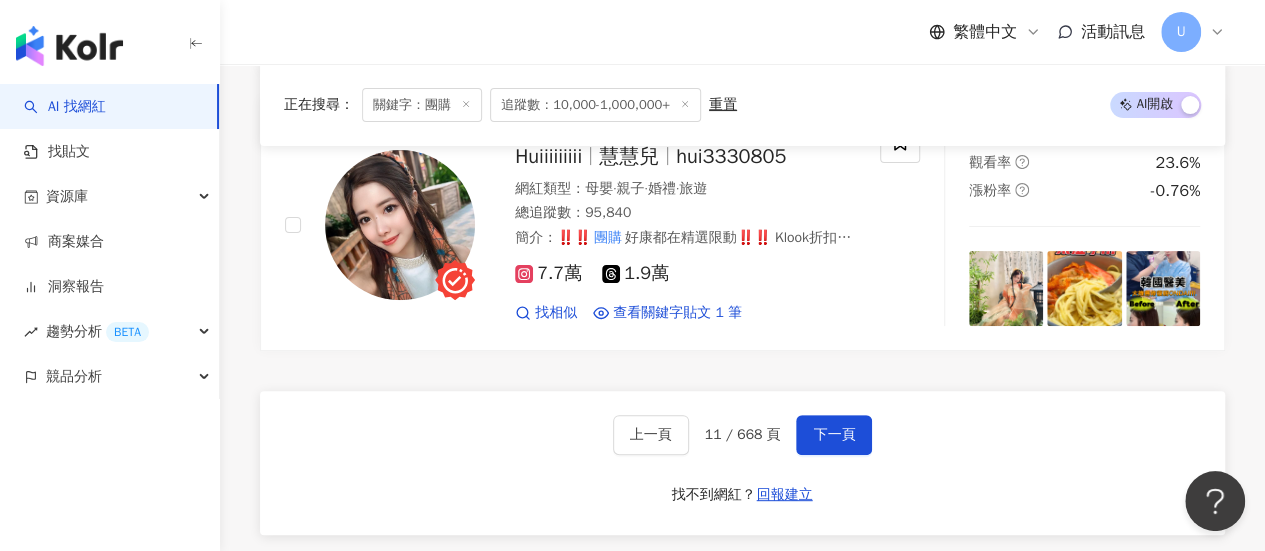 drag, startPoint x: 600, startPoint y: 399, endPoint x: 581, endPoint y: 409, distance: 21.470911 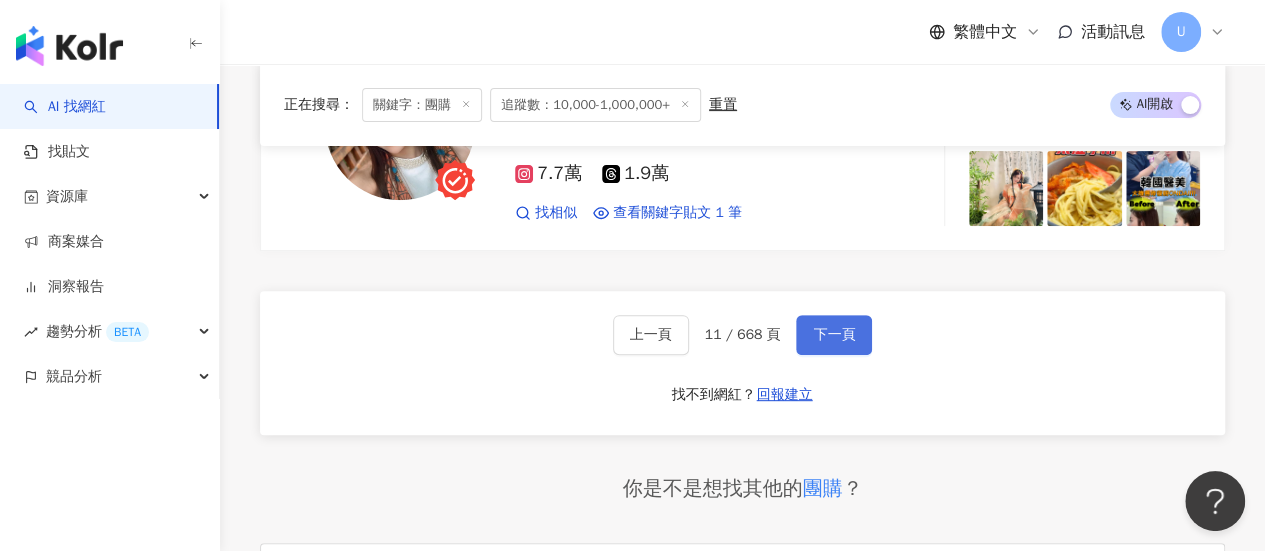 scroll, scrollTop: 3980, scrollLeft: 0, axis: vertical 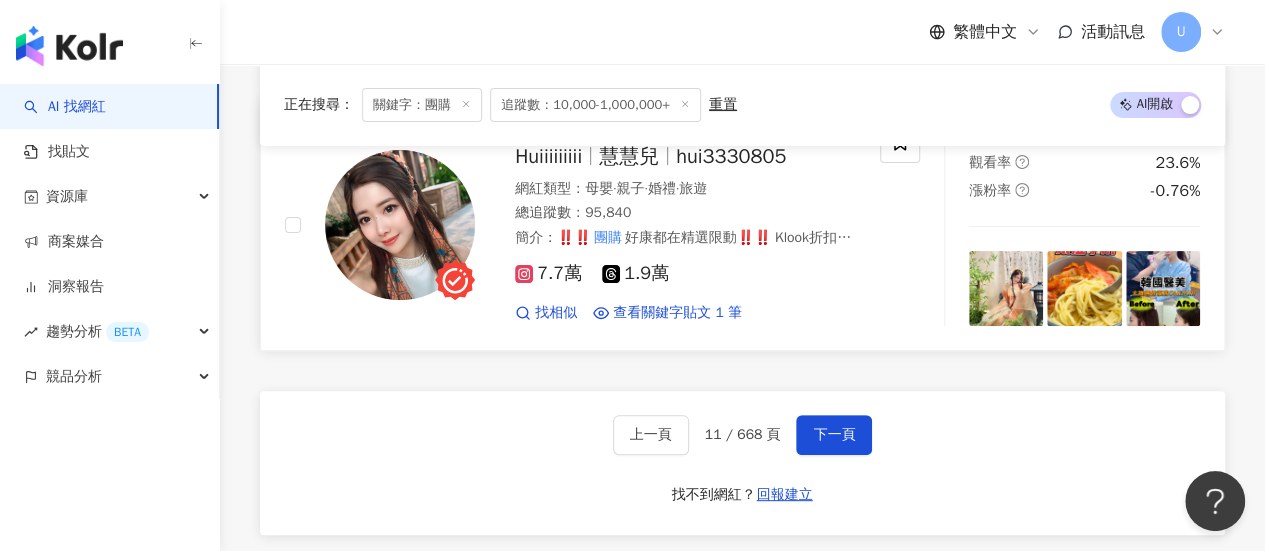 click on "網紅類型 ： 母嬰  ·  親子  ·  婚禮  ·  旅遊" at bounding box center [685, 189] 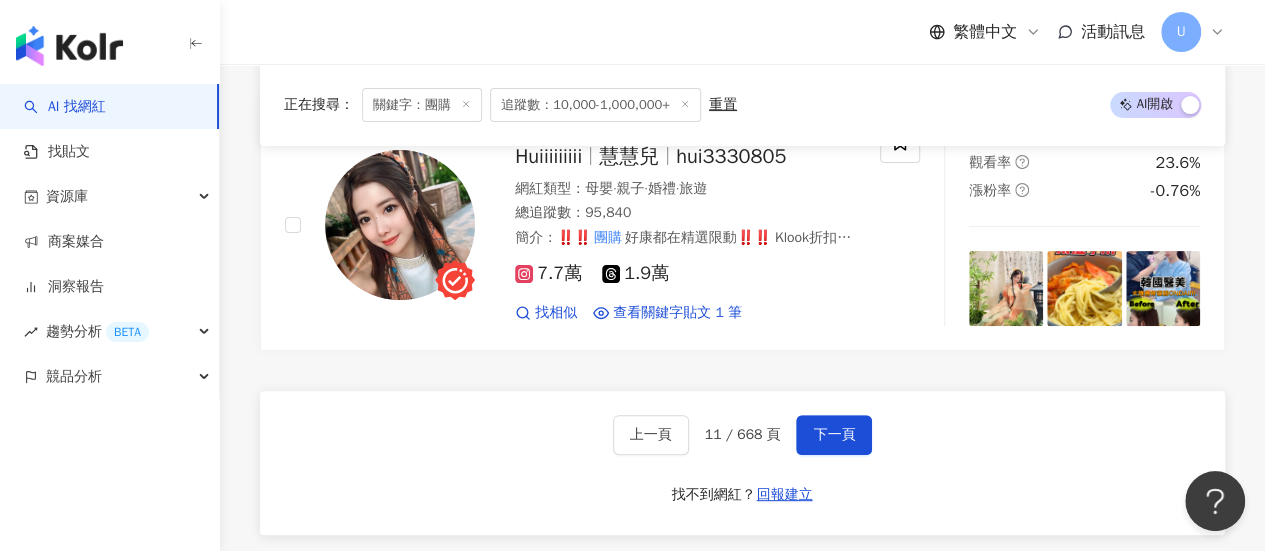 click on "上一頁 11 / 668 頁 下一頁 找不到網紅？ 回報建立" at bounding box center [742, 463] 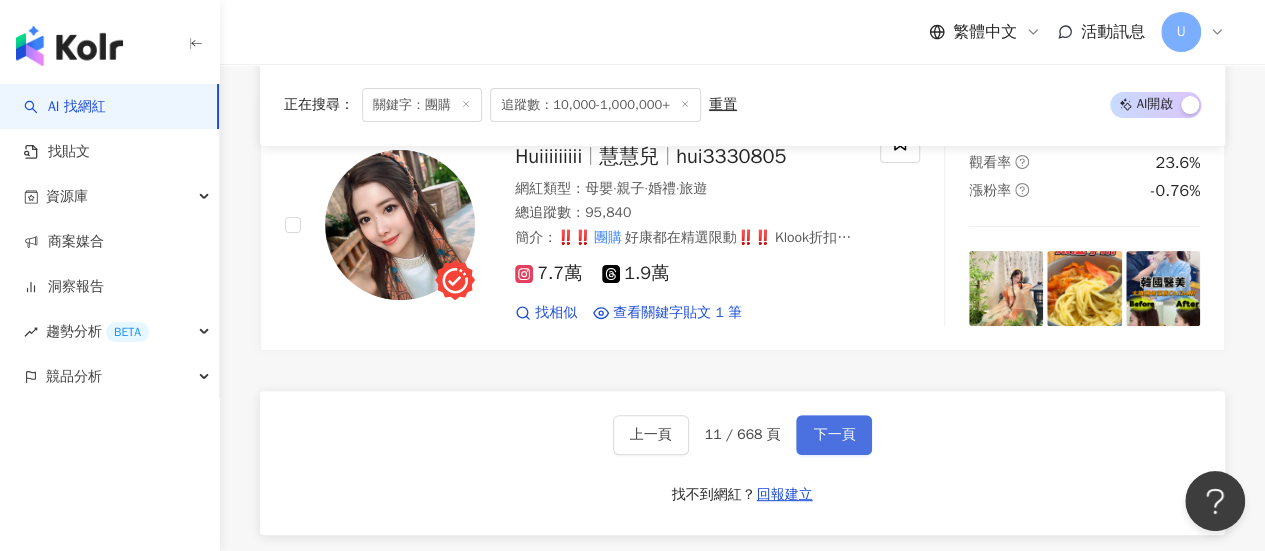 click on "下一頁" at bounding box center (834, 435) 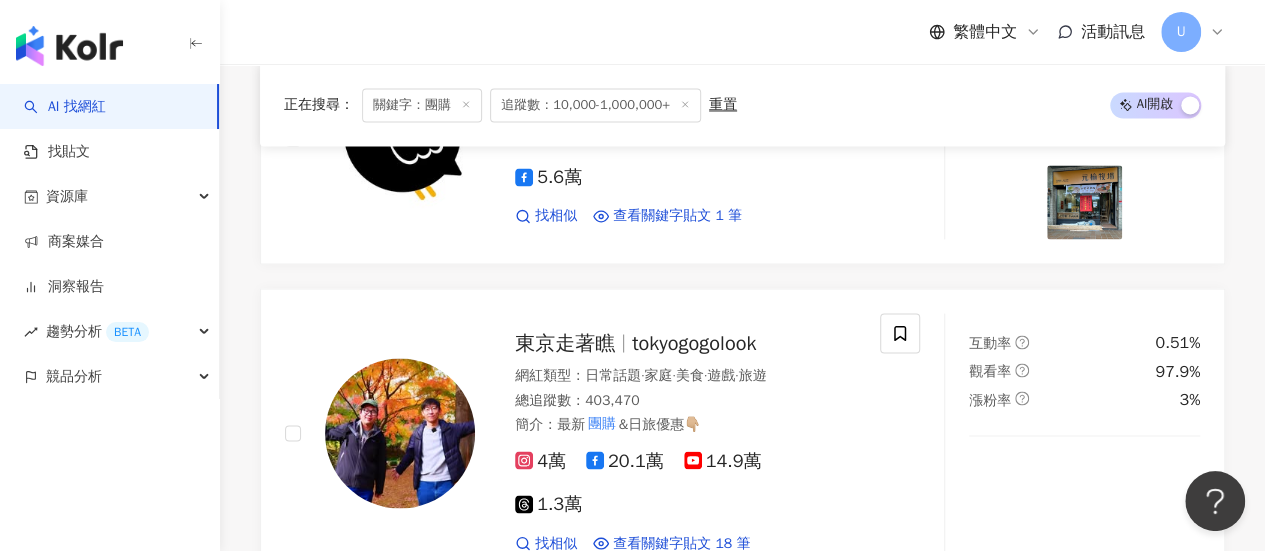 scroll, scrollTop: 3848, scrollLeft: 0, axis: vertical 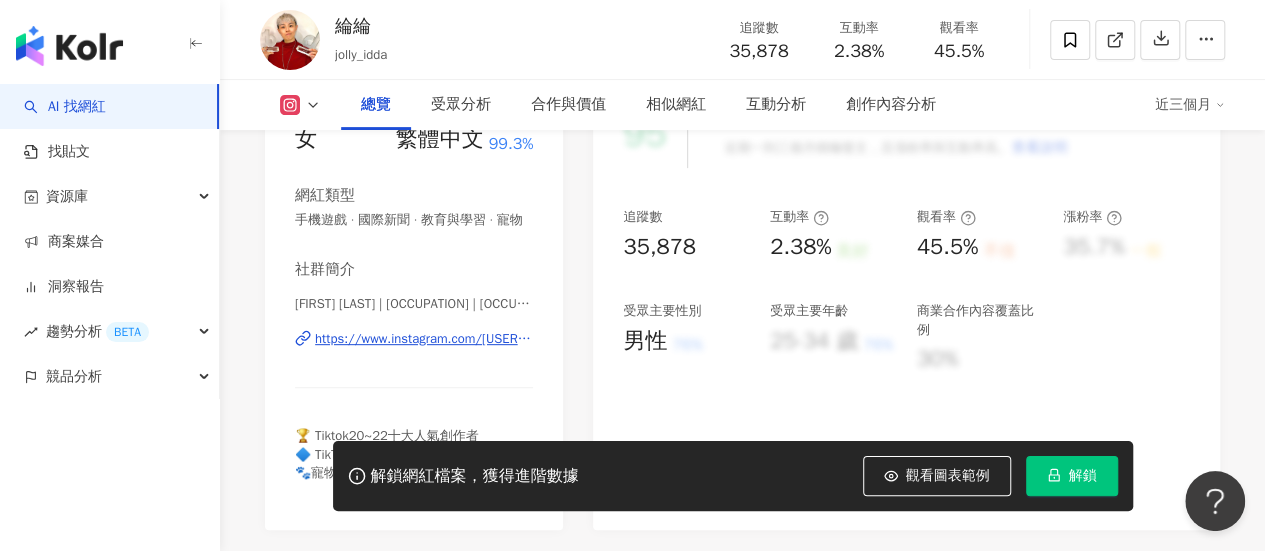 click on "https://www.instagram.com/jolly_idda/" at bounding box center [424, 339] 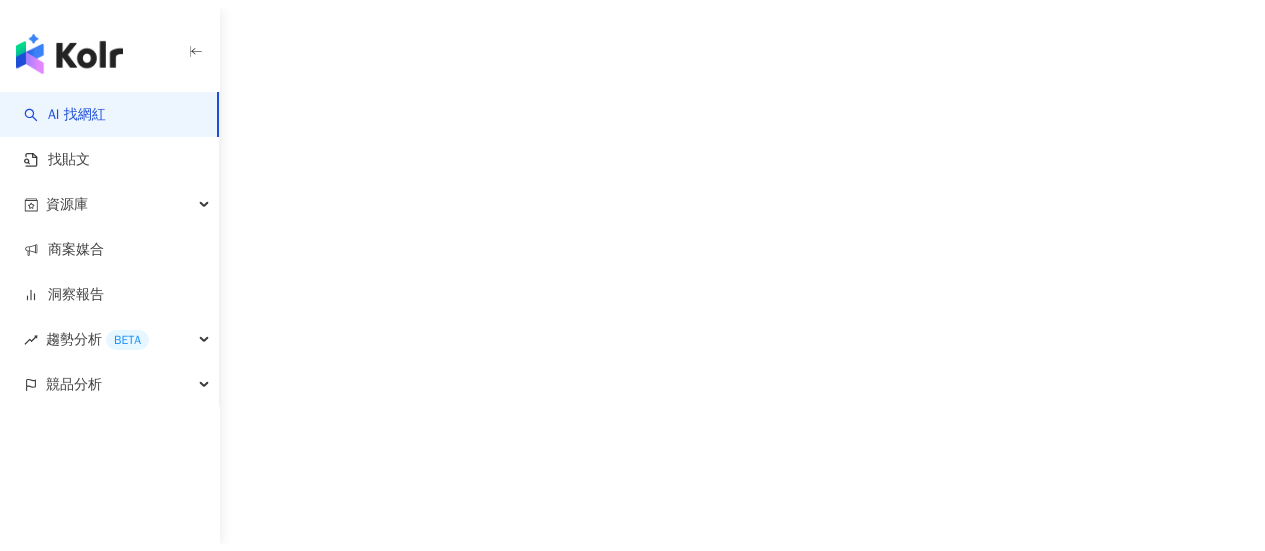 scroll, scrollTop: 0, scrollLeft: 0, axis: both 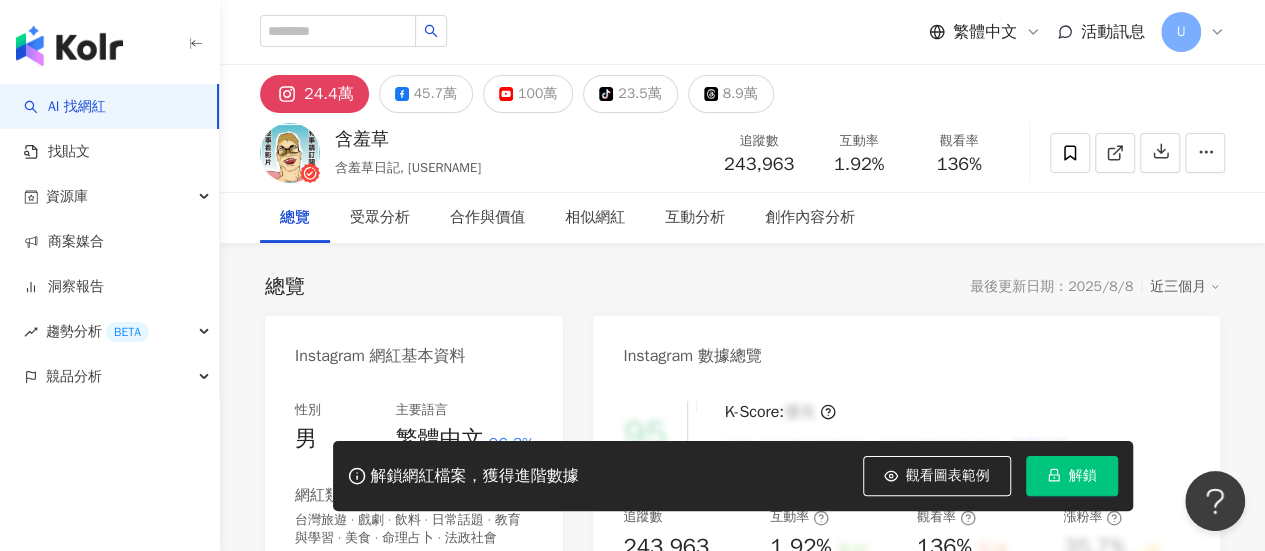 click on "24.4萬 45.7萬 100萬tiktok-icon 23.5萬 8.9萬 含羞草 含羞草日記, [USERNAME] 追蹤數 243,963 互動率 1.92% 觀看率 136% 總覽 受眾分析 合作與價值 相似網紅 互動分析 創作內容分析 總覽 最後更新日期：2025/8/8 近三個月 Instagram 網紅基本資料 性別   男 主要語言   繁體中文 96.3% 網紅類型 台灣旅遊 · 戲劇 · 飲料 · 日常話題 · 教育與學習 · 美食 · 命理占卜 · 法政社會 社群簡介 含羞草 | [USERNAME] https://www.instagram.com/[USERNAME]/ YouTuber 演員 歌手
草幣狀元孵化中心創辦人 看更多 Instagram 數據總覽 95 K-Score :   優良 近期一到三個月積極發文，且漲粉率與互動率高。 查看說明 追蹤數   243,963 互動率   1.92% 良好 觀看率   136% 不佳 漲粉率   35.7% 一般 受眾主要性別   男性 76% 受眾主要年齡   25-34 歲 76% 商業合作內容覆蓋比例   30% AI Instagram 成效等級三大指標 互動率 1.92% 良好 0.19% 觀看率 136% 不佳 0.8%" at bounding box center (742, 3472) 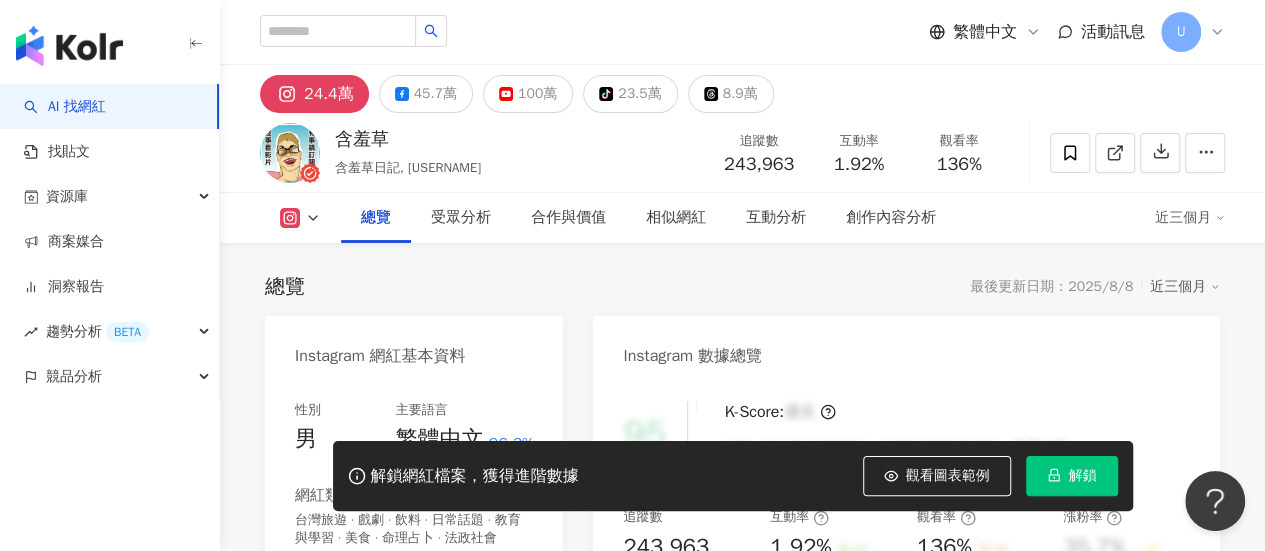 scroll, scrollTop: 200, scrollLeft: 0, axis: vertical 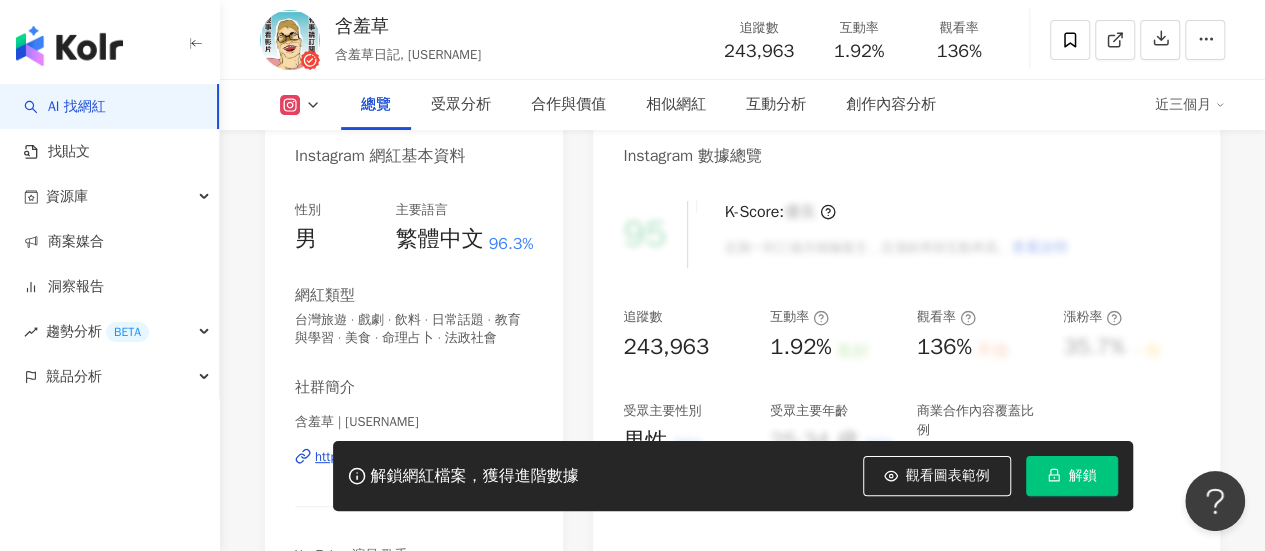 click 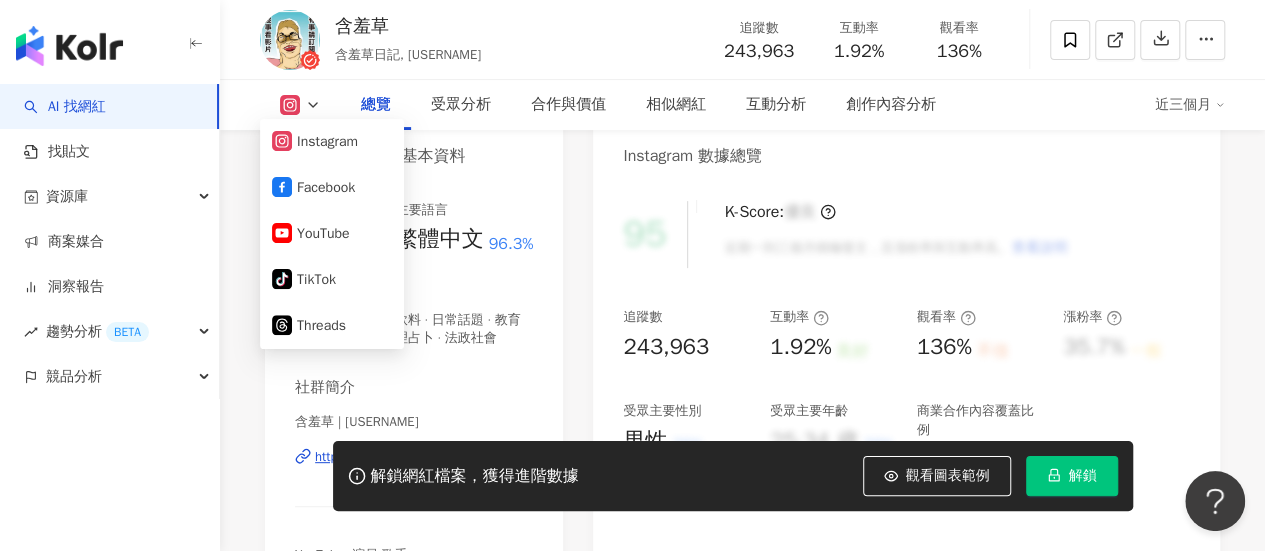 scroll, scrollTop: 400, scrollLeft: 0, axis: vertical 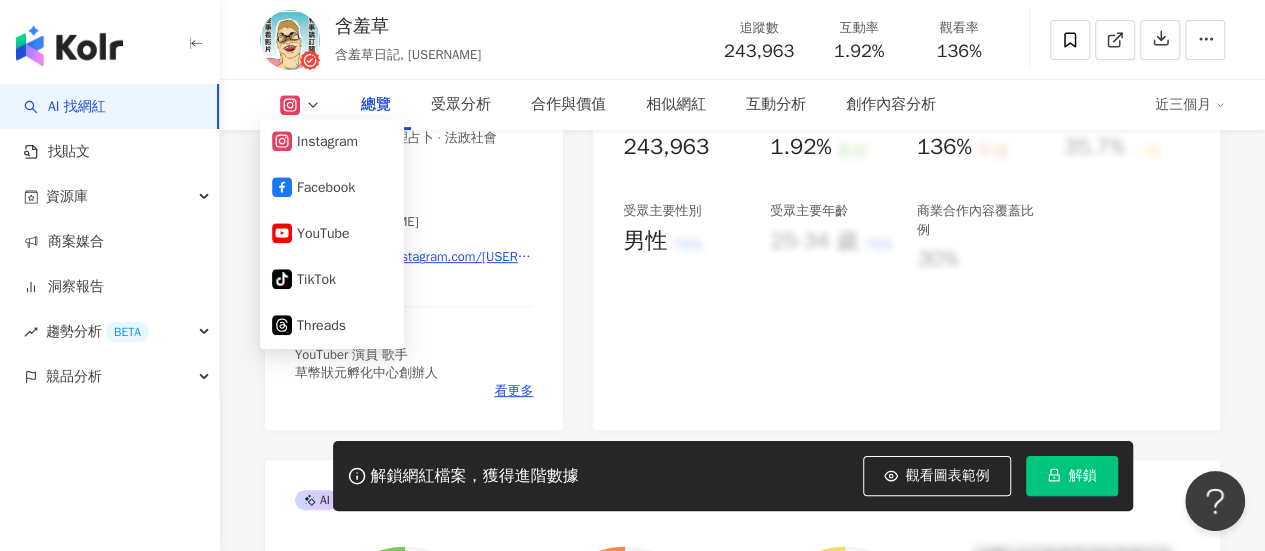 click on "https://www.instagram.com/xiucao.han/" at bounding box center (424, 257) 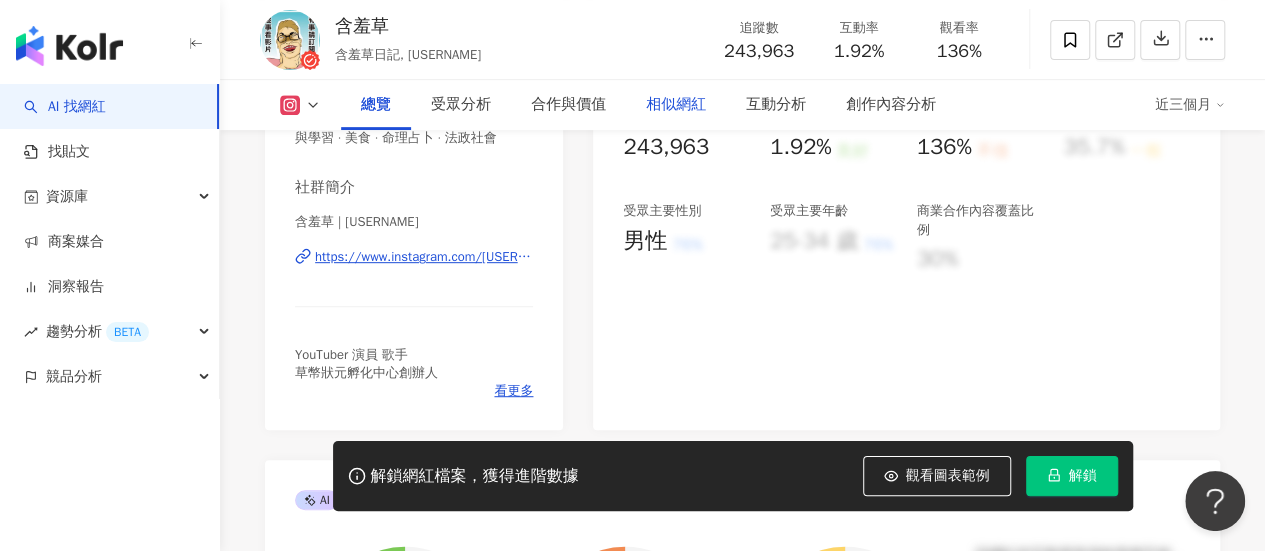drag, startPoint x: 684, startPoint y: 139, endPoint x: 686, endPoint y: 127, distance: 12.165525 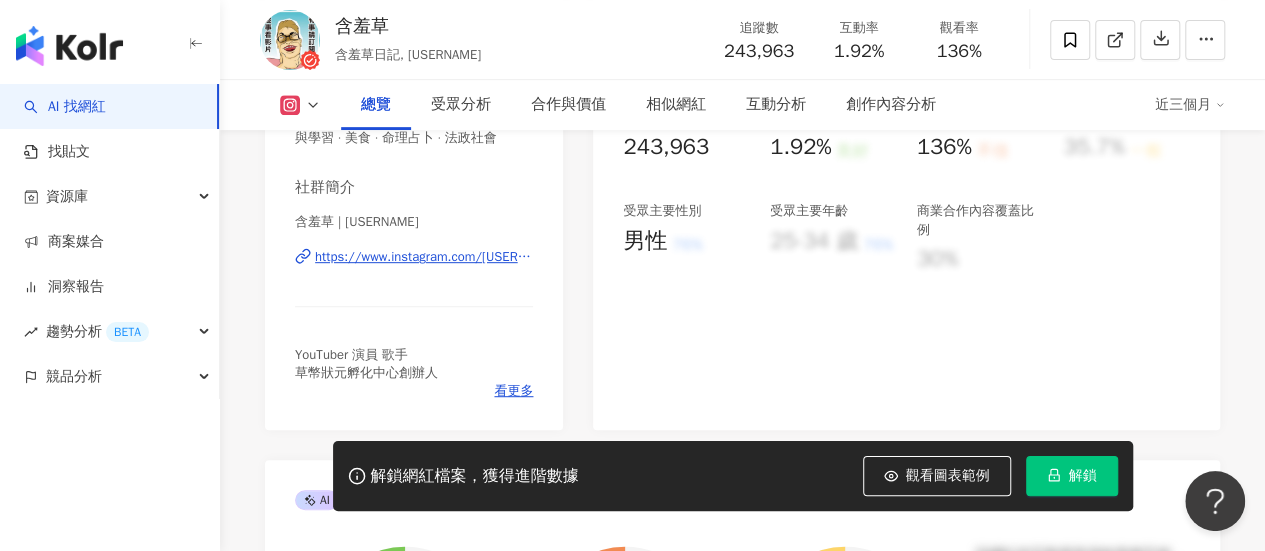 scroll, scrollTop: 0, scrollLeft: 0, axis: both 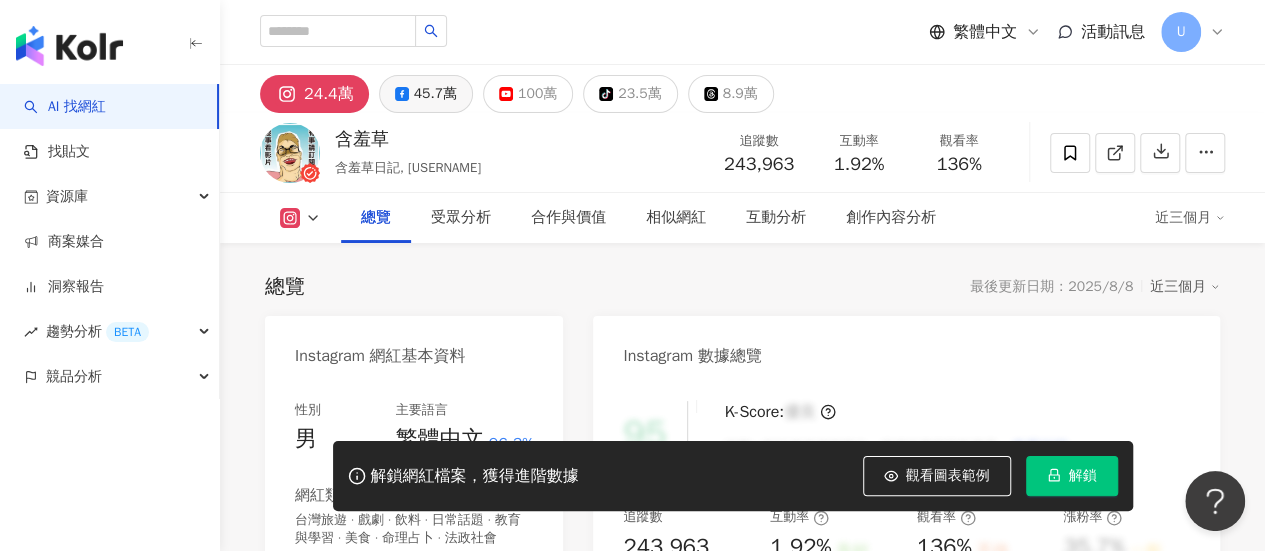 click on "45.7萬" at bounding box center [435, 94] 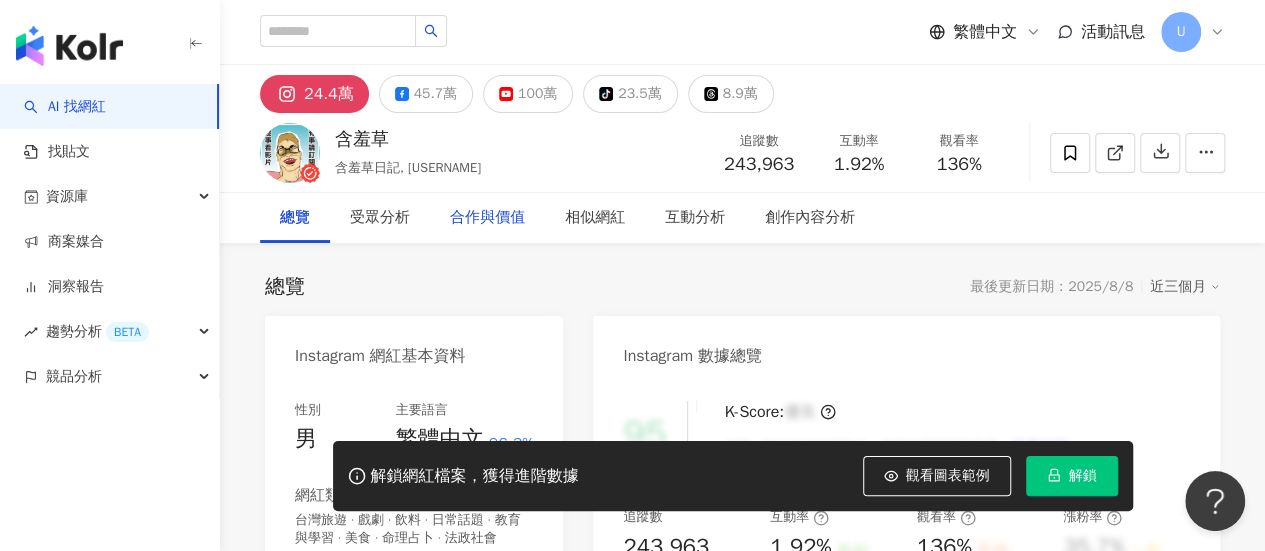scroll, scrollTop: 200, scrollLeft: 0, axis: vertical 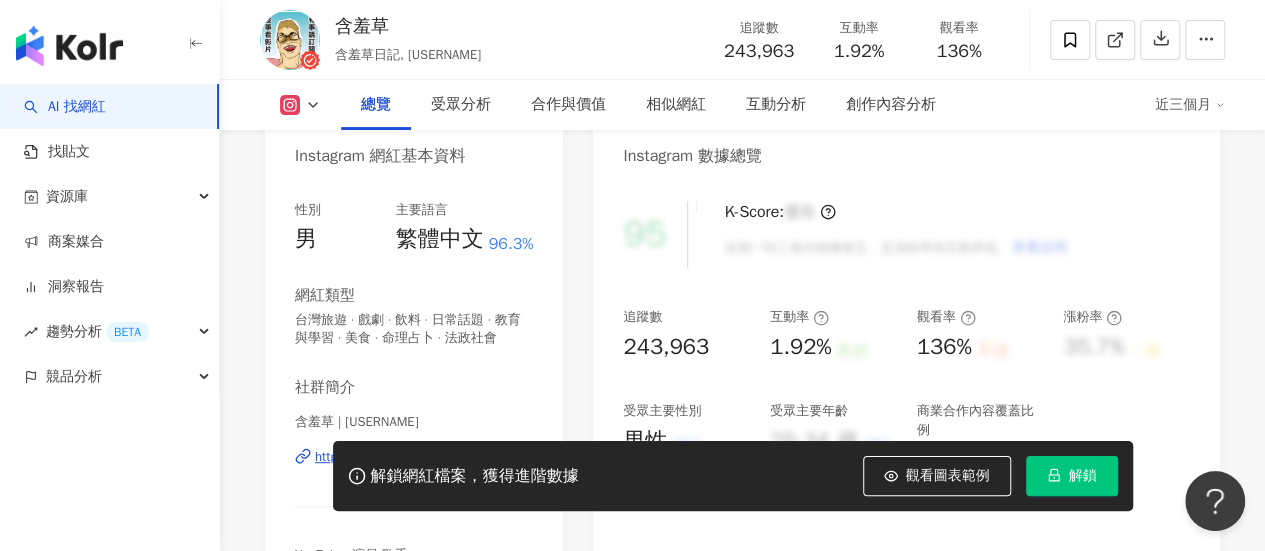 click on "含羞草 含羞草日記, xiucao.han 追蹤數 243,963 互動率 1.92% 觀看率 136% 總覽 受眾分析 合作與價值 相似網紅 互動分析 創作內容分析 近三個月" at bounding box center (742, 65) 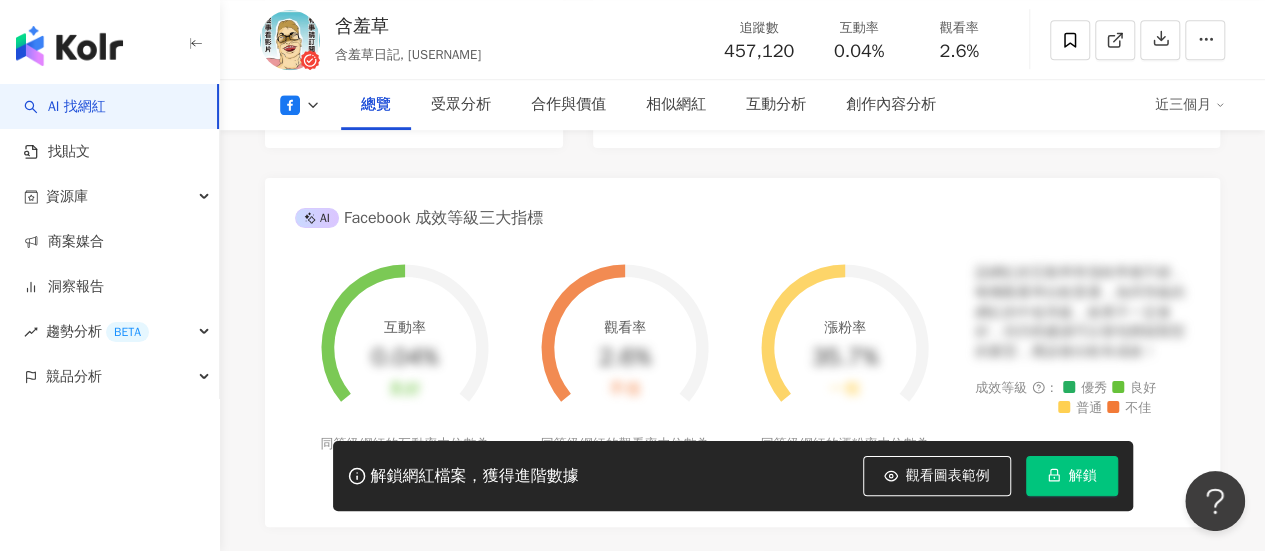 scroll, scrollTop: 300, scrollLeft: 0, axis: vertical 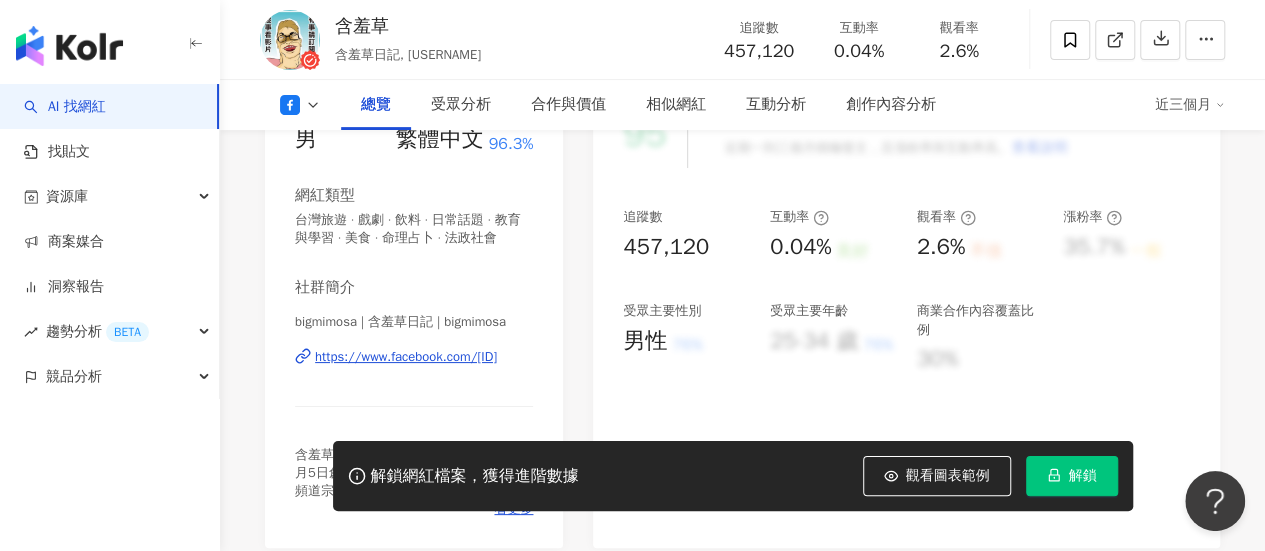 click on "https://www.facebook.com/284920851931010" at bounding box center [406, 357] 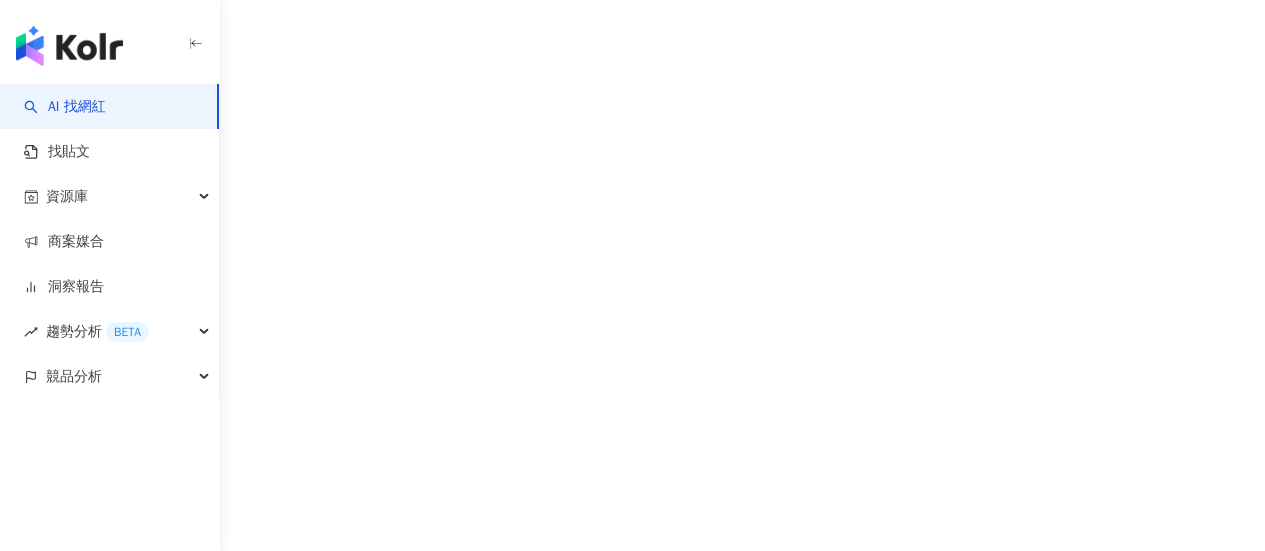 scroll, scrollTop: 0, scrollLeft: 0, axis: both 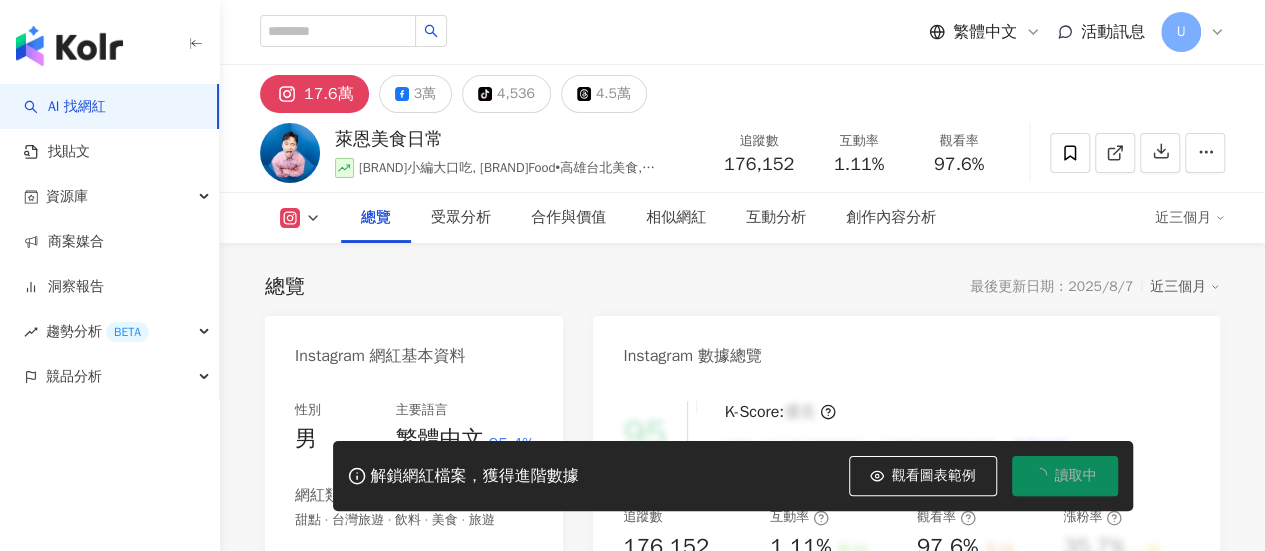 click on "https://www.instagram.com/ryan.food/" at bounding box center (424, 639) 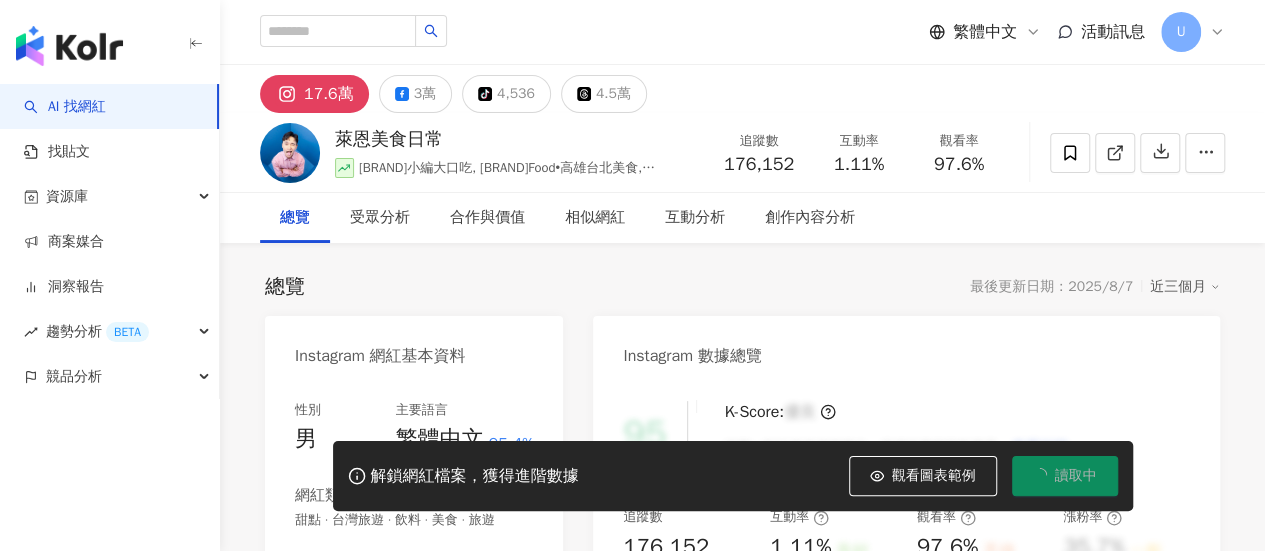 scroll, scrollTop: 300, scrollLeft: 0, axis: vertical 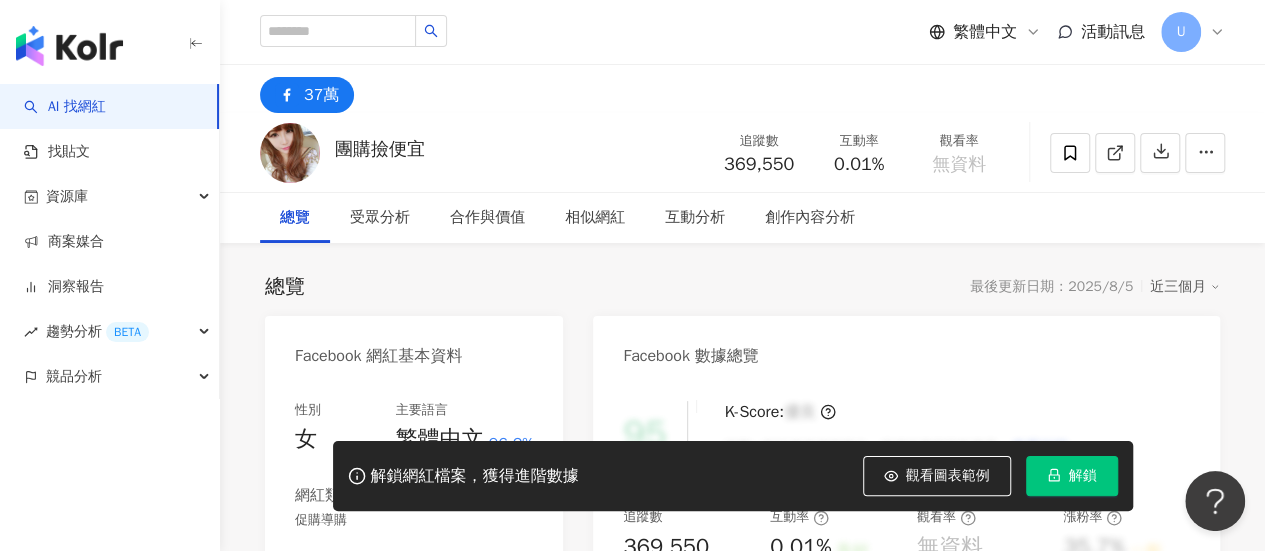 click on "性別   女 主要語言   繁體中文 96.2% 網紅類型 促購導購 社群簡介 168AA | 團購撿便宜 | 168AA https://www.facebook.com/179243092212221 ★小編推薦網站(電腦版操作) → https://rink.cc/wm6x0
★手機APP下載購買 → https://goo.gl/AR5JJw
★需要代下單的北鼻請私訊小編→ m.me/168AA
看更多" at bounding box center (414, 600) 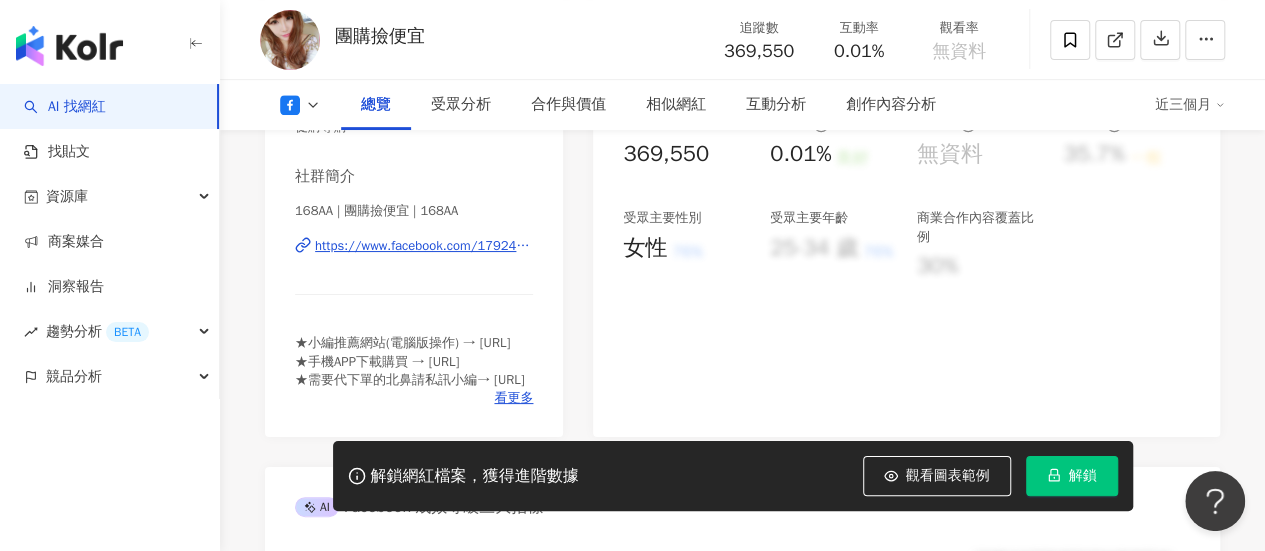 scroll, scrollTop: 400, scrollLeft: 0, axis: vertical 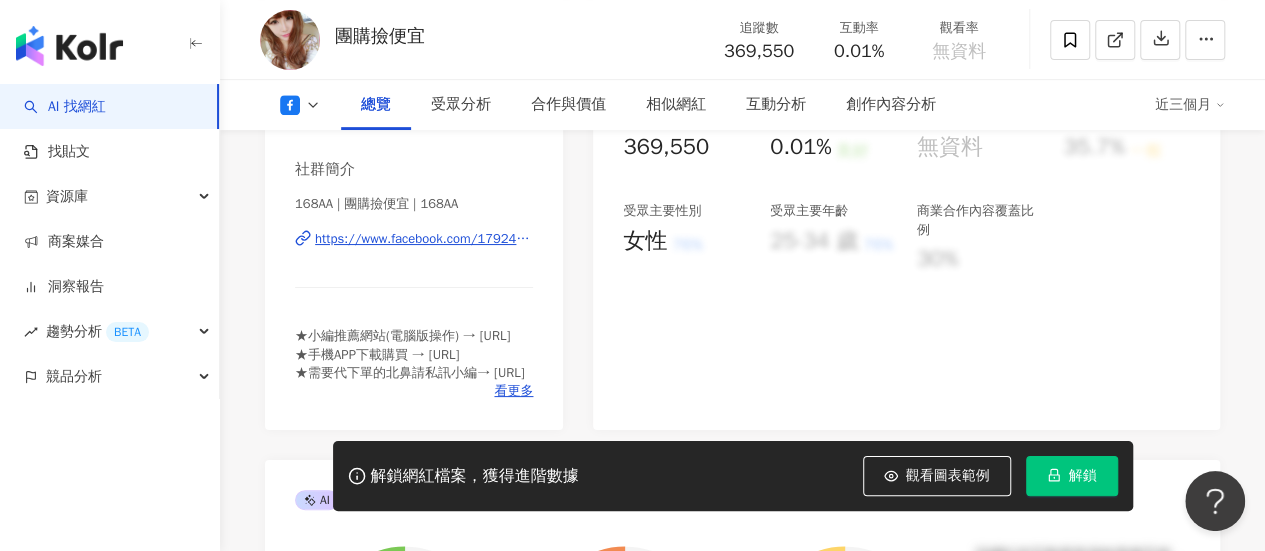 click on "https://www.facebook.com/179243092212221" at bounding box center (424, 239) 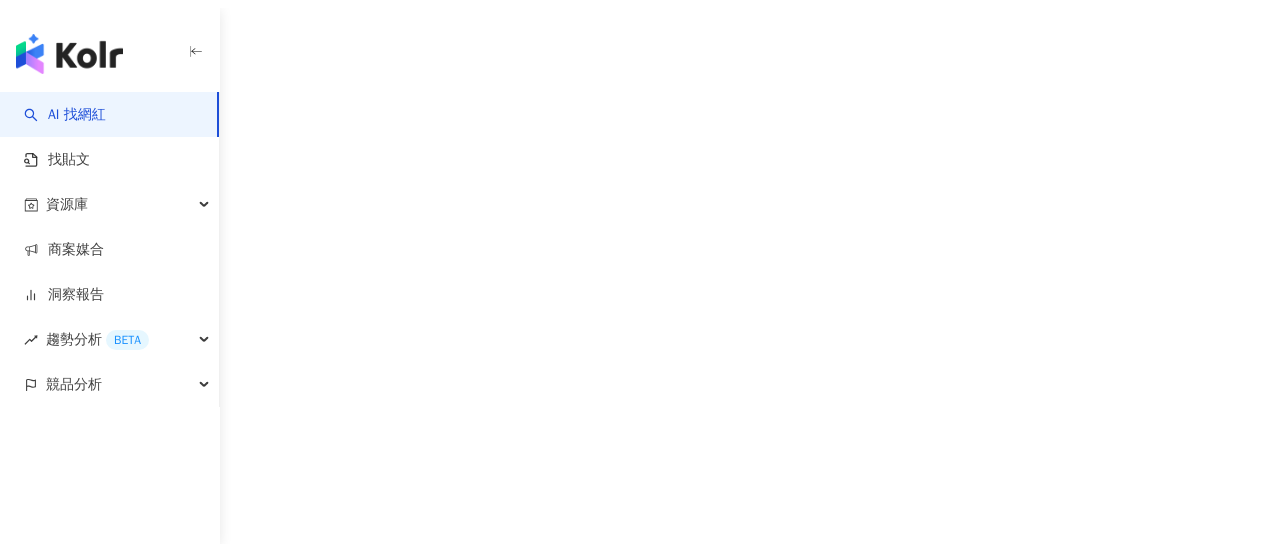 scroll, scrollTop: 0, scrollLeft: 0, axis: both 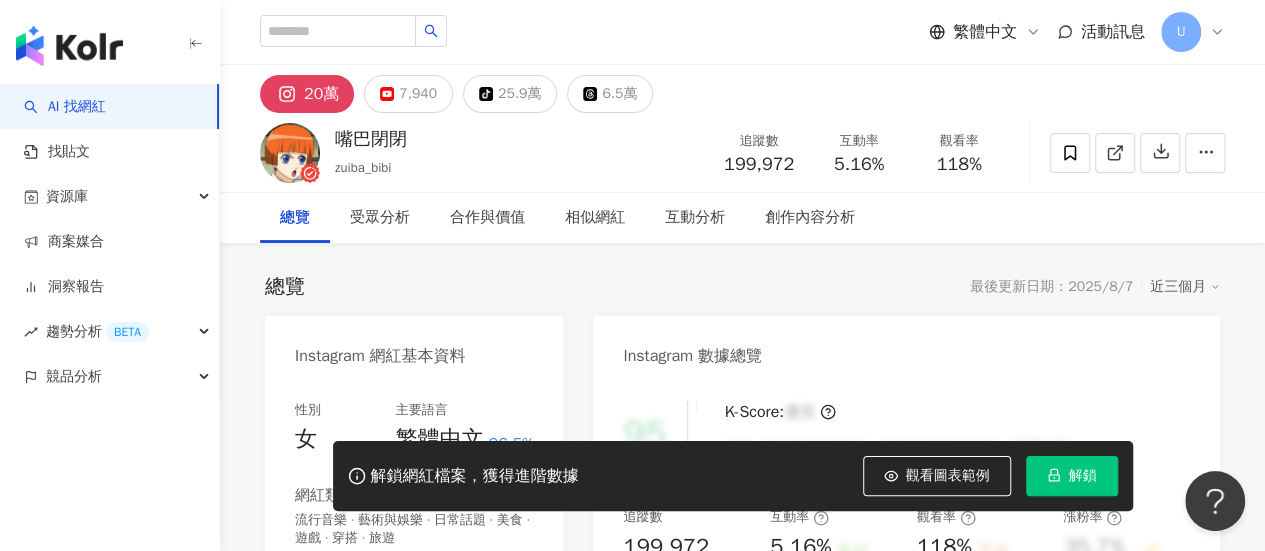 click on "嘴巴閉閉 | zuiba_bibi https://www.instagram.com/zuiba_bibi/" at bounding box center (414, 671) 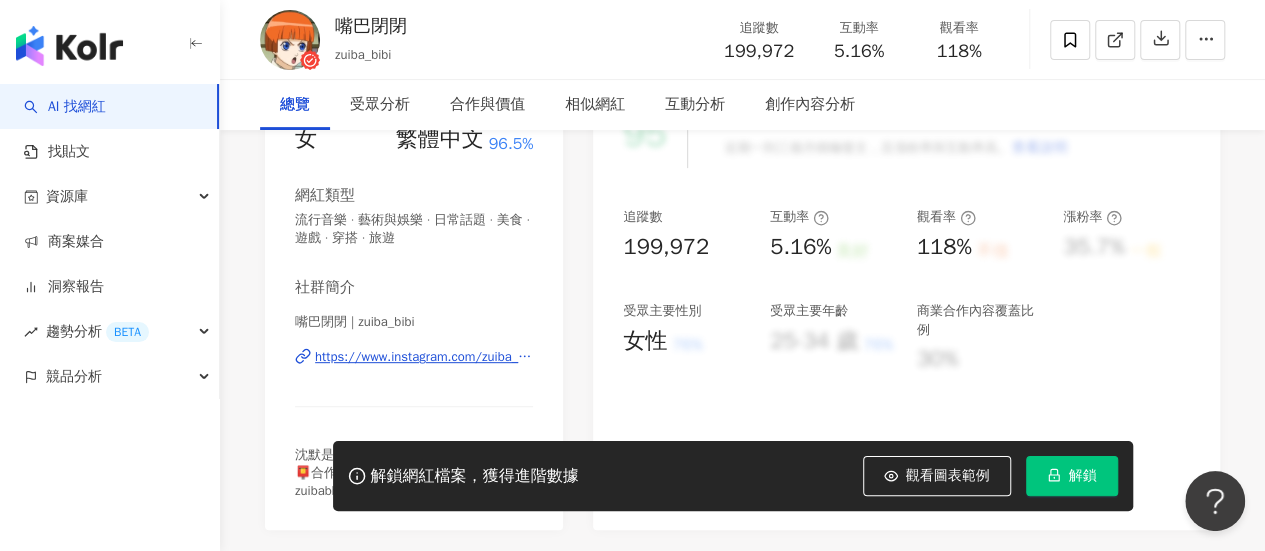 click on "https://www.instagram.com/zuiba_bibi/" at bounding box center (424, 357) 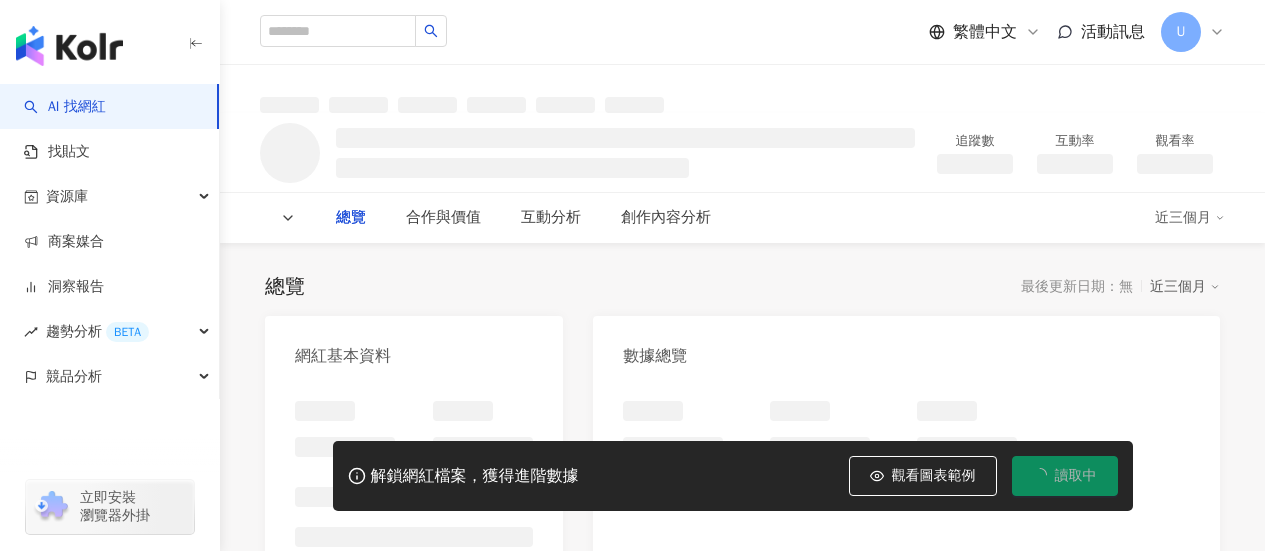 scroll, scrollTop: 0, scrollLeft: 0, axis: both 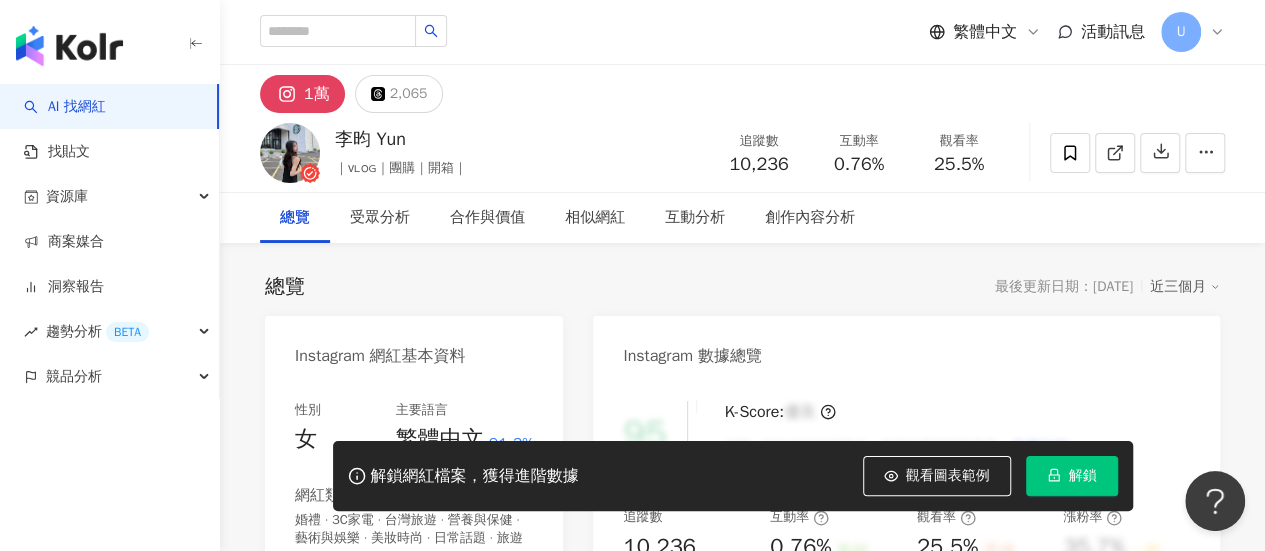 click on "https://www.instagram.com/leeyuns/" at bounding box center (424, 657) 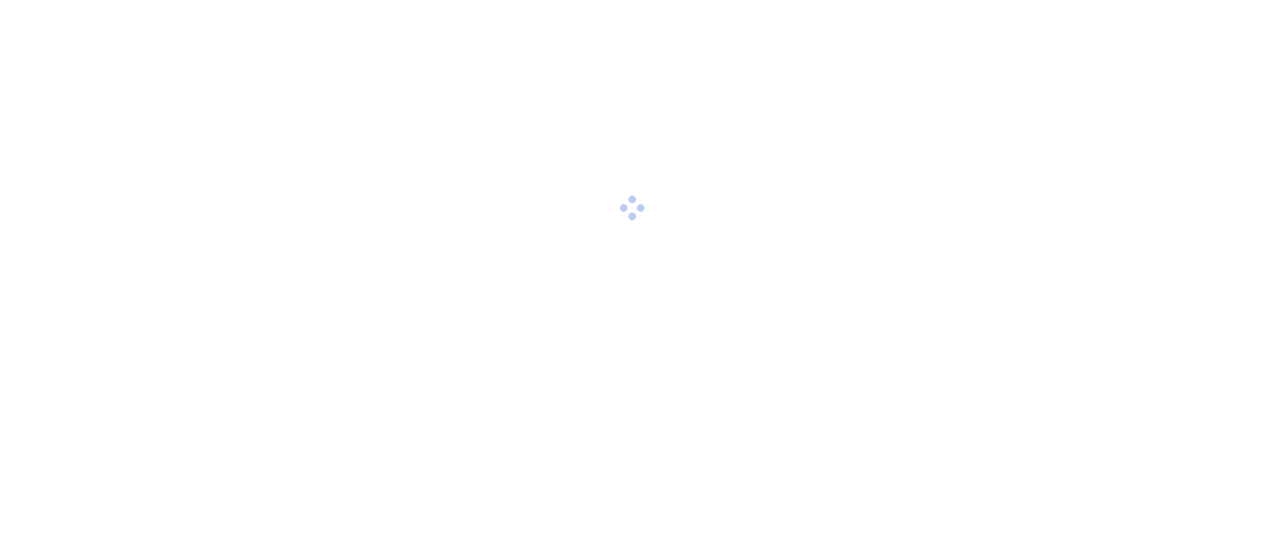 scroll, scrollTop: 0, scrollLeft: 0, axis: both 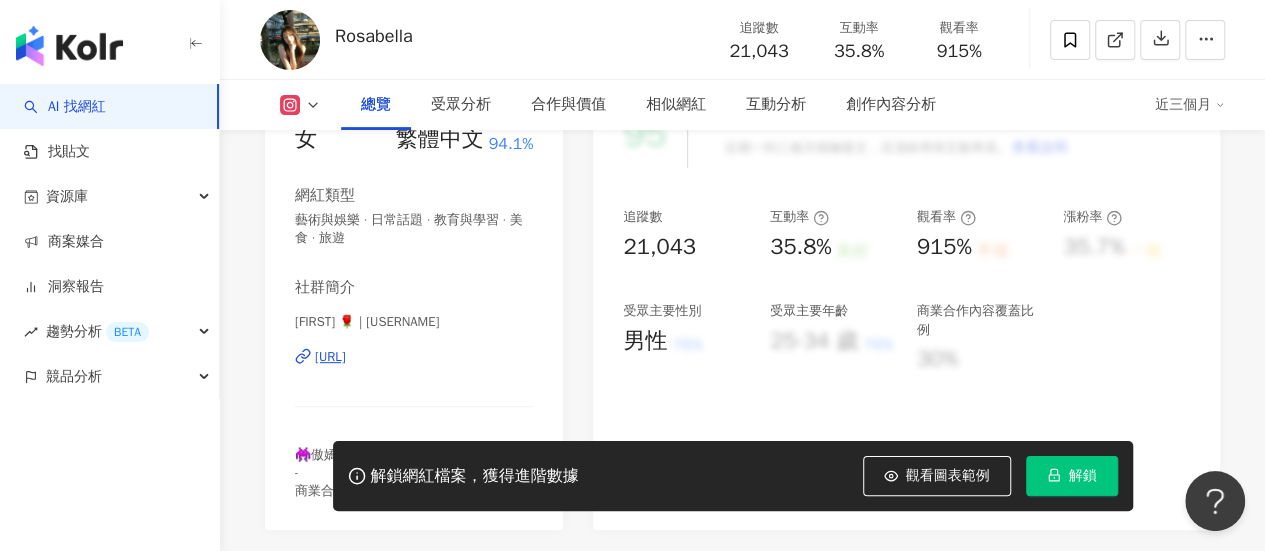 drag, startPoint x: 500, startPoint y: 300, endPoint x: 472, endPoint y: 363, distance: 68.942 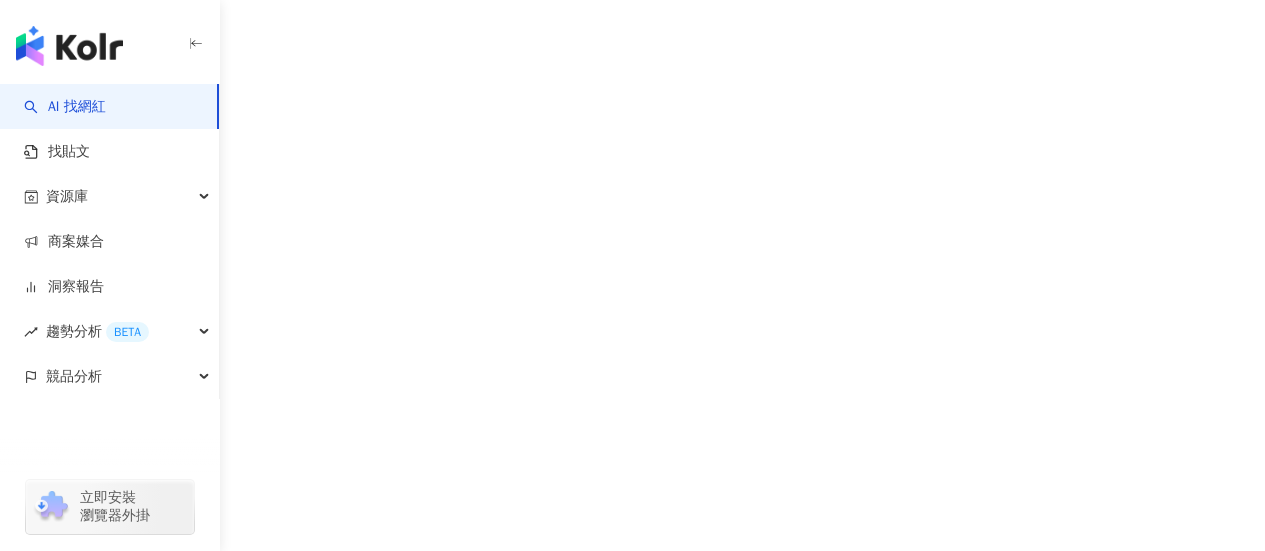 scroll, scrollTop: 0, scrollLeft: 0, axis: both 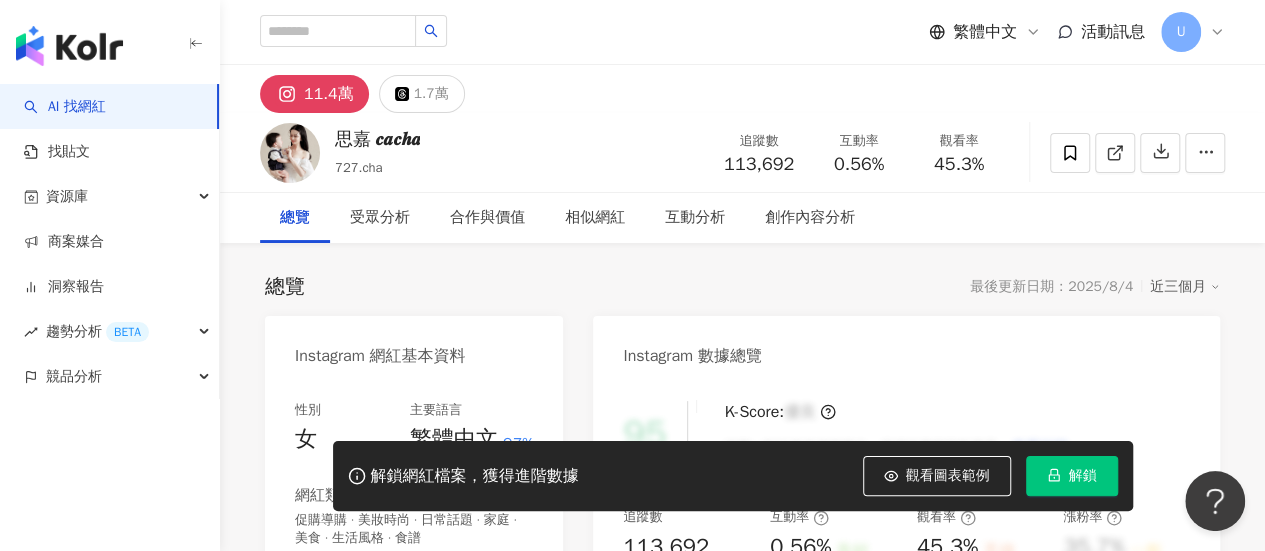 click on "https://www.instagram.com/727.cha/" at bounding box center [424, 657] 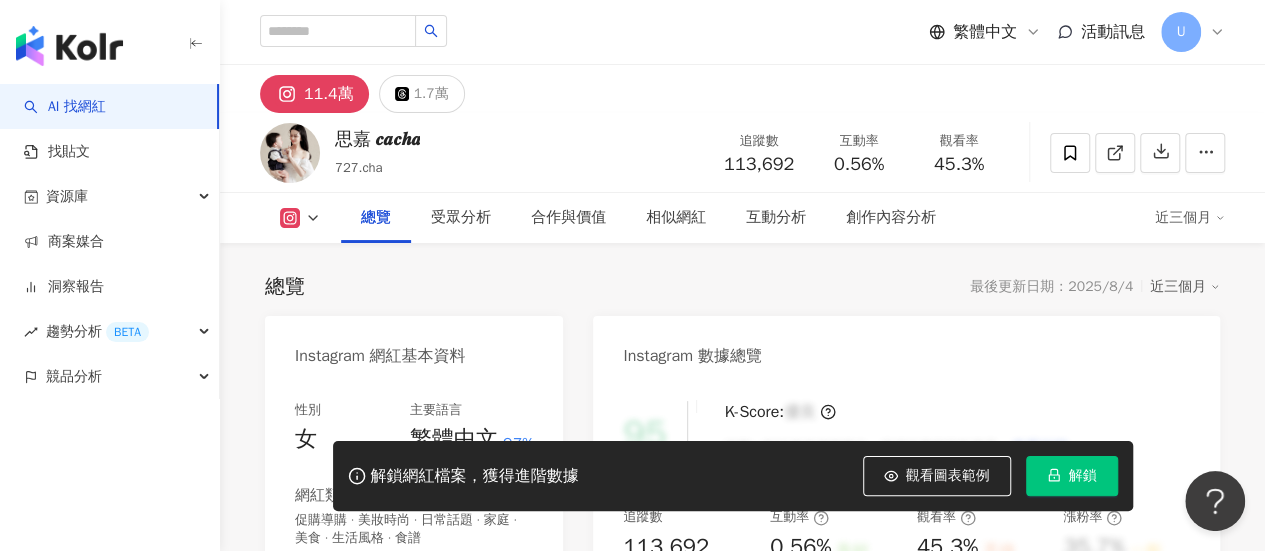 scroll, scrollTop: 400, scrollLeft: 0, axis: vertical 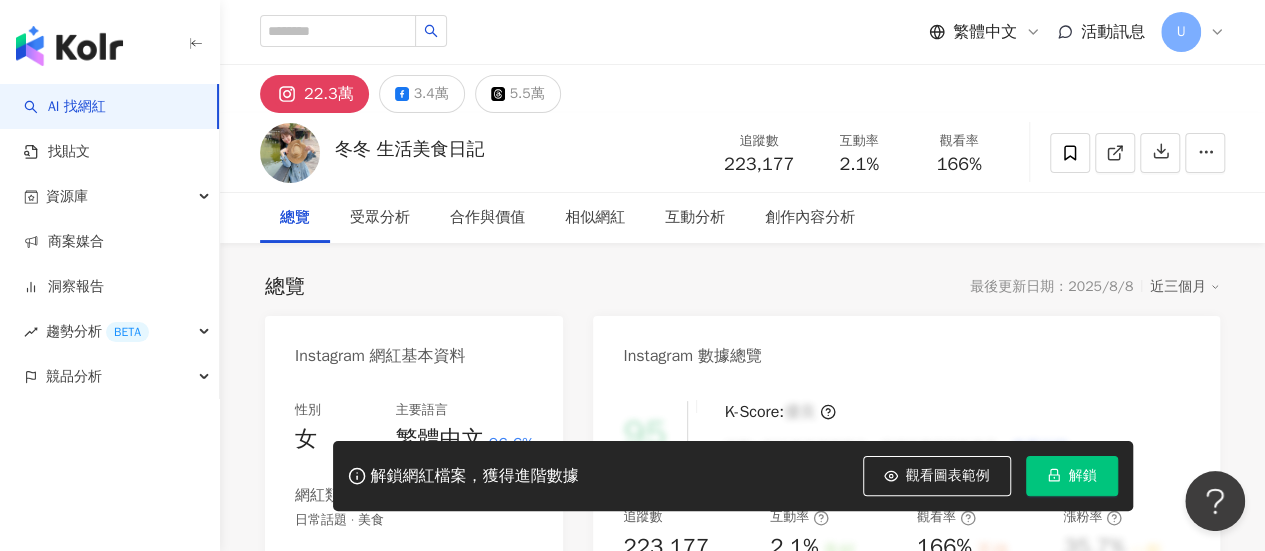 click on "https://www.instagram.com/hua.dh/" at bounding box center (421, 639) 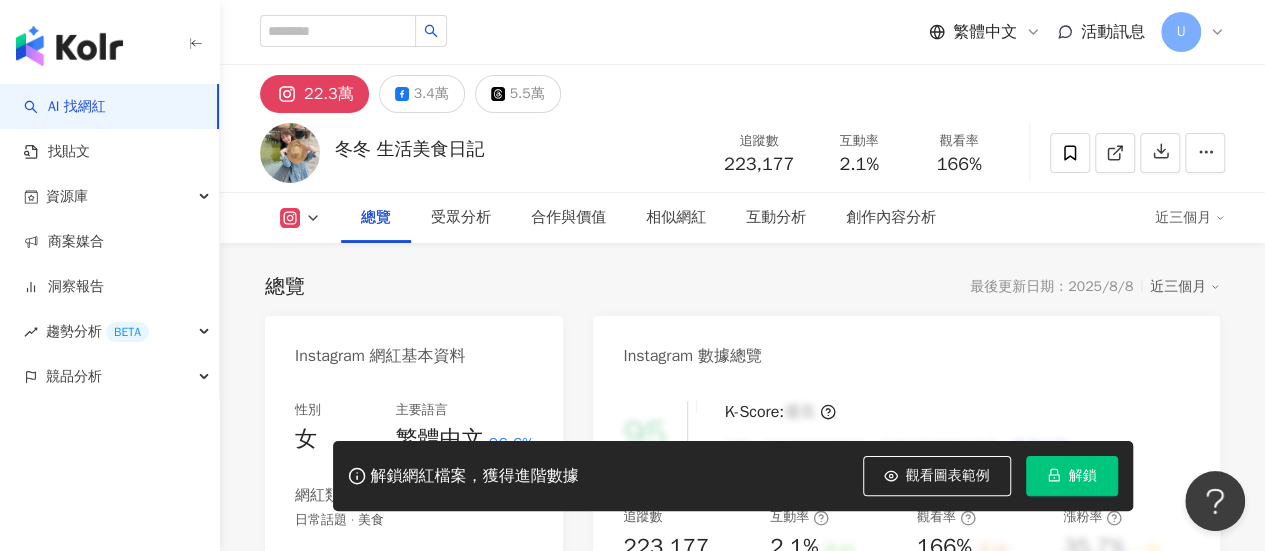 scroll, scrollTop: 300, scrollLeft: 0, axis: vertical 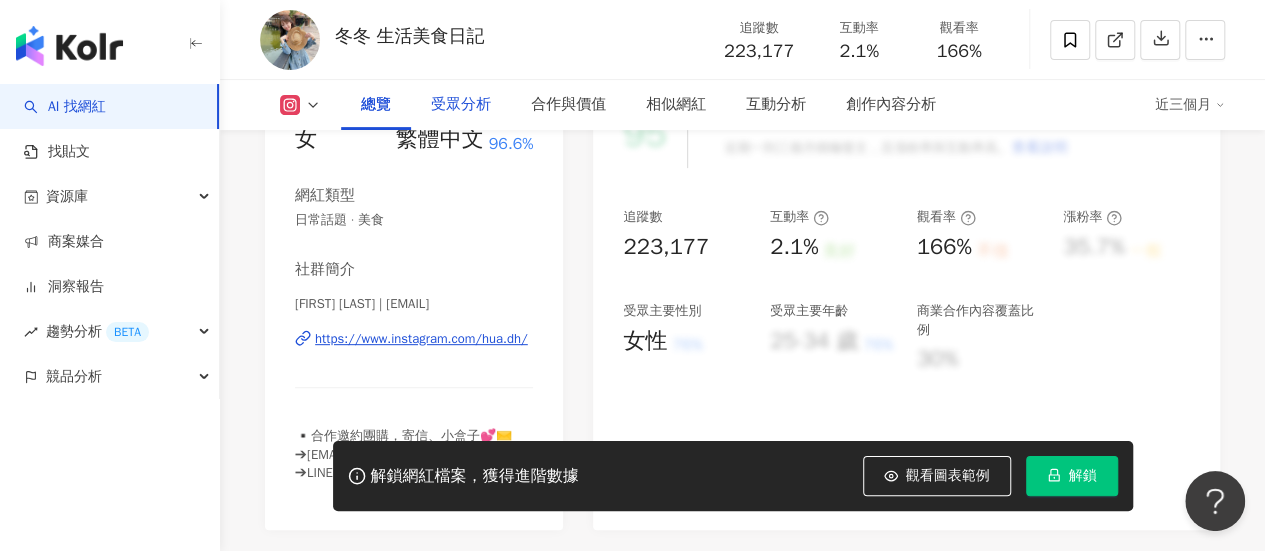 click on "22.3萬 3.4萬 5.5萬 冬冬 生活美食日記 追蹤數 223,177 互動率 2.1% 觀看率 166% 總覽 受眾分析 合作與價值 相似網紅 互動分析 創作內容分析 近三個月 總覽 最後更新日期：2025/8/8 近三個月 Instagram 網紅基本資料 性別   女 主要語言   繁體中文 96.6% 網紅類型 日常話題 · 美食 社群簡介 冬冬🌸生活美食日記｜台北 台中 桃園 高雄 台南 母嬰 美食 旅遊 生活 Hung,Tung-Hua | hua.dh https://www.instagram.com/hua.dh/ ▪️合作邀約團購，寄信、小盒子💕✉️
➔huadh.official@gmail.com
➔LINE：@hua.dh(要加@
-
甜點師の美食世界
➔午冬甜點 @5.tung_
-
「只要你還願意努力，這世界會給你驚喜」
-
↓ ↓ 團購請點↓ ↓ 看更多 Instagram 數據總覽 95 K-Score :   優良 近期一到三個月積極發文，且漲粉率與互動率高。 查看說明 追蹤數   223,177 互動率   2.1% 良好 觀看率   166% 不佳 漲粉率   35.7% 一般 受眾主要性別   女性" at bounding box center [742, 3116] 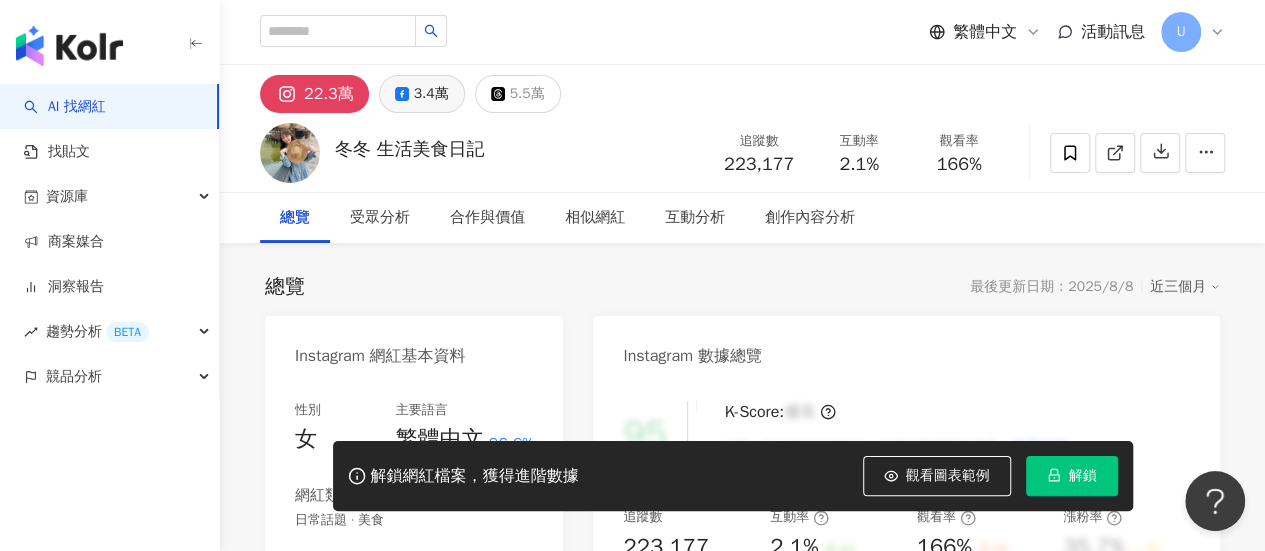 click on "3.4萬" at bounding box center (431, 94) 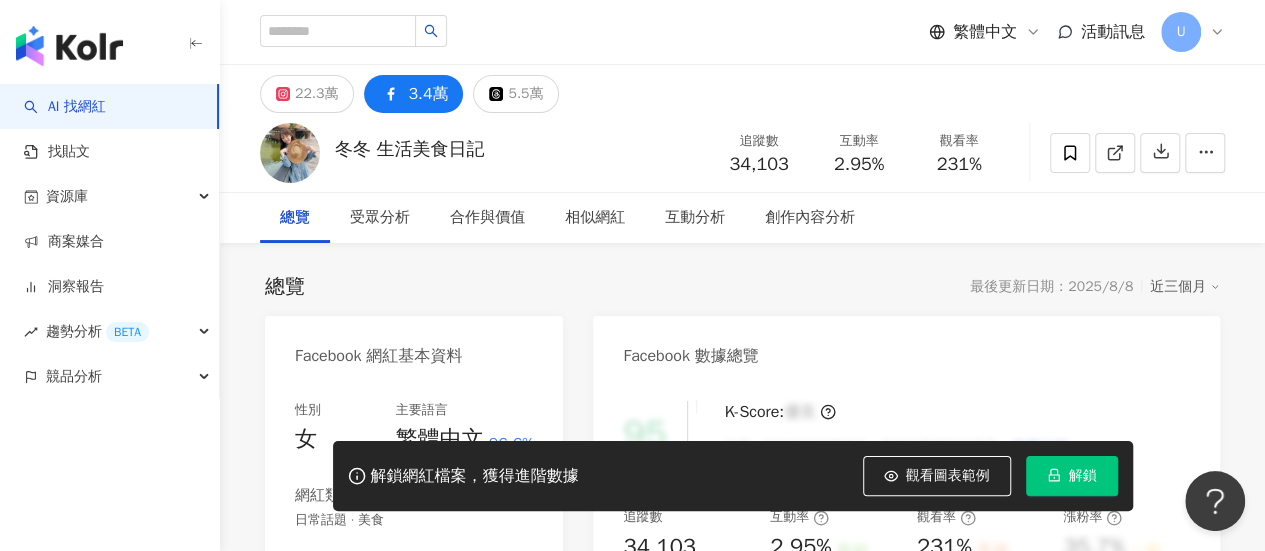 click on "https://www.facebook.com/114221300505963" at bounding box center (424, 639) 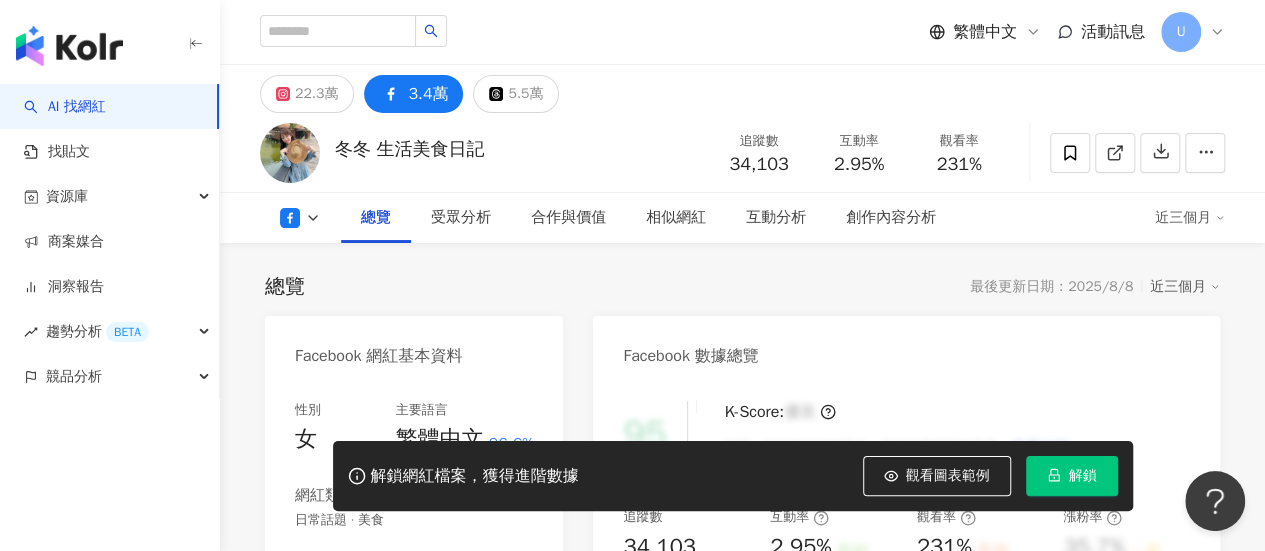 scroll, scrollTop: 400, scrollLeft: 0, axis: vertical 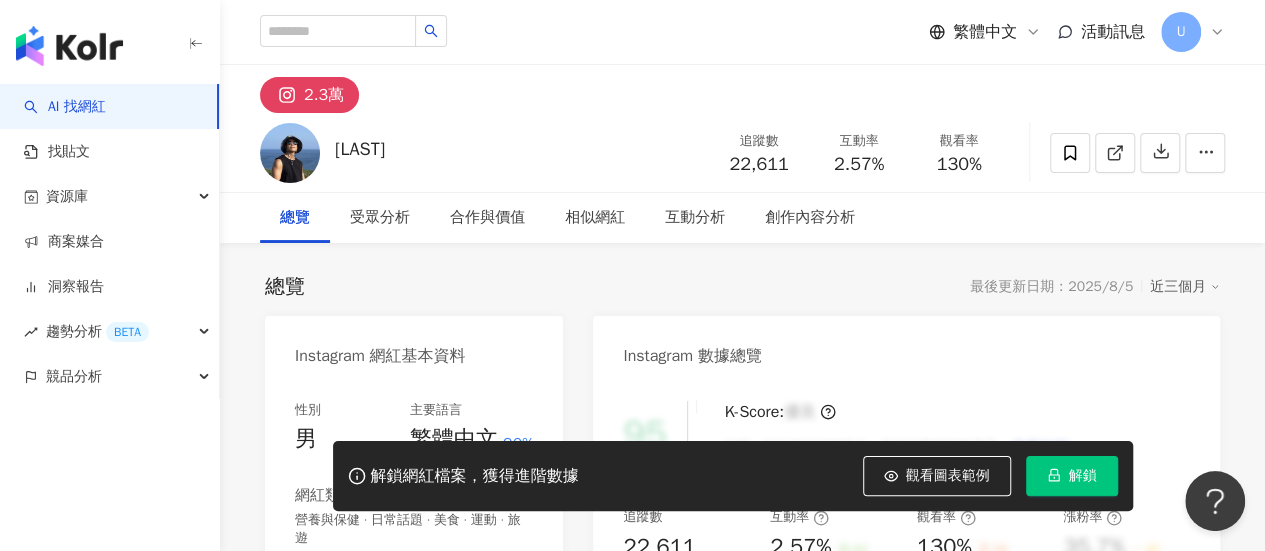 click on "https://www.instagram.com/bryanpan1014/" at bounding box center [424, 657] 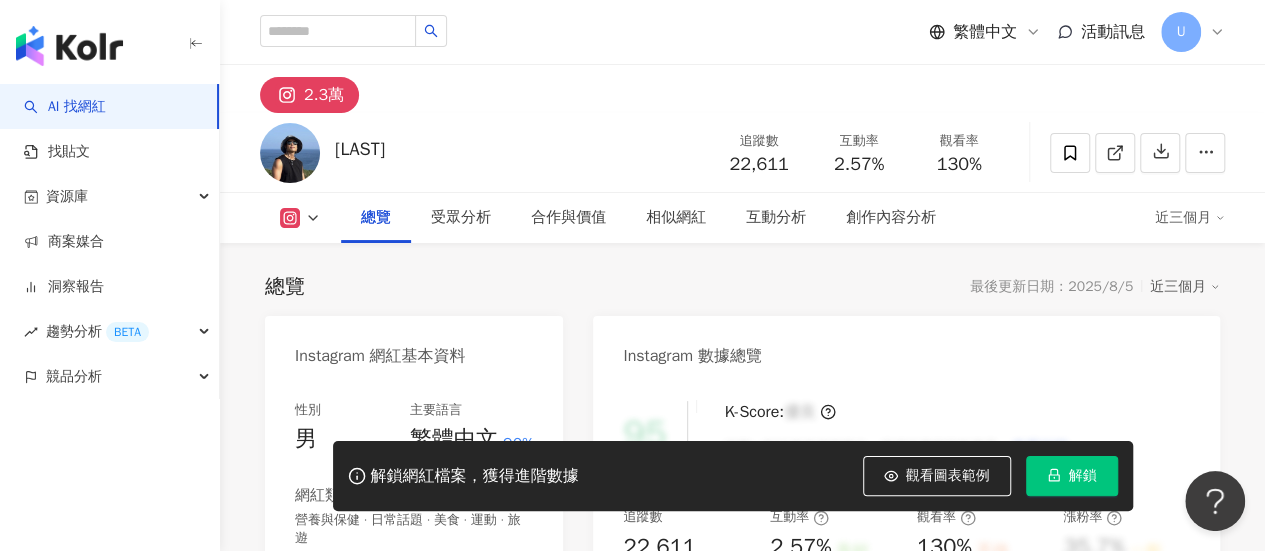 scroll, scrollTop: 300, scrollLeft: 0, axis: vertical 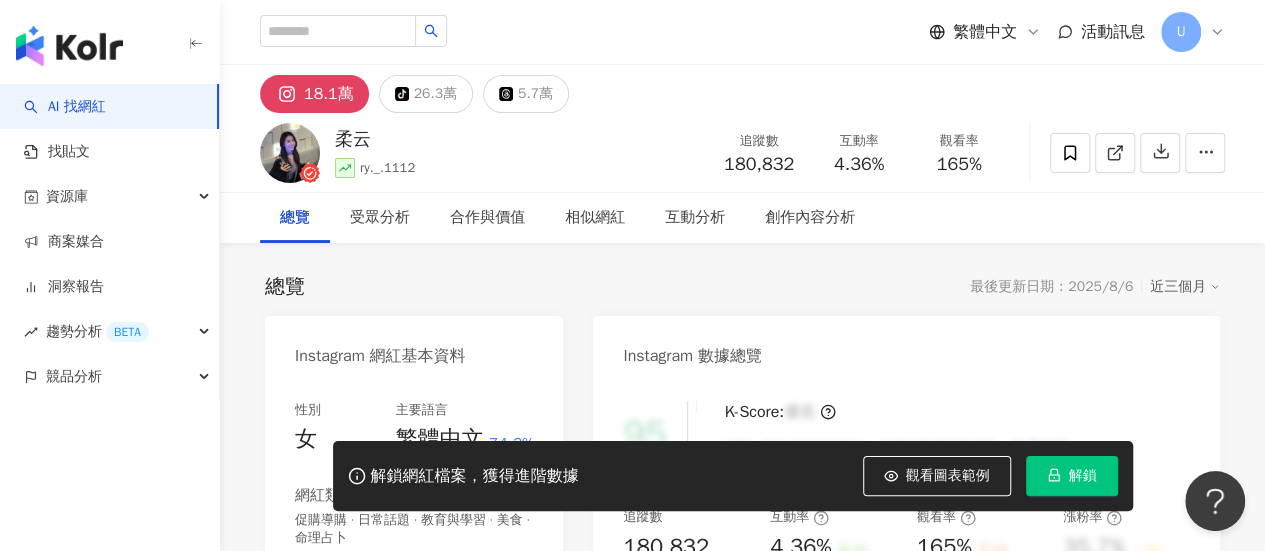 click on "https://www.instagram.com/[USERNAME]/" at bounding box center (424, 657) 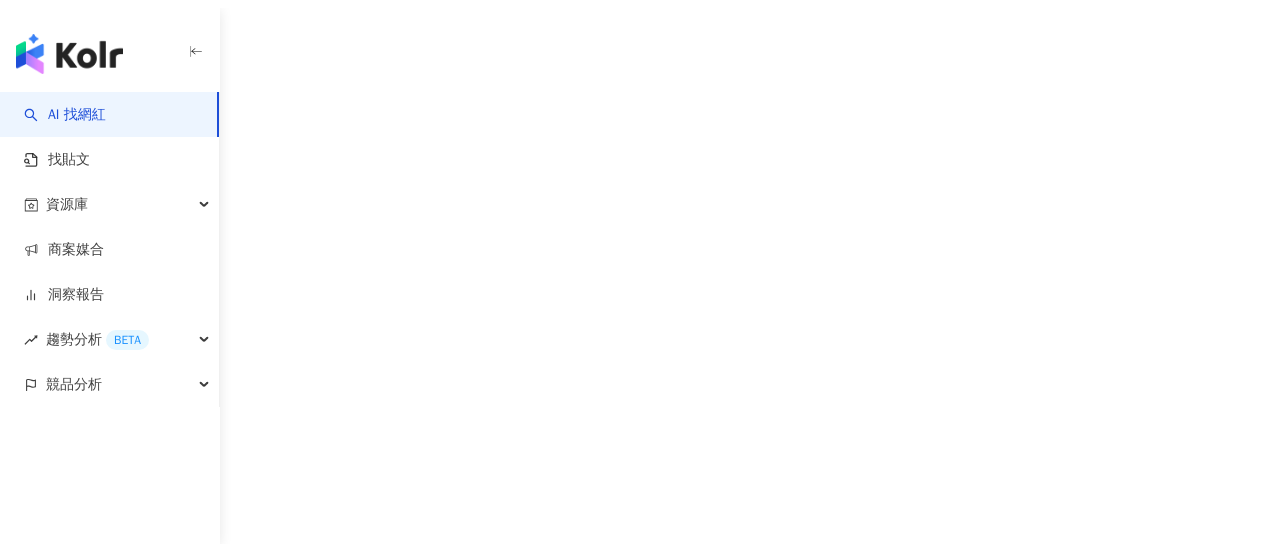 scroll, scrollTop: 0, scrollLeft: 0, axis: both 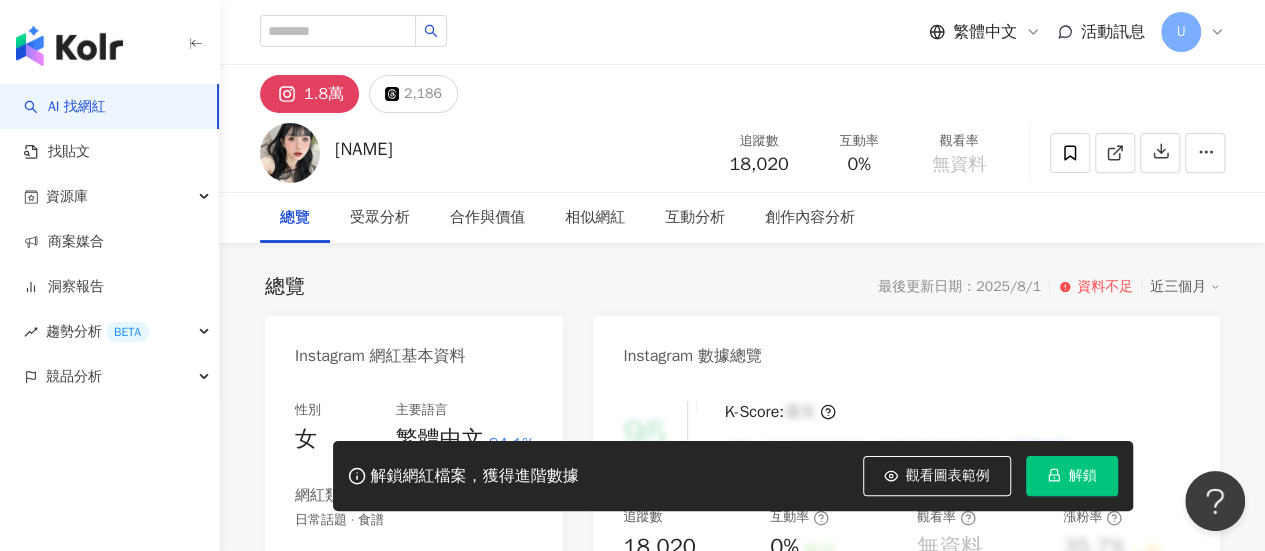 click on "https://www.instagram.com/jmie0315/" at bounding box center (424, 639) 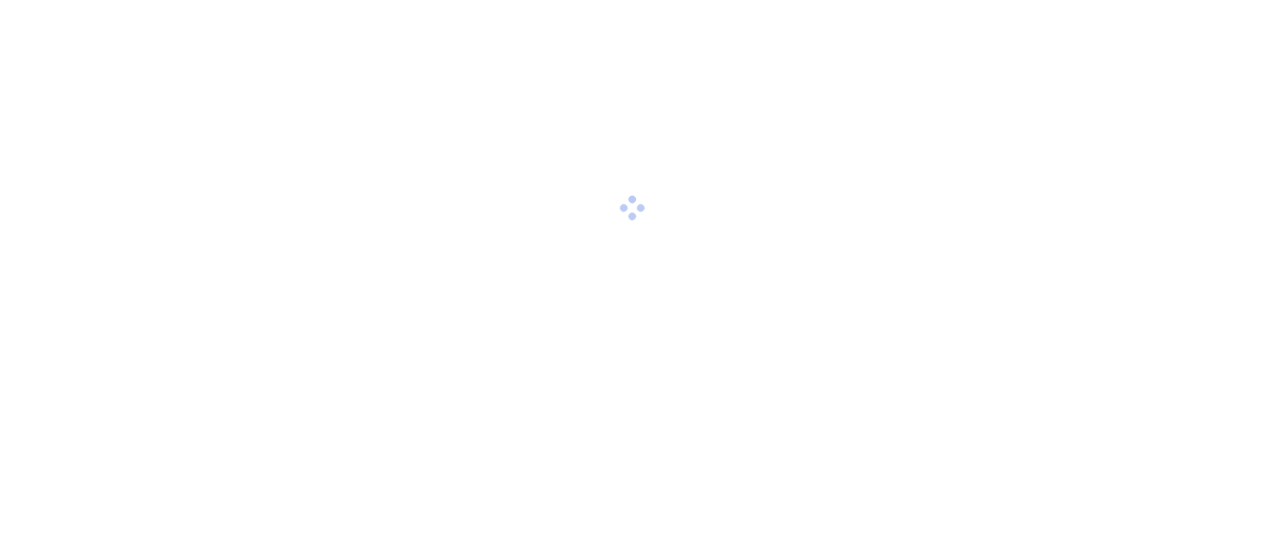 scroll, scrollTop: 0, scrollLeft: 0, axis: both 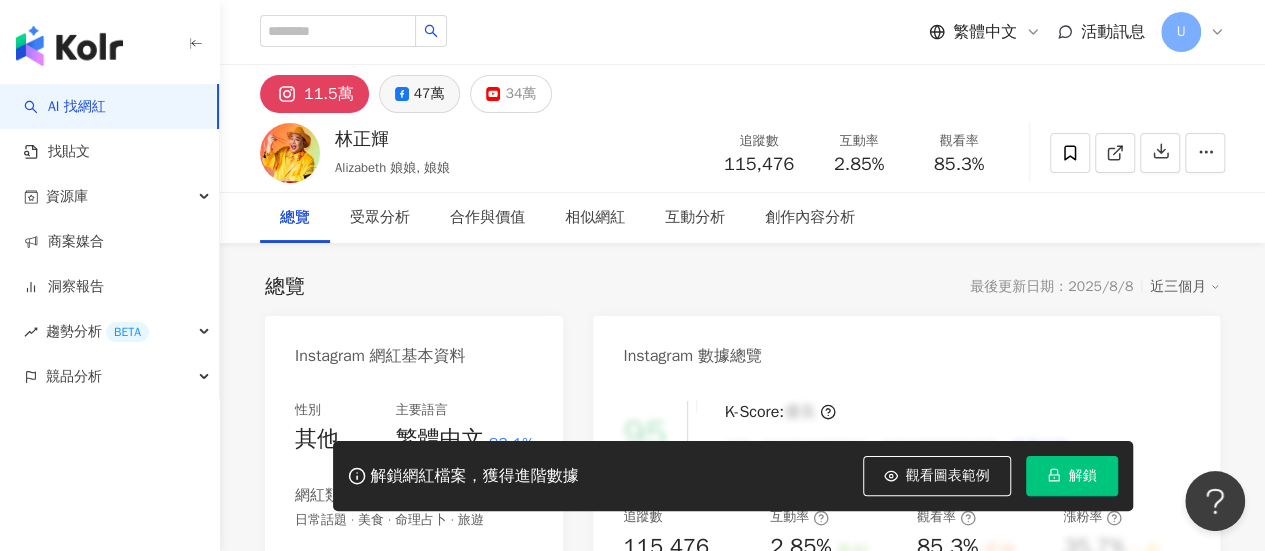 click on "47萬" at bounding box center (429, 94) 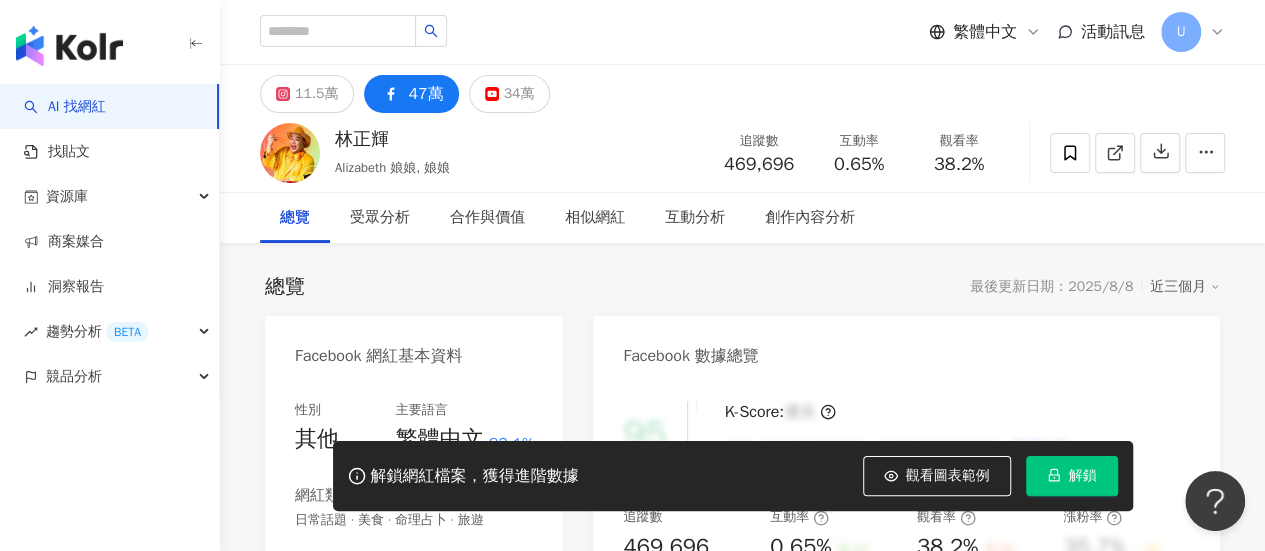 click on "https://www.facebook.com/1708278492807500" at bounding box center [424, 639] 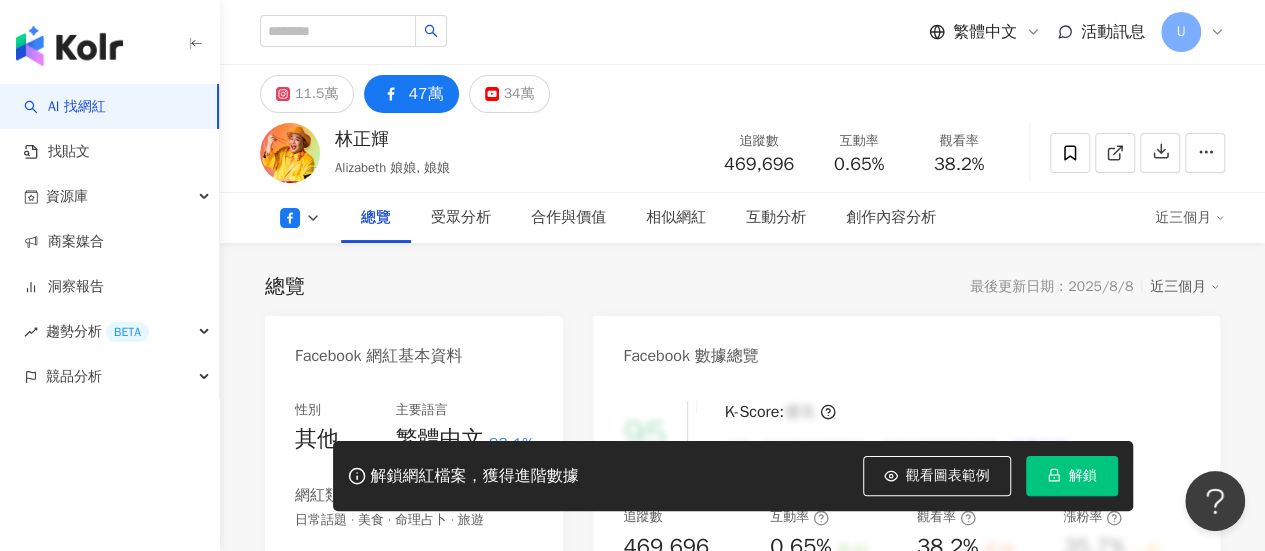 scroll, scrollTop: 300, scrollLeft: 0, axis: vertical 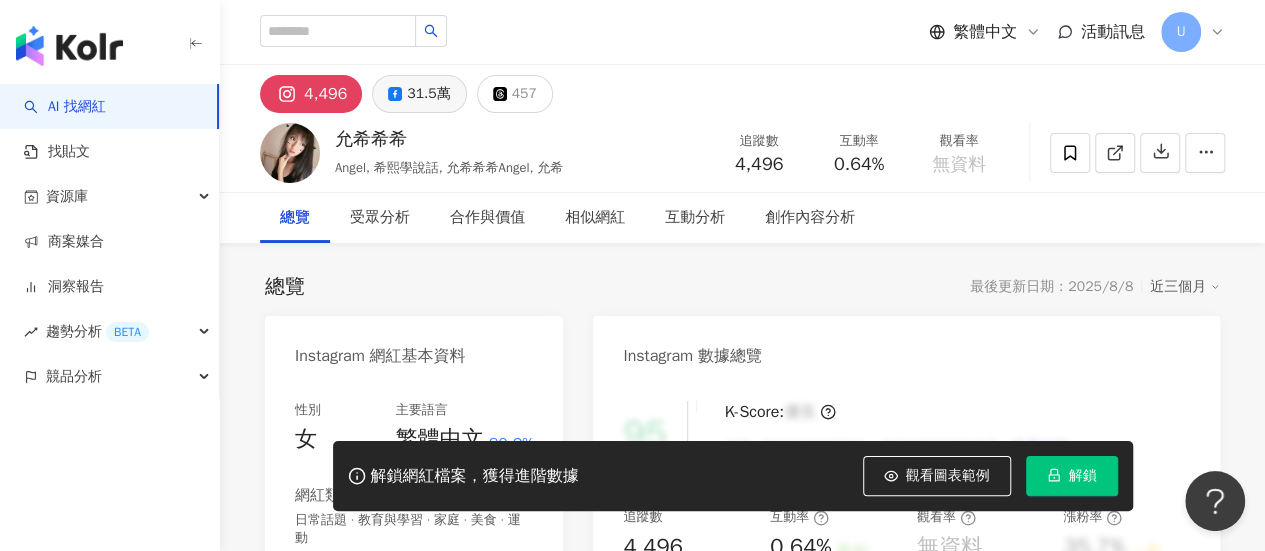 click on "31.5萬" at bounding box center (428, 94) 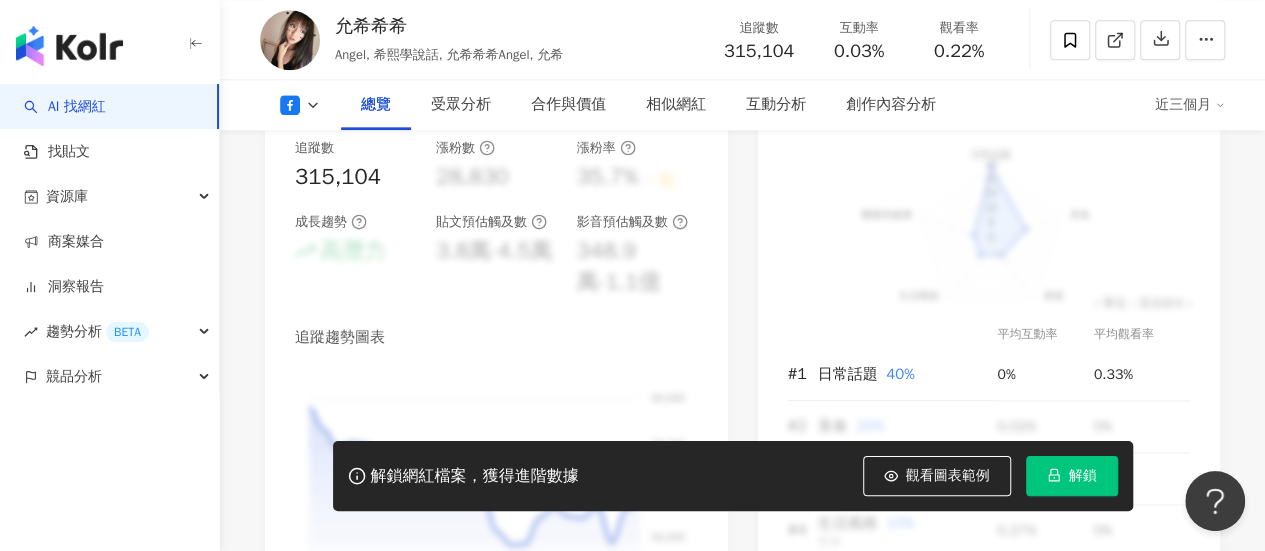 scroll, scrollTop: 1300, scrollLeft: 0, axis: vertical 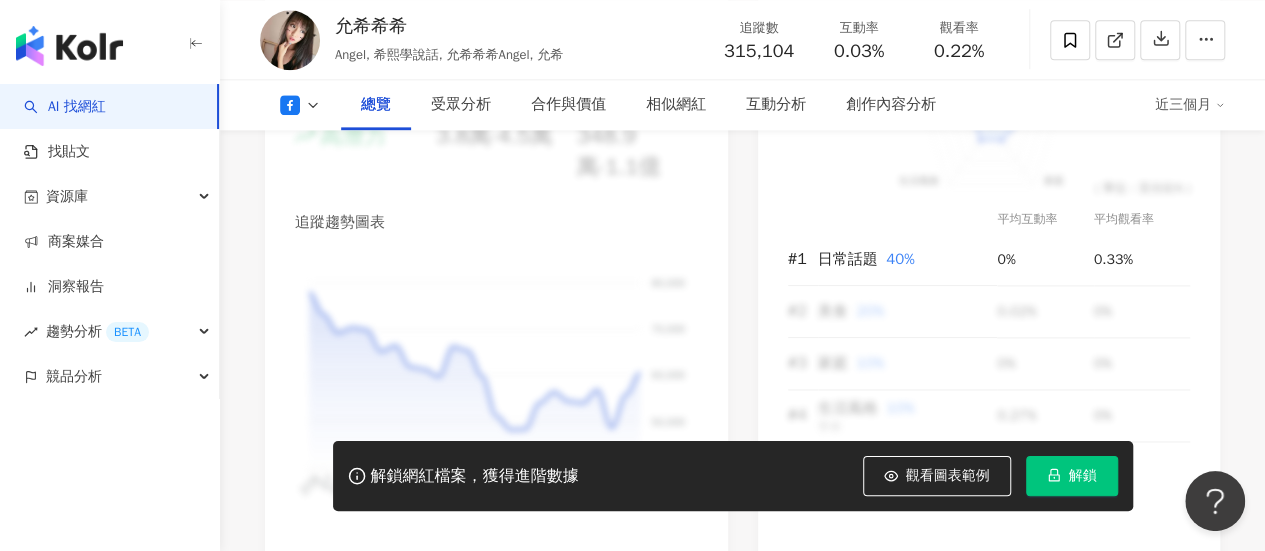 click on "https://www.facebook.com/149519241826179" at bounding box center [424, -643] 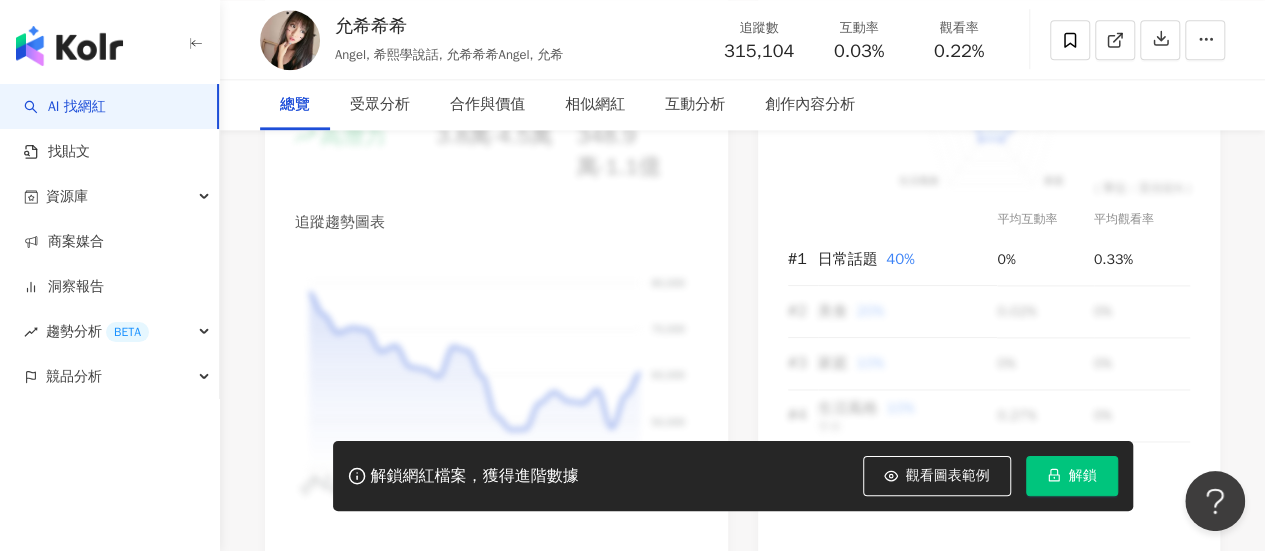 scroll, scrollTop: 300, scrollLeft: 0, axis: vertical 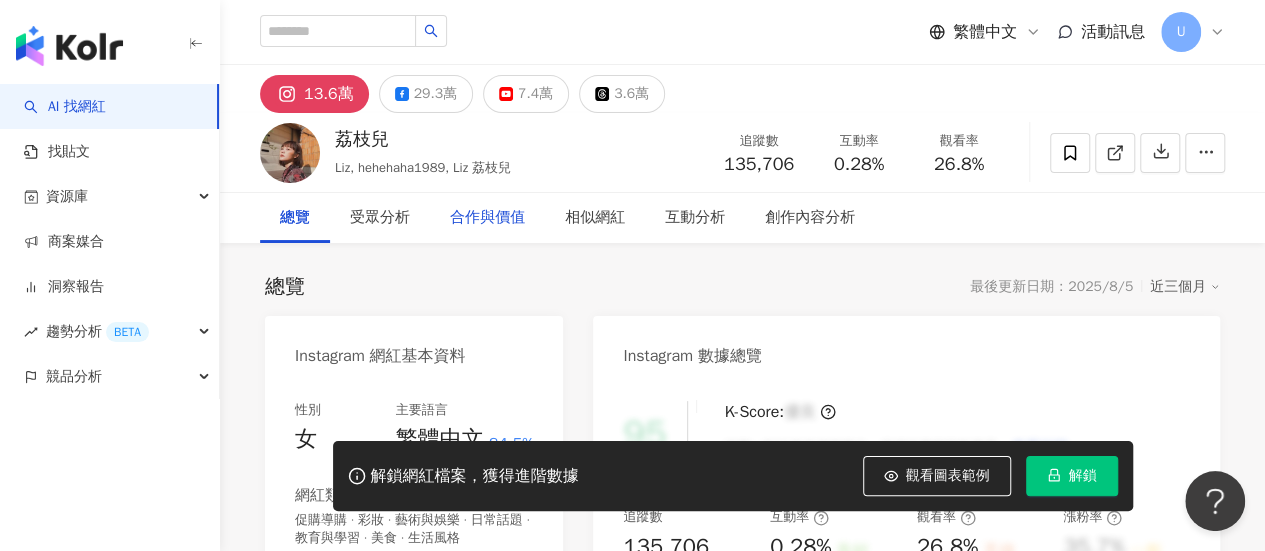 click on "29.3萬" at bounding box center (426, 94) 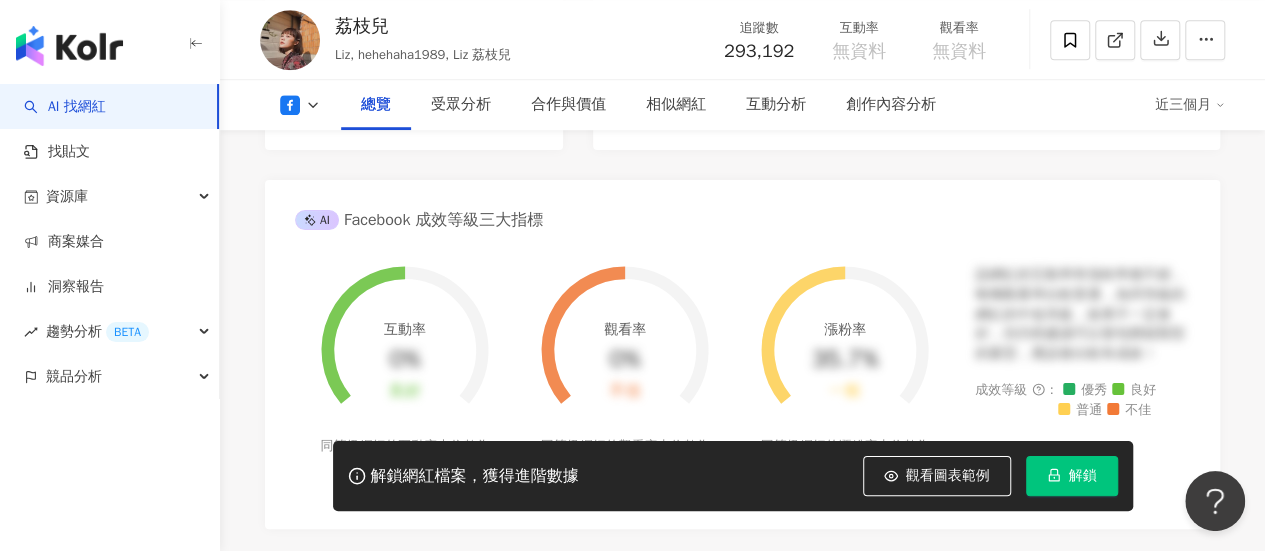 scroll, scrollTop: 500, scrollLeft: 0, axis: vertical 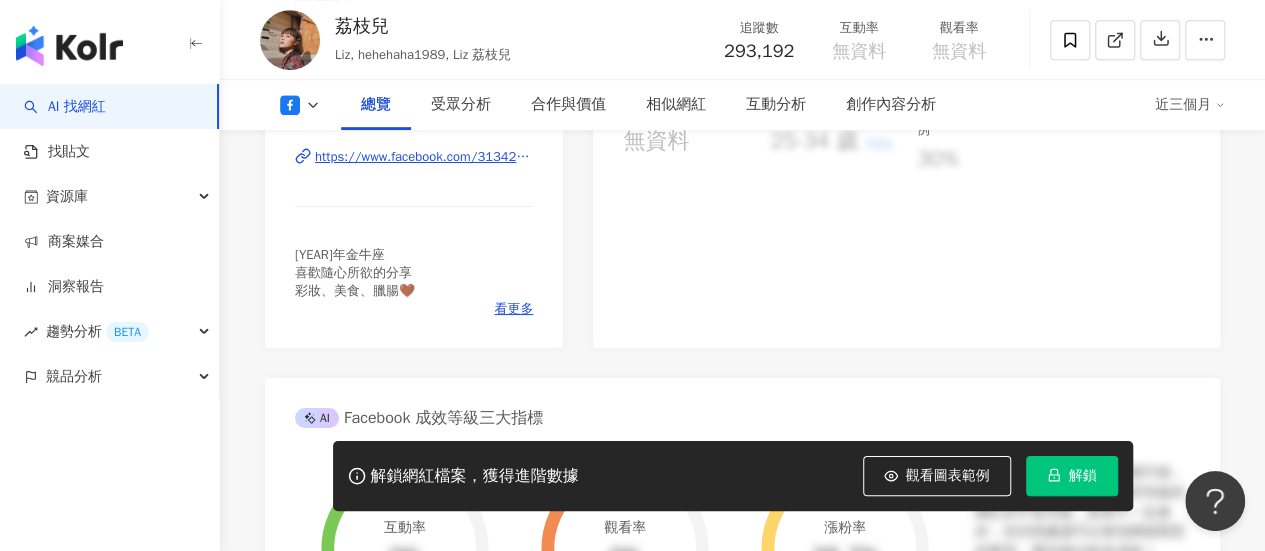 click on "https://www.facebook.com/313421496104" at bounding box center [424, 157] 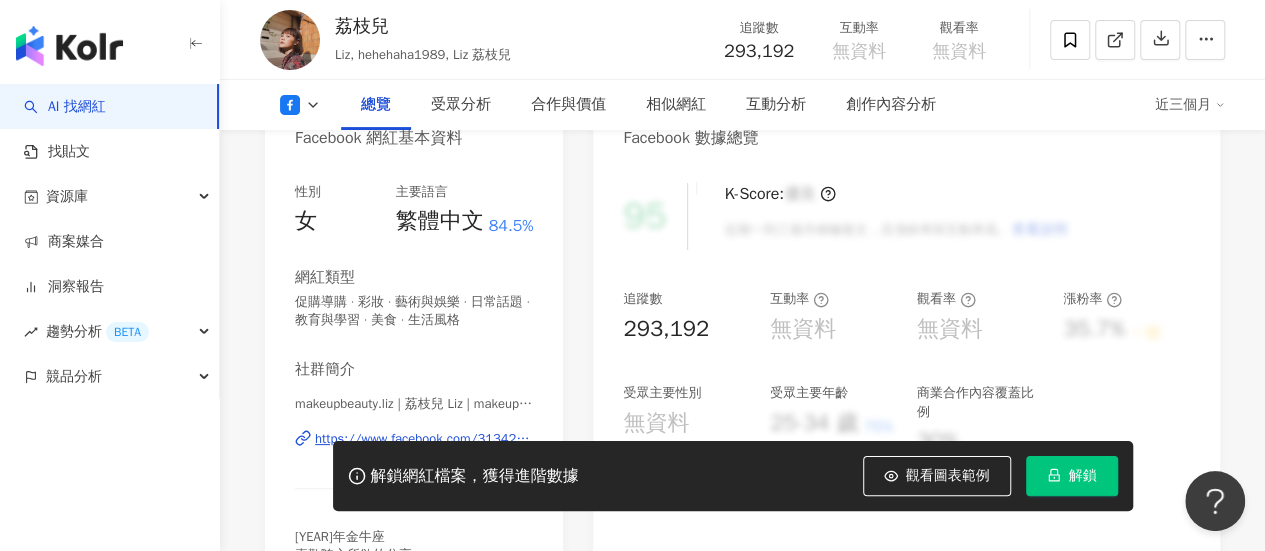 scroll, scrollTop: 400, scrollLeft: 0, axis: vertical 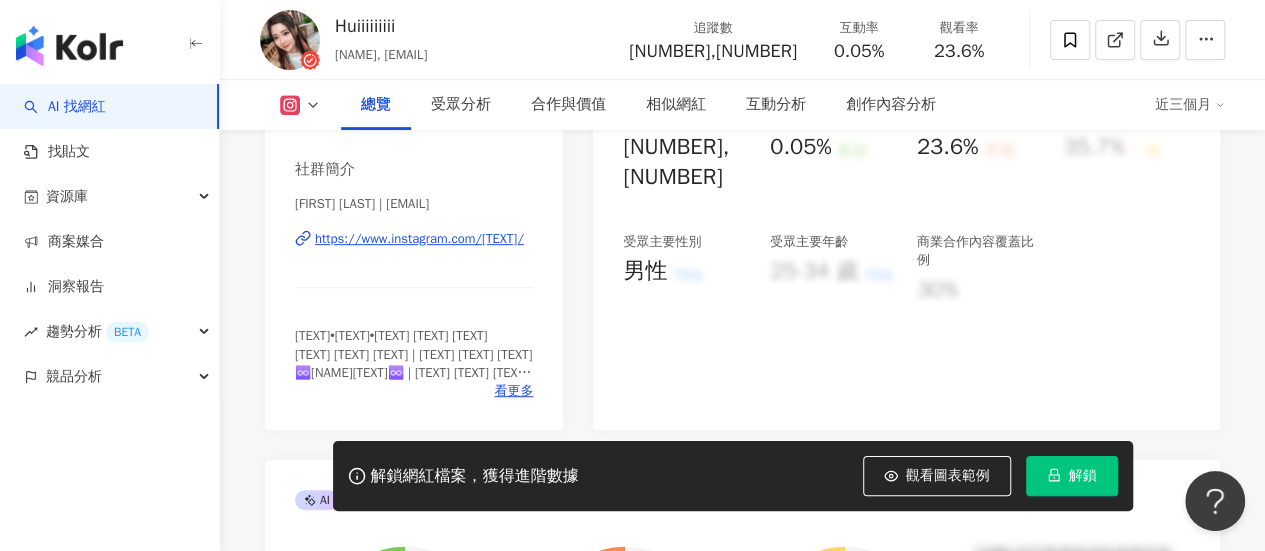 click on "https://www.instagram.com/[TEXT]/" at bounding box center [419, 239] 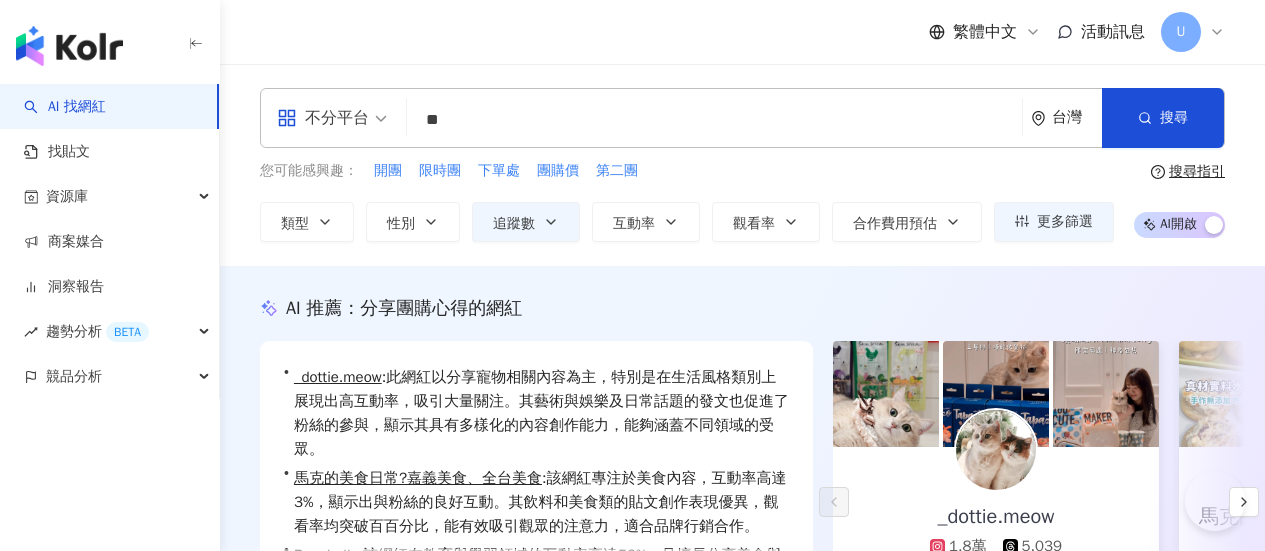 scroll, scrollTop: 3647, scrollLeft: 0, axis: vertical 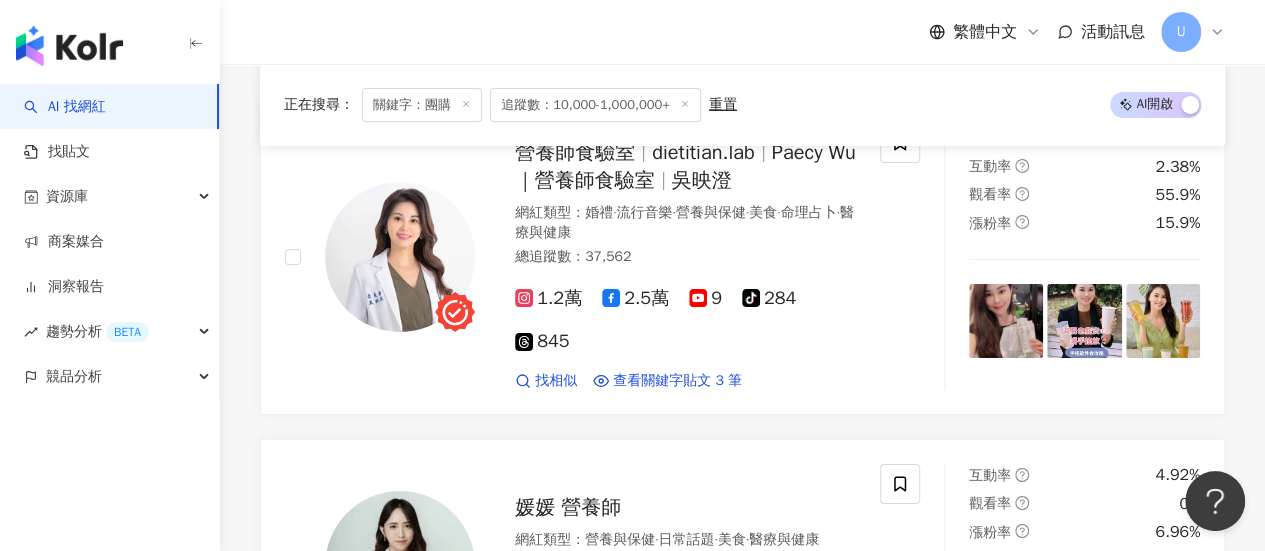 click on "[FIRST][LAST] ｜[CITY][CATEGORY] 網紅類型 ： 飲料  ·  美食 總追蹤數 ： [NUMBER] [NUMBER] 找相似 查看關鍵字貼文 1 筆 互動率 [PERCENTAGE]% 觀看率 [PERCENTAGE]% 漲粉率 [PERCENTAGE]% [FIRST] 網紅類型 ： 氣候和環境  ·  日常話題  ·  美食  ·  穿搭  ·  交通工具 總追蹤數 ： [NUMBER] [NUMBER] [NUMBER] 找相似 查看關鍵字貼文 2 筆 互動率 [PERCENTAGE]% 觀看率 [PERCENTAGE]% 漲粉率 [PERCENTAGE]% [FIRST] 網紅類型 ： 營養與保健  ·  飲料  ·  財經  ·  美食  ·  旅遊 總追蹤數 ： [NUMBER] [NUMBER] 找相似 互動率 [PERCENTAGE]% 觀看率" at bounding box center (742, -1015) 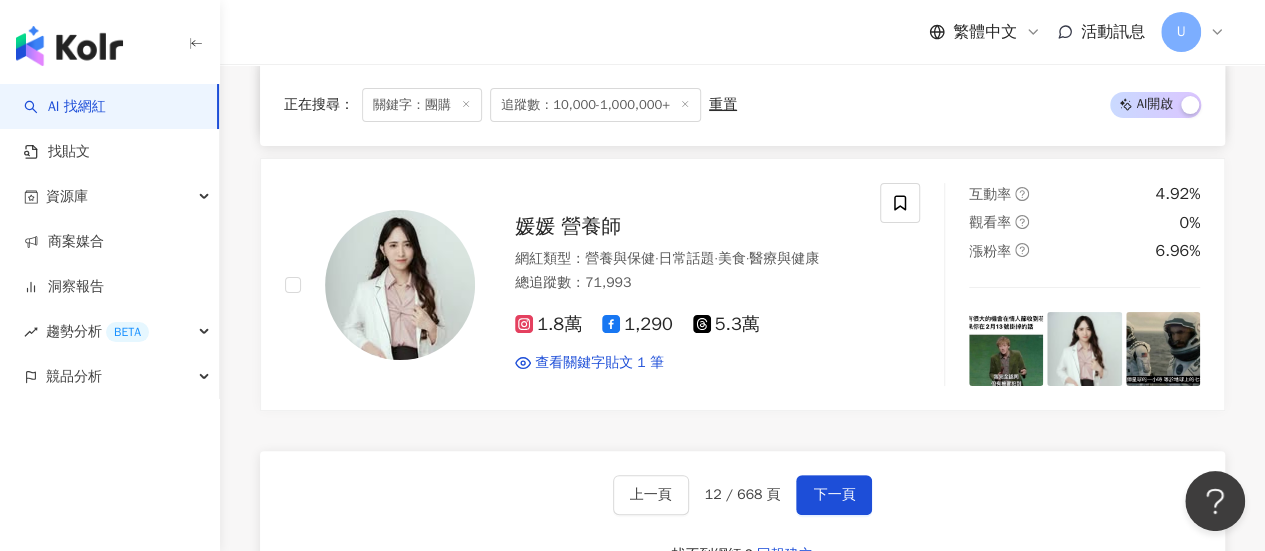 scroll, scrollTop: 3948, scrollLeft: 0, axis: vertical 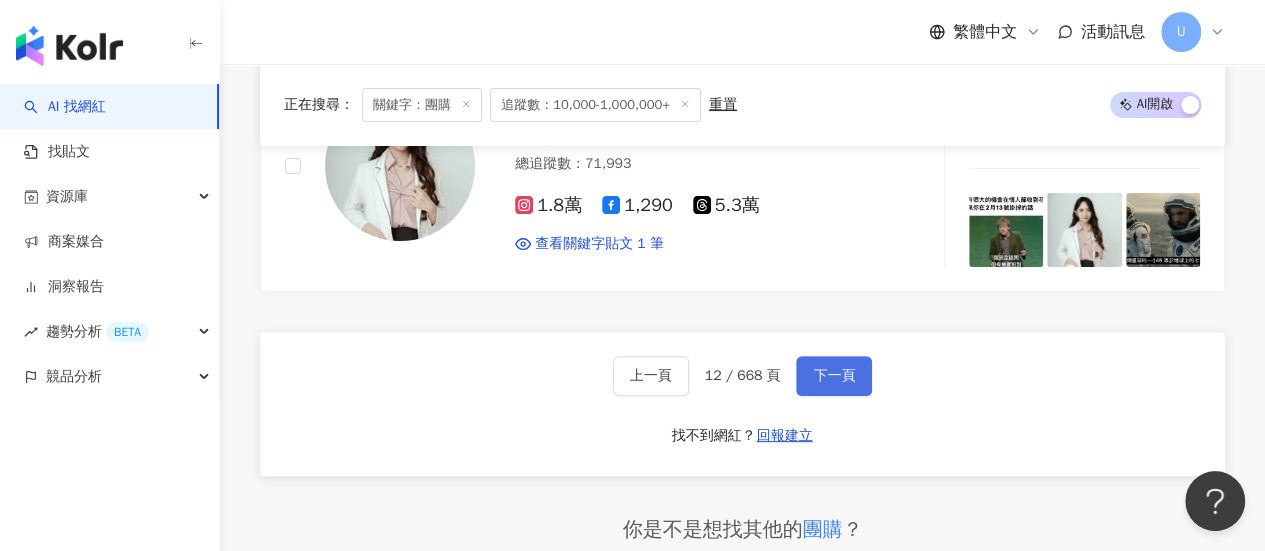 click on "下一頁" at bounding box center (834, 376) 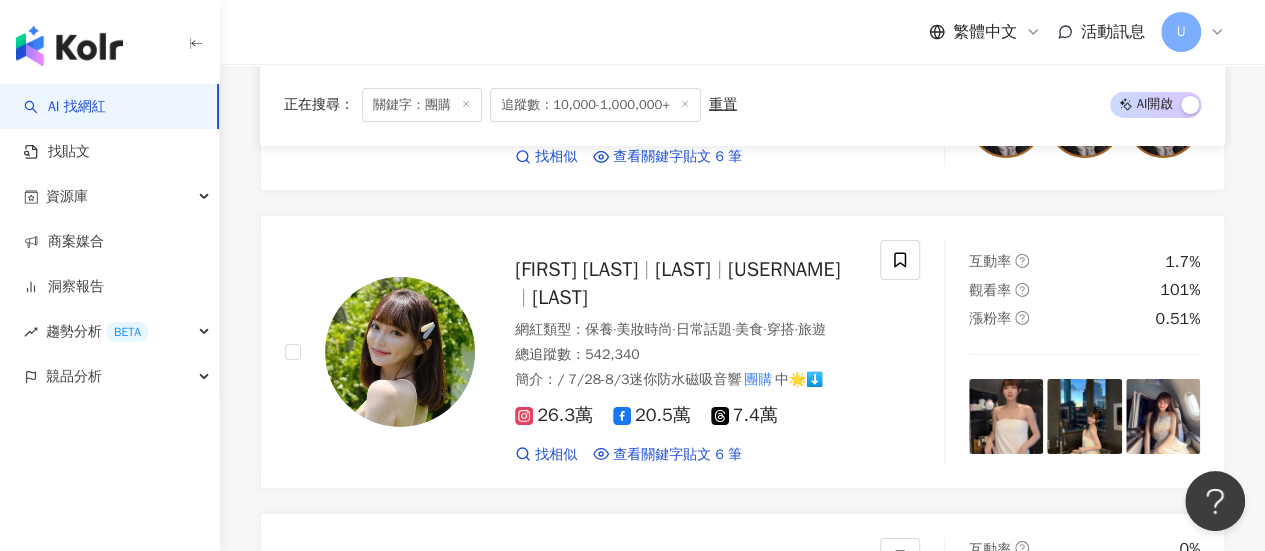 scroll, scrollTop: 3196, scrollLeft: 0, axis: vertical 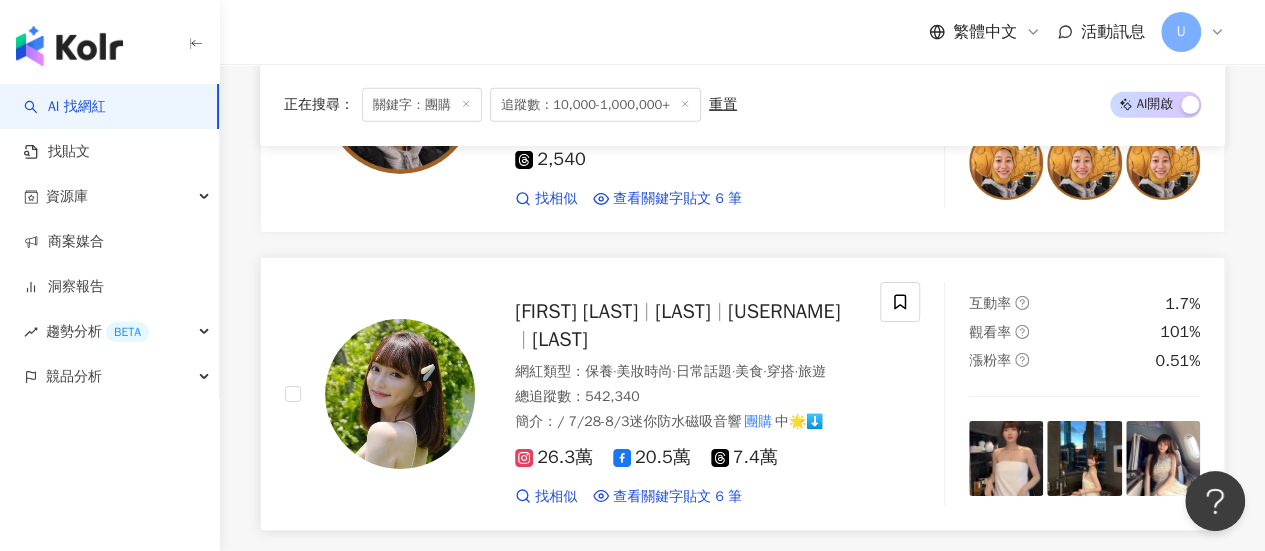 click on "Donna" at bounding box center (683, 311) 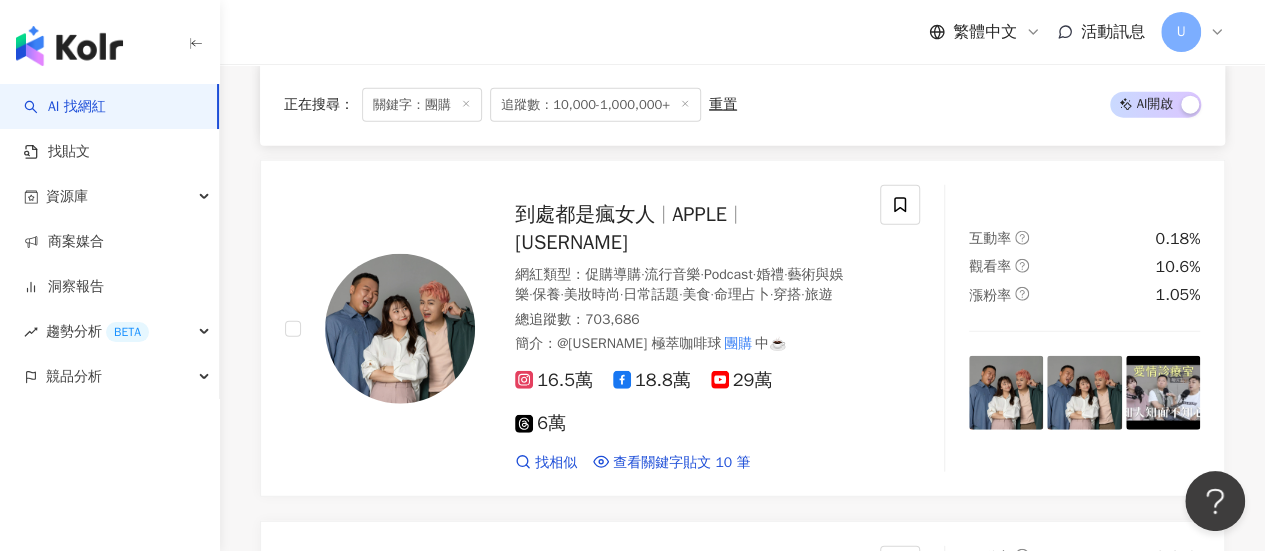 scroll, scrollTop: 2396, scrollLeft: 0, axis: vertical 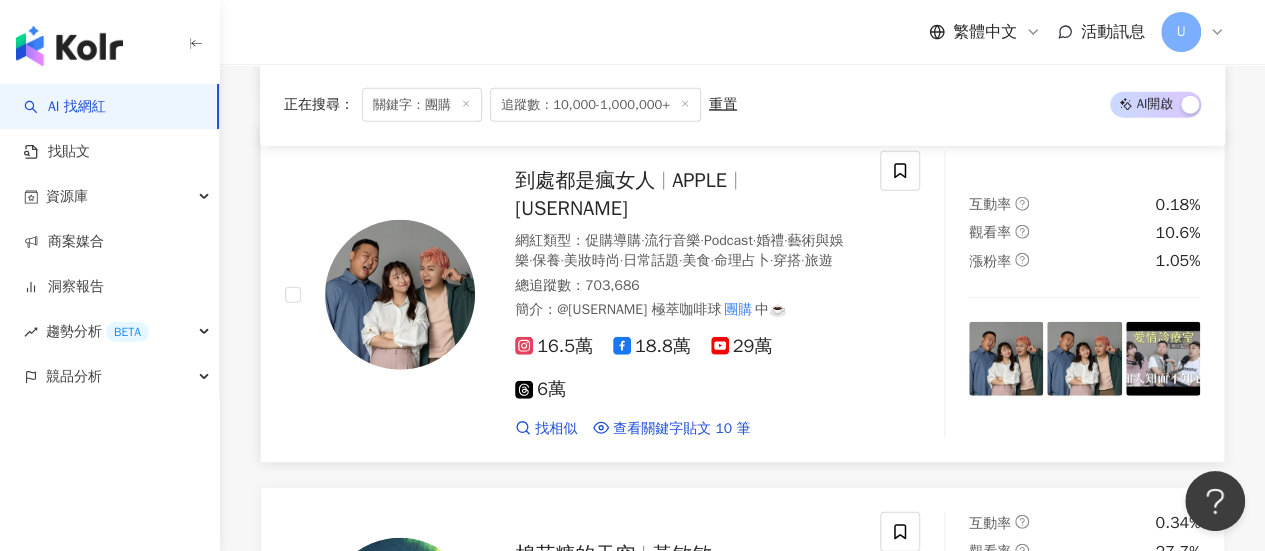 click on "網紅類型 ： 促購導購  ·  流行音樂  ·  Podcast  ·  婚禮  ·  藝術與娛樂  ·  保養  ·  美妝時尚  ·  日常話題  ·  美食  ·  命理占卜  ·  穿搭  ·  旅遊 總追蹤數 ： 703,686 簡介 ： @cafeintw 極萃咖啡球 團購 中☕️" at bounding box center (685, 275) 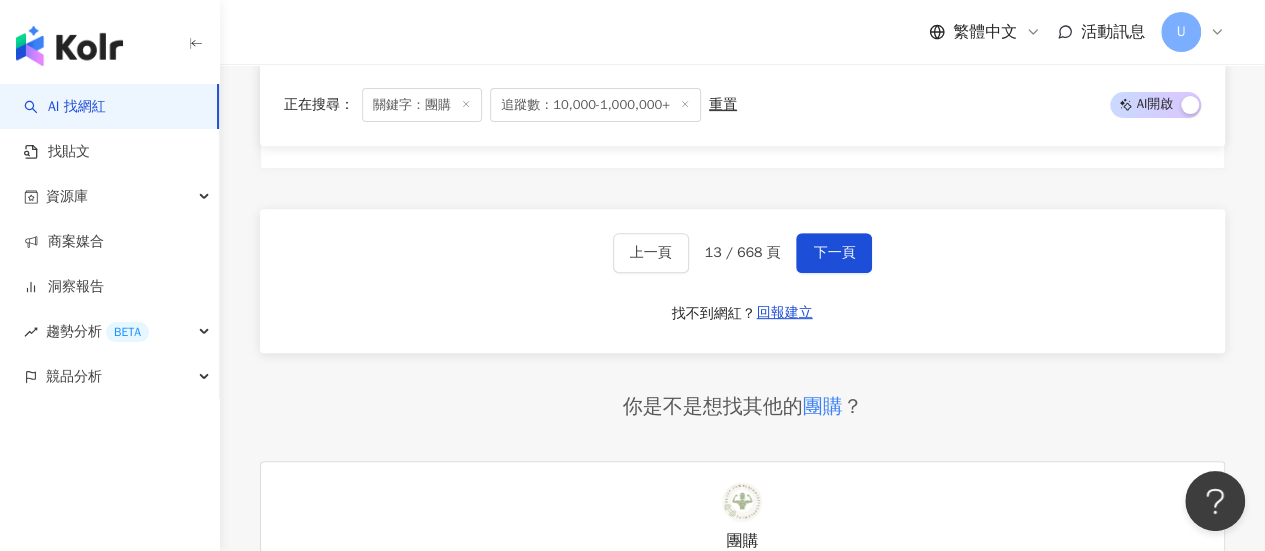 scroll, scrollTop: 4096, scrollLeft: 0, axis: vertical 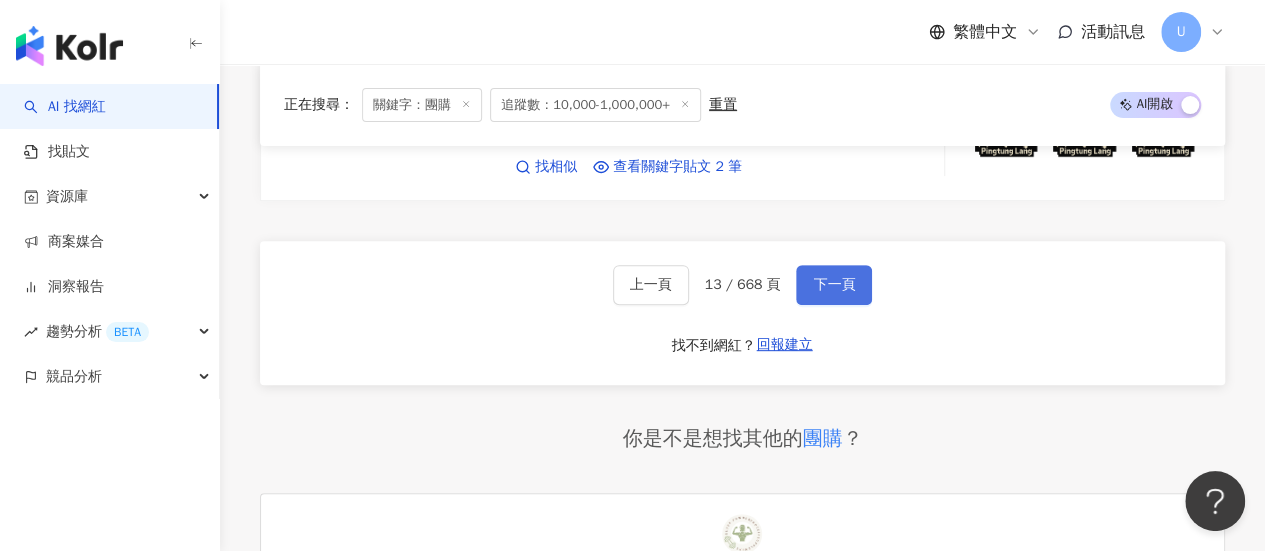 click on "下一頁" at bounding box center [834, 285] 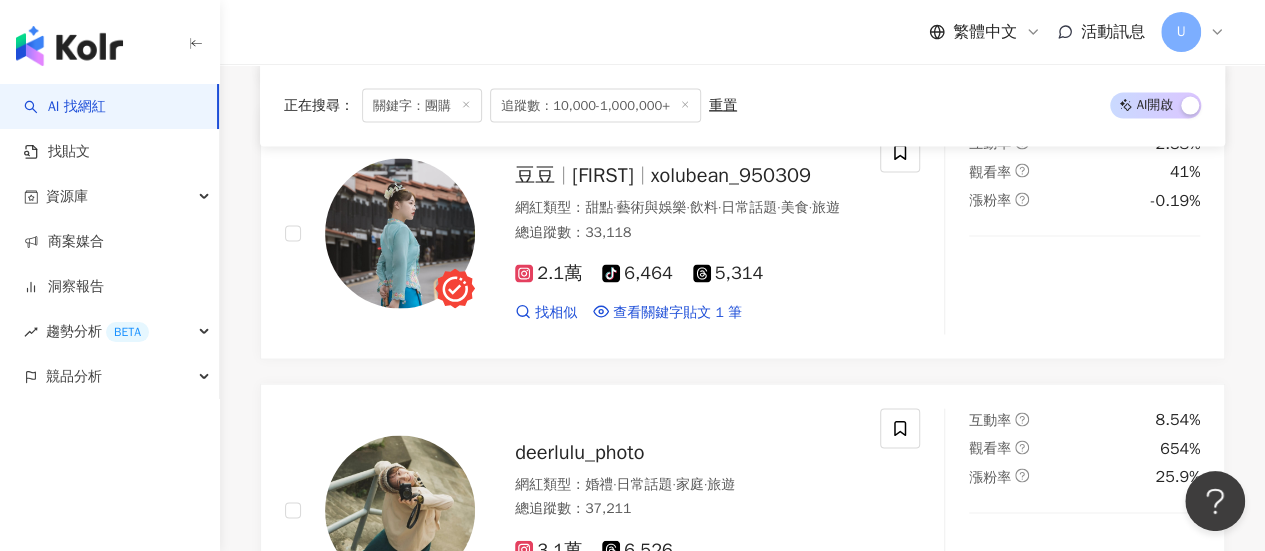 scroll, scrollTop: 4007, scrollLeft: 0, axis: vertical 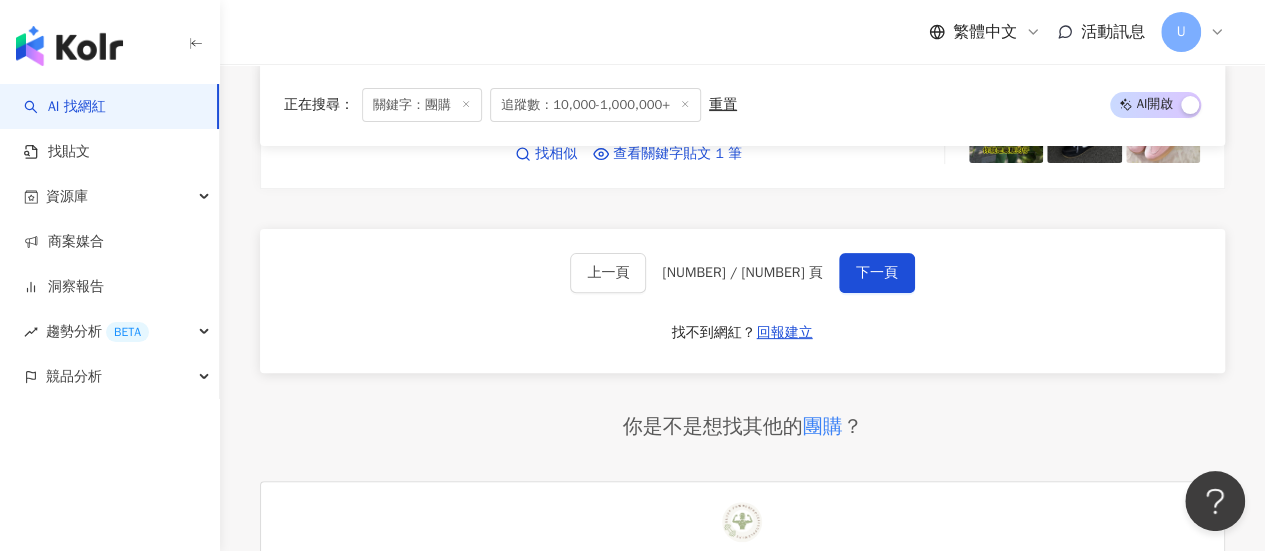 click on "上一頁 14 / 668 頁 下一頁 找不到網紅？ 回報建立" at bounding box center (742, 301) 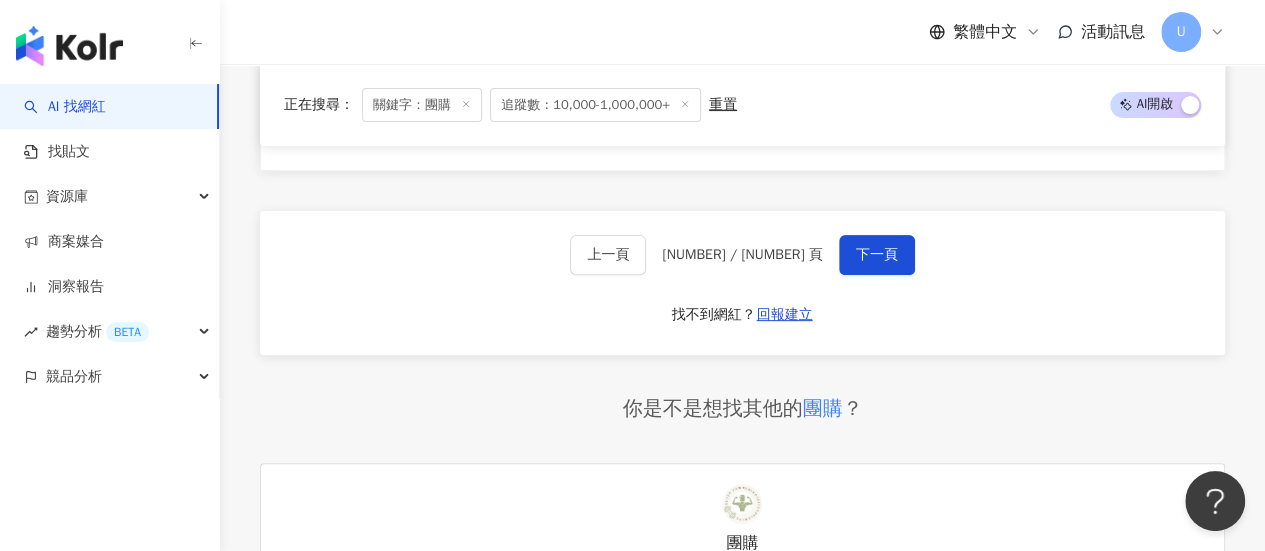 scroll, scrollTop: 3907, scrollLeft: 0, axis: vertical 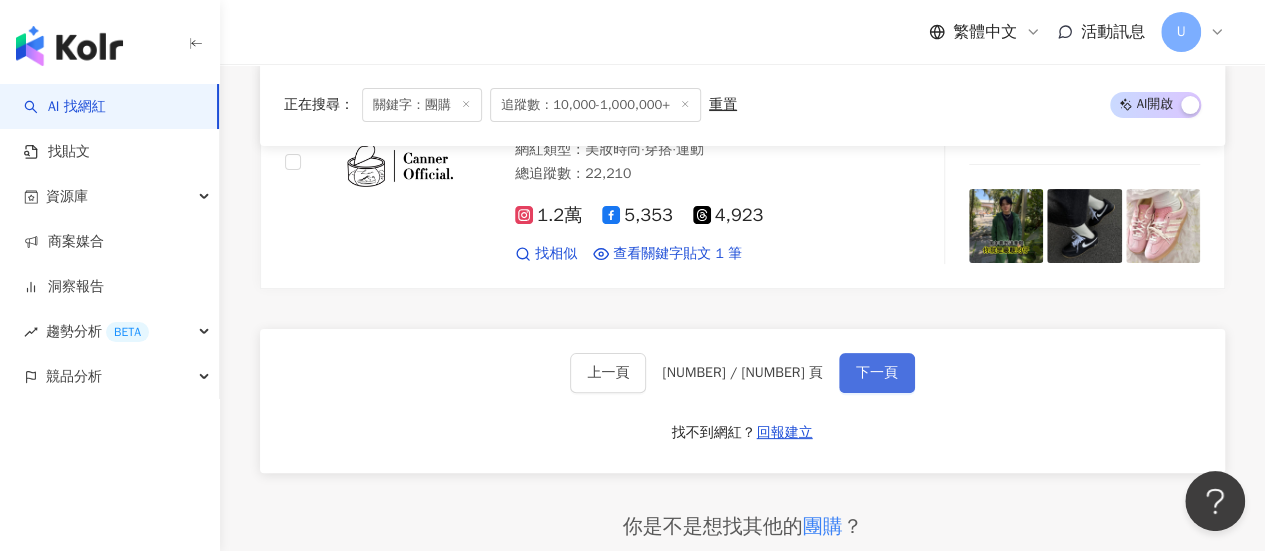 click on "下一頁" at bounding box center [877, 373] 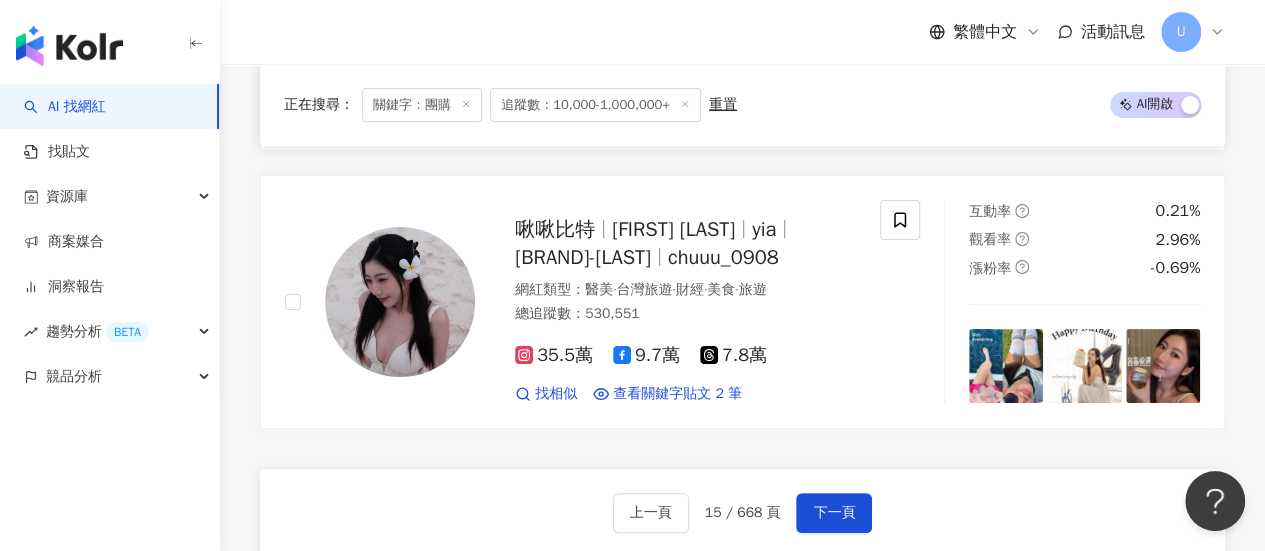 scroll, scrollTop: 3945, scrollLeft: 0, axis: vertical 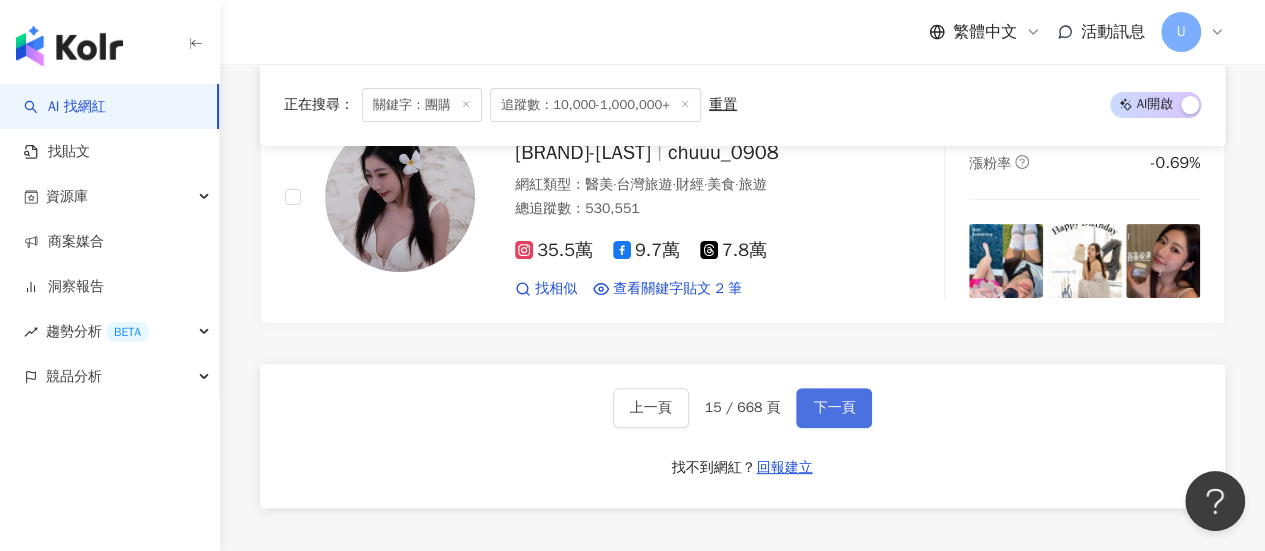 click on "下一頁" at bounding box center (834, 408) 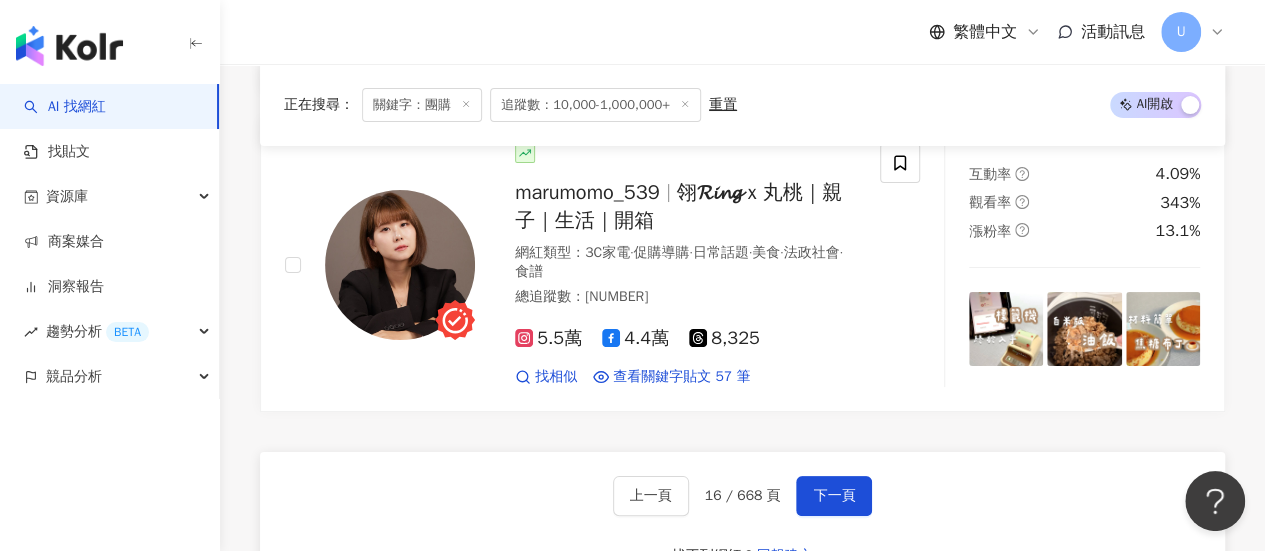 scroll, scrollTop: 3756, scrollLeft: 0, axis: vertical 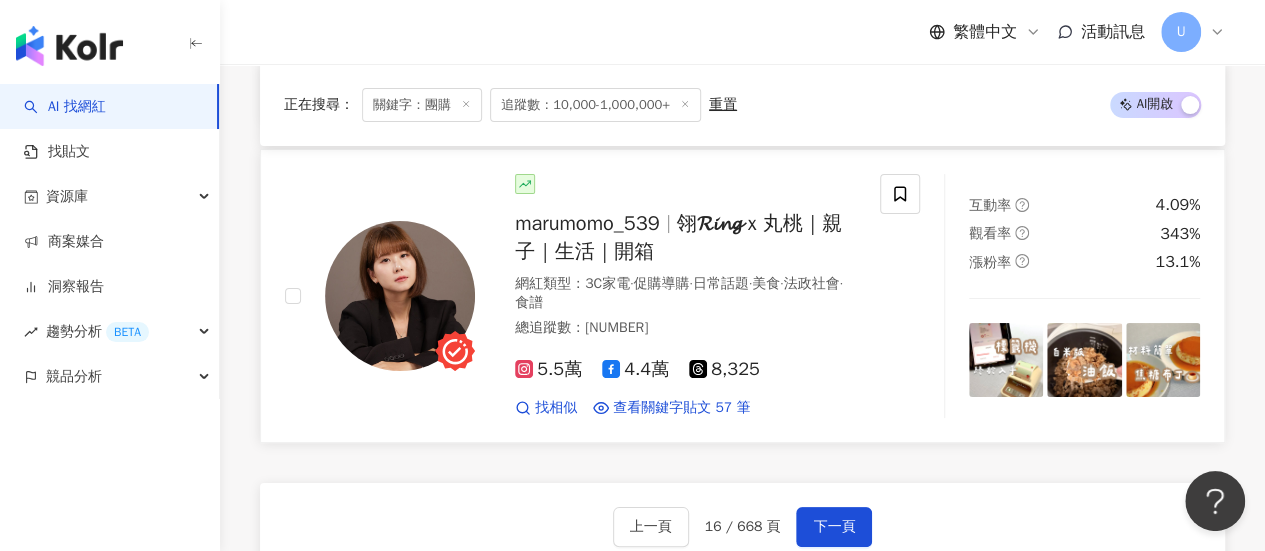 click on "總追蹤數 ： 106,599" at bounding box center (685, 328) 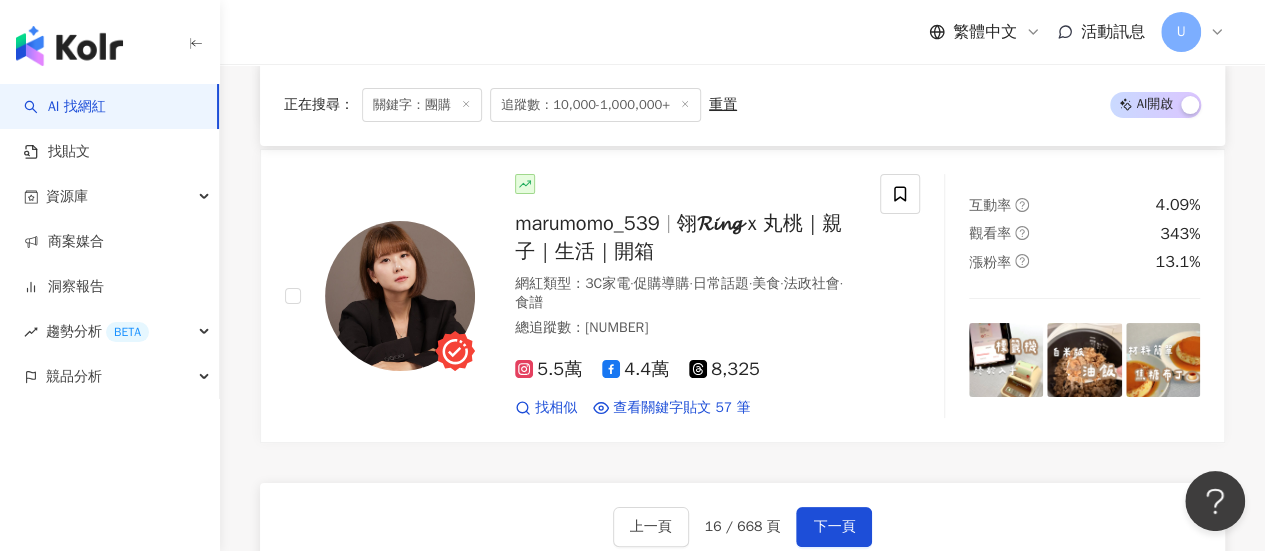 click on "啾啾比特 張嘉庭 yia 啾啾比特-張嘉庭 chuuu_0908 網紅類型 ： 醫美  ·  台灣旅遊  ·  財經  ·  美食  ·  旅遊 總追蹤數 ： 530,551 35.5萬 9.7萬 7.8萬 找相似 查看關鍵字貼文 2 筆 互動率 0.21% 觀看率 2.96% 漲粉率 -0.69% 劉倚禎 Adela jhen_01_12 網紅類型 ： 藝術與娛樂  ·  日常話題  ·  財經  ·  命理占卜  ·  交通工具 總追蹤數 ： 45,968 3.5萬 2,312 8,252 找相似 查看關鍵字貼文 1 筆 互動率 3% 觀看率 126% 漲粉率 5.94% 小黑大叔碎碎唸 網紅類型 ： 藝術與娛樂  ·  日常話題  ·  教育與學習  ·  命理占卜  ·  運動 總追蹤數 ： 445,778 5.5萬 37萬 2.1萬 找相似 查看關鍵字貼文 2 筆 互動率 0.34% 觀看率 12.6% 漲粉率 -0.17% 楊婕 yangchieg 小婕 網紅類型 ： 棒球  ·  藝術與娛樂  ·  飲料  ·  教育與學習  ·  攝影  ·  運動 總追蹤數 ： 13,714 6,627 1,040 2,140 3,907 找相似 查看關鍵字貼文 3 筆 互動率 6.54% 觀看率 185%" at bounding box center [742, -780] 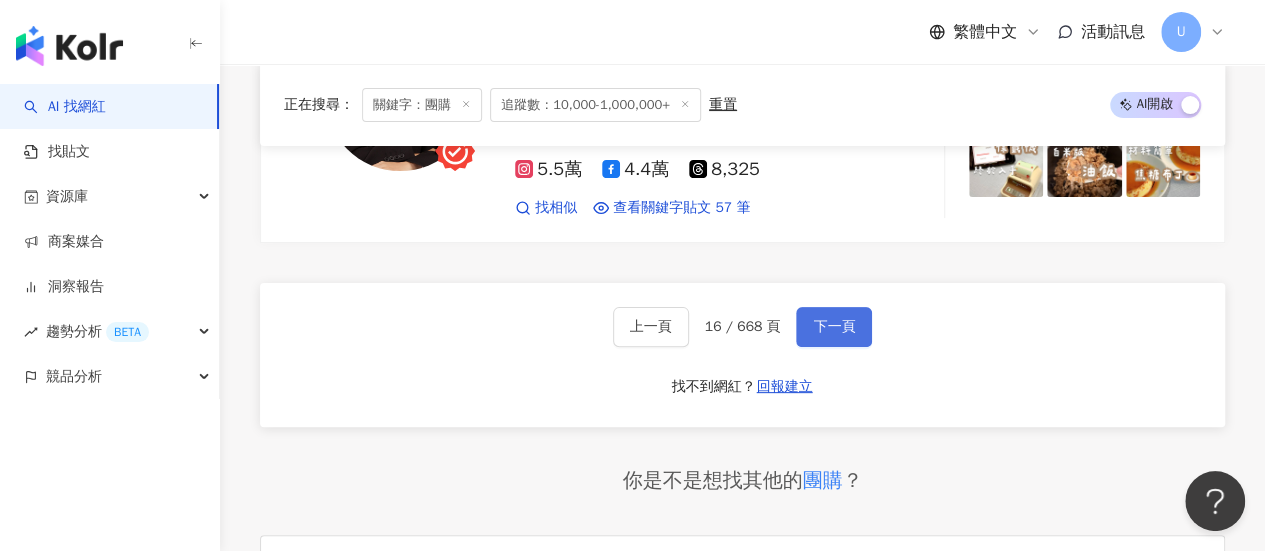 click on "下一頁" at bounding box center [834, 327] 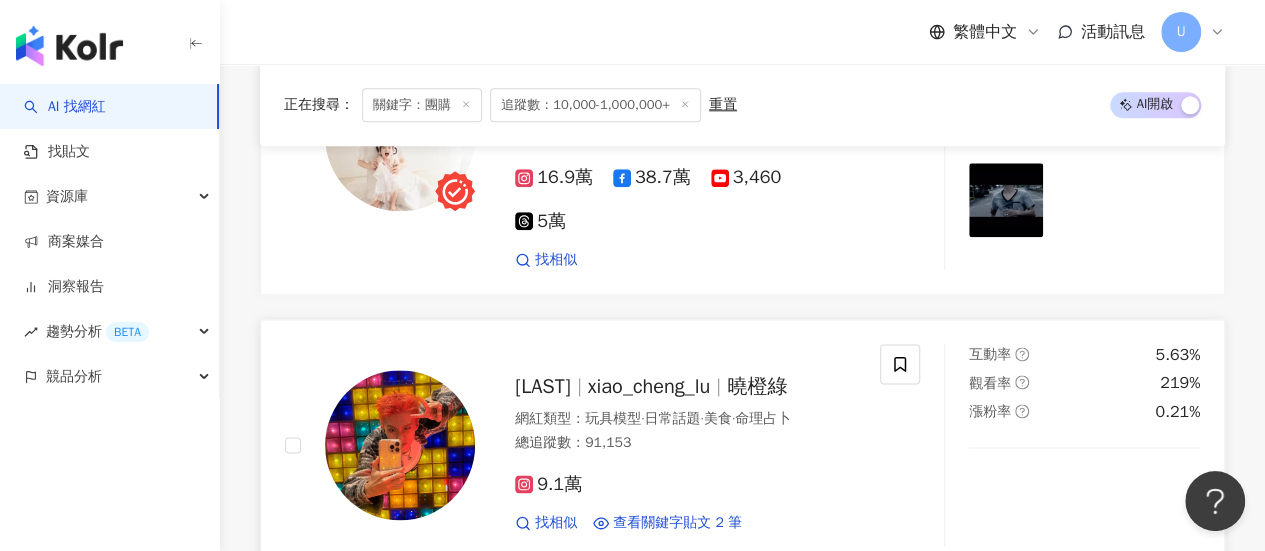 scroll, scrollTop: 1094, scrollLeft: 0, axis: vertical 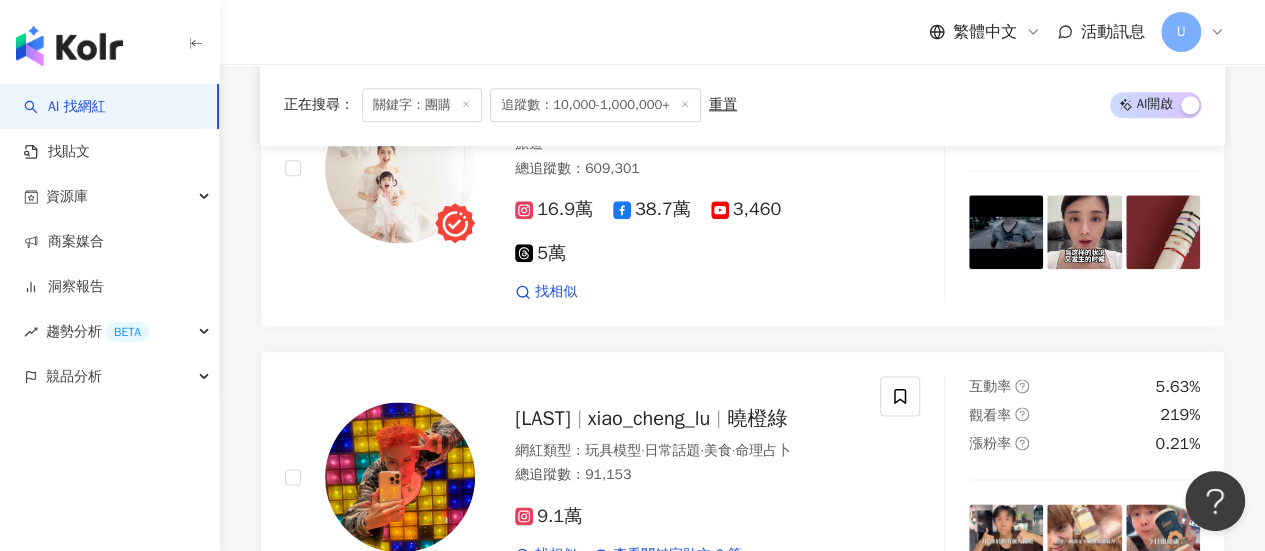click on "楹子 網紅類型 ： 日常話題  ·  美食 總追蹤數 ： 111,143 7.9萬 3.2萬 找相似 查看關鍵字貼文 1 筆 互動率 0.11% 觀看率 0.83% 漲粉率 -0.34% 夏如芝 芝芝 芝爺 夏如芝 Cherry Hsia Cherry Hsia 網紅類型 ： 親子  ·  日常話題  ·  教育與學習  ·  家庭  ·  醫療與健康  ·  旅遊 總追蹤數 ： 609,301 16.9萬 38.7萬 3,460 5萬 找相似 互動率 0.3% 觀看率 29.6% 漲粉率 -0.07% 呂曉澄 xiao_cheng_lu 曉橙綠 網紅類型 ： 玩具模型  ·  日常話題  ·  美食  ·  命理占卜 總追蹤數 ： 91,153 9.1萬 找相似 查看關鍵字貼文 2 筆 互動率 5.63% 觀看率 219% 漲粉率 0.21% 吃貨業務人生 Superya5 屏東台南高雄台中業務吃貨美食評論 ya5_food Super業務人生 網紅類型 ： 3C家電  ·  日常話題  ·  美食 總追蹤數 ： 35,266 1,234 3.4萬 387 找相似 查看關鍵字貼文 4 筆 互動率 0.14% 觀看率 29.2% 漲粉率 -0.88% 料理123 Wecook123 料理123 Wecook123 網紅類型 ：" at bounding box center [742, 1468] 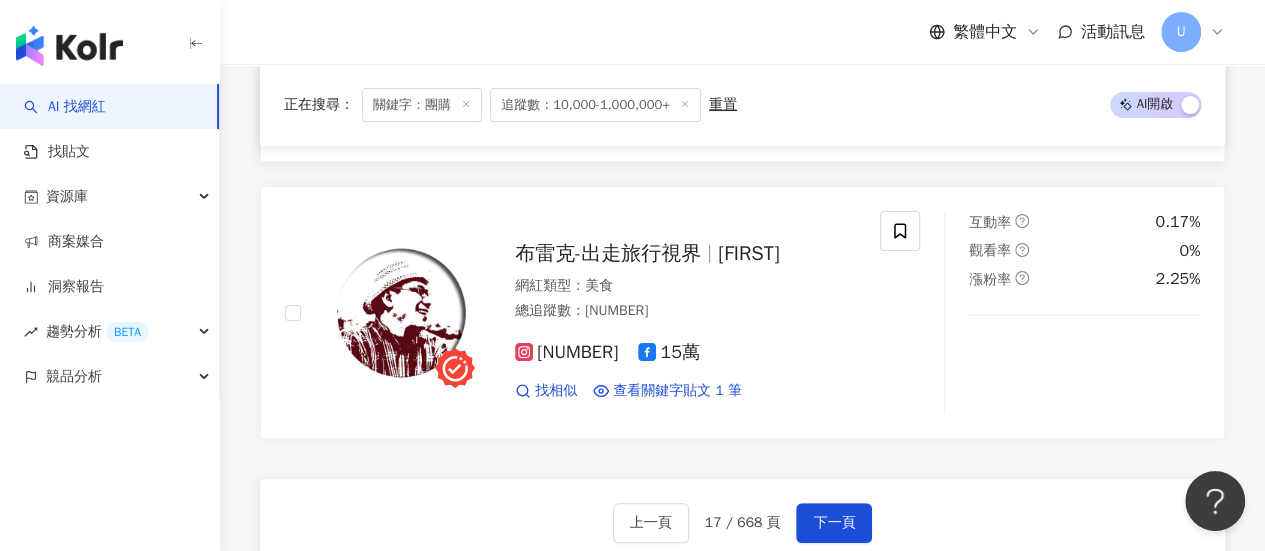scroll, scrollTop: 3894, scrollLeft: 0, axis: vertical 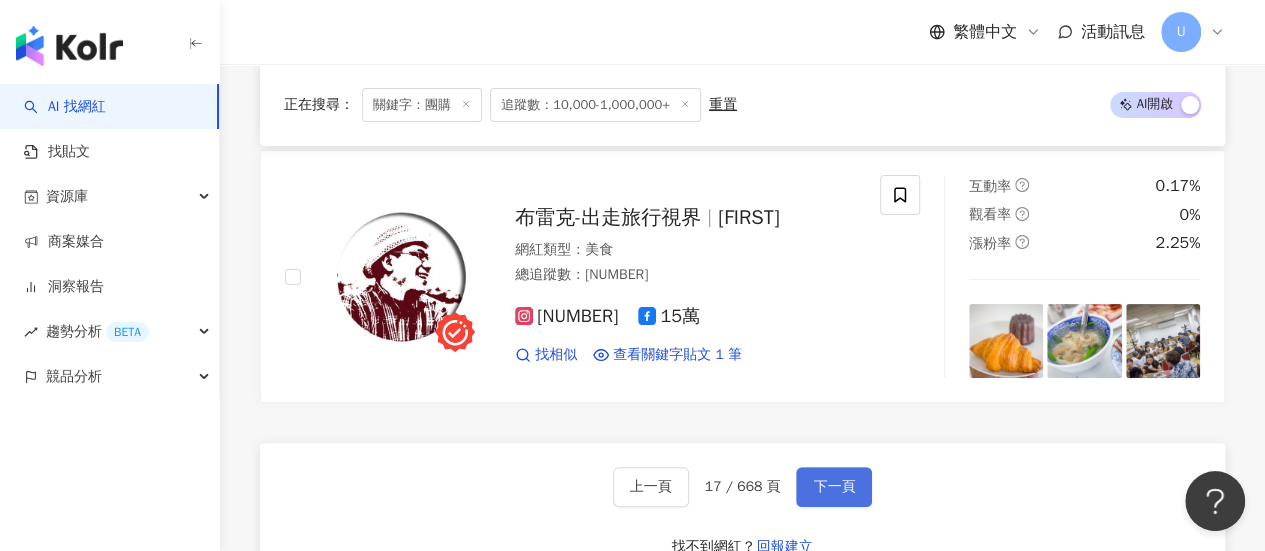 click on "下一頁" at bounding box center [834, 487] 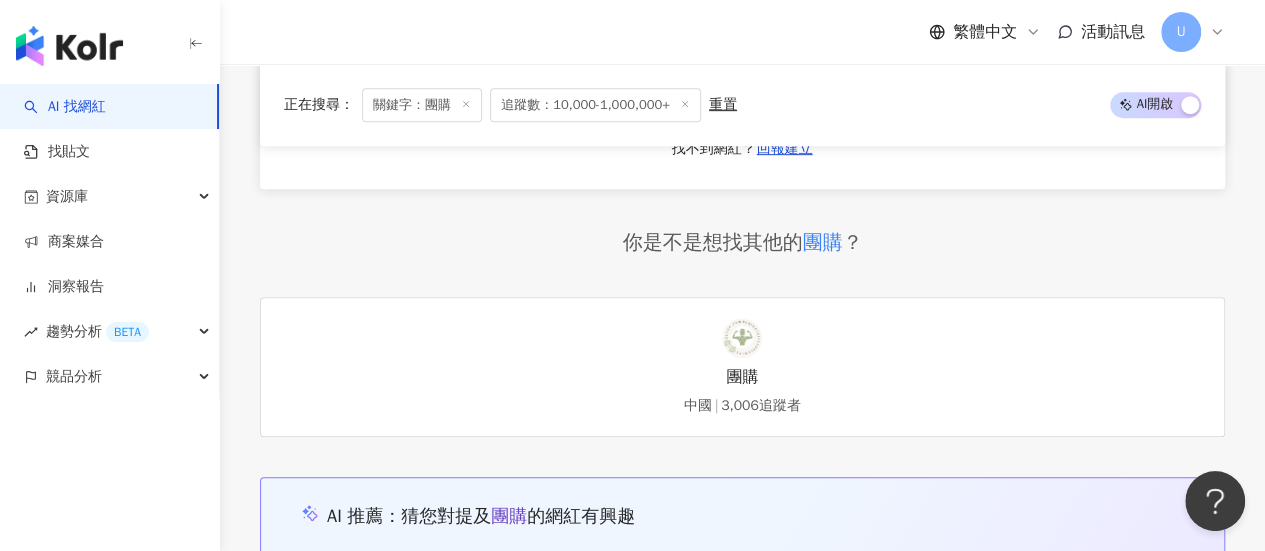 scroll, scrollTop: 4086, scrollLeft: 0, axis: vertical 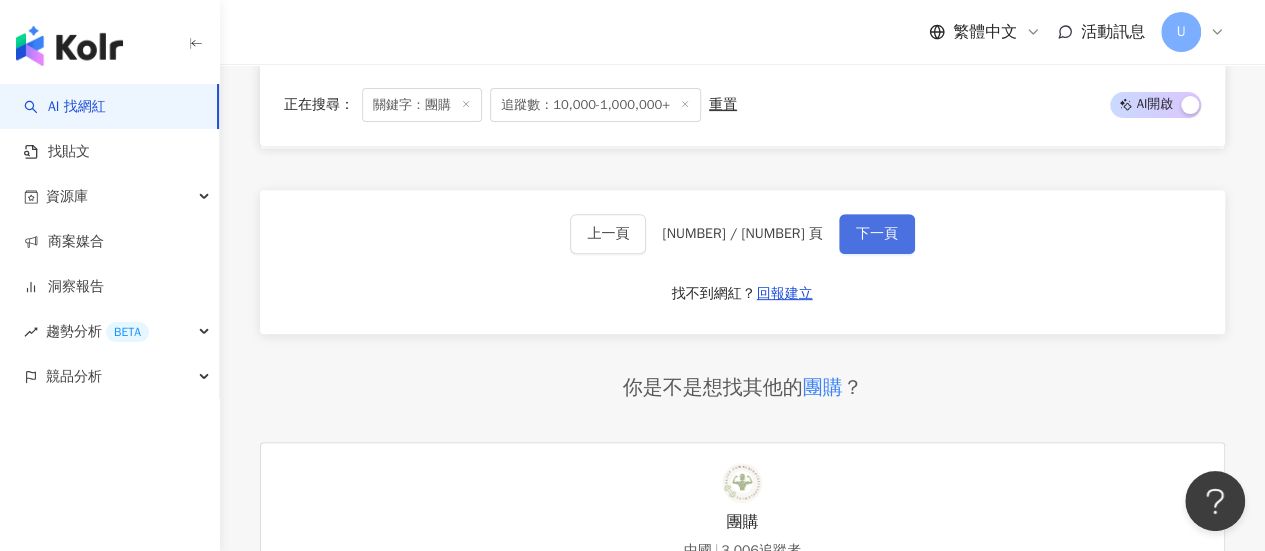 click on "下一頁" at bounding box center (877, 234) 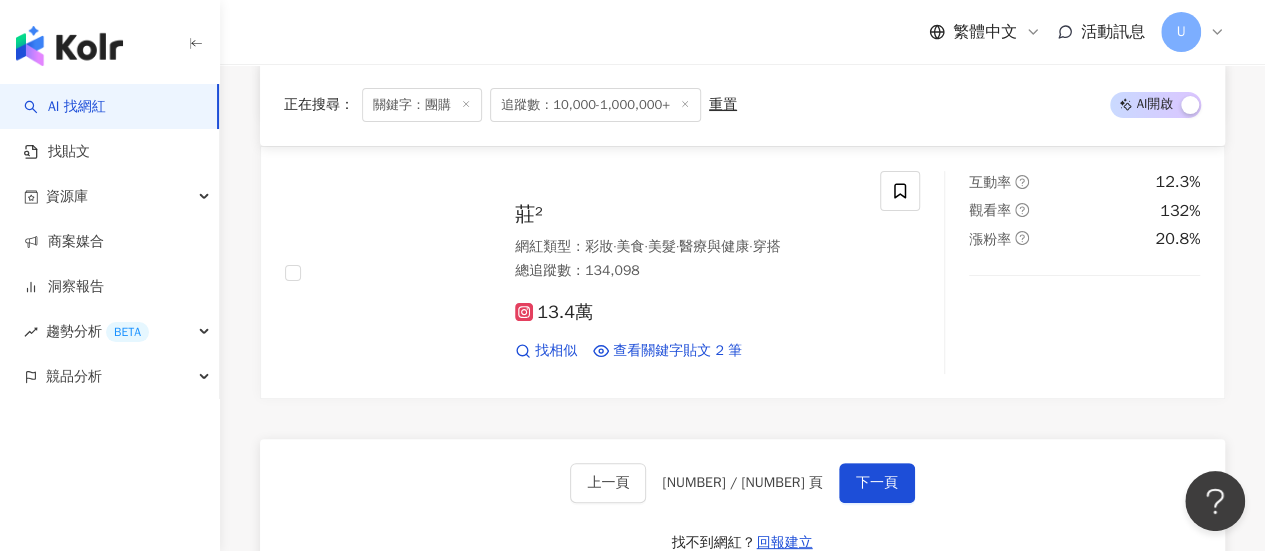 scroll, scrollTop: 3860, scrollLeft: 0, axis: vertical 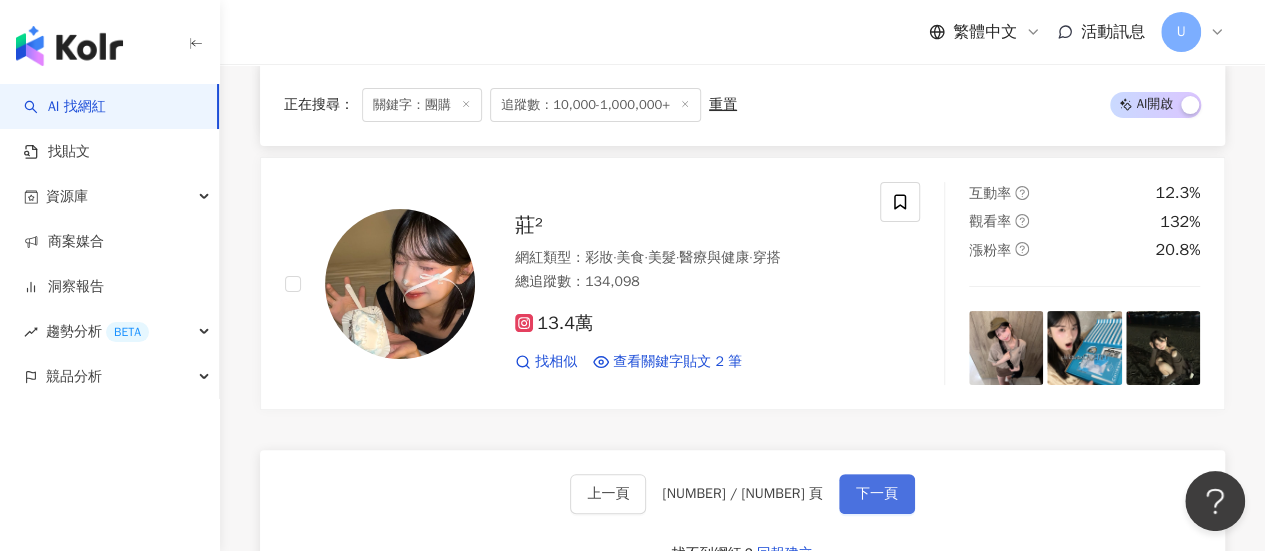 click on "下一頁" at bounding box center (877, 494) 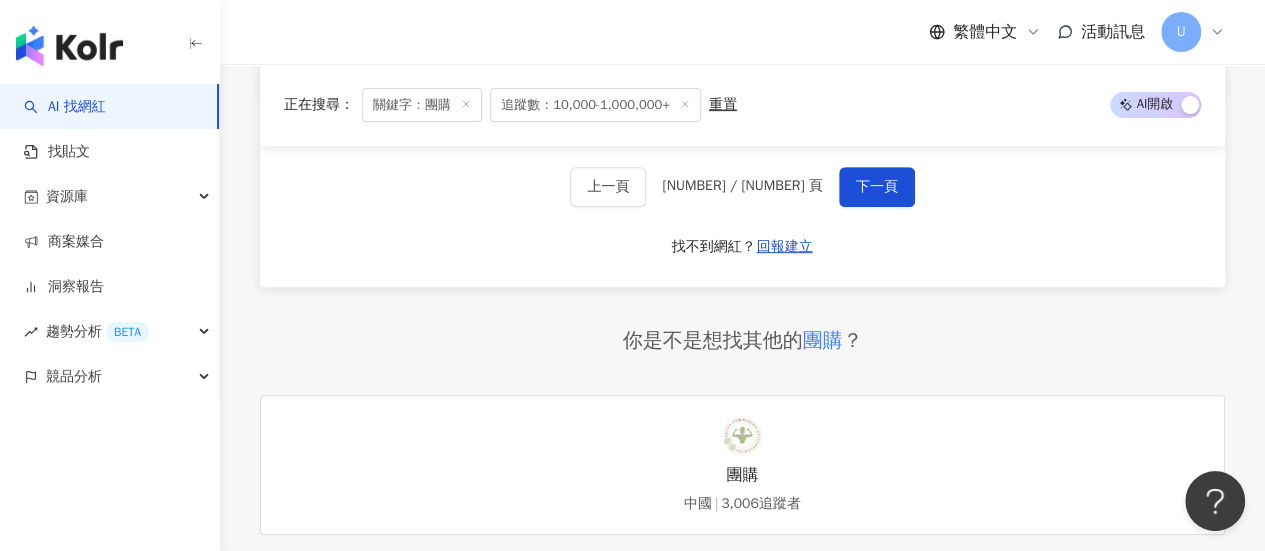 scroll, scrollTop: 3944, scrollLeft: 0, axis: vertical 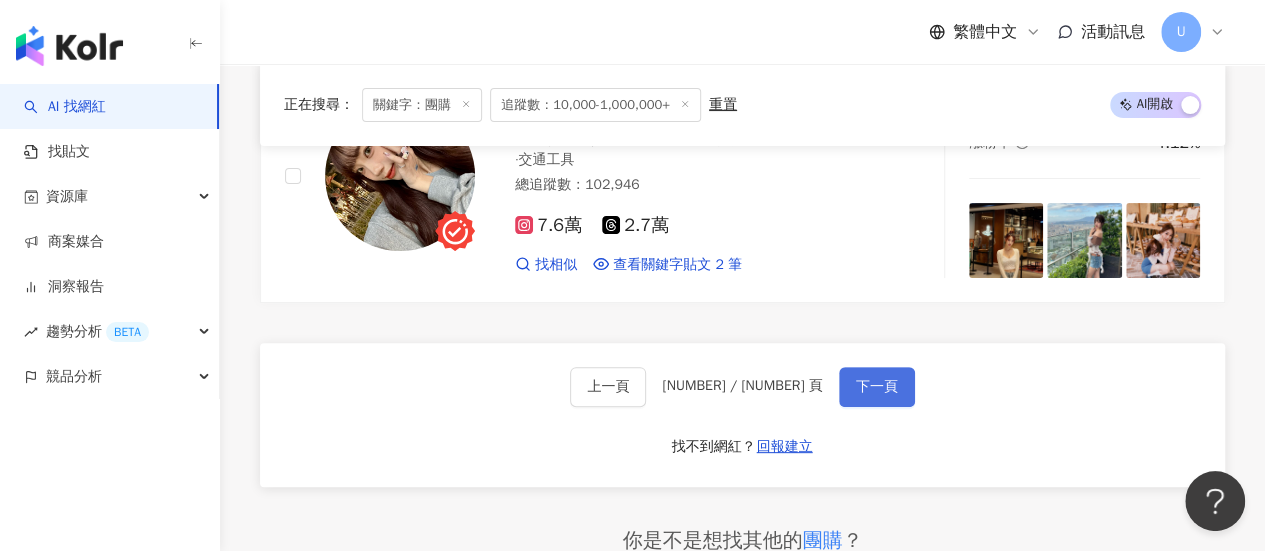 click on "下一頁" at bounding box center [877, 387] 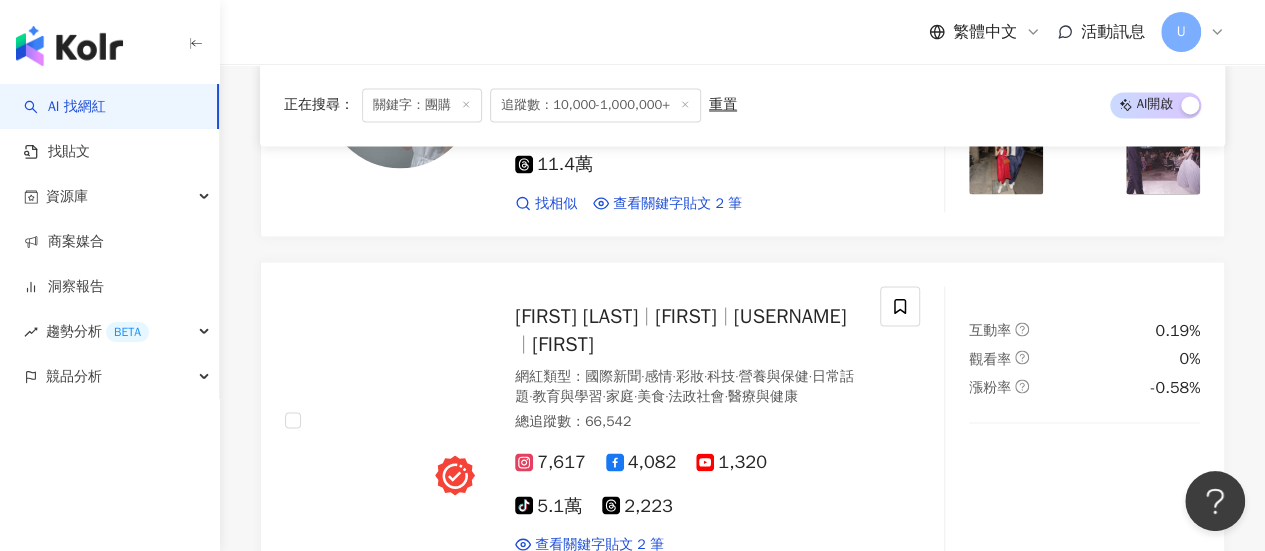 scroll, scrollTop: 4102, scrollLeft: 0, axis: vertical 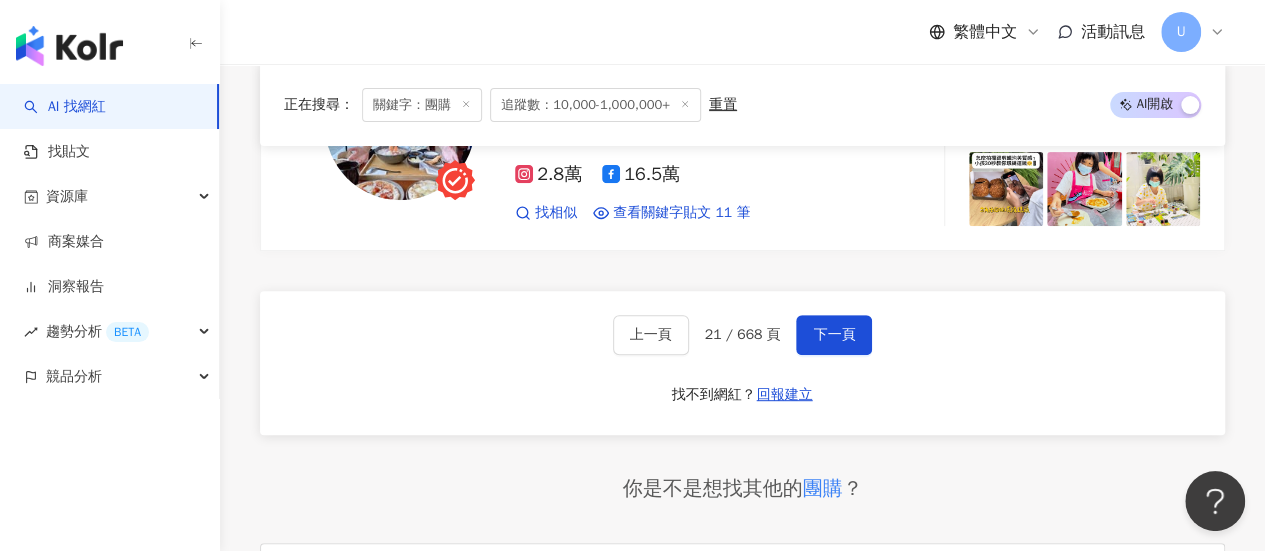 click on "上一頁 21 / 668 頁 下一頁 找不到網紅？ 回報建立" at bounding box center [742, 363] 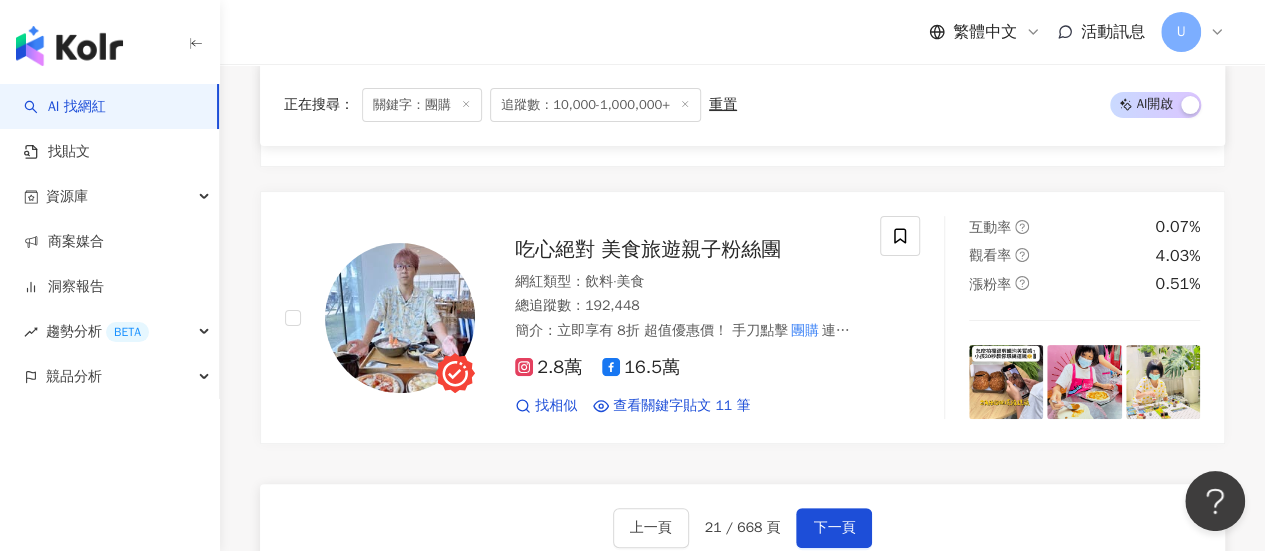 scroll, scrollTop: 3902, scrollLeft: 0, axis: vertical 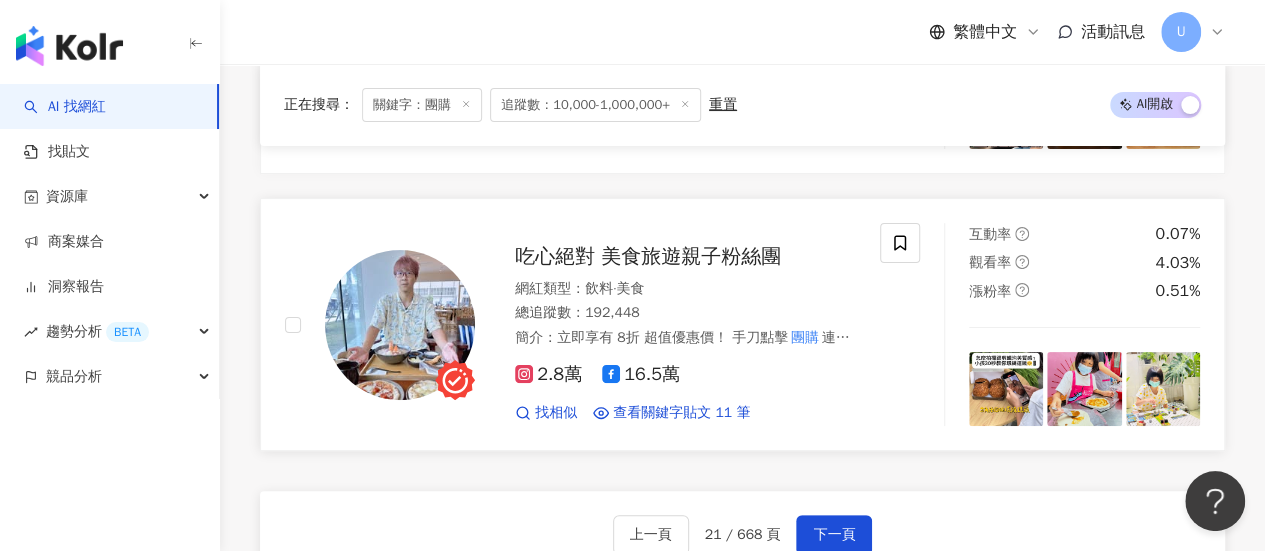 click on "網紅類型 ： 飲料  ·  美食 總追蹤數 ： 192,448 簡介 ： 立即享有 8折 超值優惠價！ 手刀點擊 團購 連結：https://qr.knsh.com.tw/62HD7 ⏰ 錯過再等一年！  團購 好評不斷延長到8月11日，把握機會，給孩子一個充實又精彩的暑假吧！ 分享 #高雄美食 #台南美食 #屏東美食" at bounding box center [685, 313] 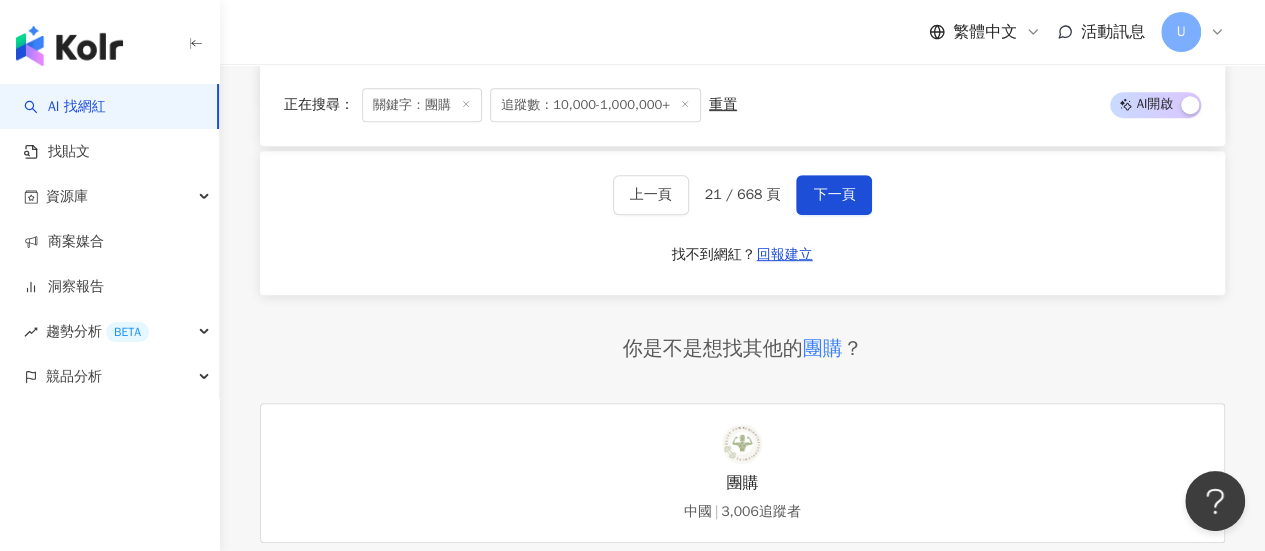 scroll, scrollTop: 4202, scrollLeft: 0, axis: vertical 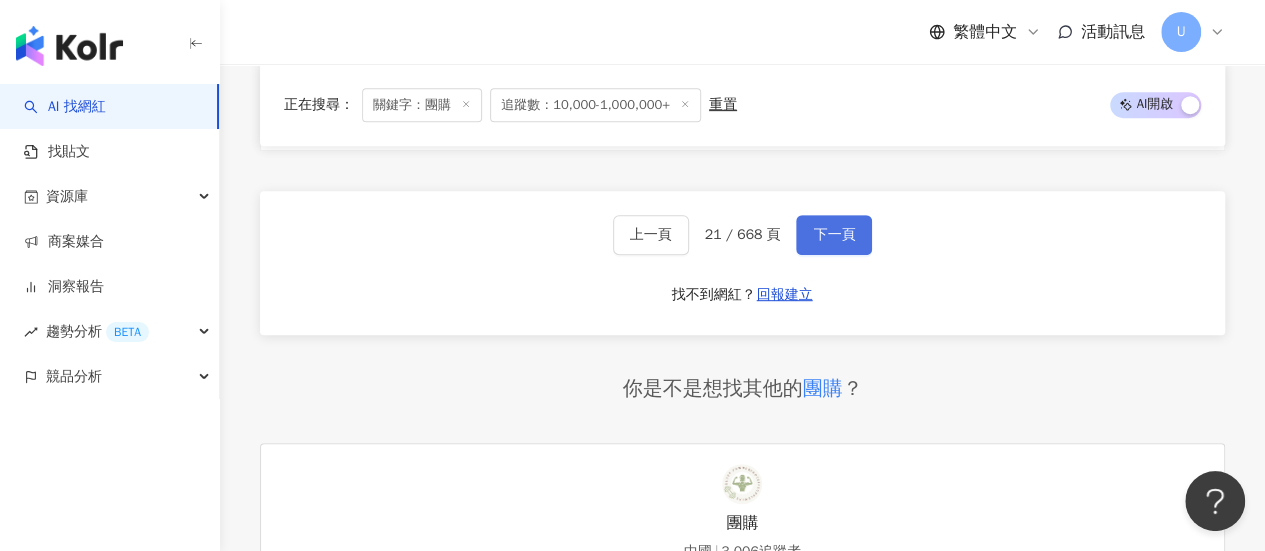 click on "下一頁" at bounding box center [834, 235] 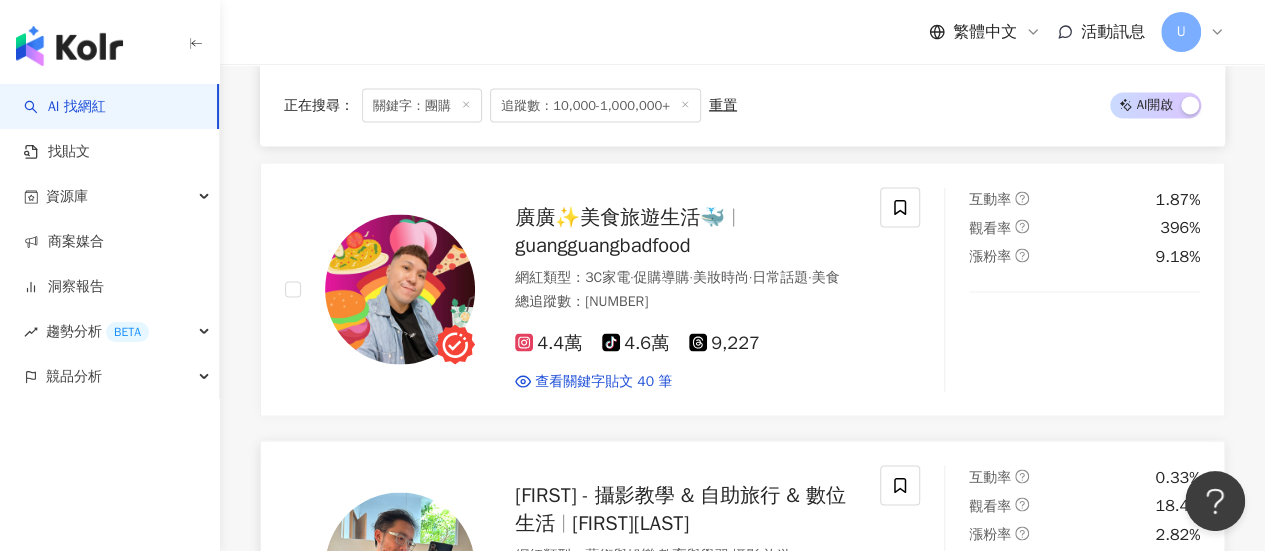 scroll, scrollTop: 1787, scrollLeft: 0, axis: vertical 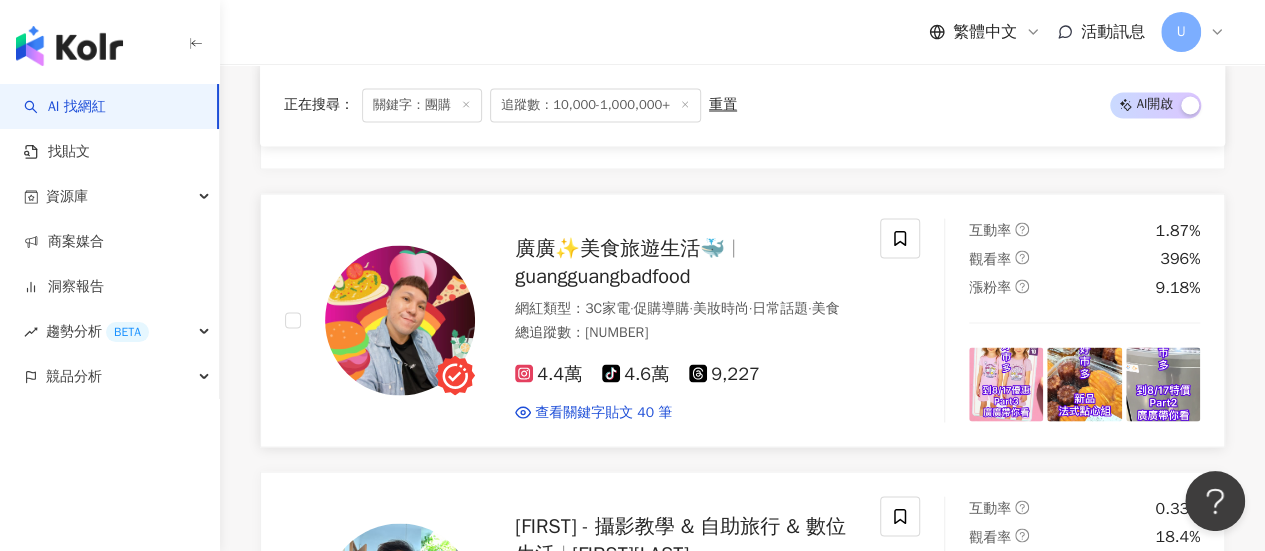 click on "廣廣✨美食旅遊生活🐳" at bounding box center (620, 247) 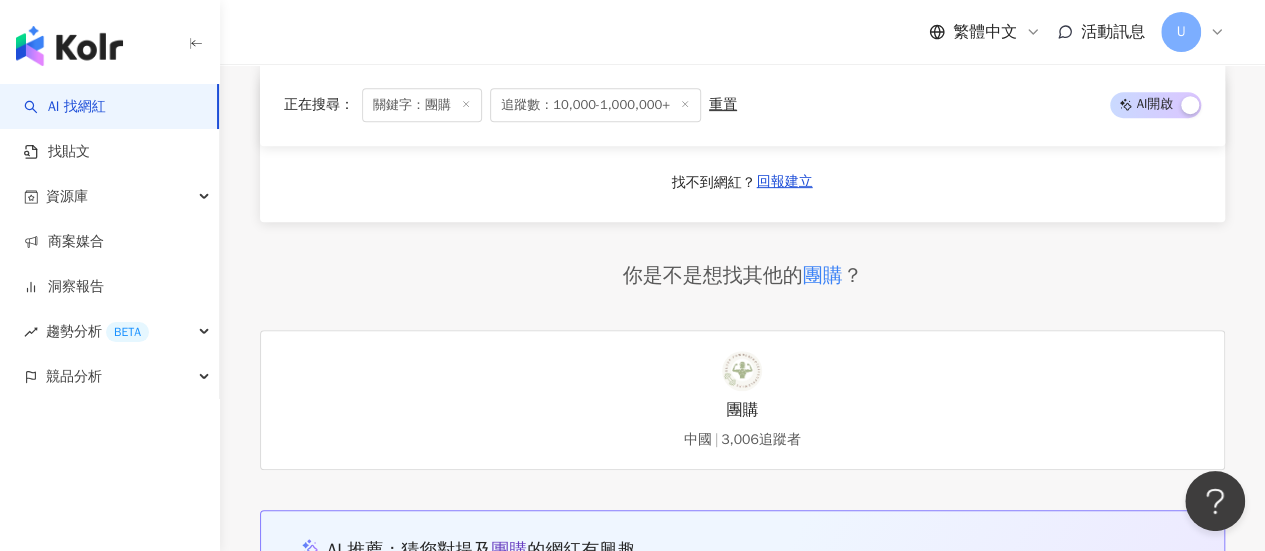 scroll, scrollTop: 4087, scrollLeft: 0, axis: vertical 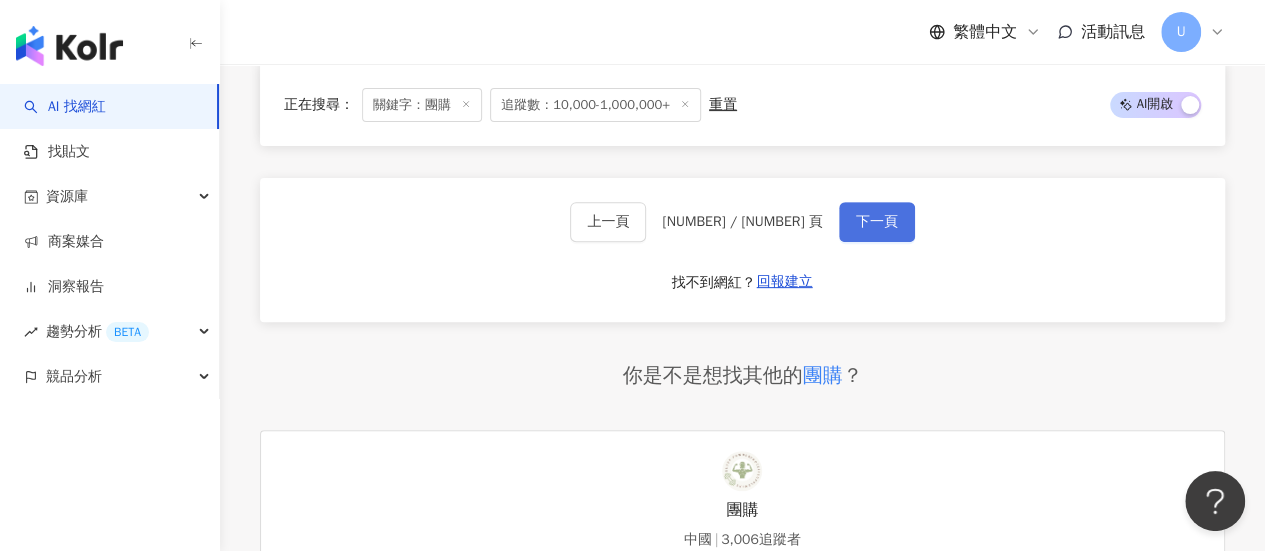 click on "下一頁" at bounding box center [877, 222] 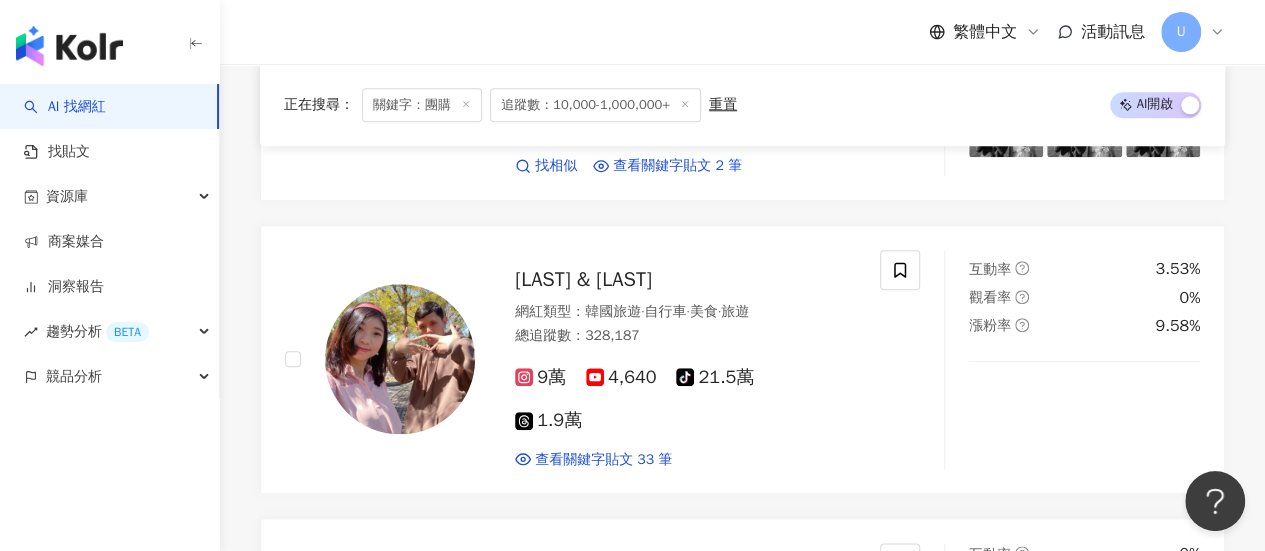 scroll, scrollTop: 898, scrollLeft: 0, axis: vertical 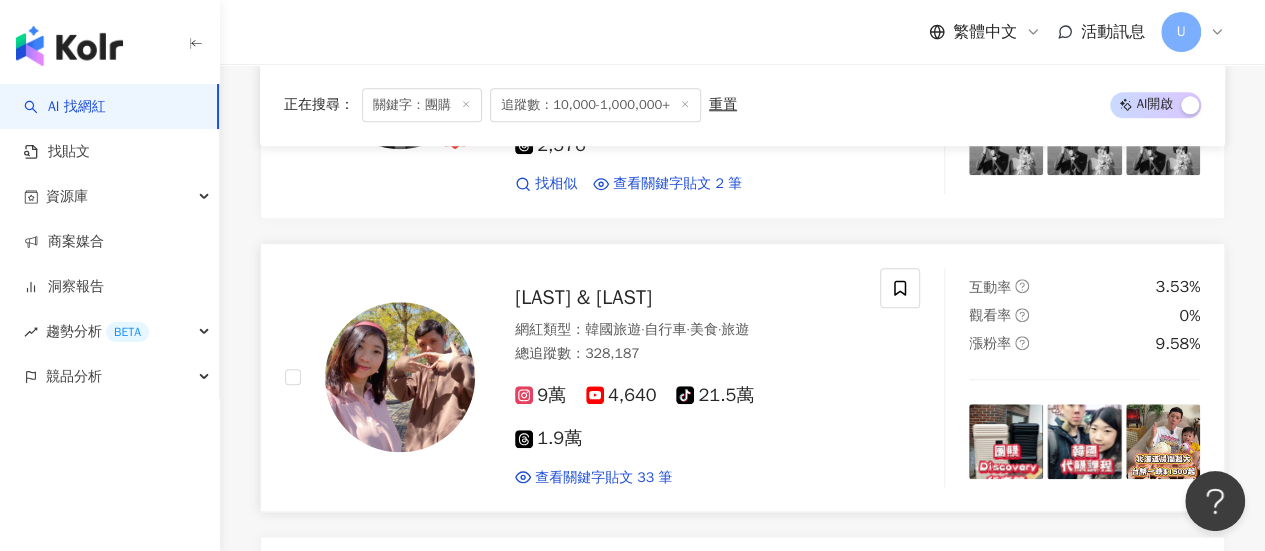 click on "William & Amy" at bounding box center (583, 297) 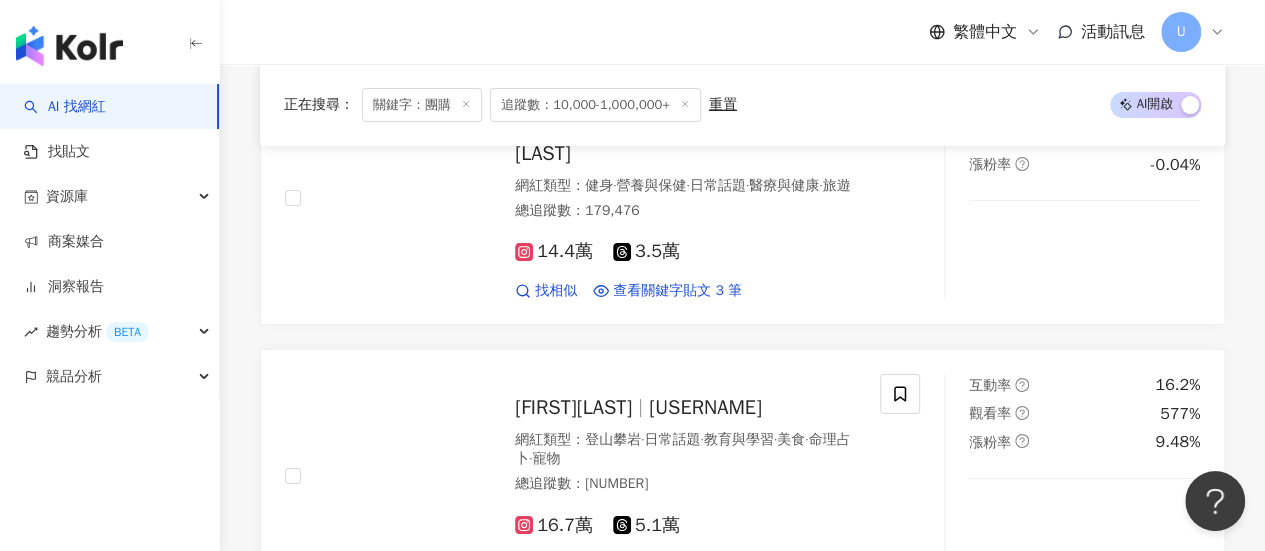 scroll, scrollTop: 3698, scrollLeft: 0, axis: vertical 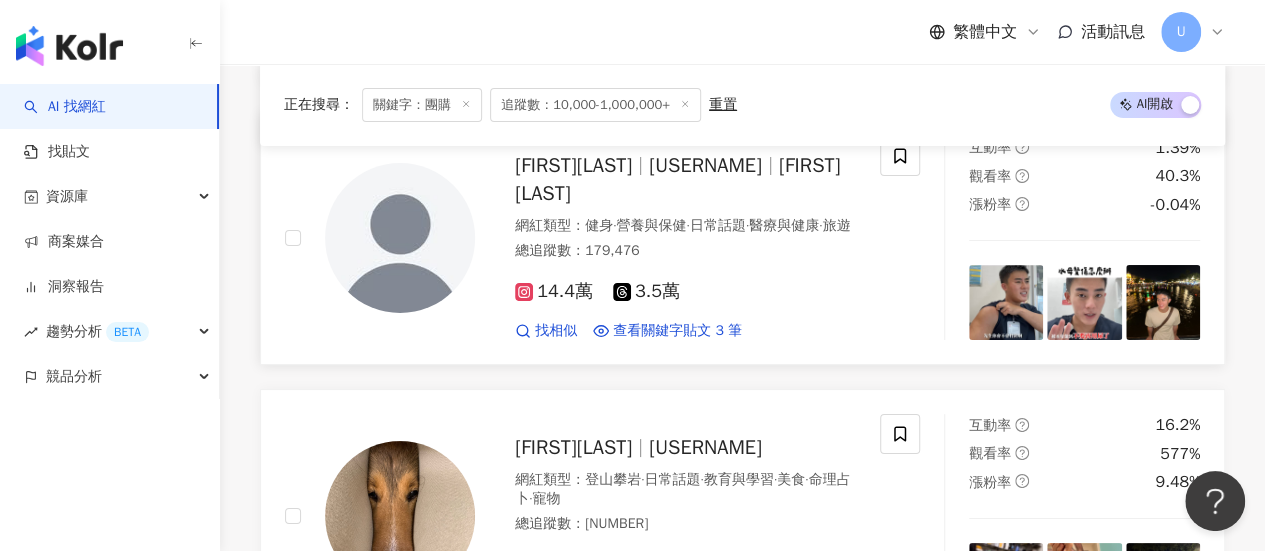 click on "14.4萬 3.5萬 找相似 查看關鍵字貼文 3 筆" at bounding box center [685, 302] 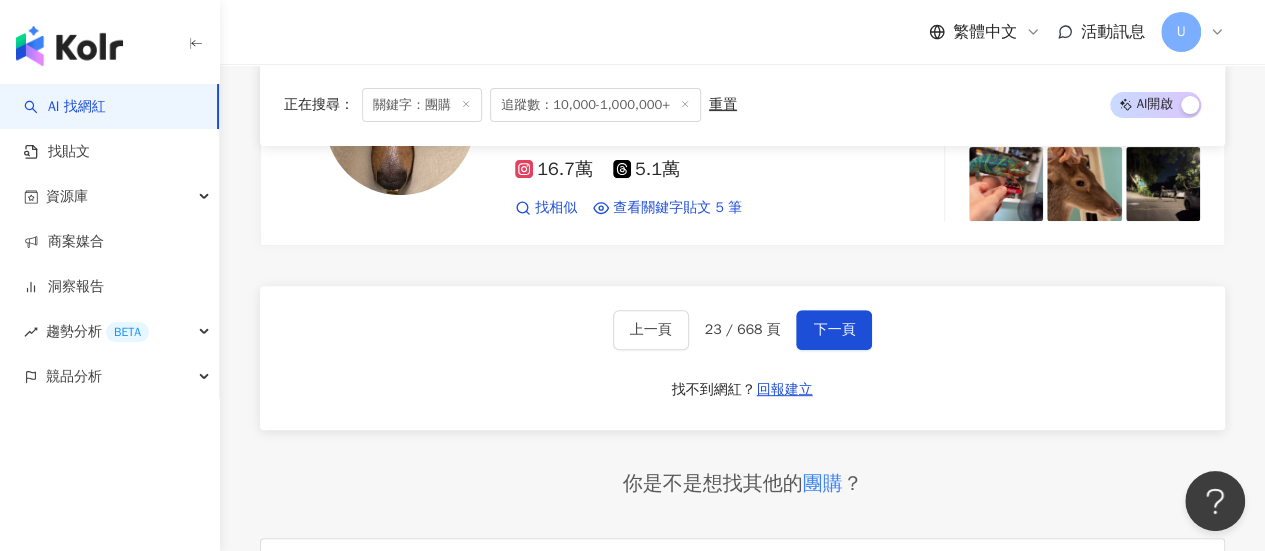 scroll, scrollTop: 4098, scrollLeft: 0, axis: vertical 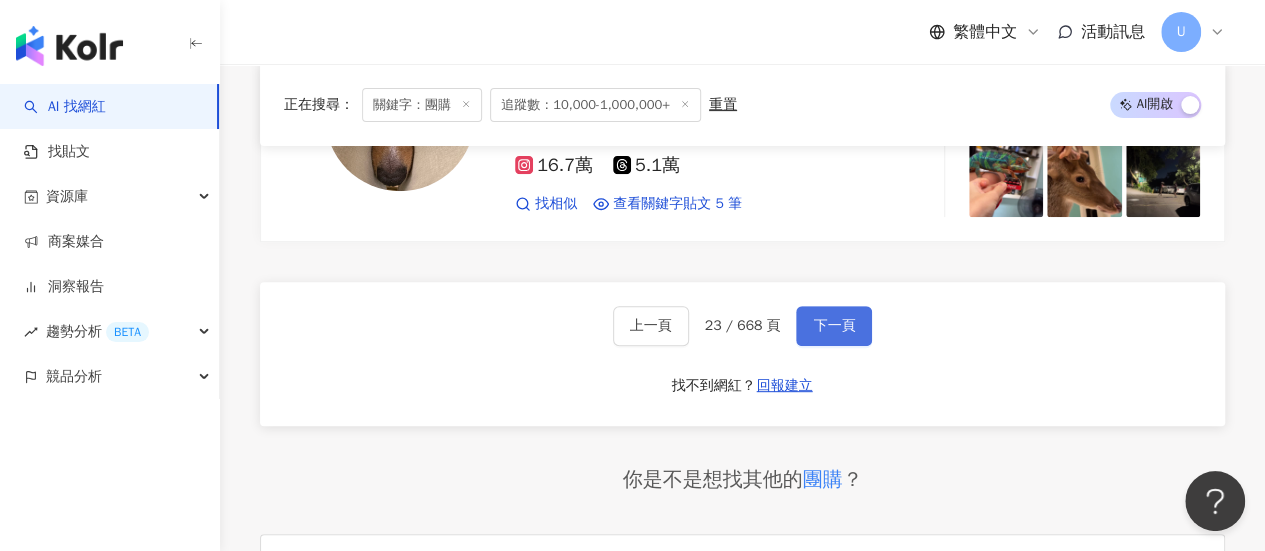 click on "下一頁" at bounding box center (834, 326) 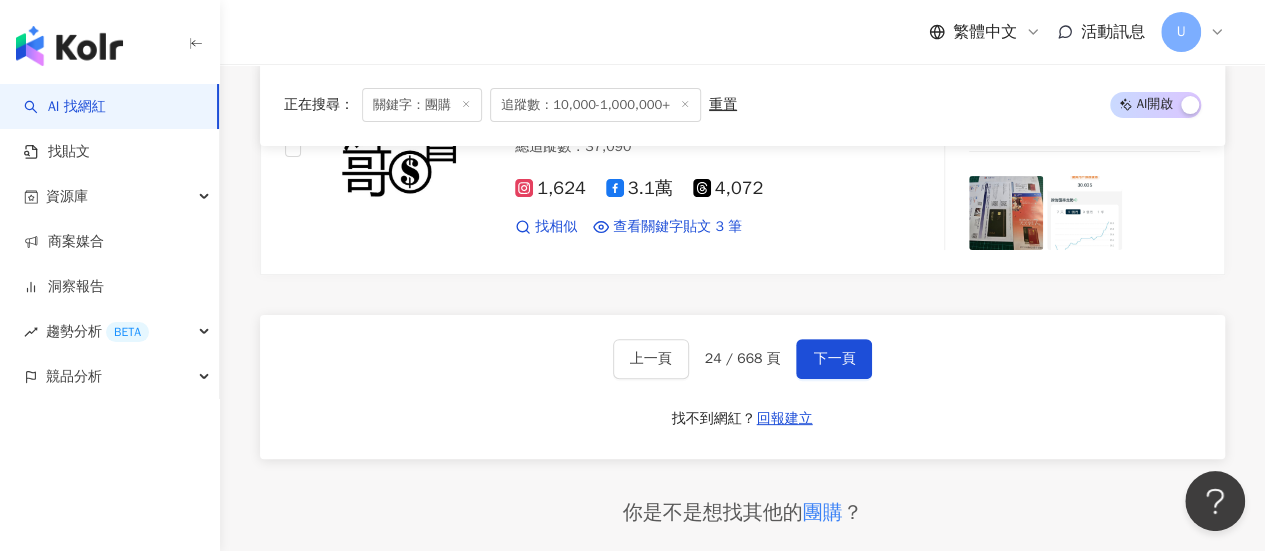scroll, scrollTop: 3975, scrollLeft: 0, axis: vertical 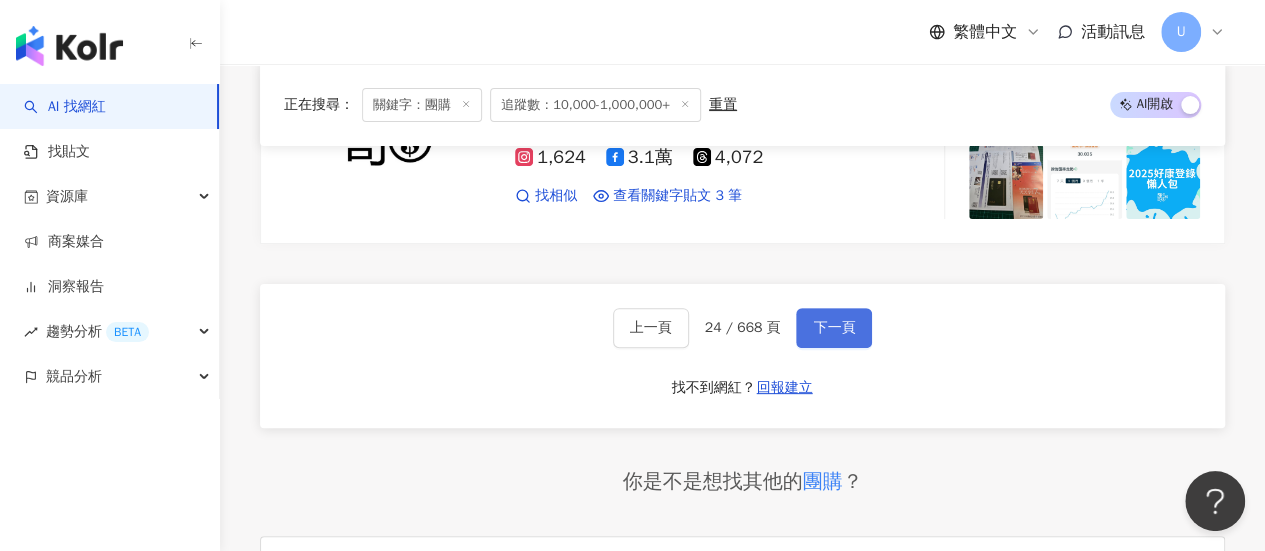 click on "下一頁" at bounding box center (834, 328) 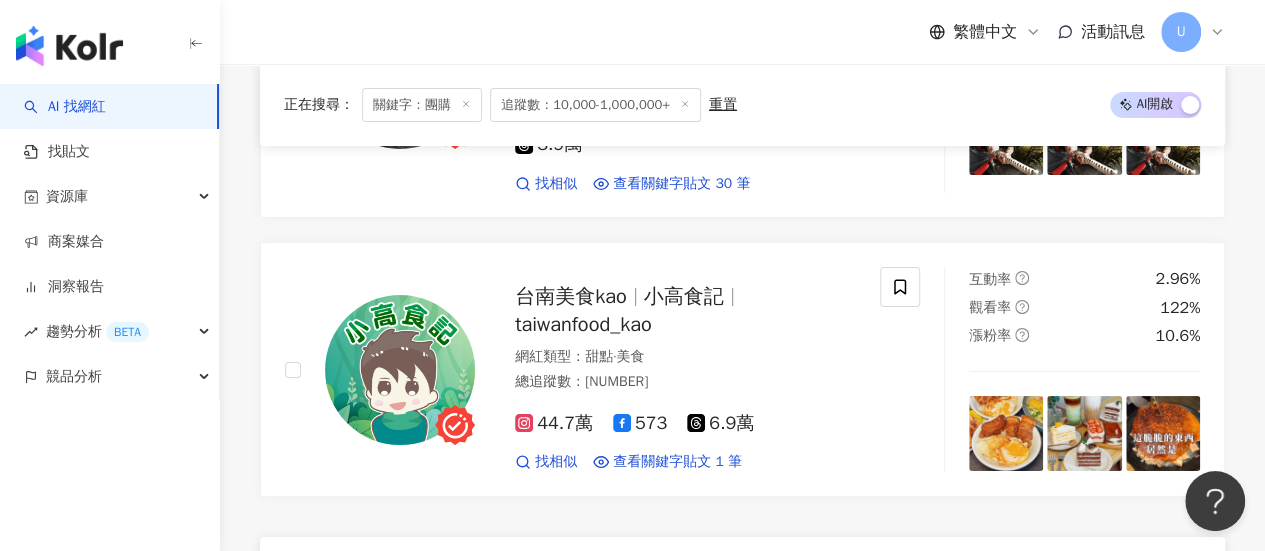 scroll, scrollTop: 3954, scrollLeft: 0, axis: vertical 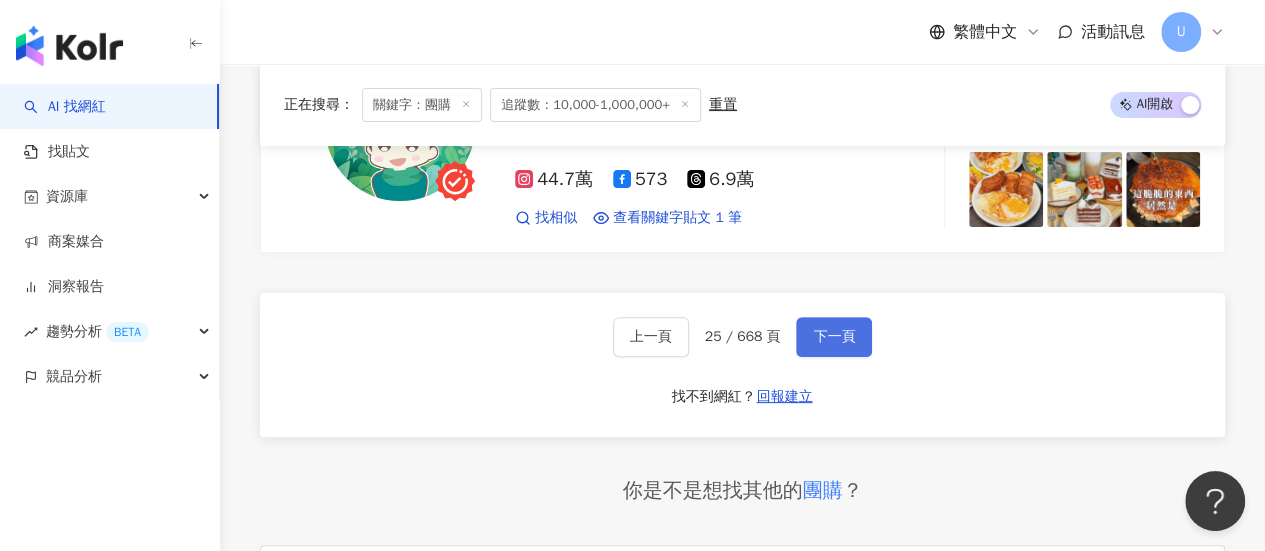 click on "下一頁" at bounding box center [834, 337] 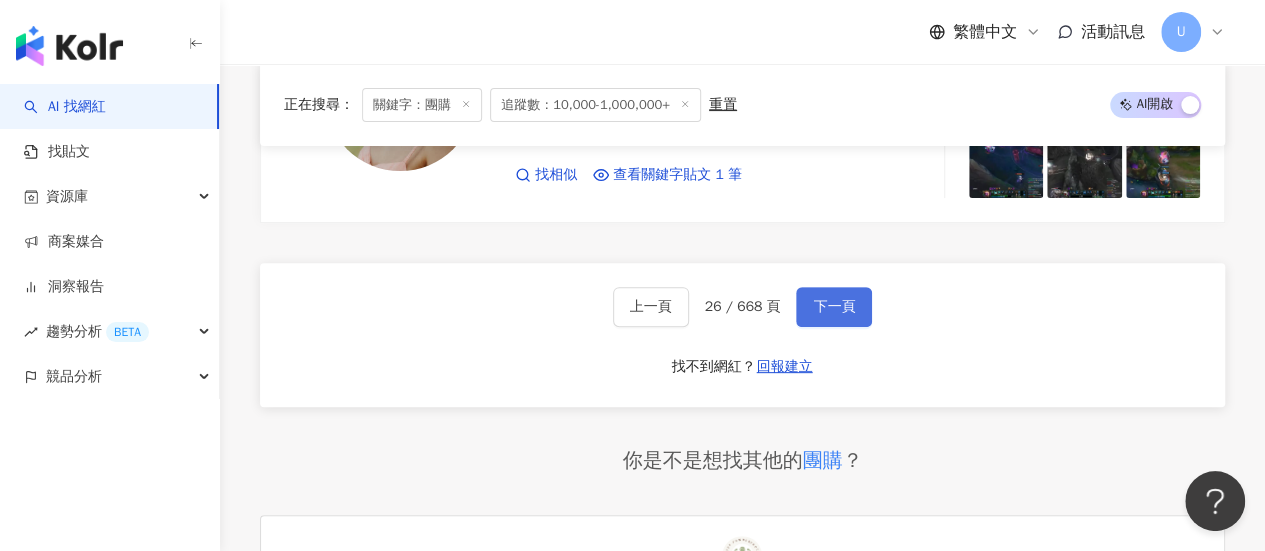scroll, scrollTop: 3813, scrollLeft: 0, axis: vertical 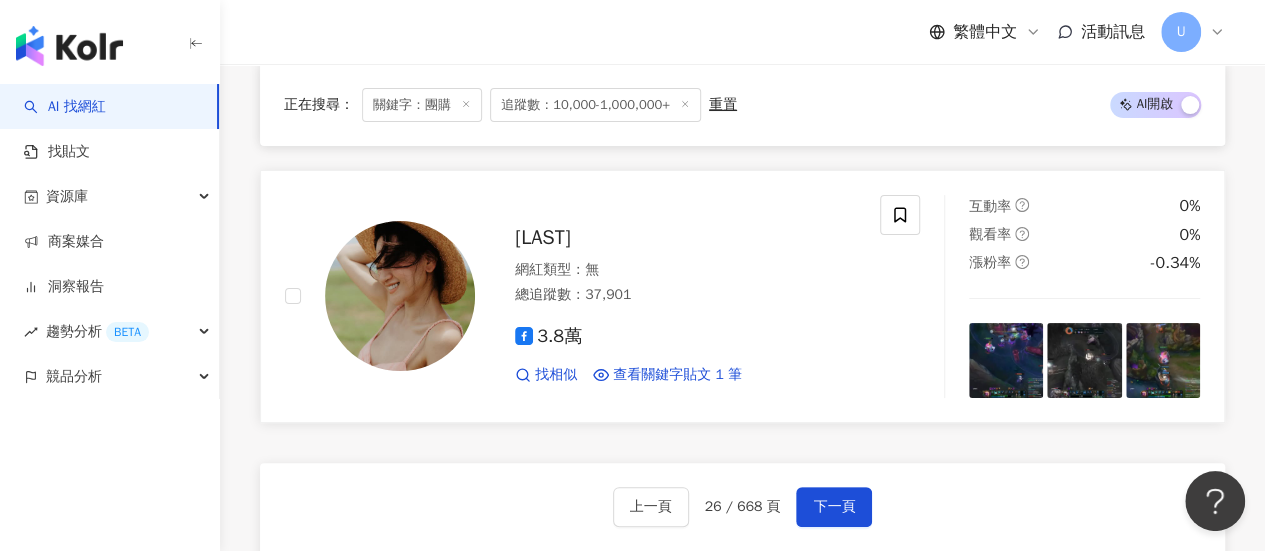 click on "過期空姐kiko  網紅類型 ： 無 總追蹤數 ： 37,901 3.8萬 找相似 查看關鍵字貼文 1 筆" at bounding box center [665, 296] 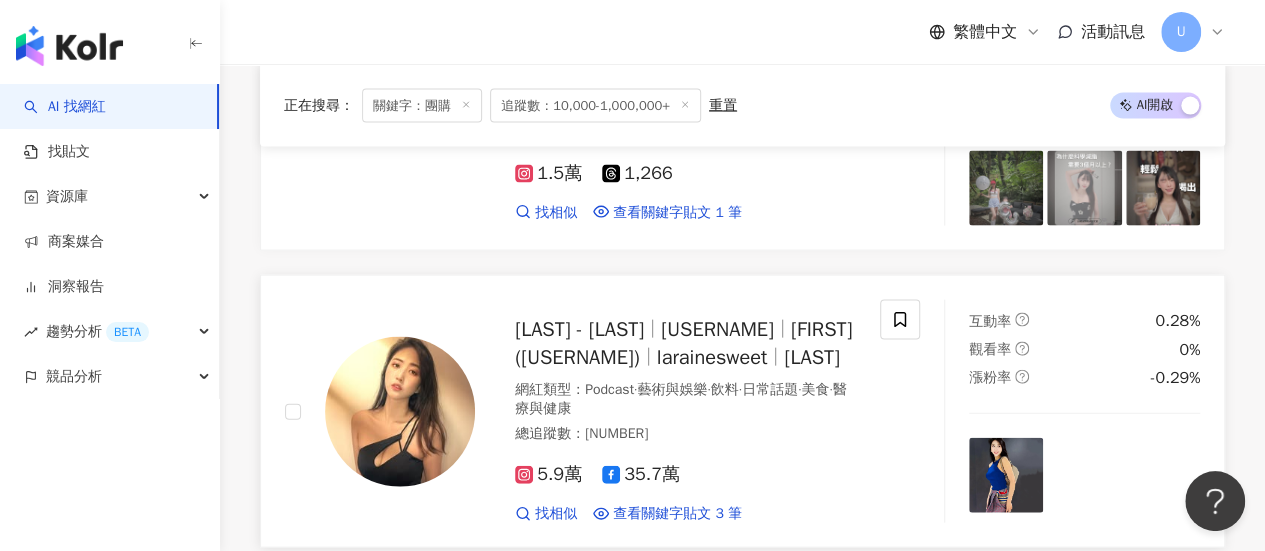 scroll, scrollTop: 1913, scrollLeft: 0, axis: vertical 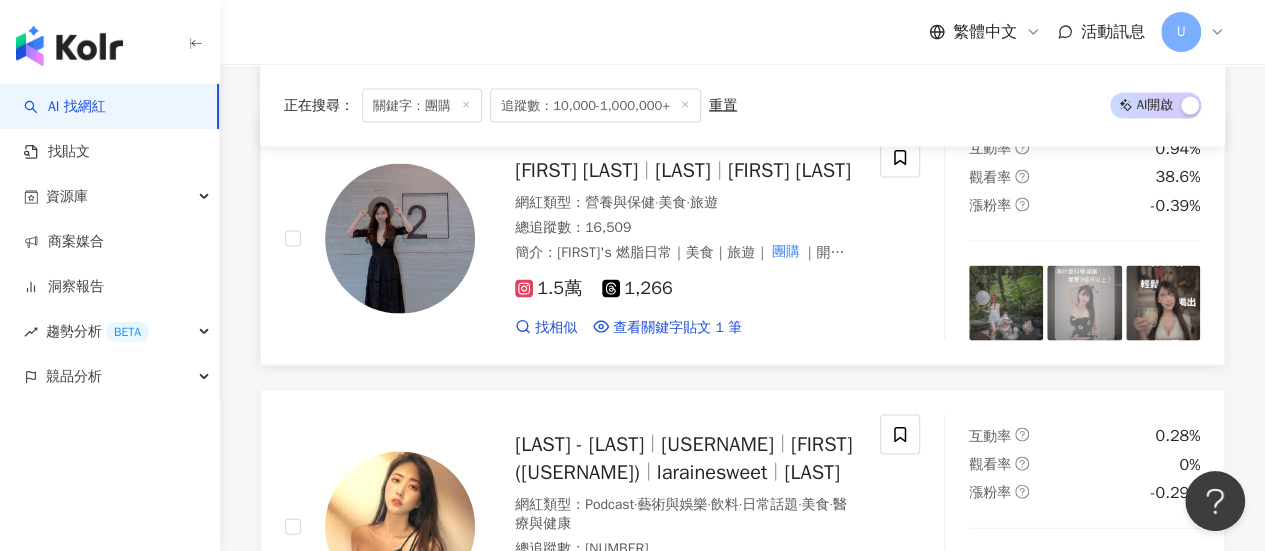 click on "Bai Bai Jhang 白白將 bai_bai_jhang" at bounding box center (685, 171) 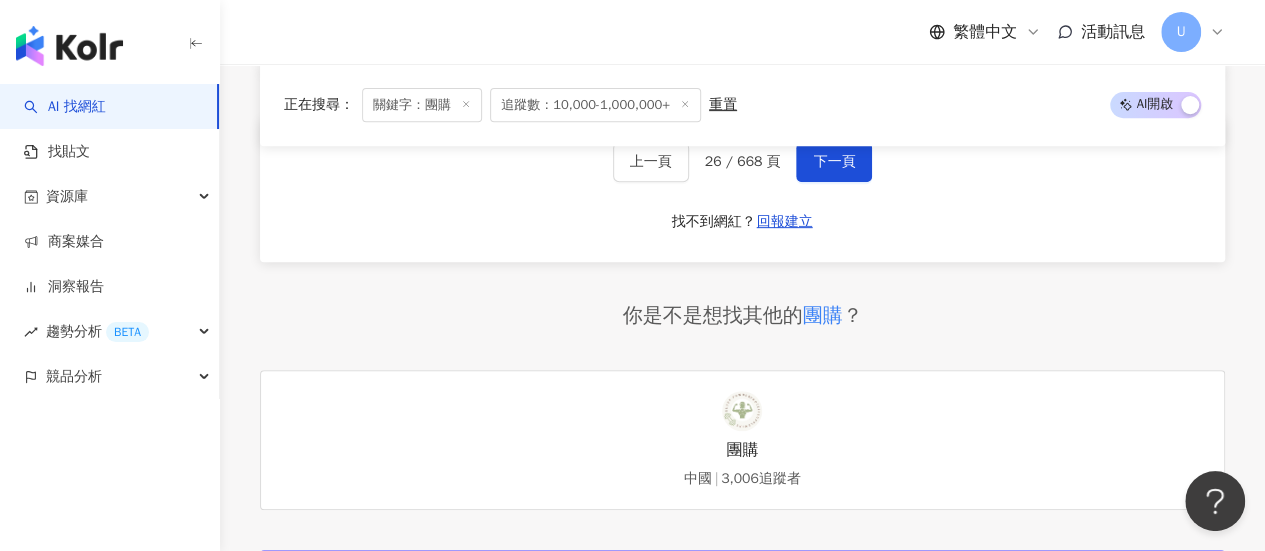 scroll, scrollTop: 4113, scrollLeft: 0, axis: vertical 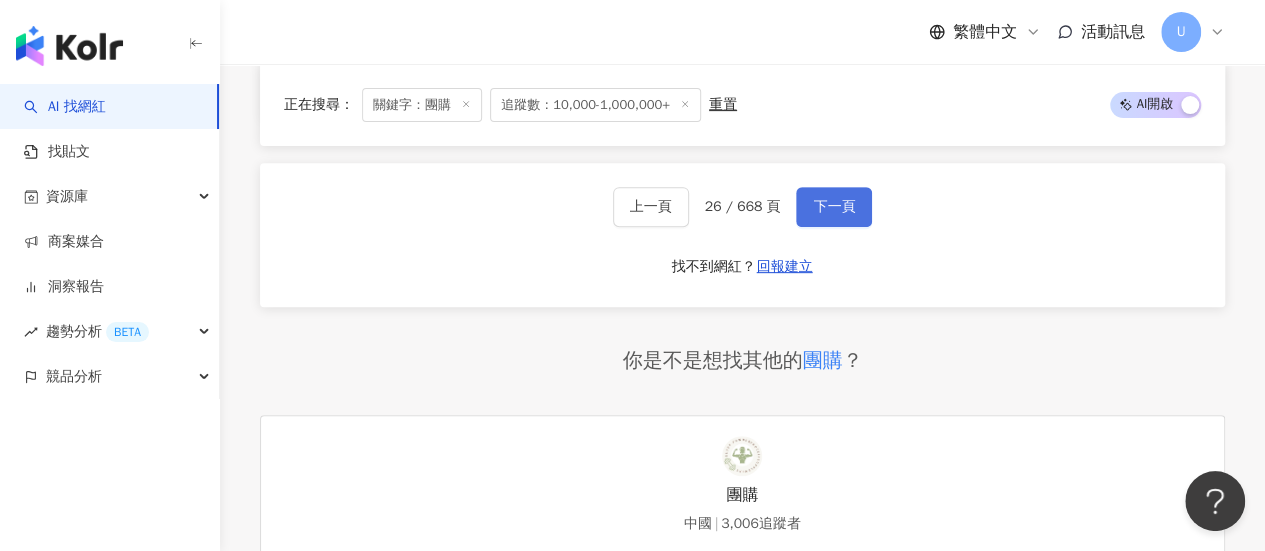 click on "下一頁" at bounding box center (834, 207) 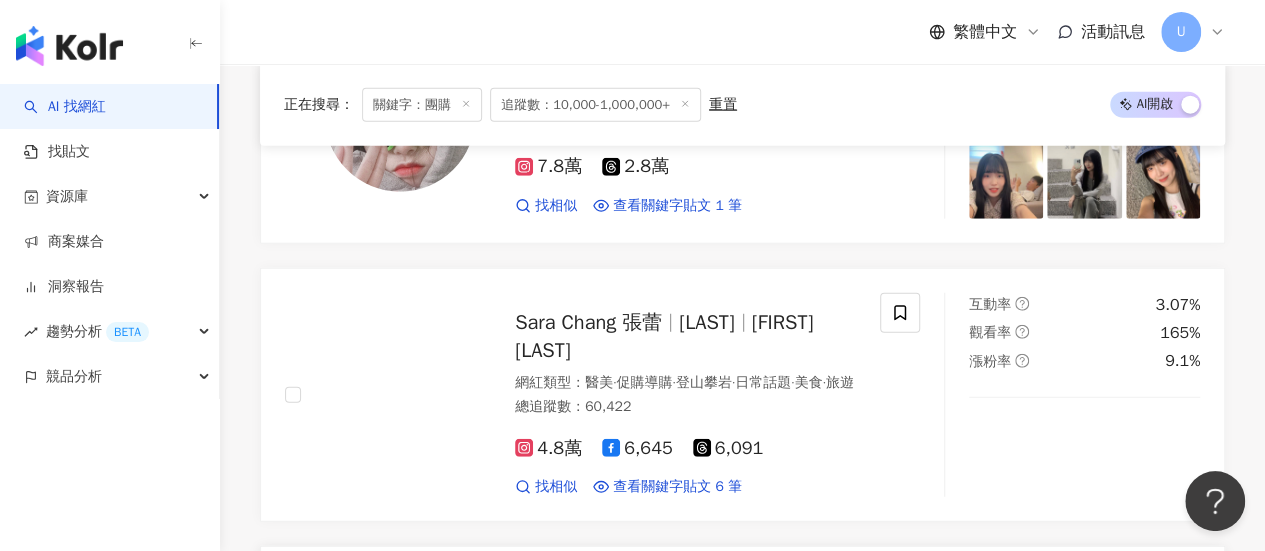 scroll, scrollTop: 2513, scrollLeft: 0, axis: vertical 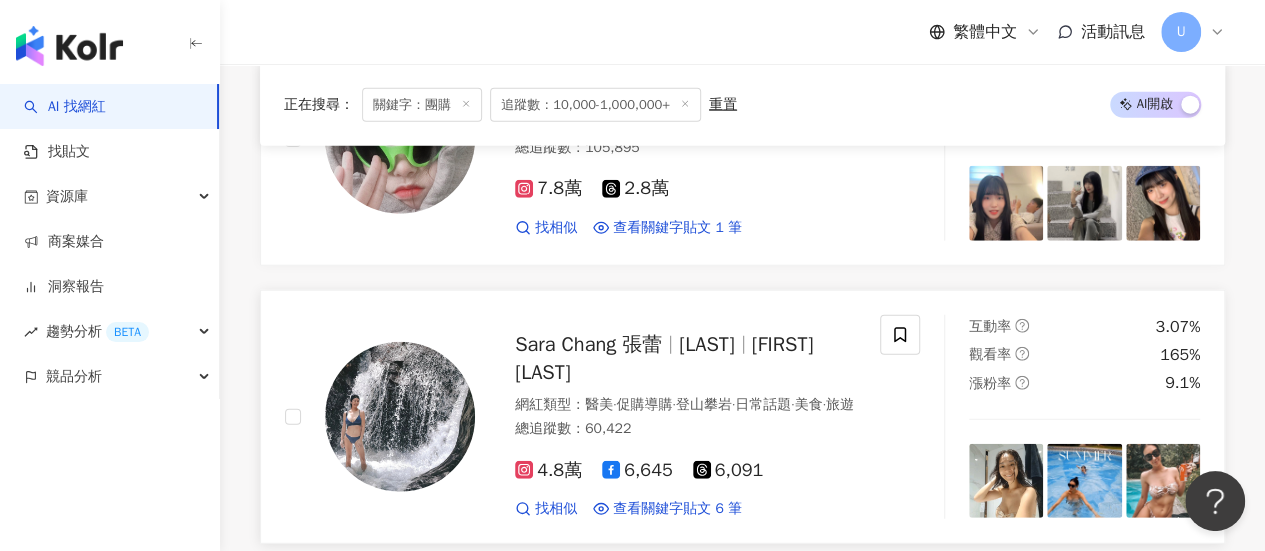 click on "Sara Chang" at bounding box center (664, 358) 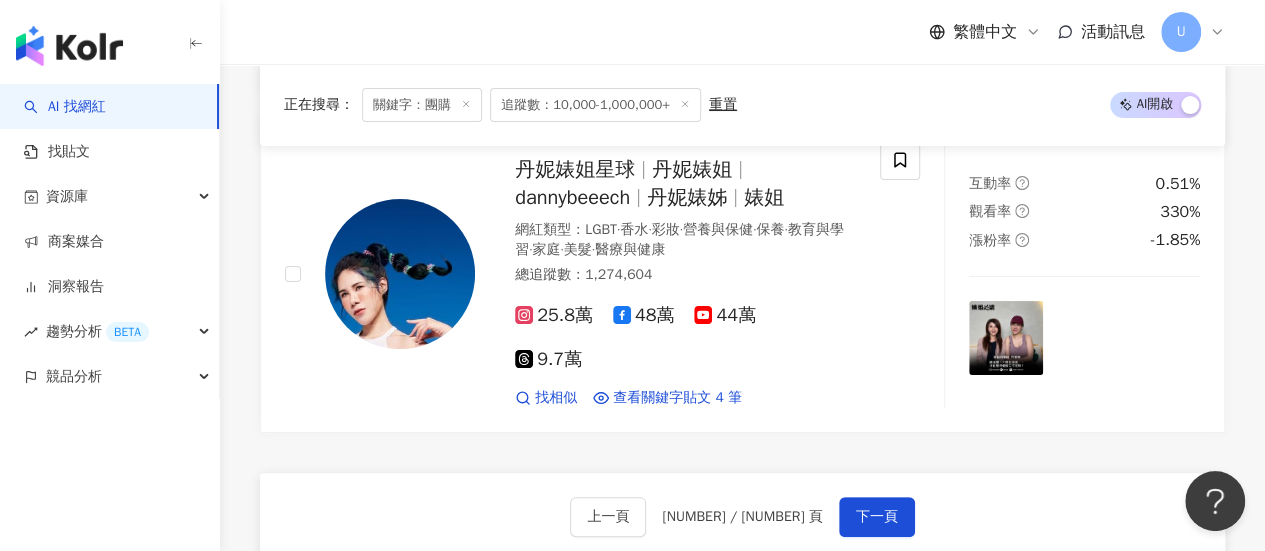 scroll, scrollTop: 3913, scrollLeft: 0, axis: vertical 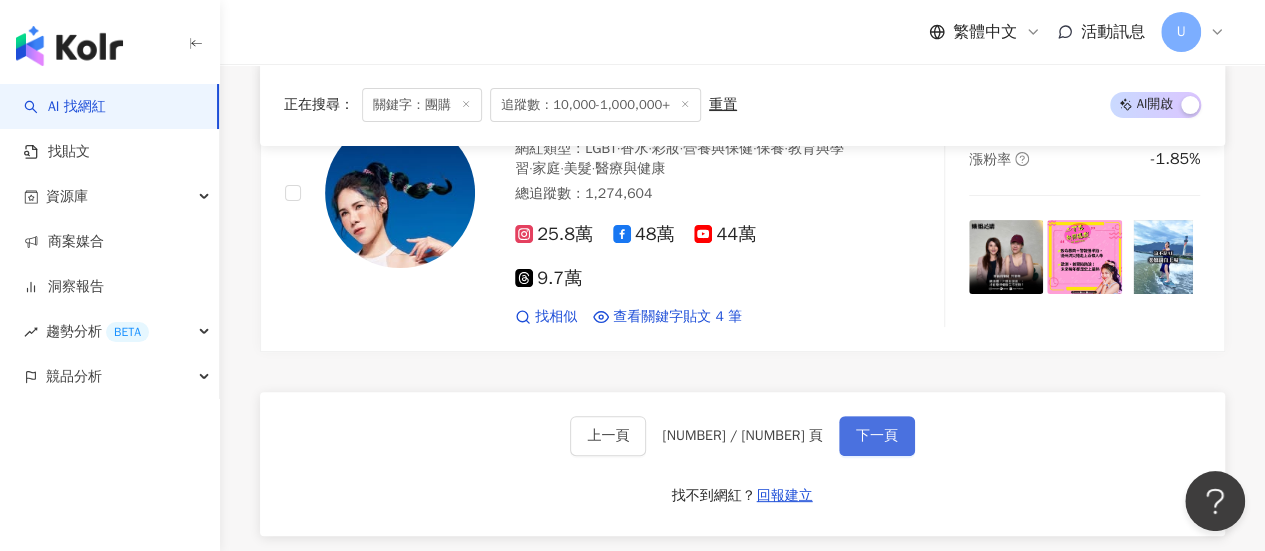 click on "下一頁" at bounding box center [877, 436] 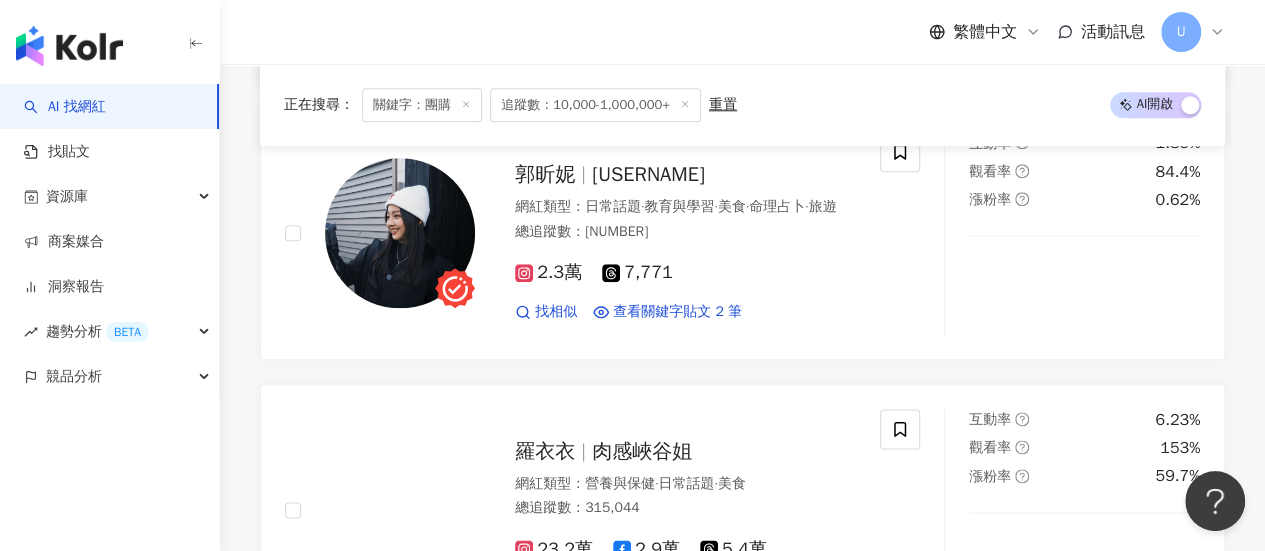 scroll, scrollTop: 974, scrollLeft: 0, axis: vertical 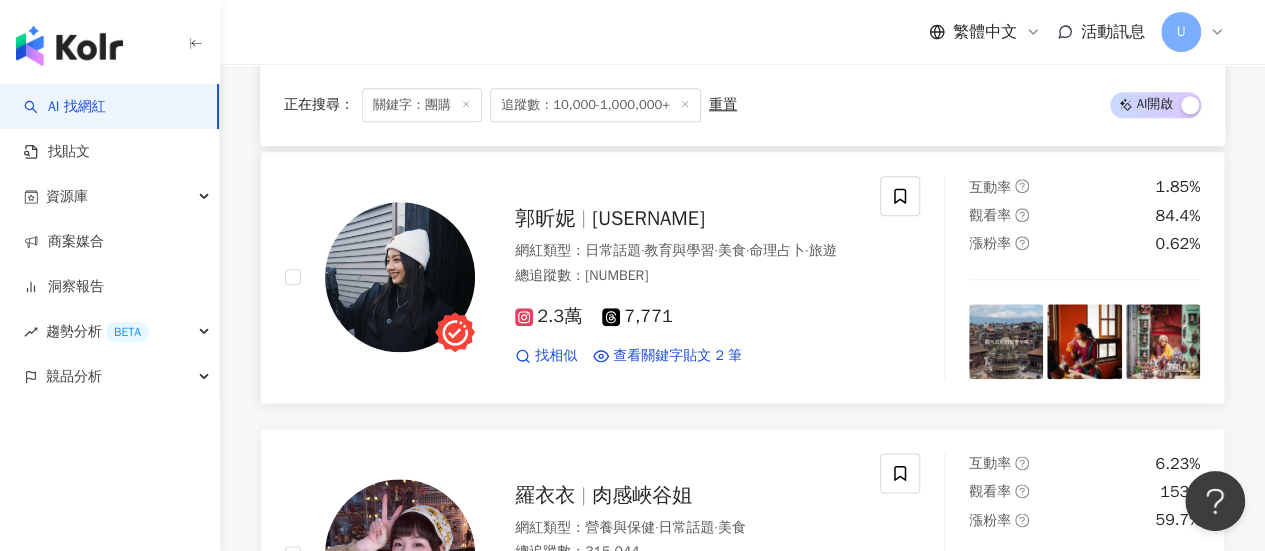 click on "網紅類型 ： 日常話題  ·  教育與學習  ·  美食  ·  命理占卜  ·  旅遊" at bounding box center (685, 251) 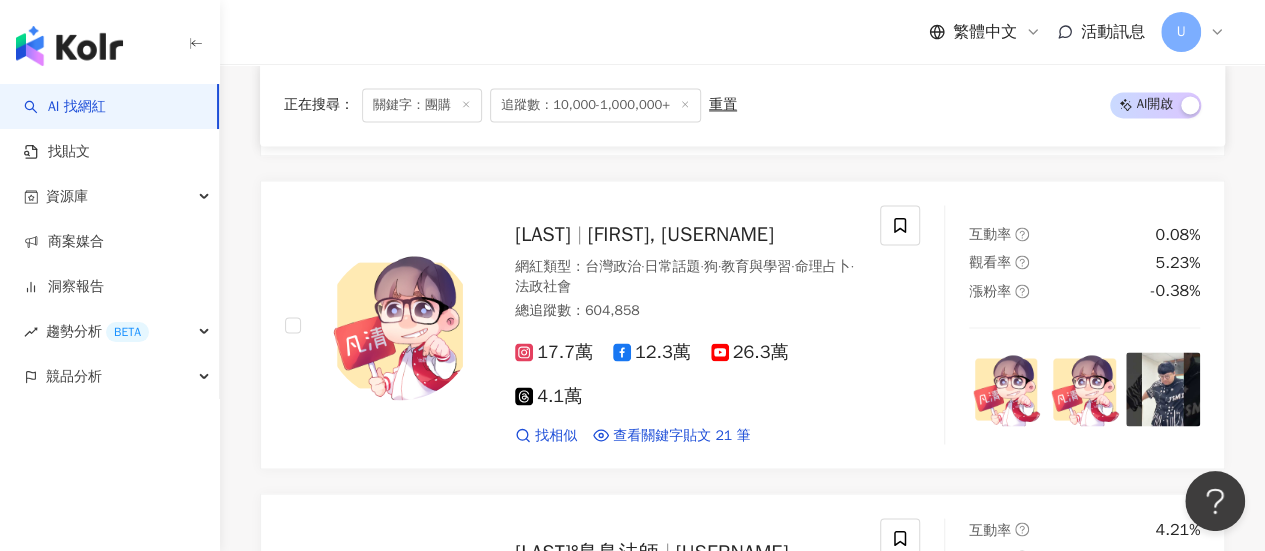 scroll, scrollTop: 1574, scrollLeft: 0, axis: vertical 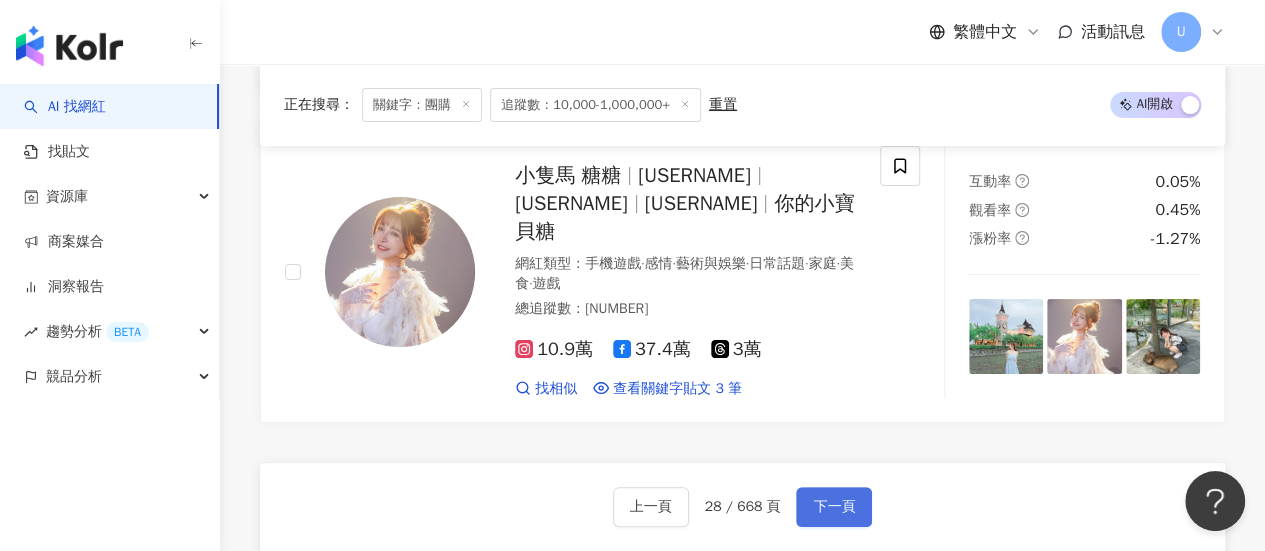 click on "下一頁" at bounding box center [834, 507] 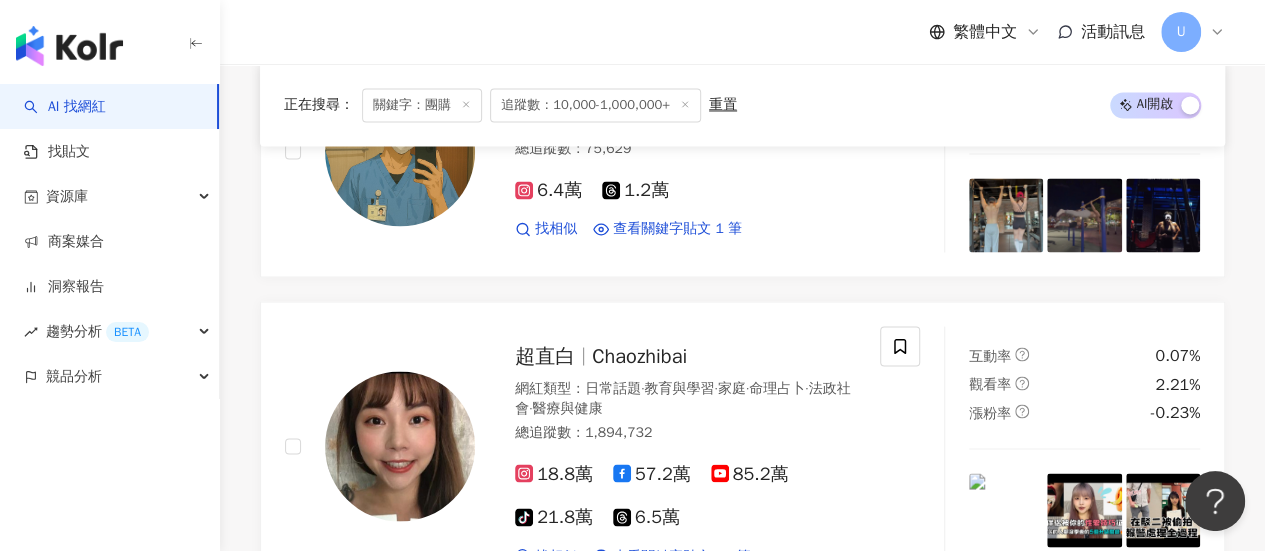 scroll, scrollTop: 3850, scrollLeft: 0, axis: vertical 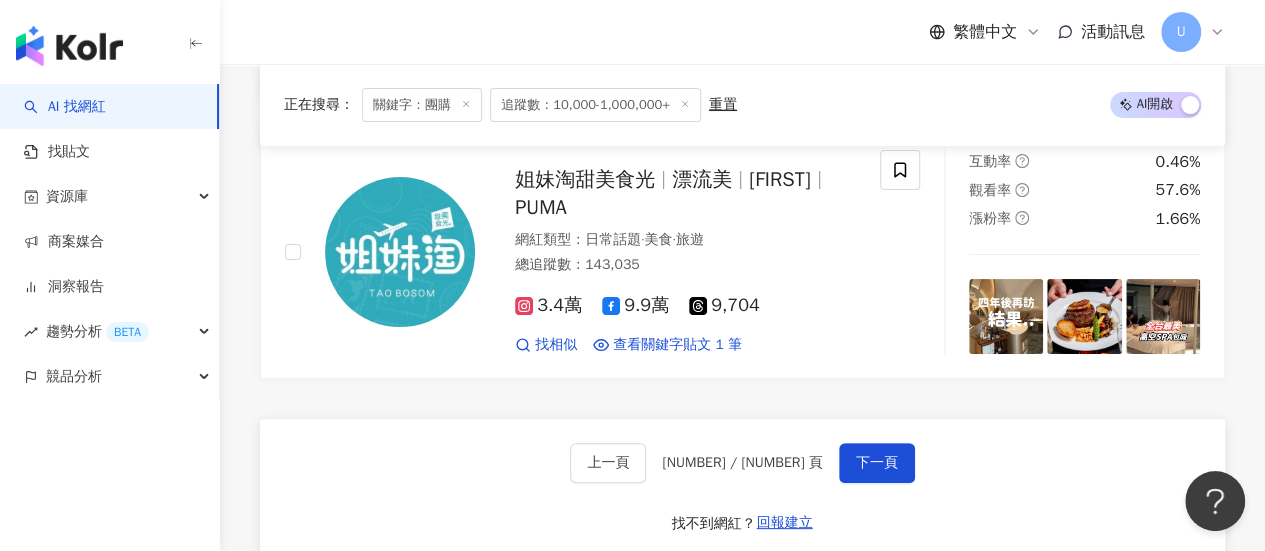 drag, startPoint x: 515, startPoint y: 389, endPoint x: 546, endPoint y: 395, distance: 31.575306 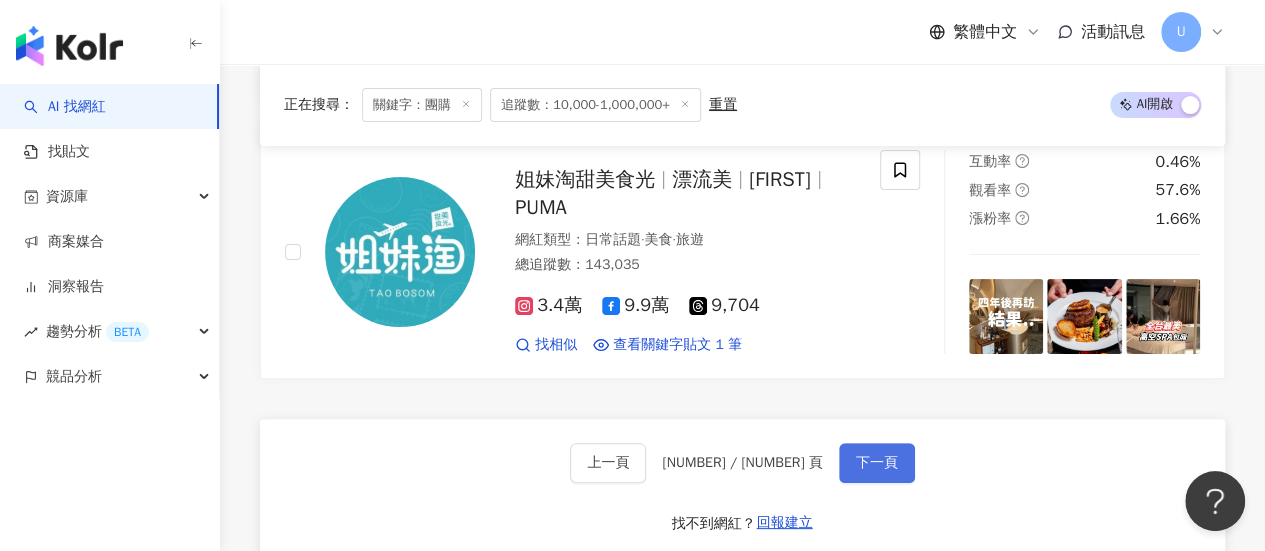 click on "下一頁" at bounding box center (877, 463) 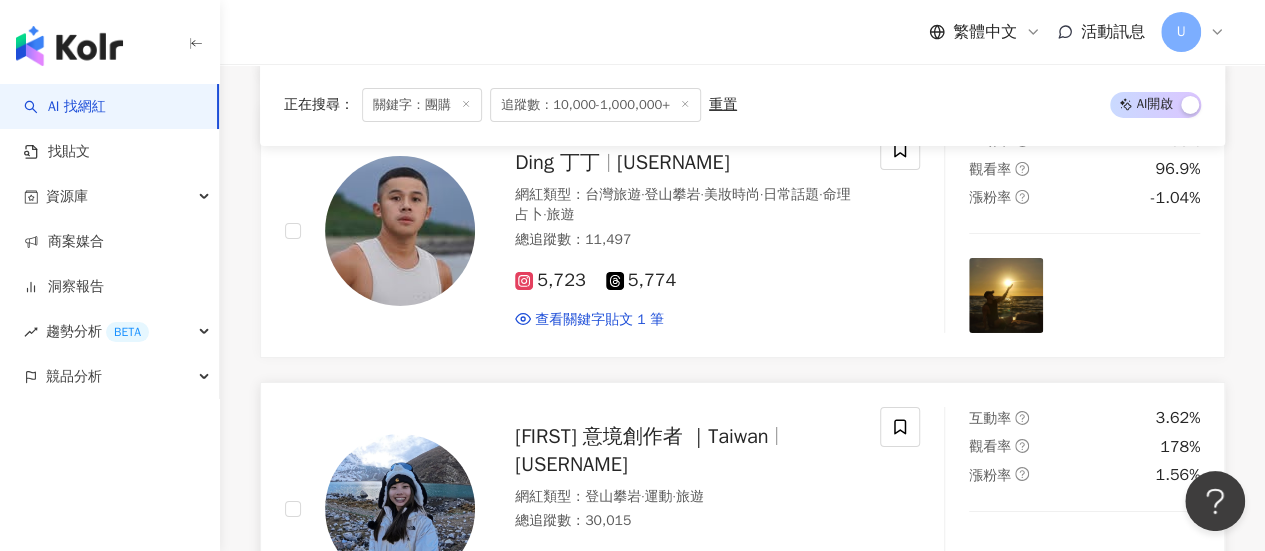 scroll, scrollTop: 3339, scrollLeft: 0, axis: vertical 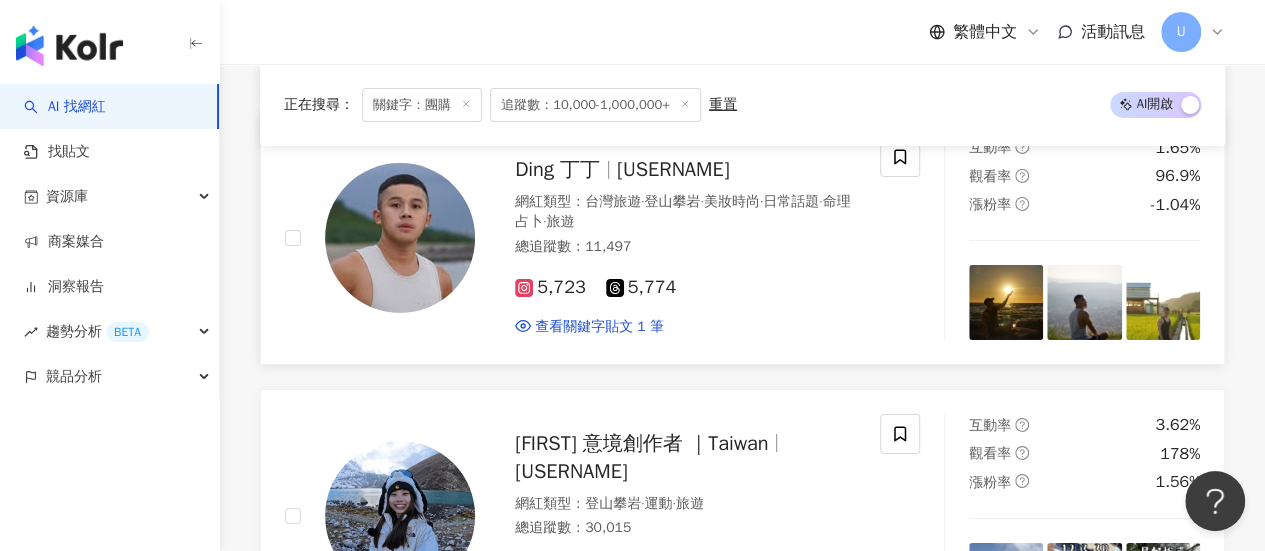 click on "總追蹤數 ： 11,497" at bounding box center (685, 247) 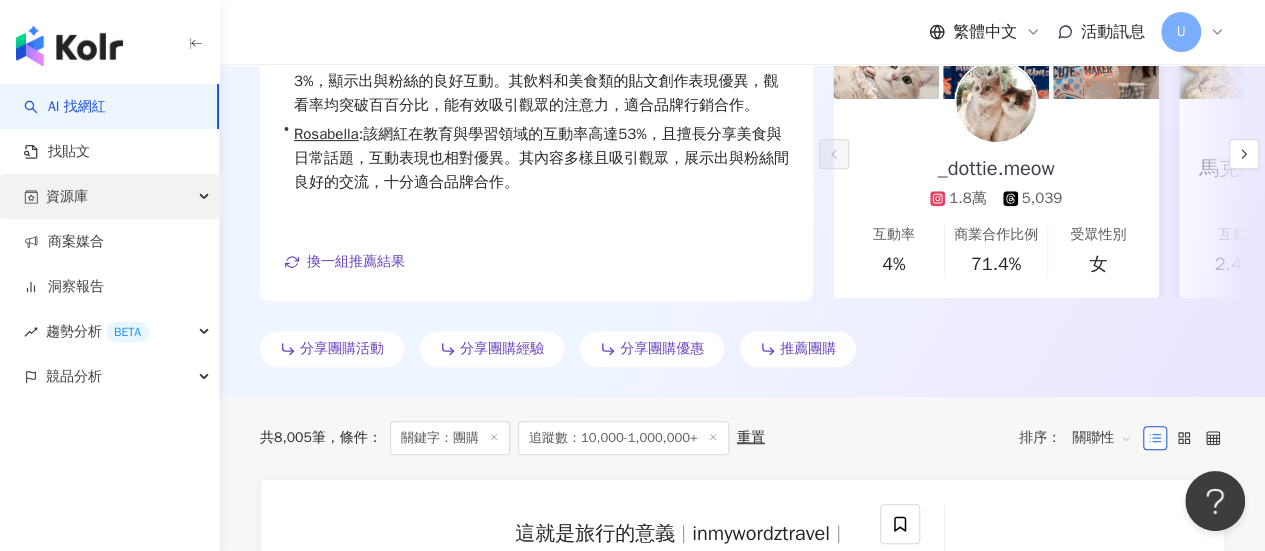 scroll, scrollTop: 239, scrollLeft: 0, axis: vertical 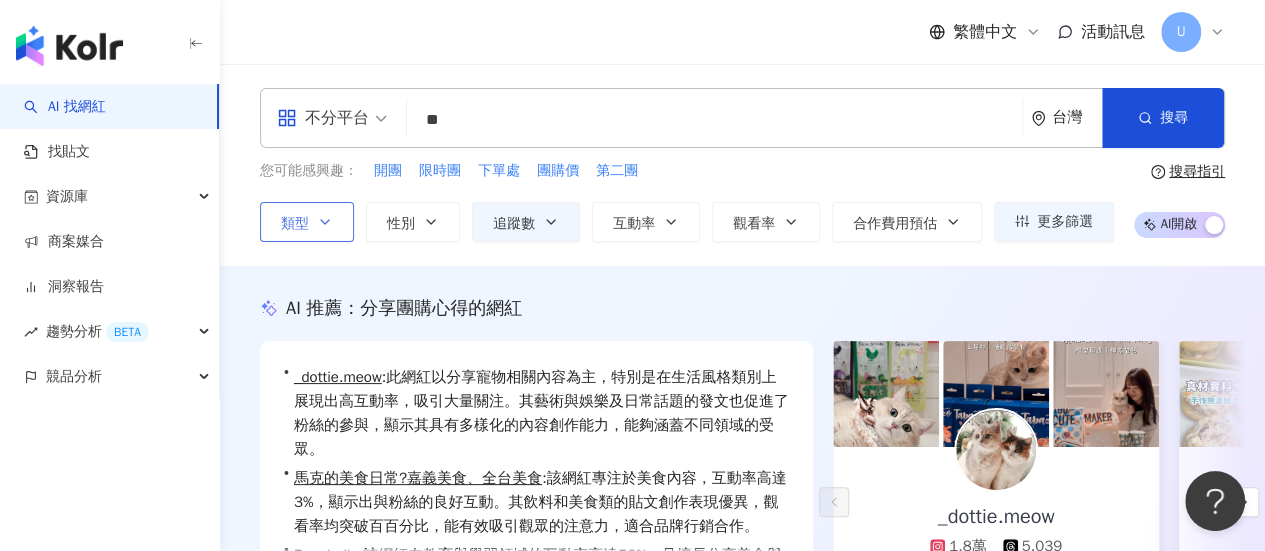 click 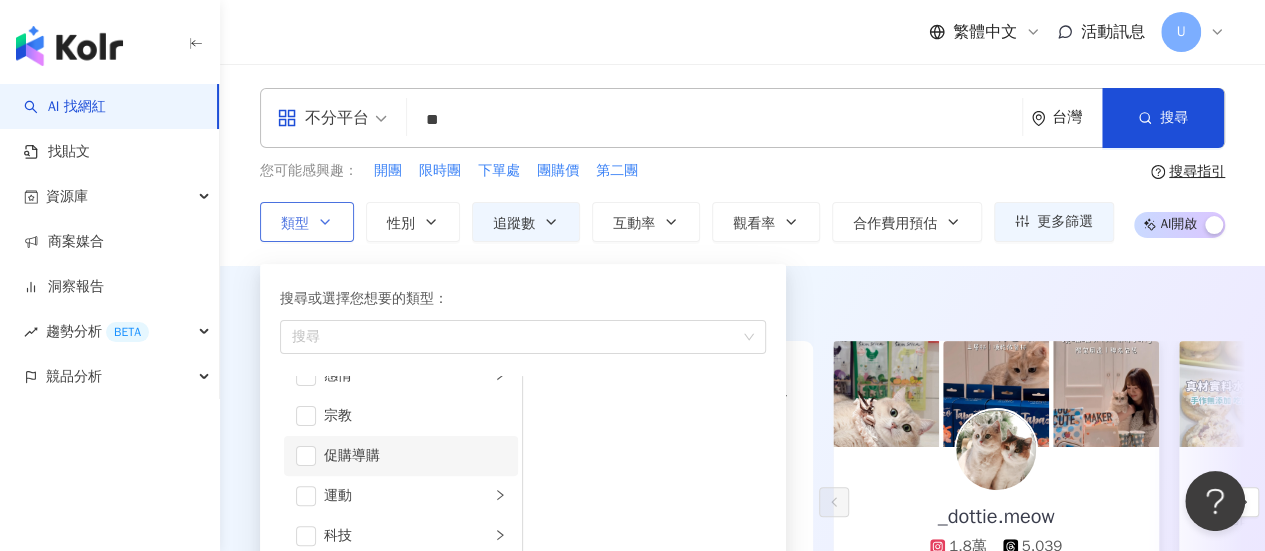 scroll, scrollTop: 692, scrollLeft: 0, axis: vertical 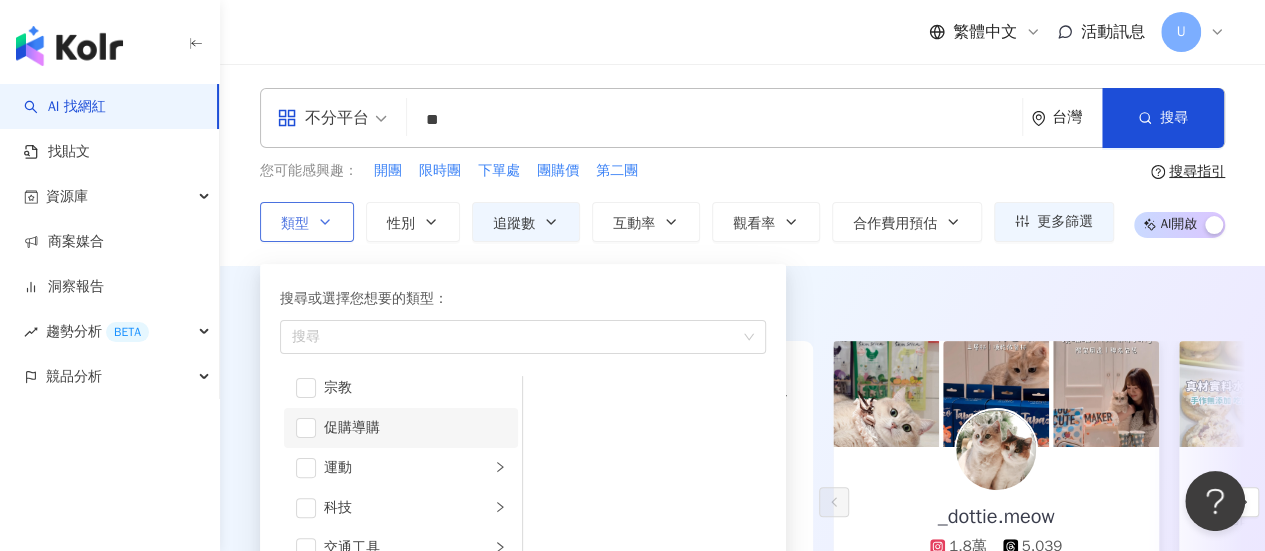click on "促購導購" at bounding box center [415, 428] 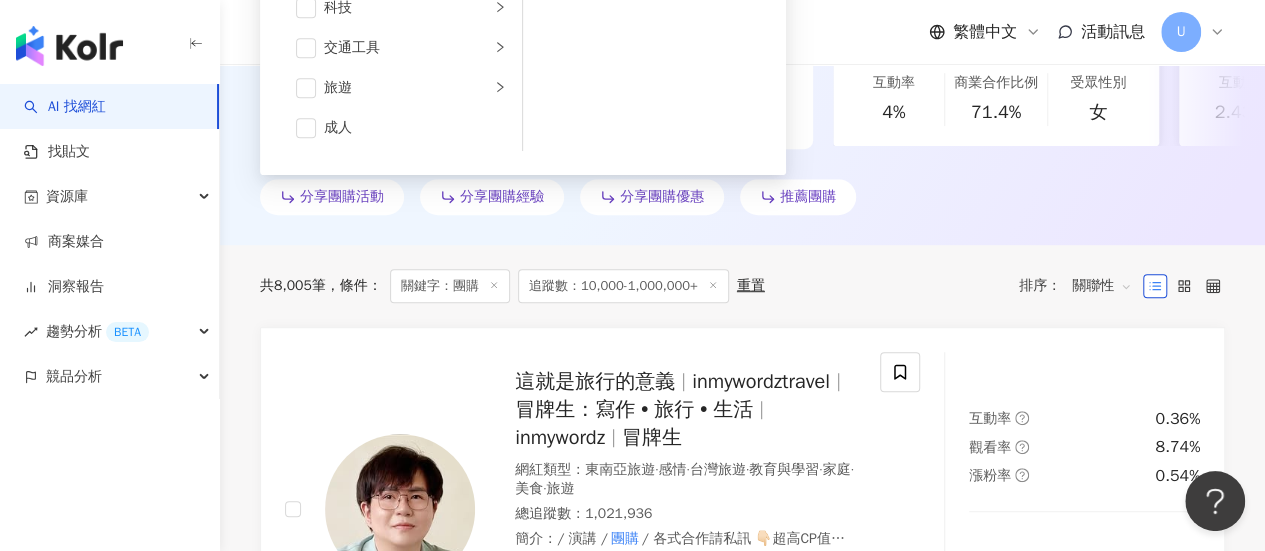 scroll, scrollTop: 400, scrollLeft: 0, axis: vertical 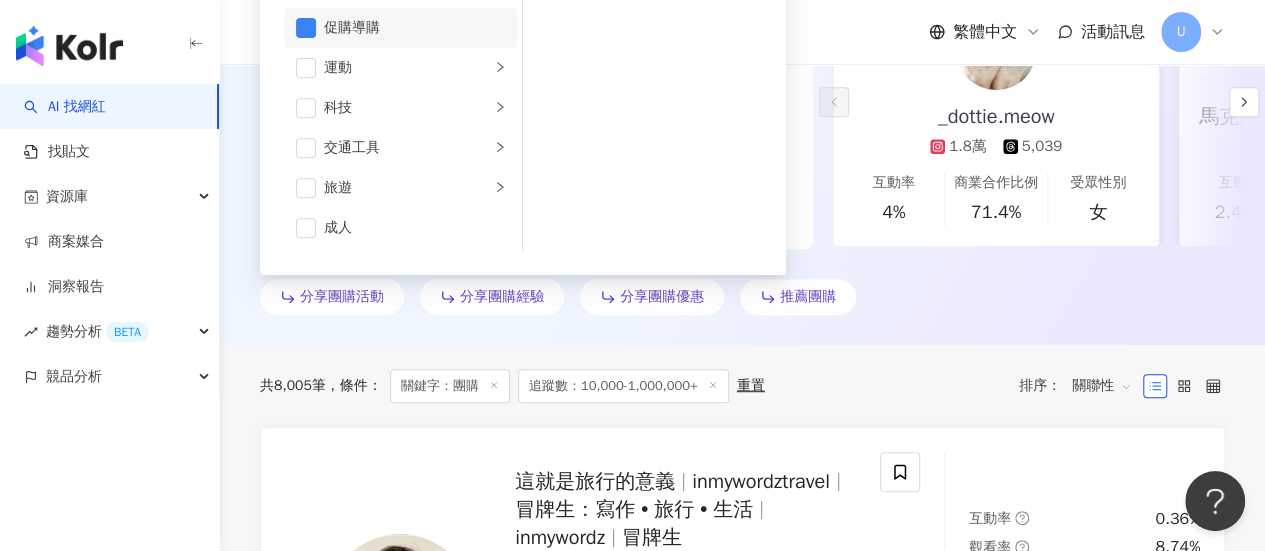 click on "分享團購活動 分享團購經驗 分享團購優惠 推薦團購" at bounding box center (742, 301) 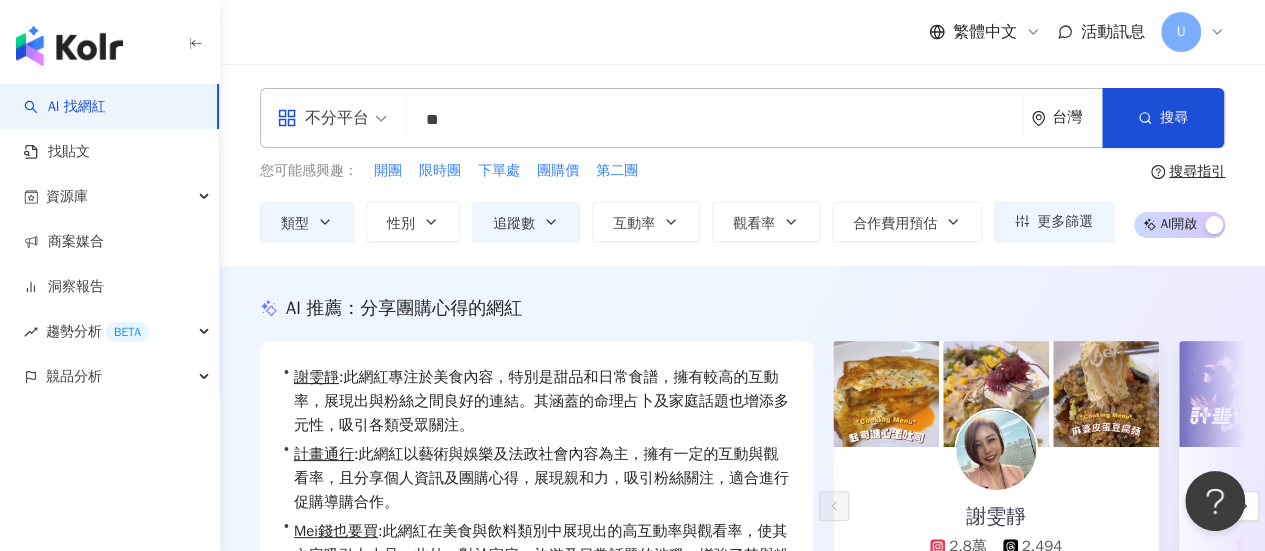 scroll, scrollTop: 100, scrollLeft: 0, axis: vertical 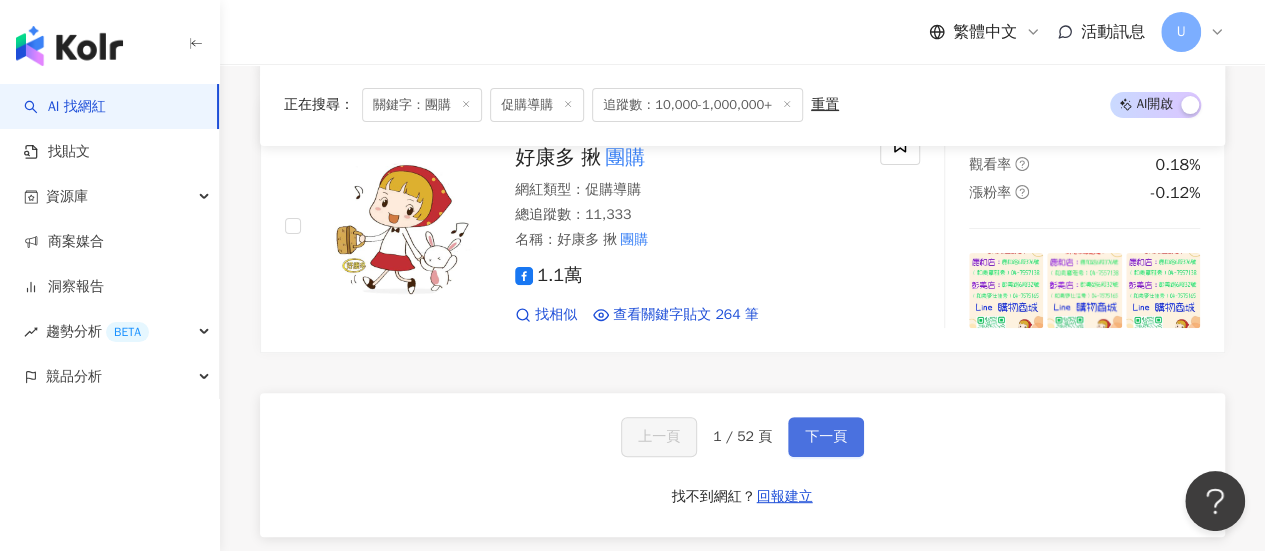 click on "下一頁" at bounding box center (826, 437) 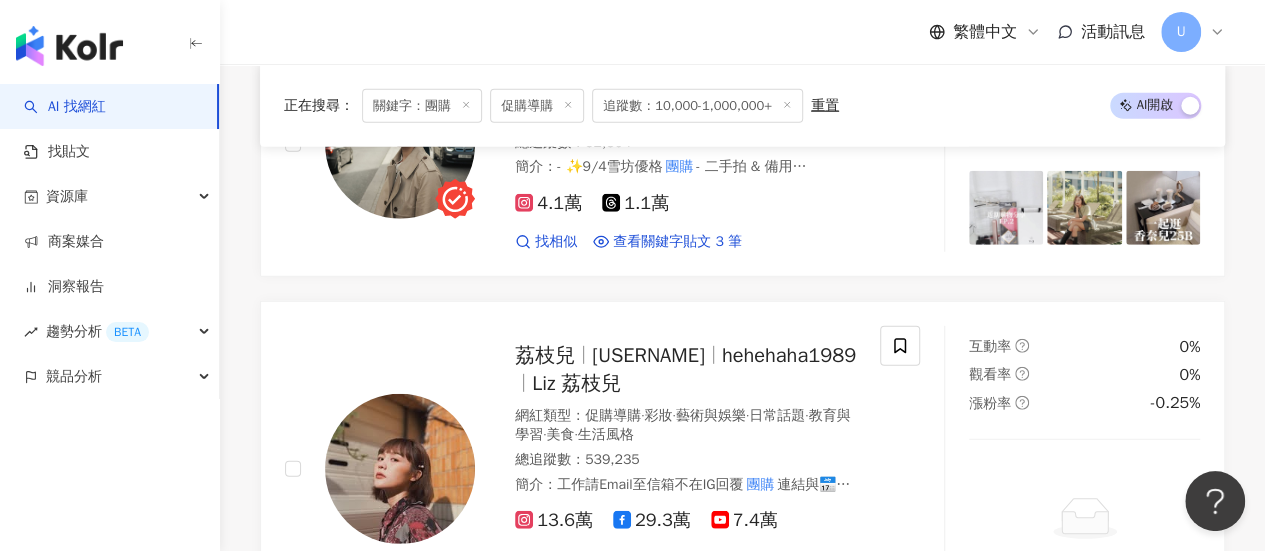 scroll, scrollTop: 2654, scrollLeft: 0, axis: vertical 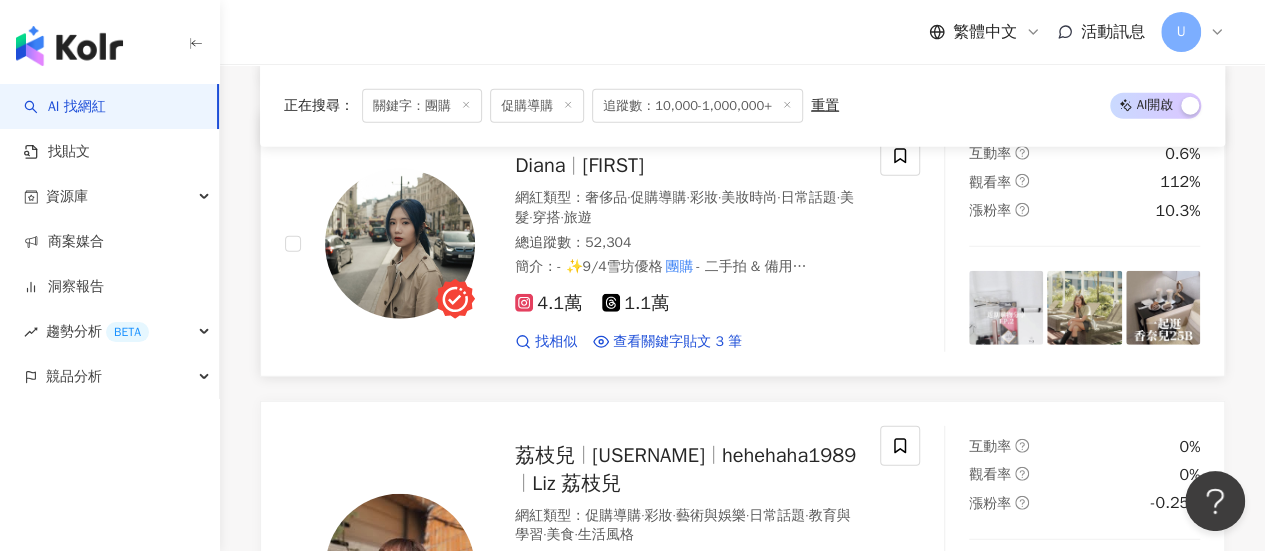 click on "4.1萬 1.1萬 找相似 查看關鍵字貼文 3 筆" at bounding box center [685, 314] 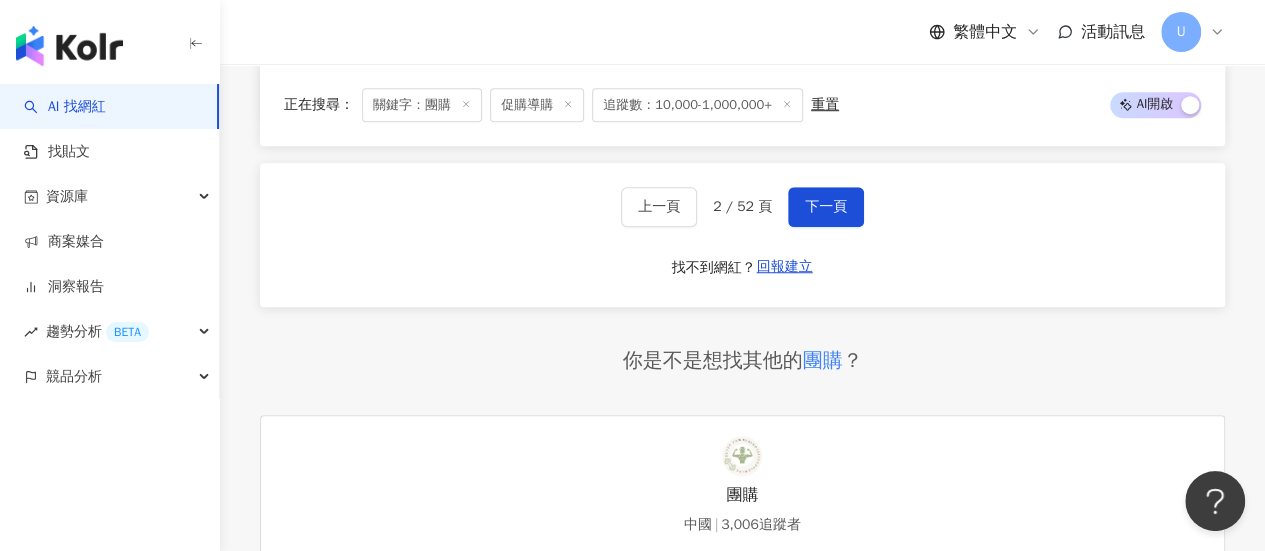 scroll, scrollTop: 4454, scrollLeft: 0, axis: vertical 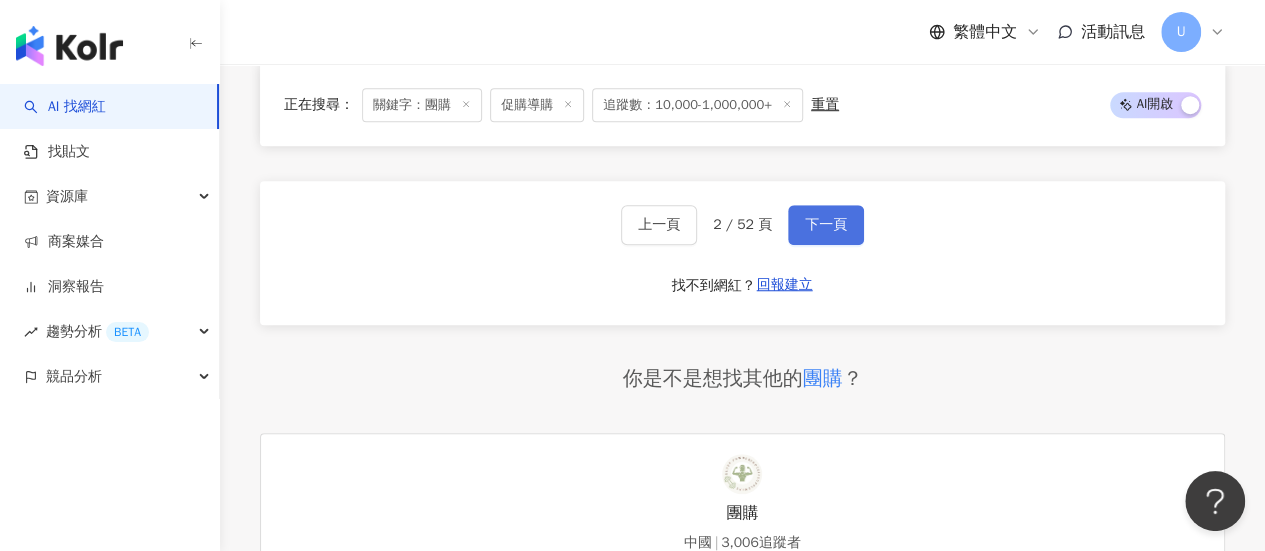 click on "下一頁" at bounding box center (826, 225) 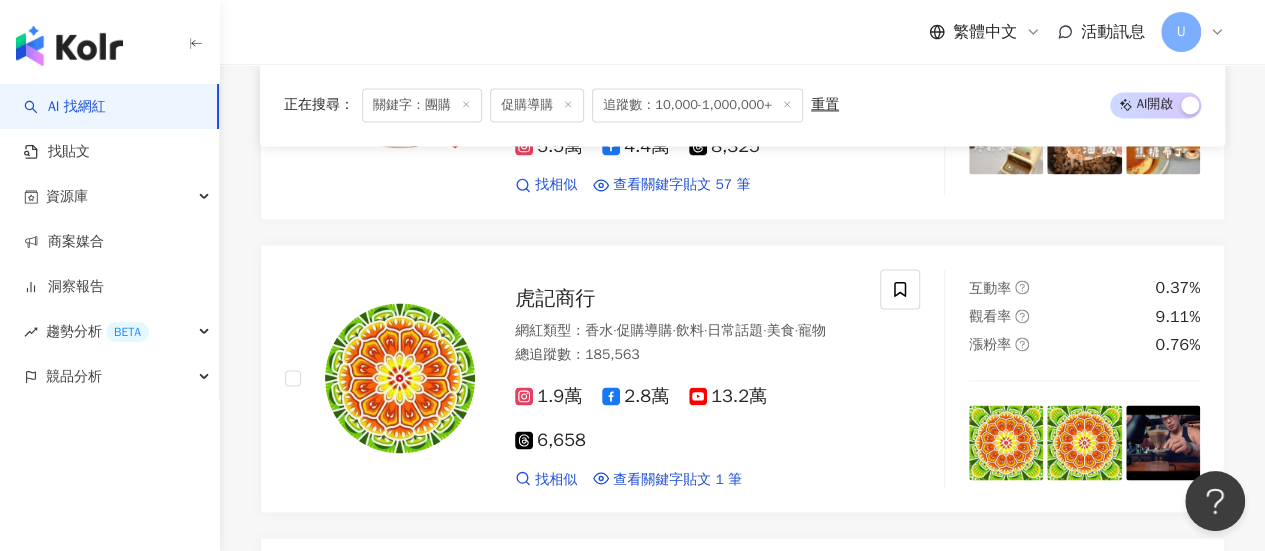 scroll, scrollTop: 1460, scrollLeft: 0, axis: vertical 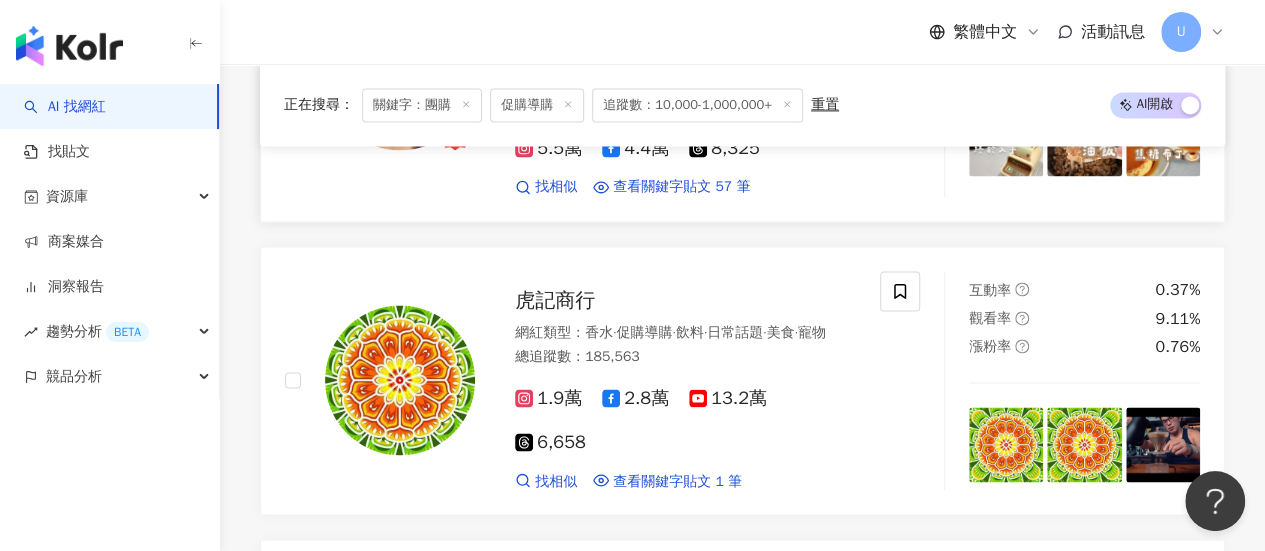 click on "marumomo_539 翎𝓡𝓲𝓷𝓰 x 丸桃｜親子｜生活｜開箱 網紅類型 ： 3C家電  ·  促購導購  ·  日常話題  ·  美食  ·  法政社會  ·  食譜 總追蹤數 ： 106,599 5.5萬 4.4萬 8,325 找相似 查看關鍵字貼文 57 筆 互動率 4.09% 觀看率 343% 漲粉率 13.1%" at bounding box center [742, 75] 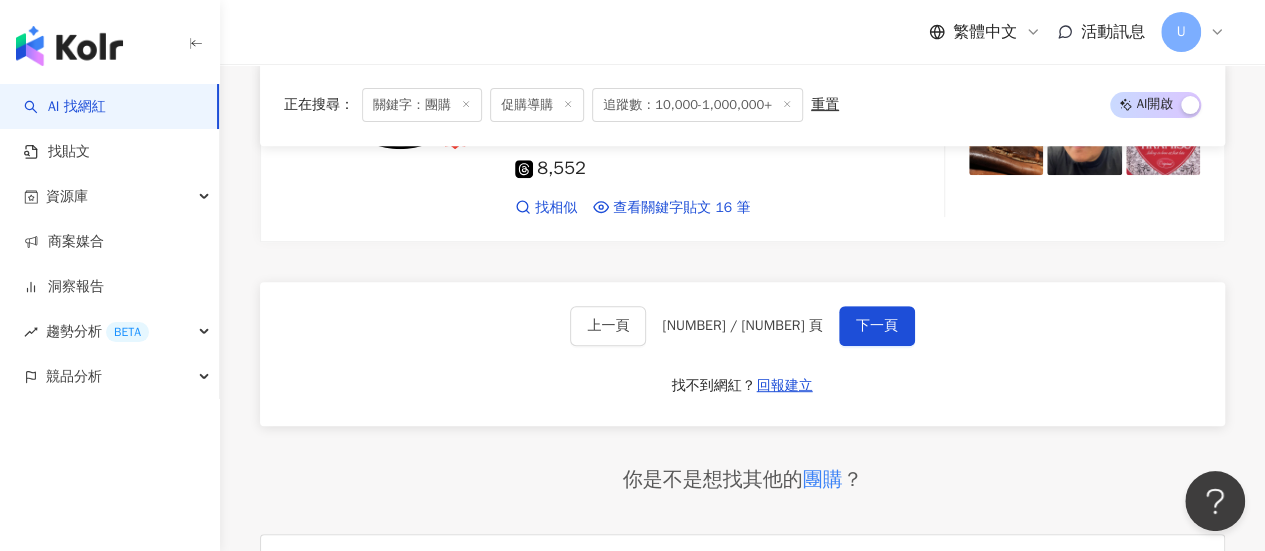 scroll, scrollTop: 4060, scrollLeft: 0, axis: vertical 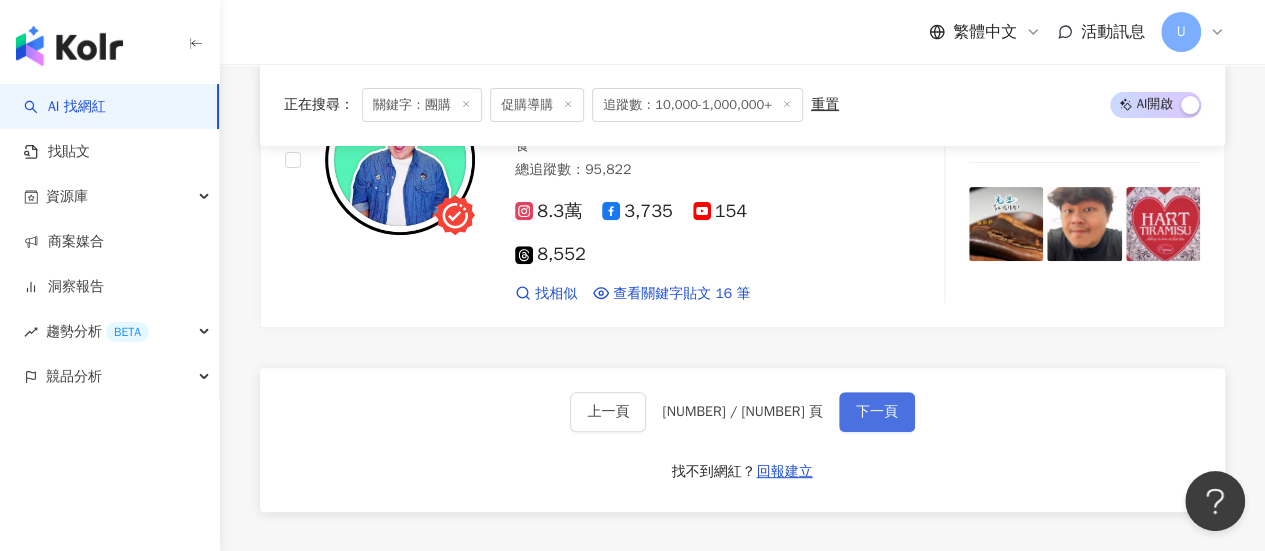 click on "下一頁" at bounding box center (877, 412) 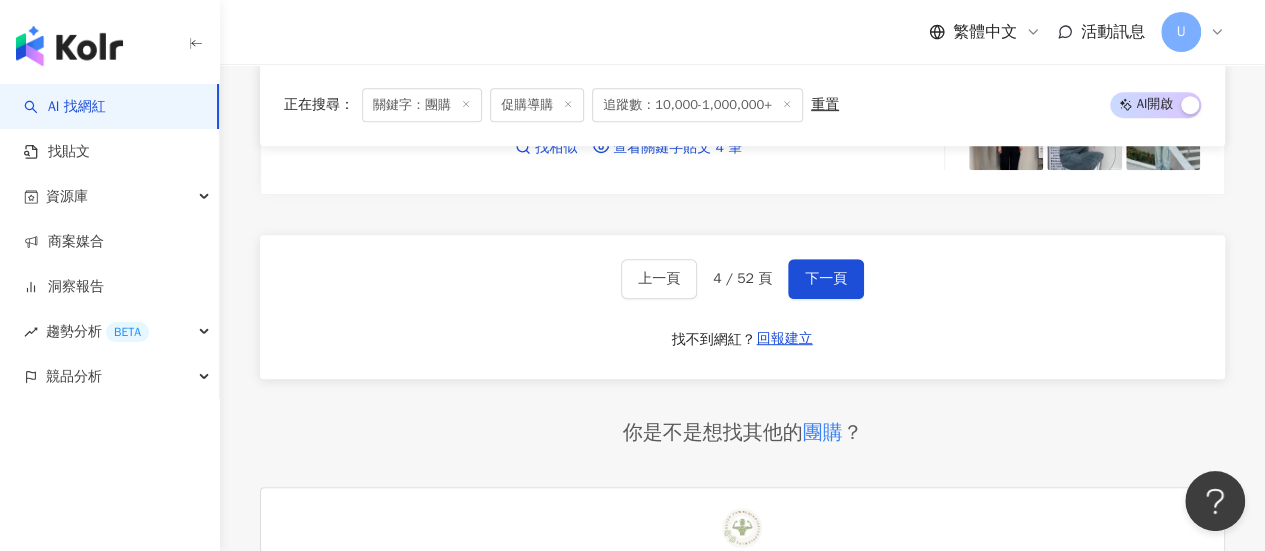 scroll, scrollTop: 4206, scrollLeft: 0, axis: vertical 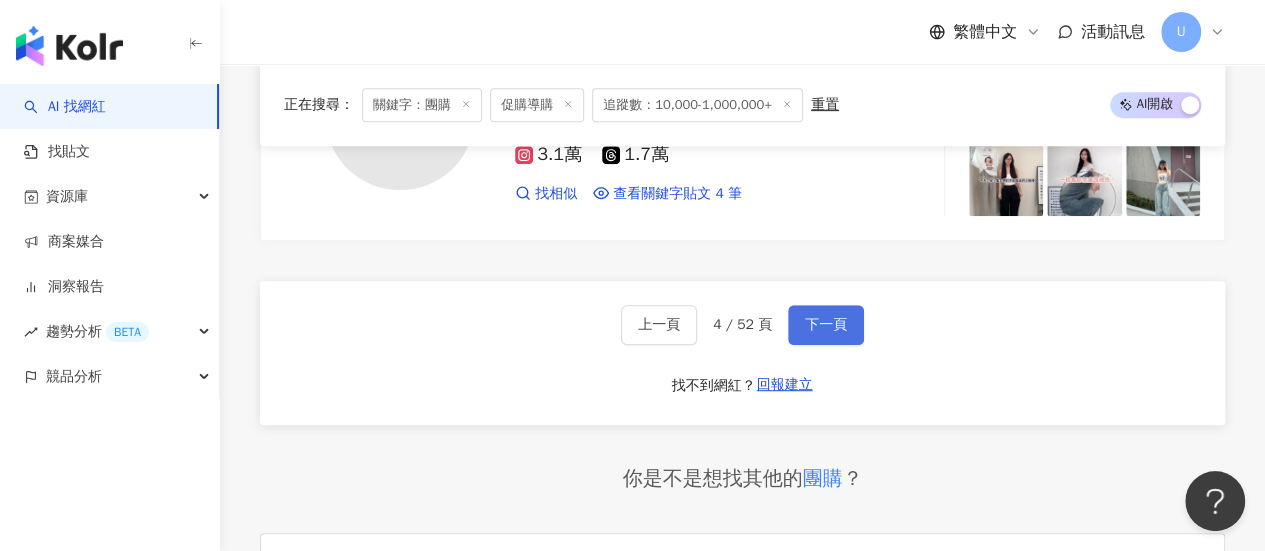 click on "下一頁" at bounding box center [826, 325] 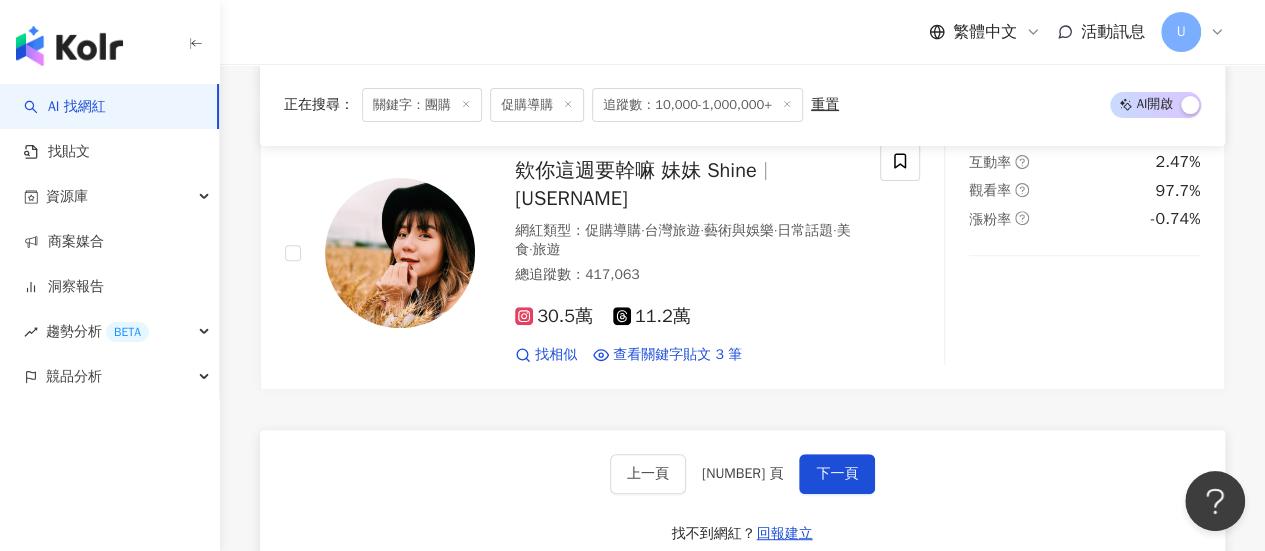 scroll, scrollTop: 4000, scrollLeft: 0, axis: vertical 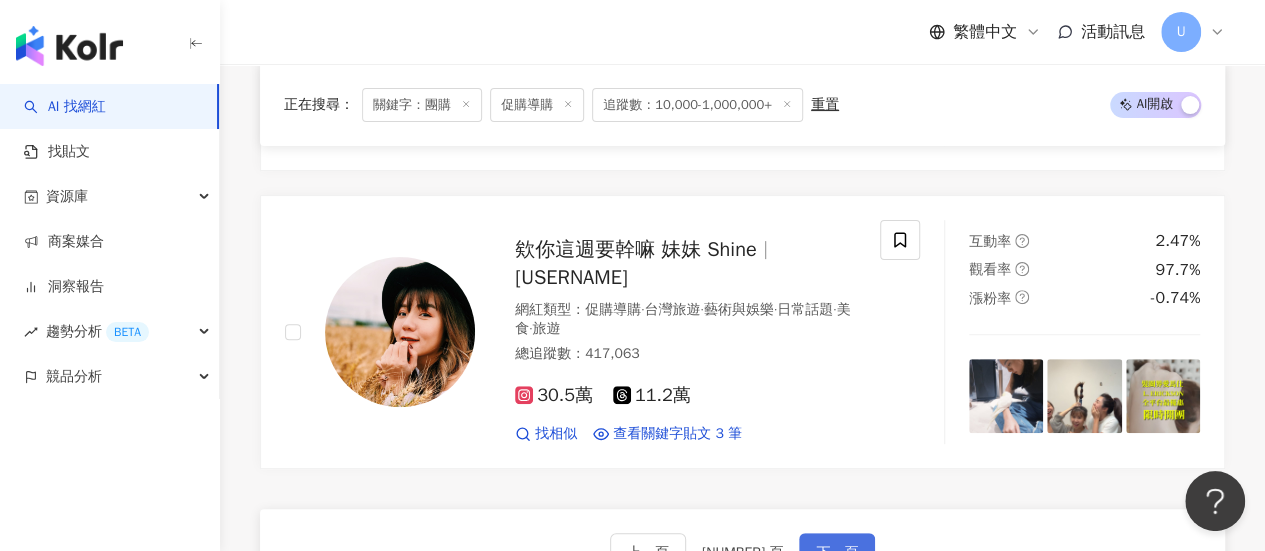 click on "下一頁" at bounding box center [837, 553] 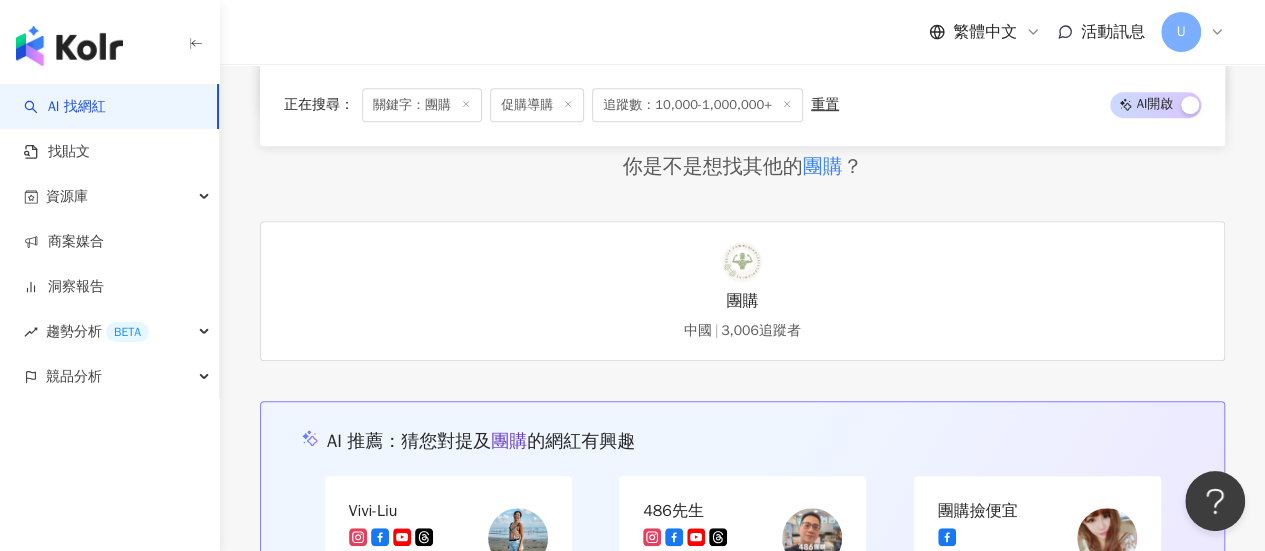 scroll, scrollTop: 3820, scrollLeft: 0, axis: vertical 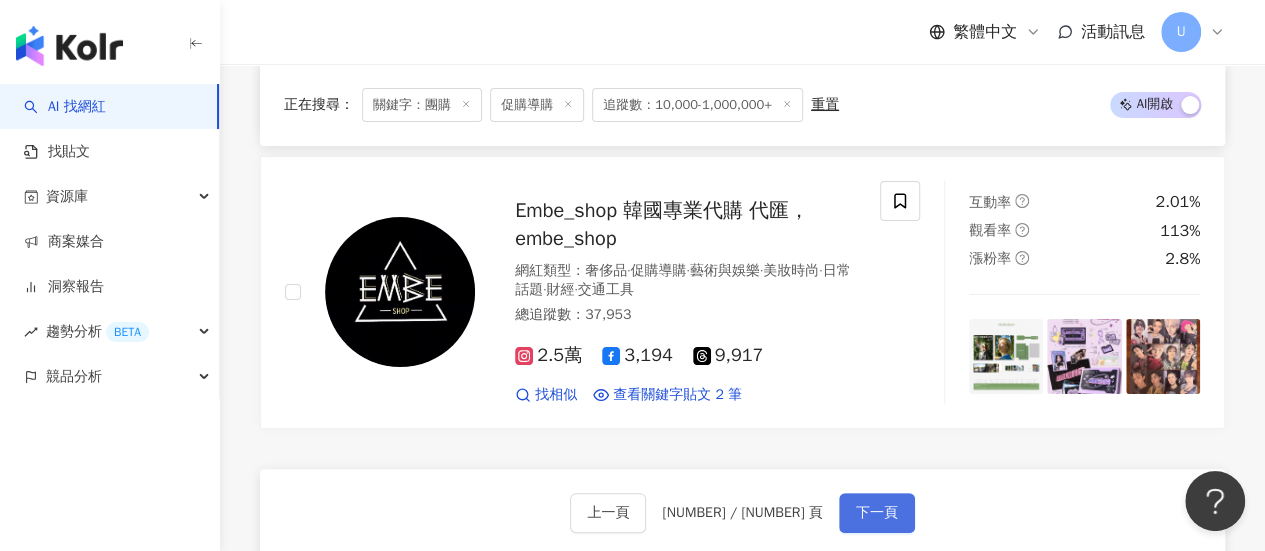 click on "下一頁" at bounding box center (877, 513) 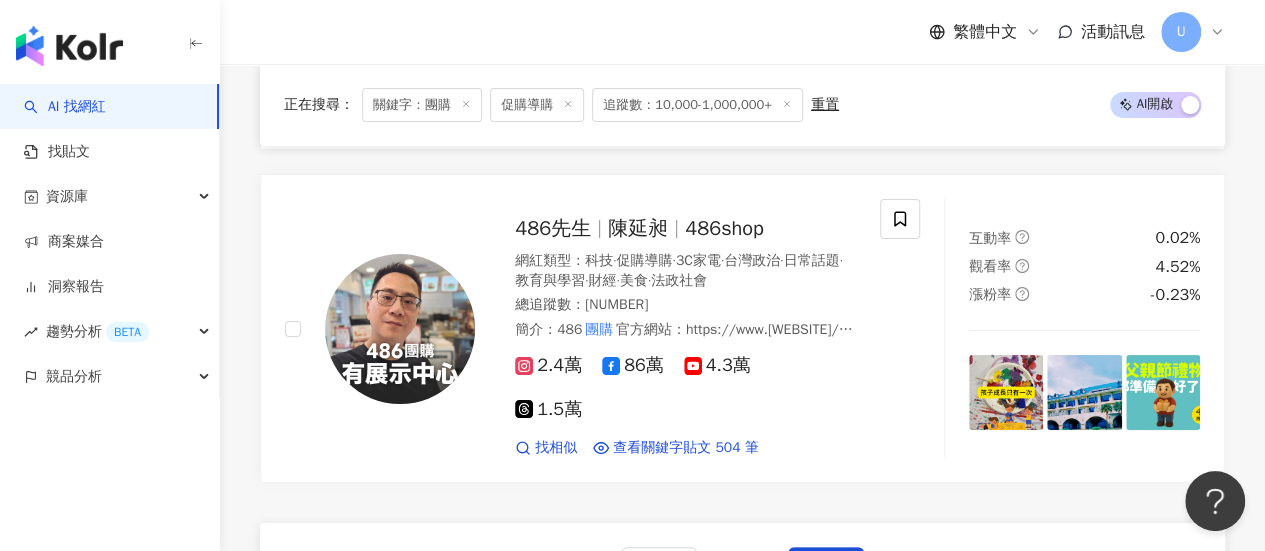 scroll, scrollTop: 3676, scrollLeft: 0, axis: vertical 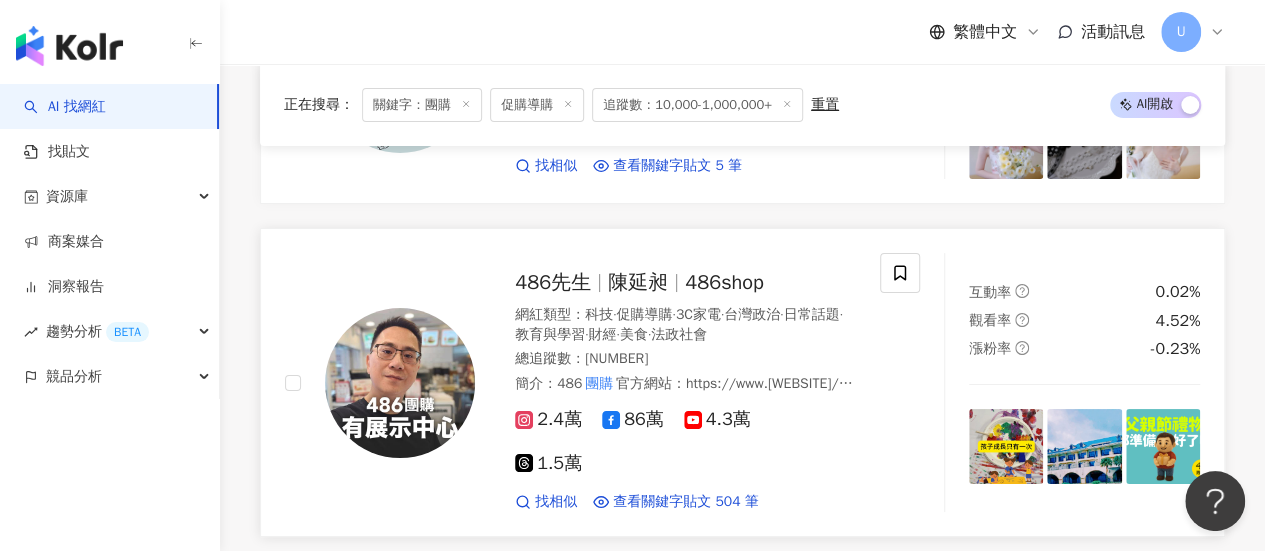 click on "陳延昶" at bounding box center (638, 282) 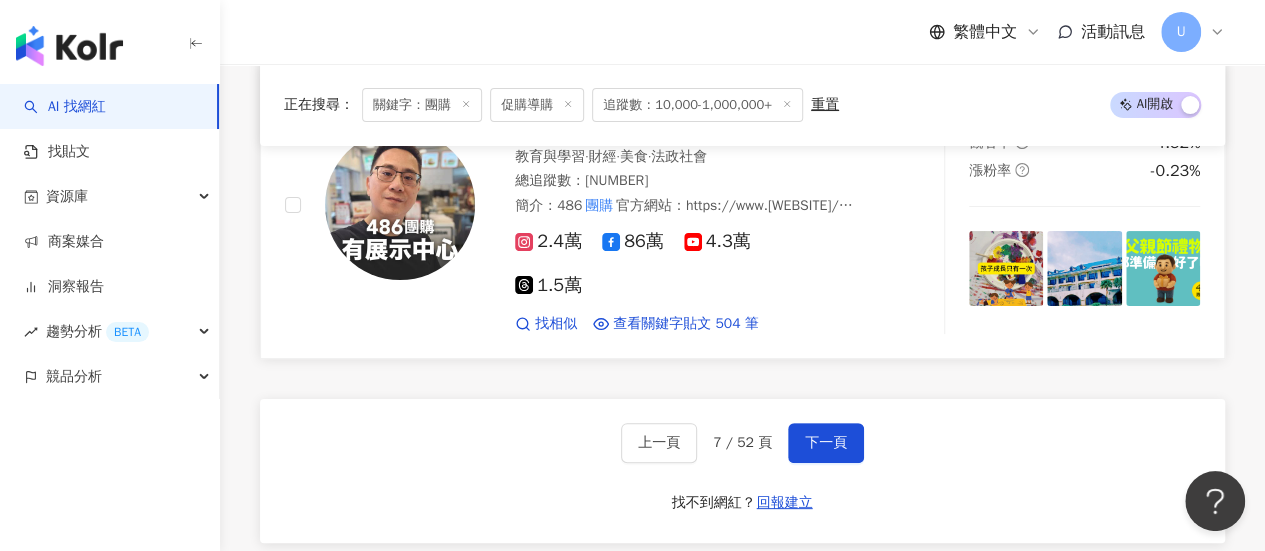 scroll, scrollTop: 3976, scrollLeft: 0, axis: vertical 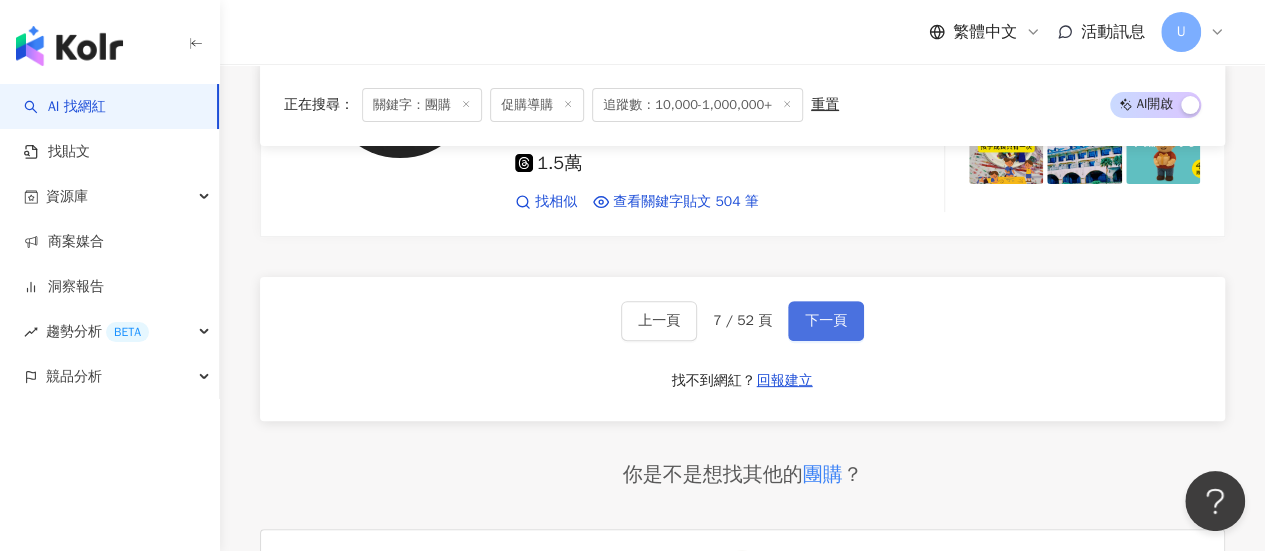 click on "下一頁" at bounding box center [826, 321] 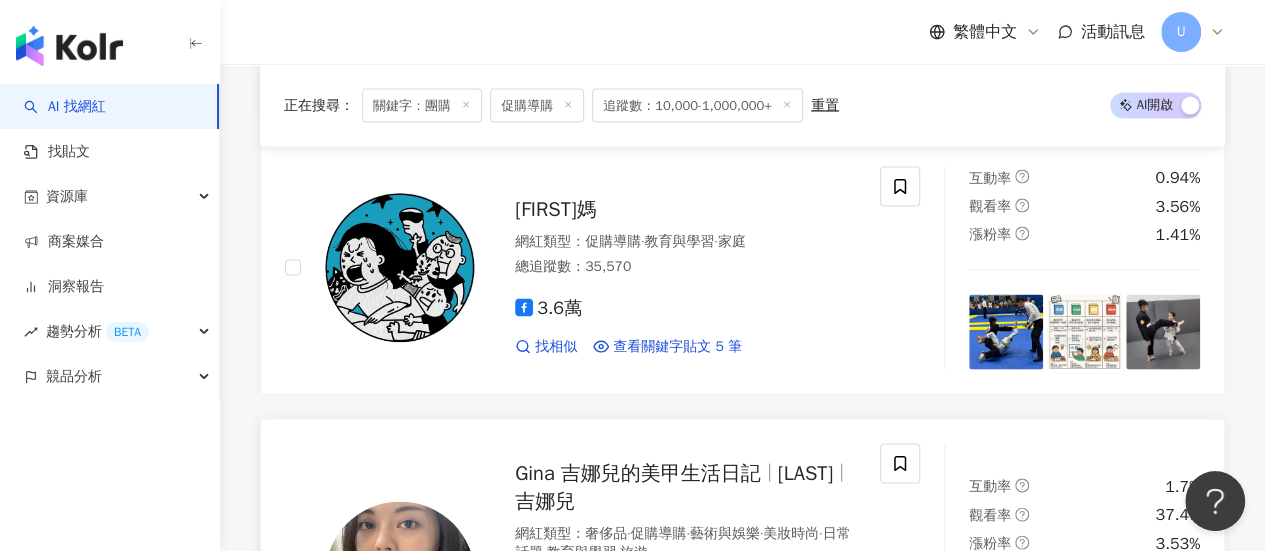 scroll, scrollTop: 1684, scrollLeft: 0, axis: vertical 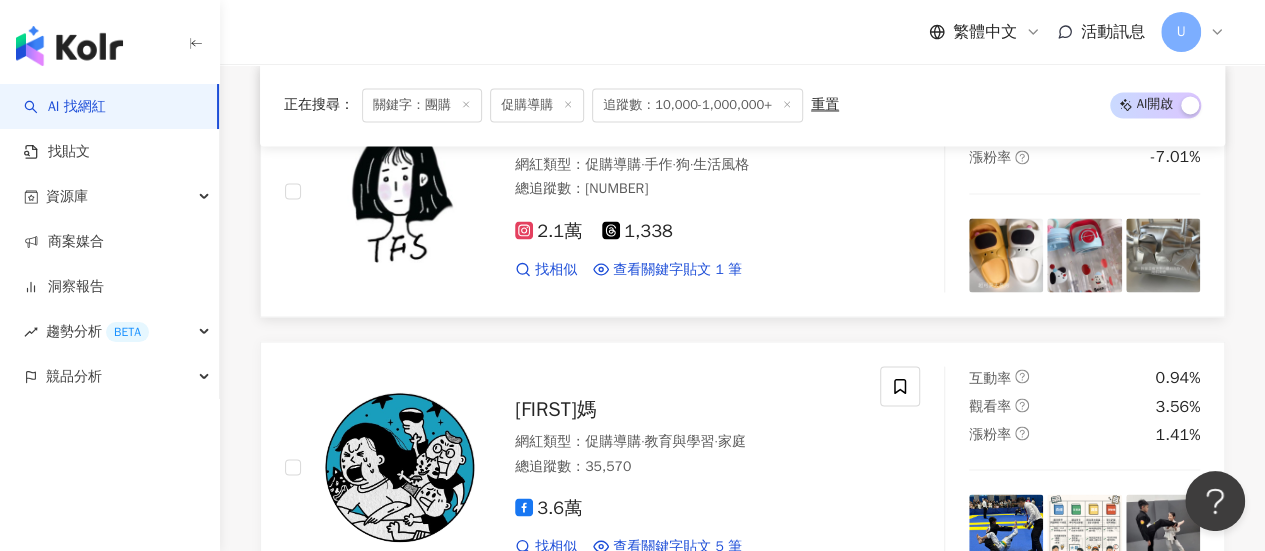 click on "twofish1231__ 網紅類型 ： 促購導購  ·  手作  ·  狗  ·  生活風格 總追蹤數 ： 21,929 2.1萬 1,338 找相似 查看關鍵字貼文 1 筆" at bounding box center [582, 191] 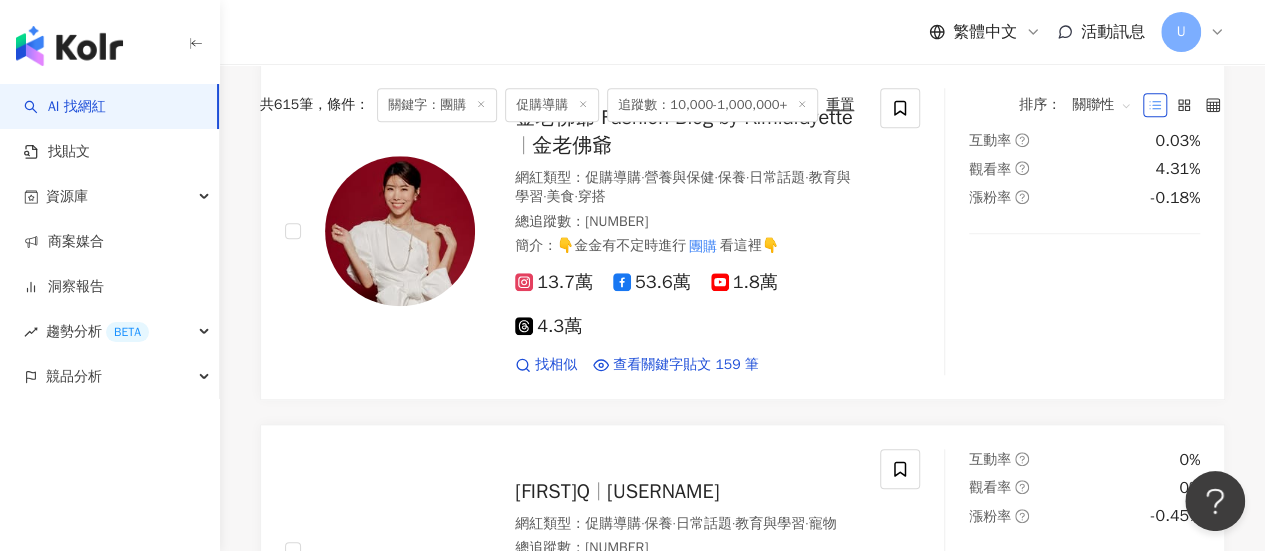 scroll, scrollTop: 684, scrollLeft: 0, axis: vertical 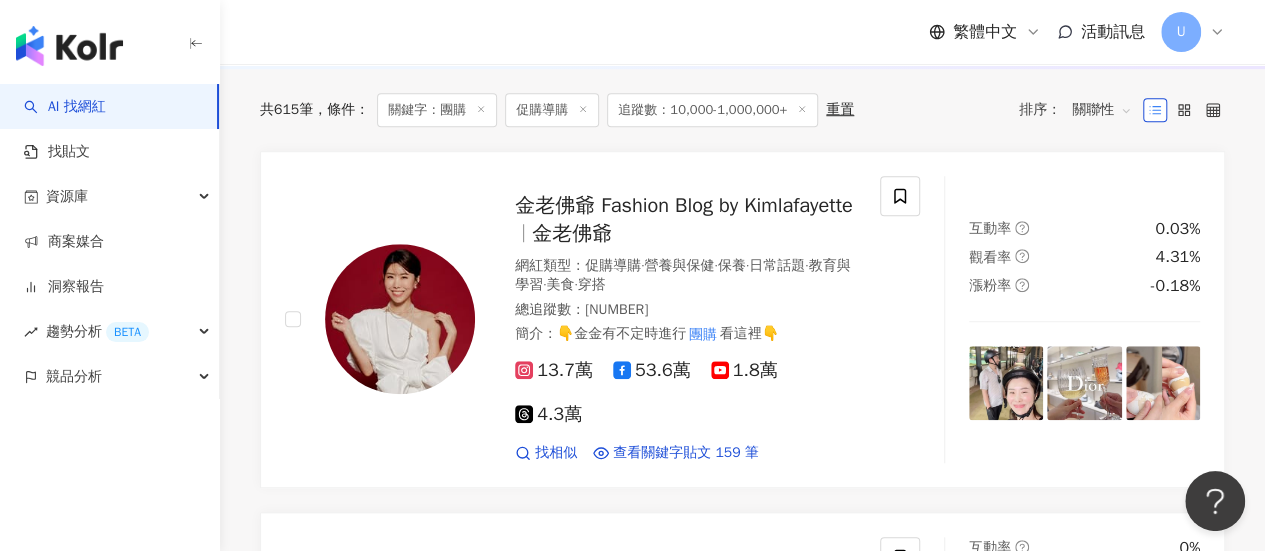 click 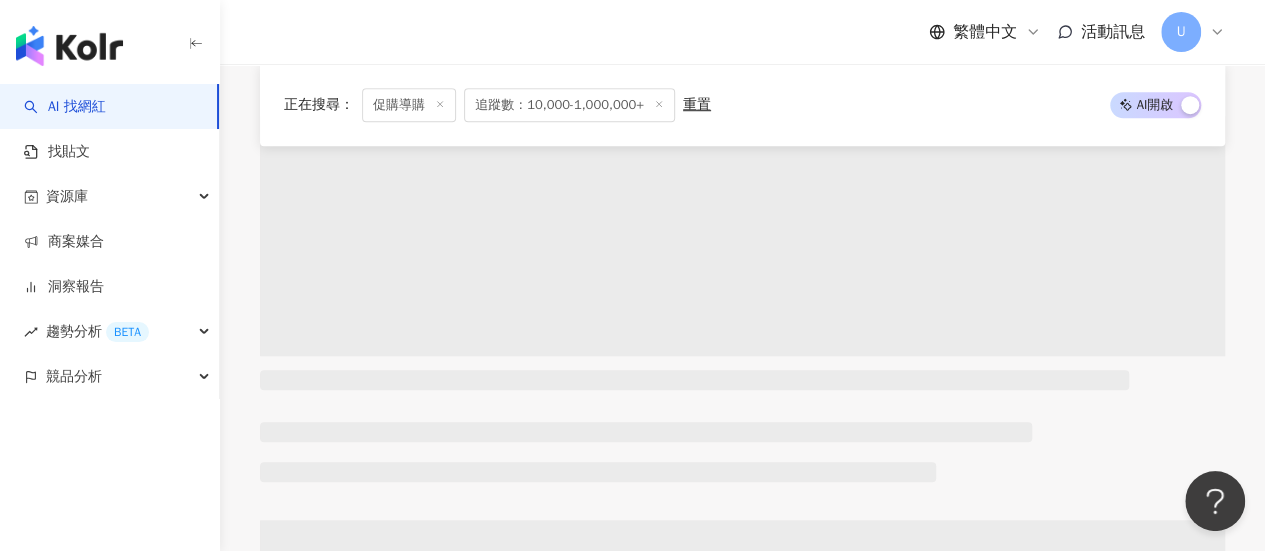 scroll, scrollTop: 0, scrollLeft: 0, axis: both 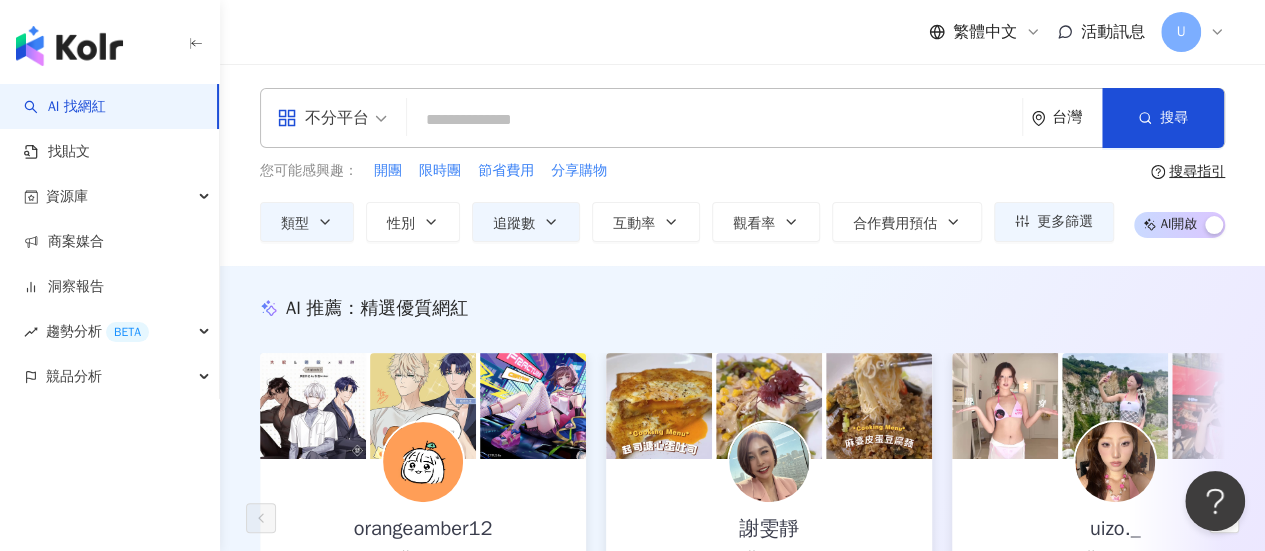 click at bounding box center [714, 120] 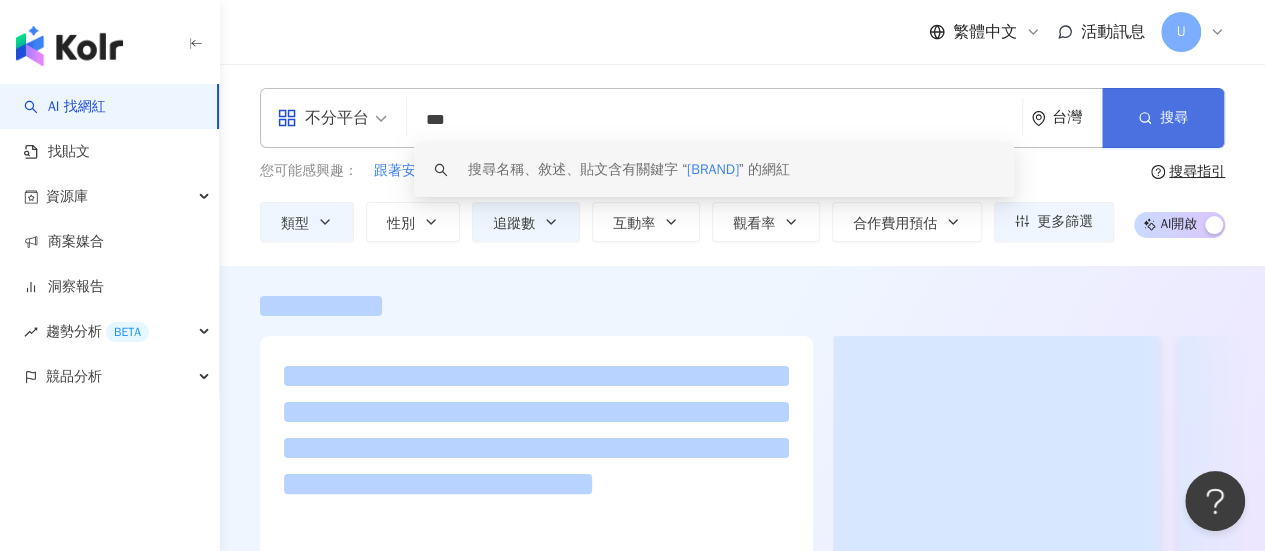 type on "***" 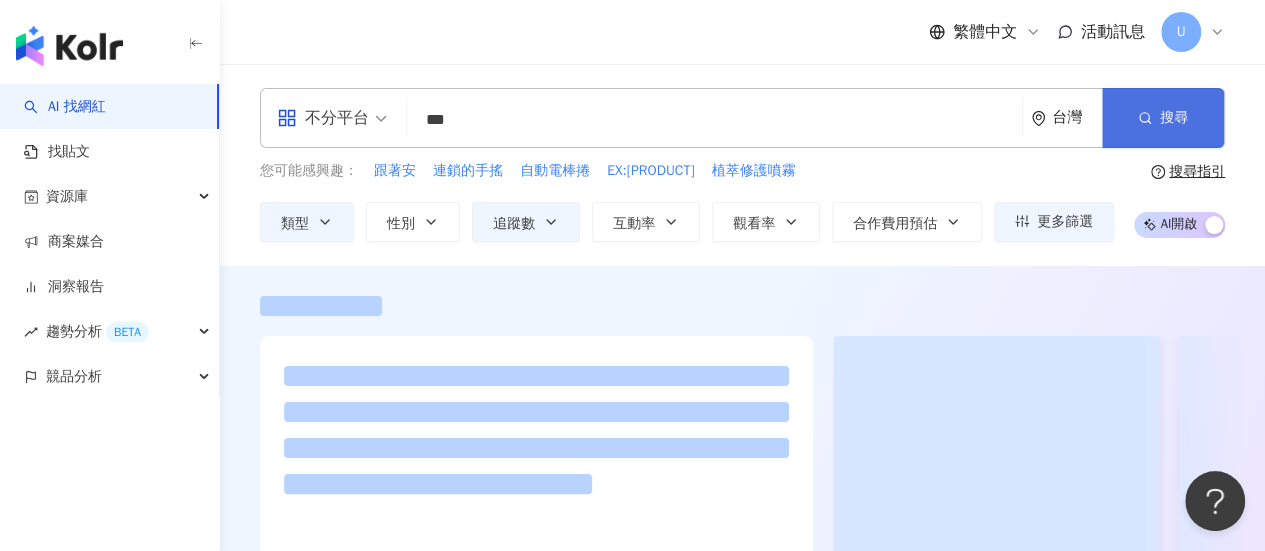 click on "搜尋" at bounding box center (1174, 118) 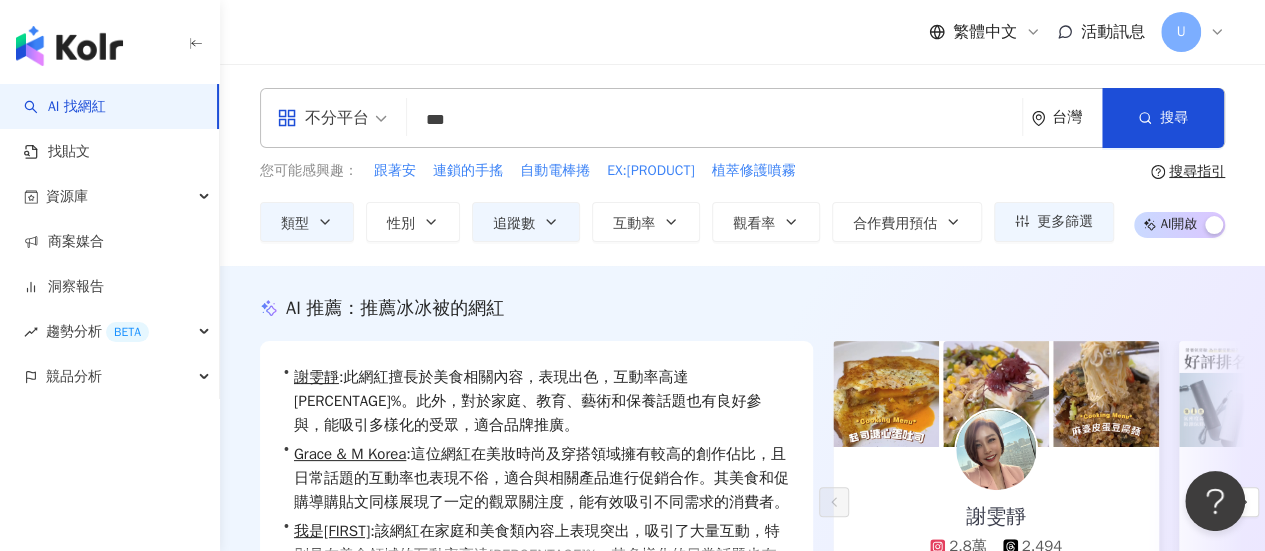 scroll, scrollTop: 73, scrollLeft: 0, axis: vertical 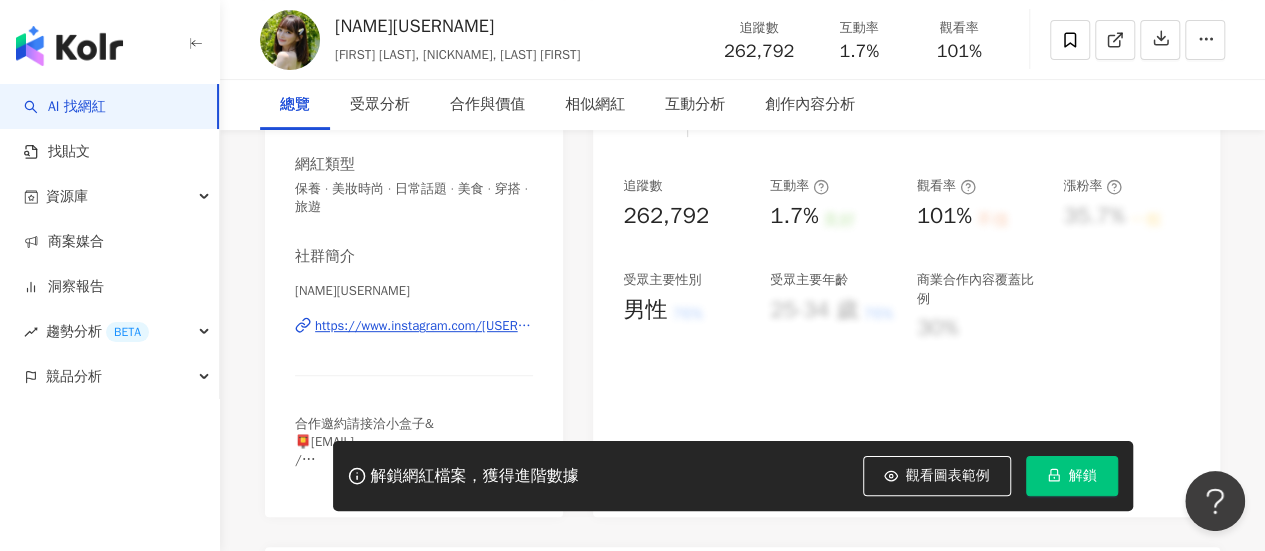 click on "https://www.instagram.com/donna__0301/" at bounding box center (424, 326) 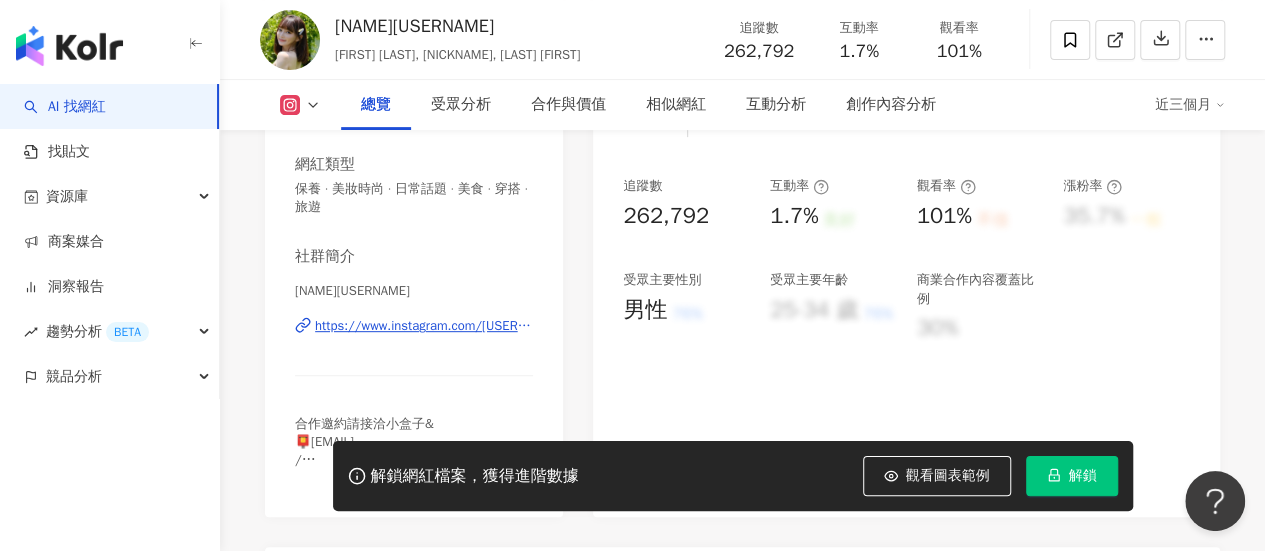 scroll, scrollTop: 400, scrollLeft: 0, axis: vertical 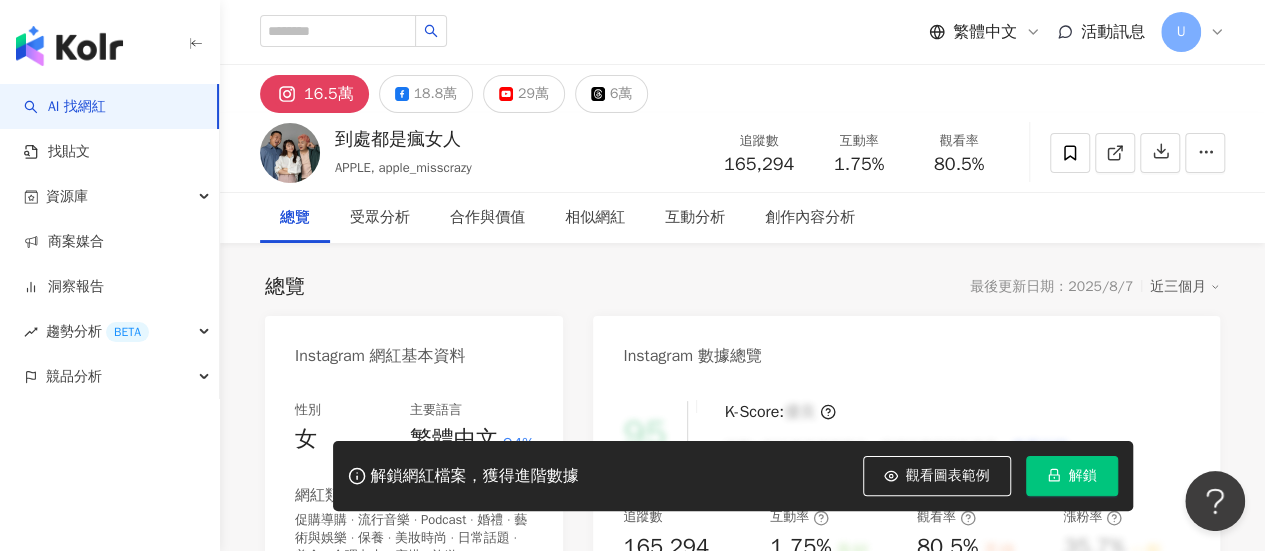 click on "https://www.instagram.com/apple_misscrazy/" at bounding box center [424, 676] 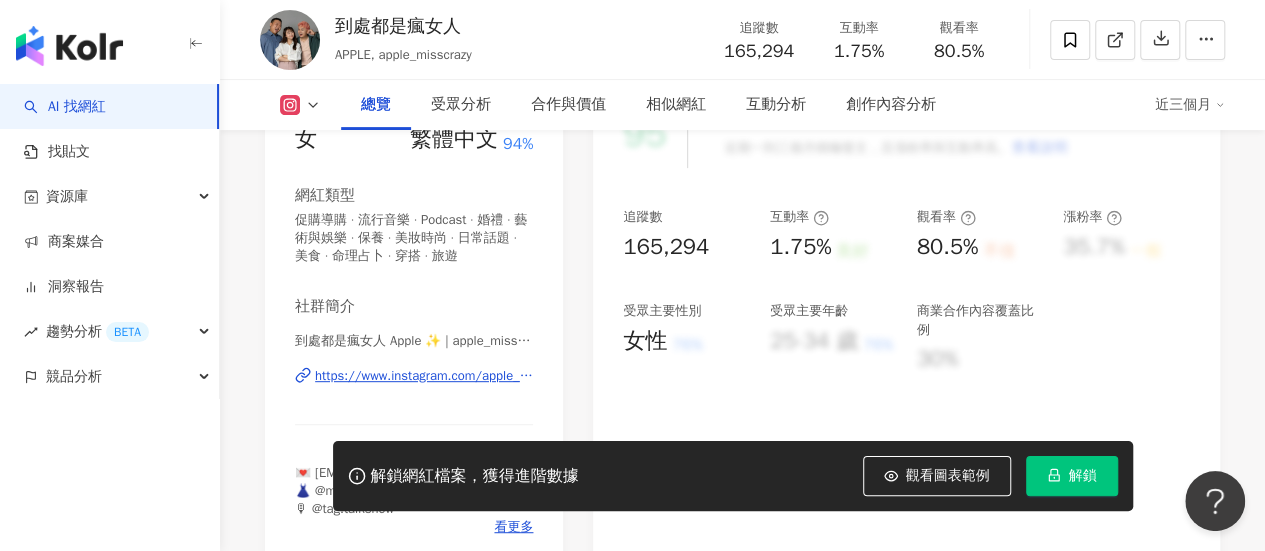 click on "95 K-Score :   優良 近期一到三個月積極發文，且漲粉率與互動率高。 查看說明 追蹤數   165,294 互動率   1.75% 良好 觀看率   80.5% 不佳 漲粉率   35.7% 一般 受眾主要性別   女性 76% 受眾主要年齡   25-34 歲 76% 商業合作內容覆蓋比例   30%" at bounding box center [906, 324] 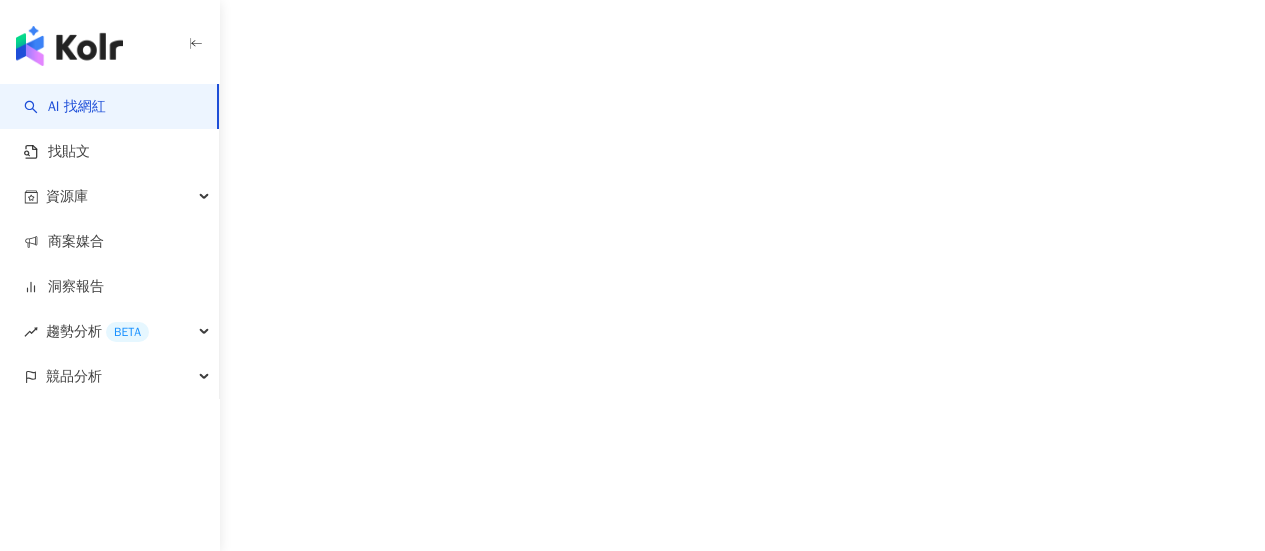 scroll, scrollTop: 0, scrollLeft: 0, axis: both 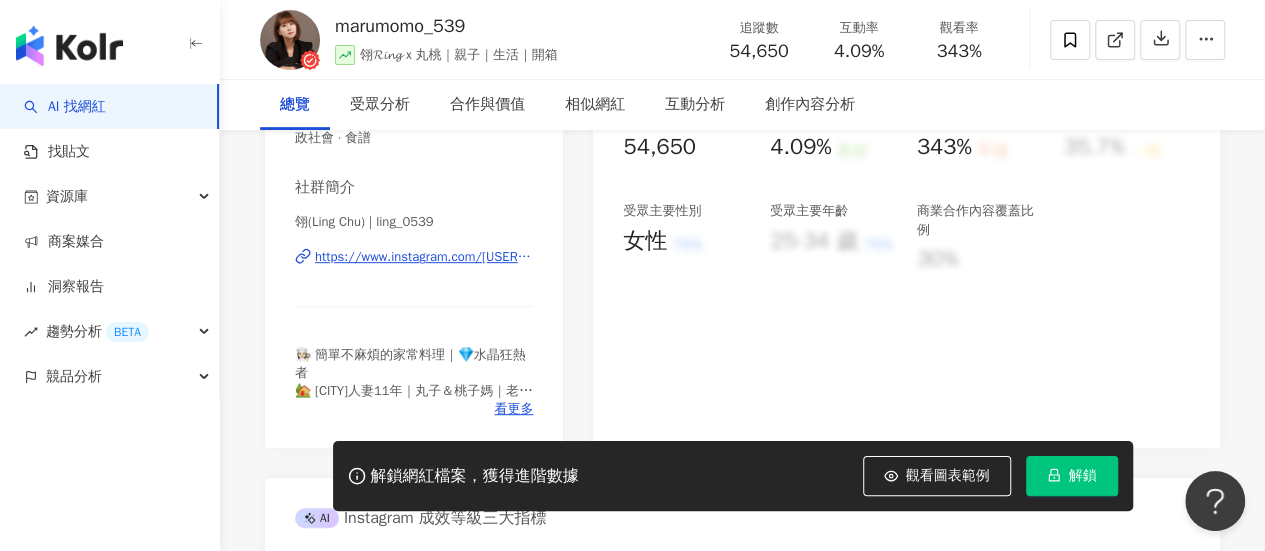 click on "https://www.instagram.com/[USERNAME]/" at bounding box center (424, 257) 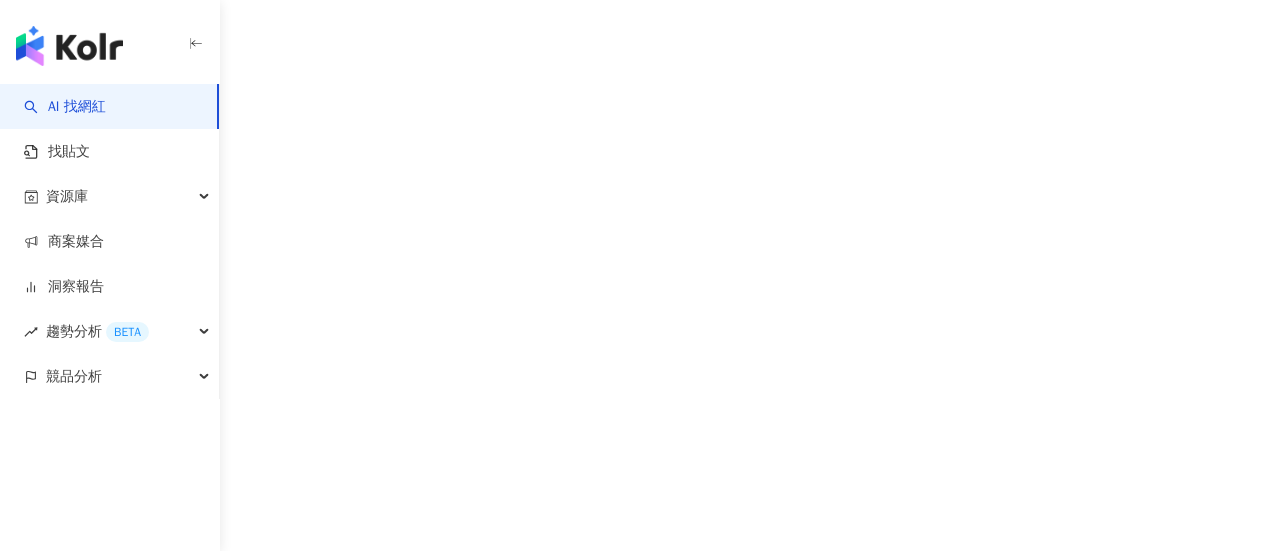 scroll, scrollTop: 0, scrollLeft: 0, axis: both 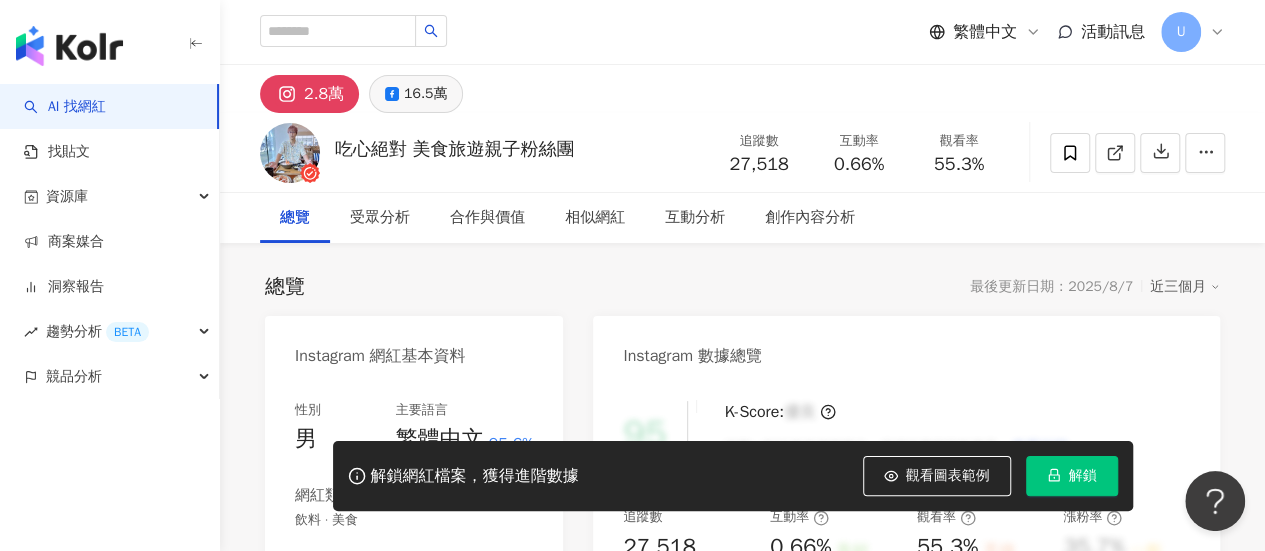click on "16.5萬" at bounding box center (416, 94) 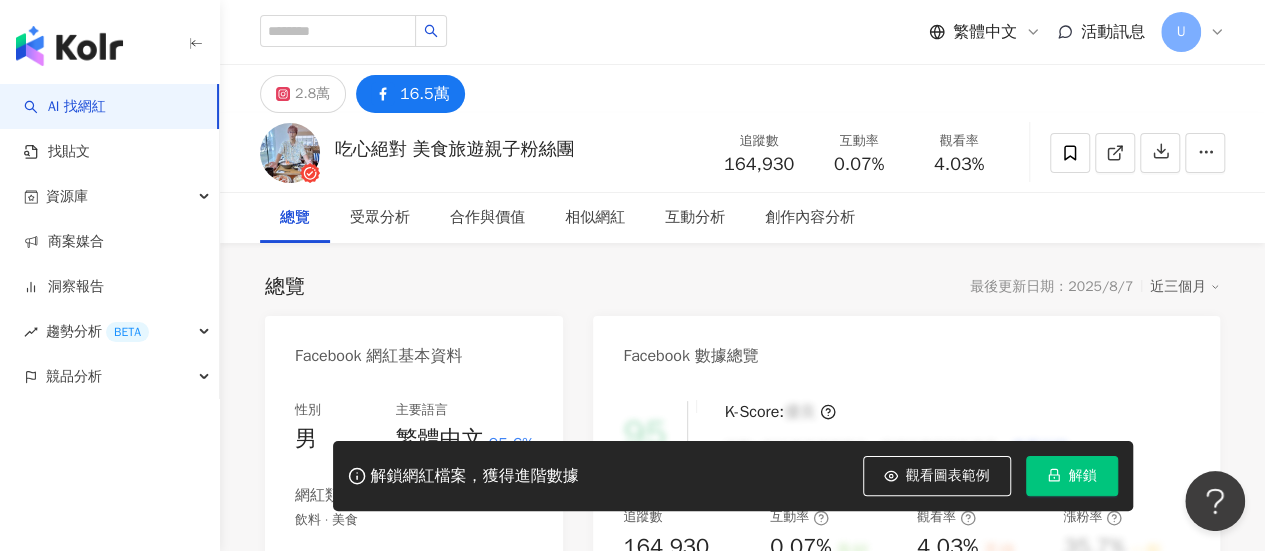 click on "https://www.facebook.com/496686500347221" at bounding box center [424, 639] 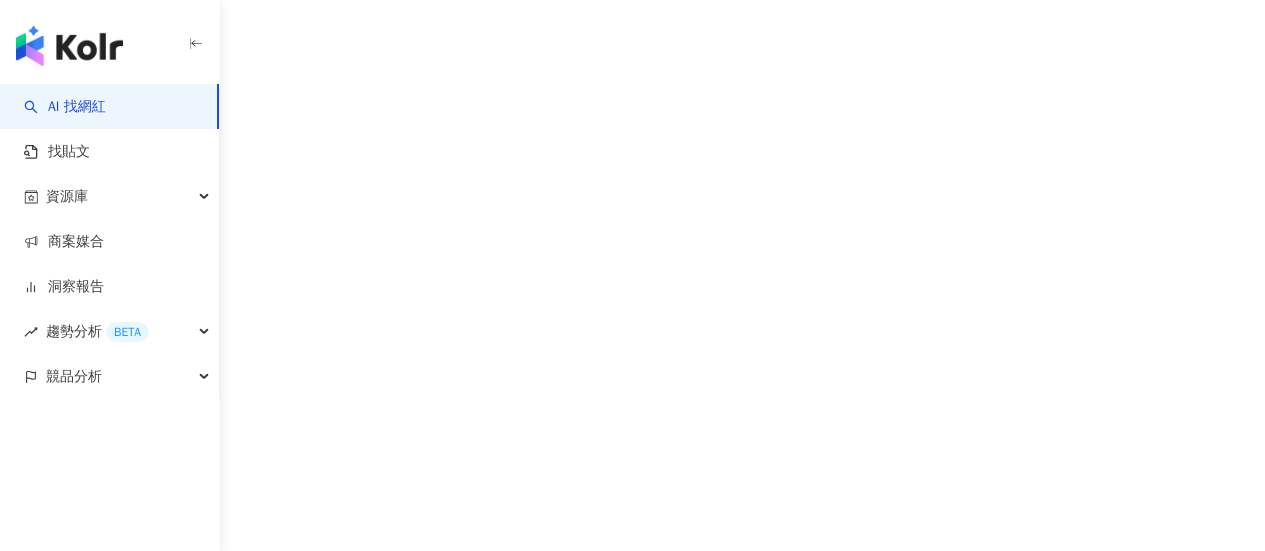 scroll, scrollTop: 0, scrollLeft: 0, axis: both 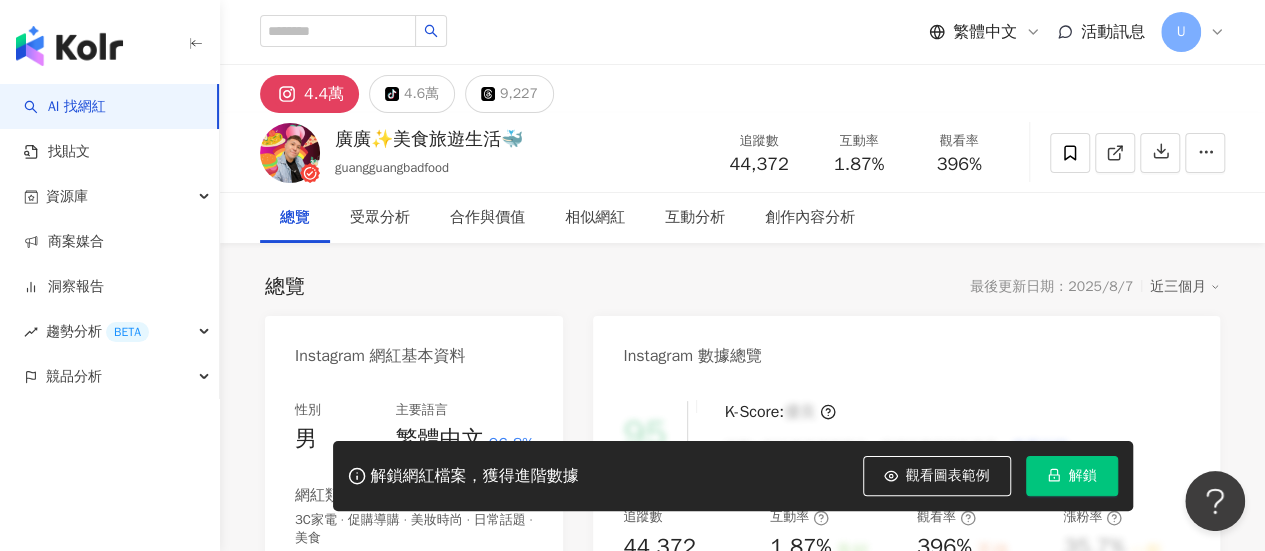 click on "https://www.instagram.com/guangguangbadfood/" at bounding box center (424, 657) 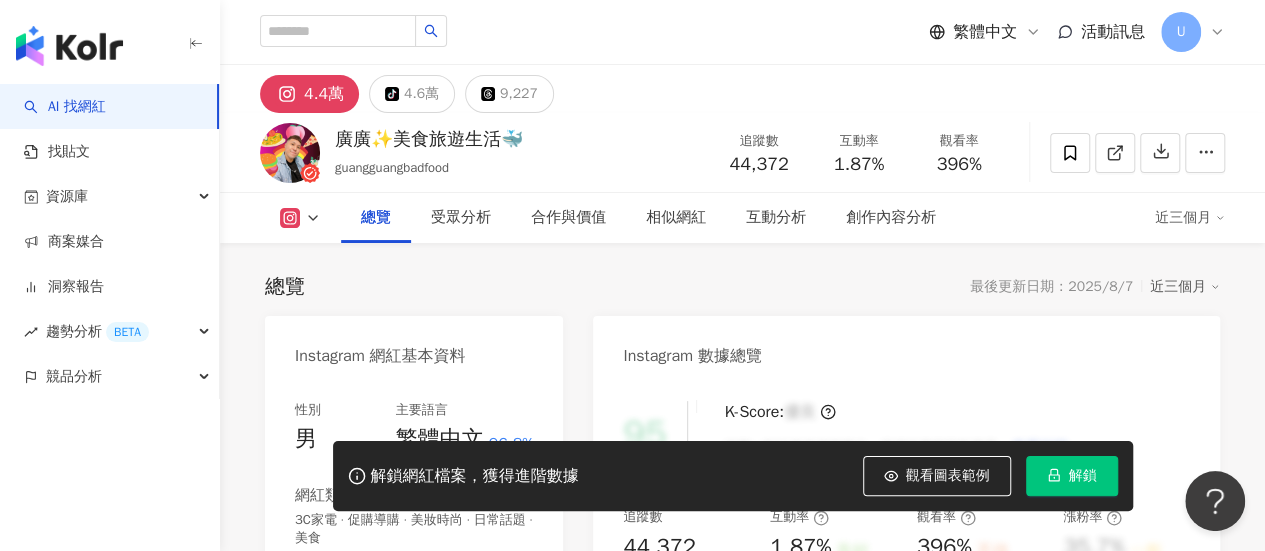 scroll, scrollTop: 300, scrollLeft: 0, axis: vertical 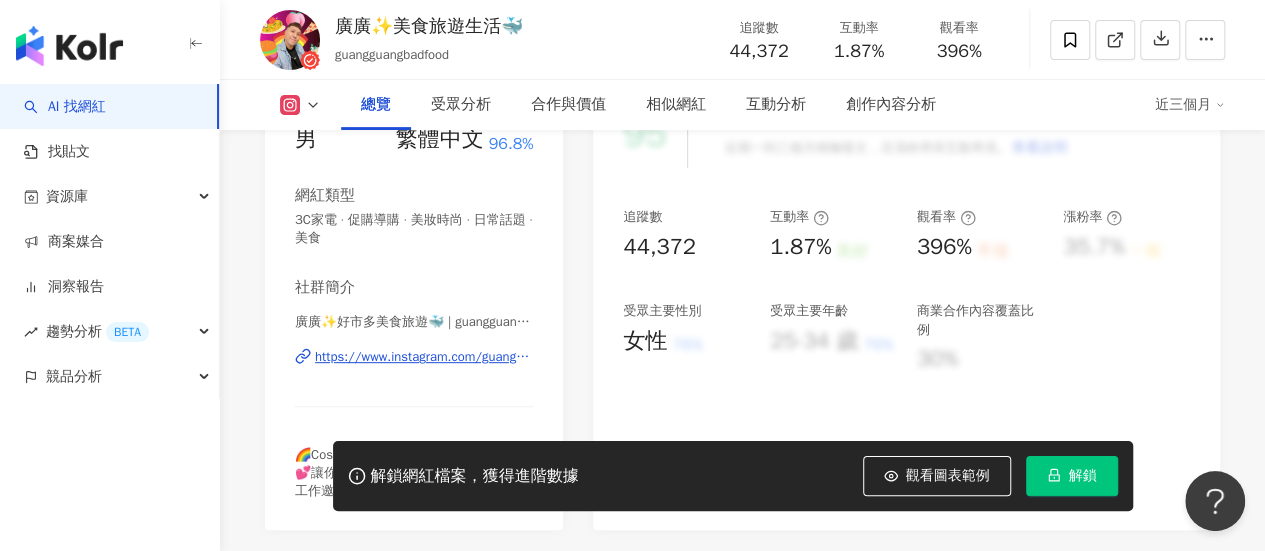 click on "https://www.instagram.com/guangguangbadfood/" at bounding box center (424, 357) 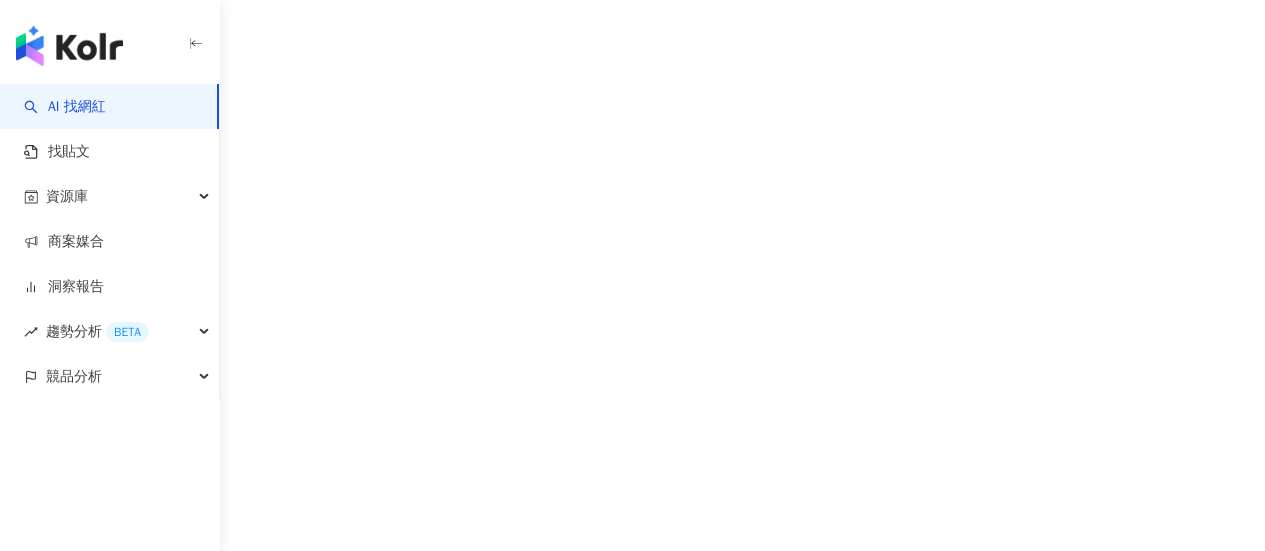 scroll, scrollTop: 0, scrollLeft: 0, axis: both 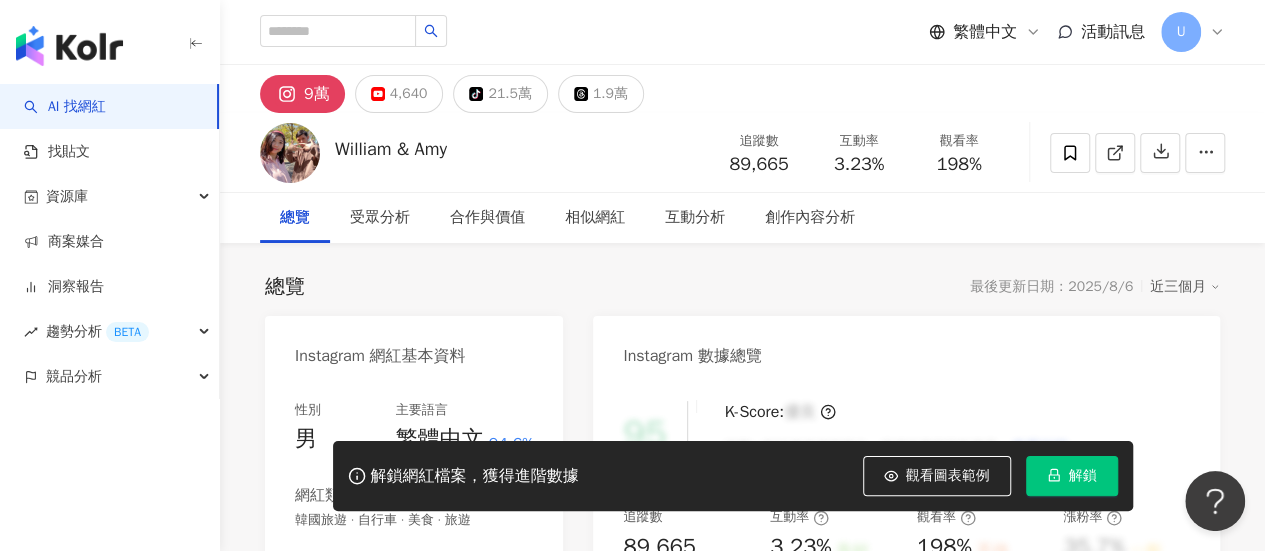 click on "https://www." at bounding box center [353, 639] 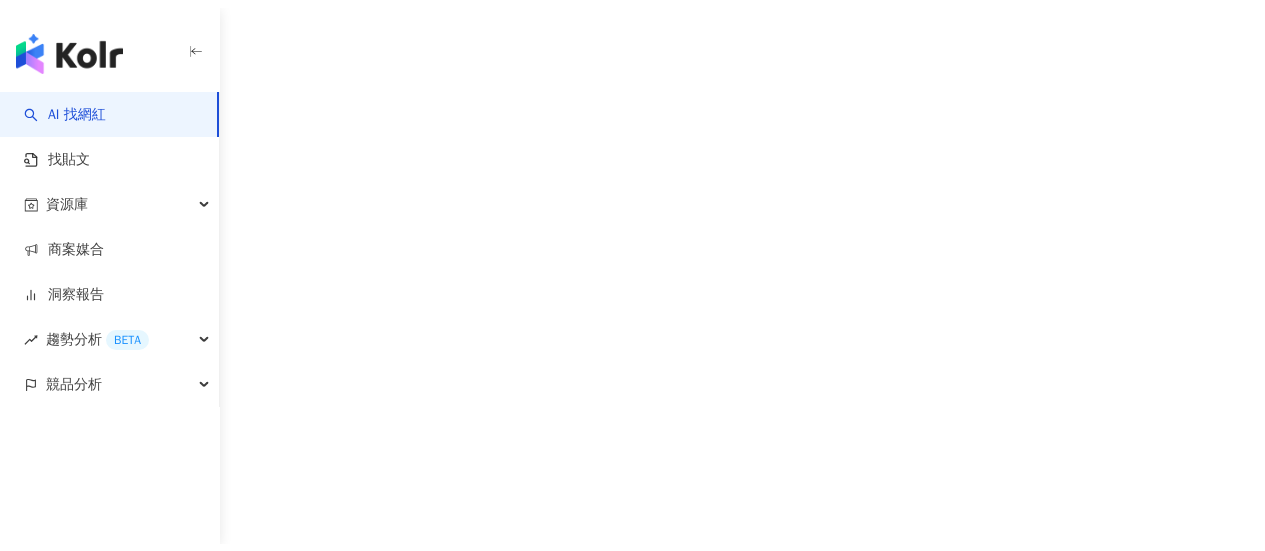 scroll, scrollTop: 0, scrollLeft: 0, axis: both 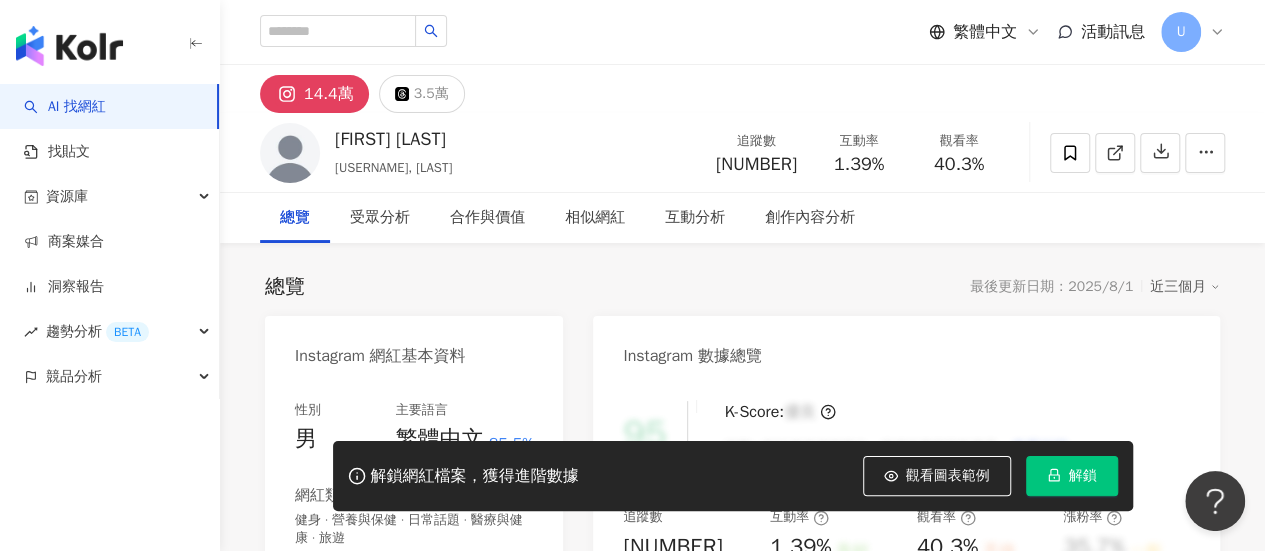 click on "Paul Wang/王保羅 | impaulwang https://www.instagram.com/impaulwang/" at bounding box center [414, 671] 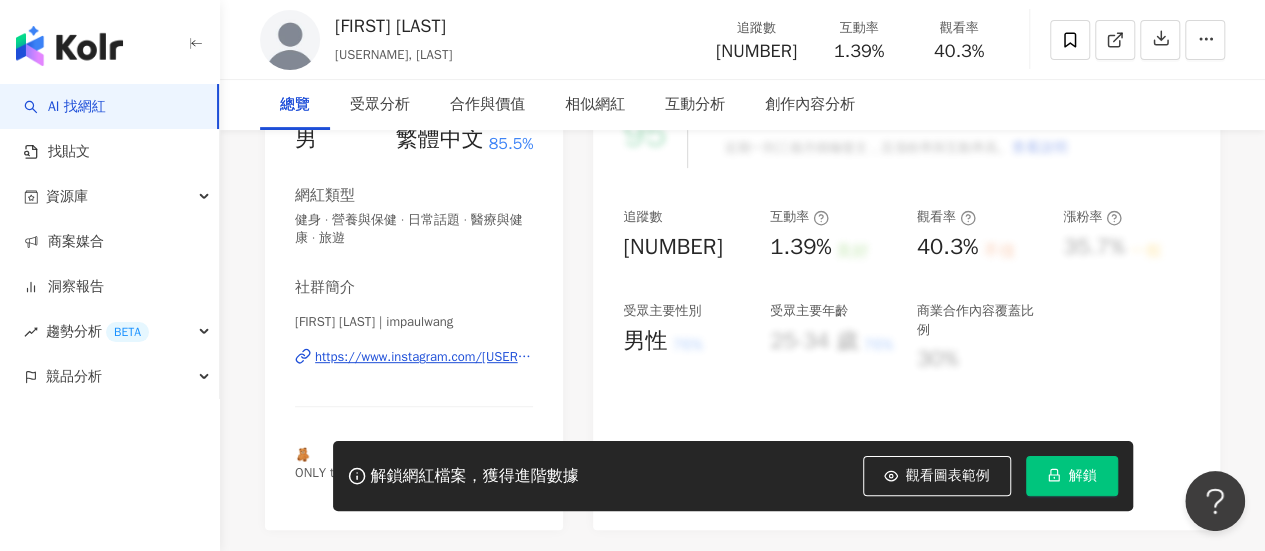 click on "https://www.instagram.com/impaulwang/" at bounding box center (424, 357) 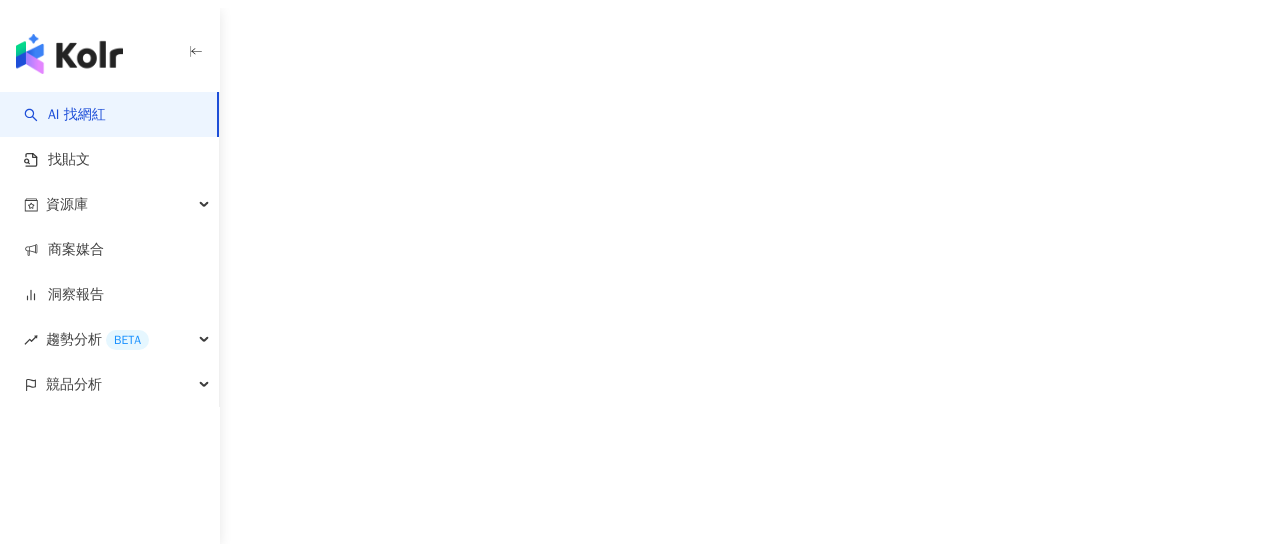 scroll, scrollTop: 0, scrollLeft: 0, axis: both 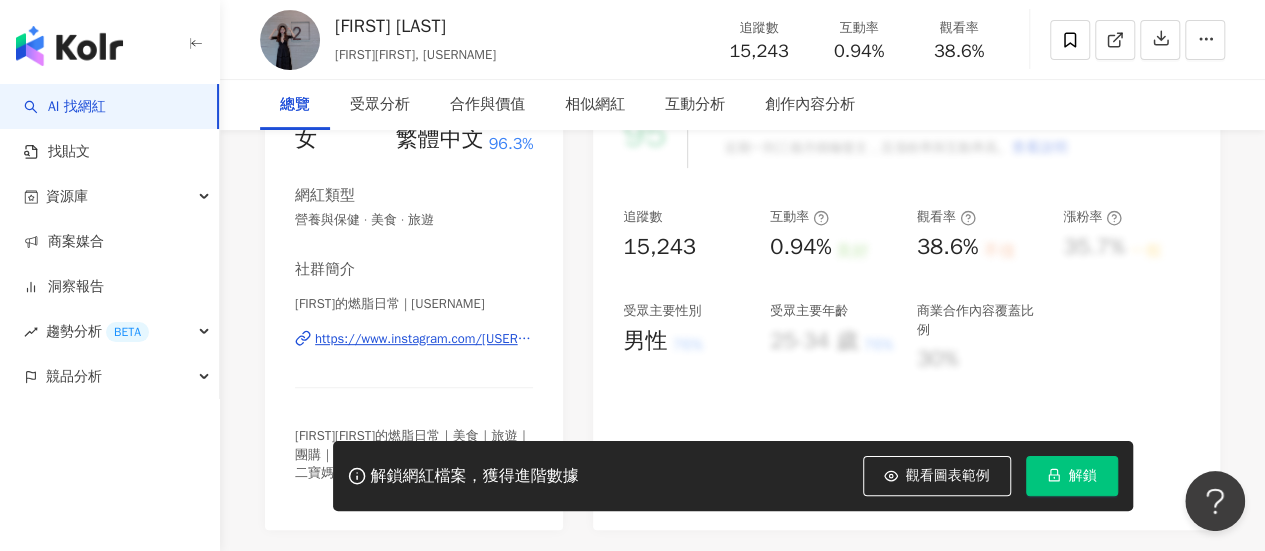click on "https://www.instagram.com/[USERNAME]/" at bounding box center [424, 339] 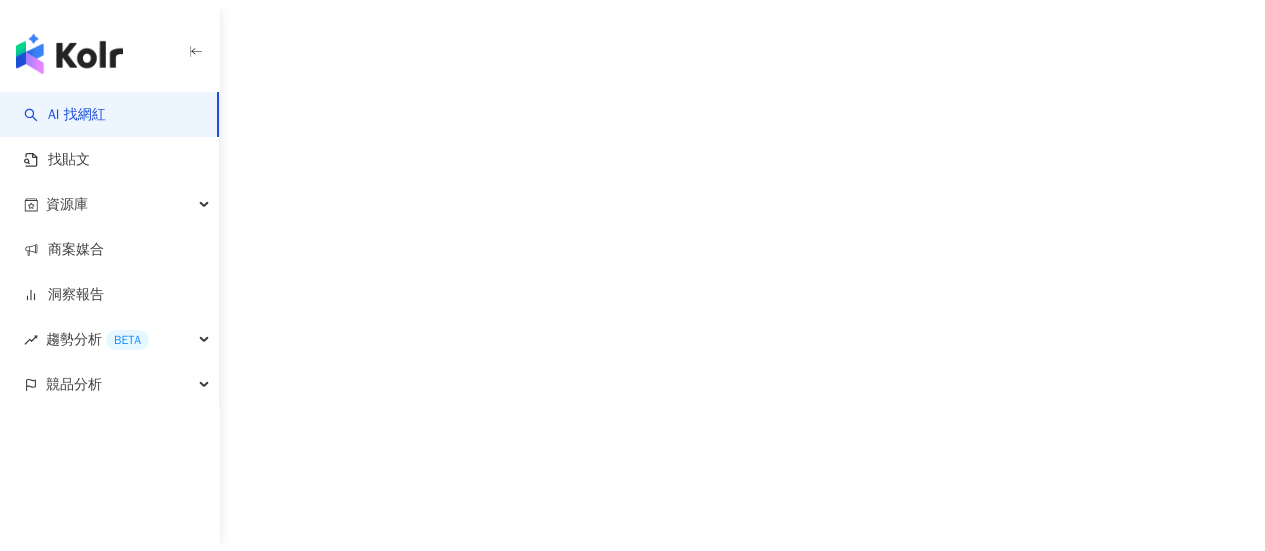scroll, scrollTop: 0, scrollLeft: 0, axis: both 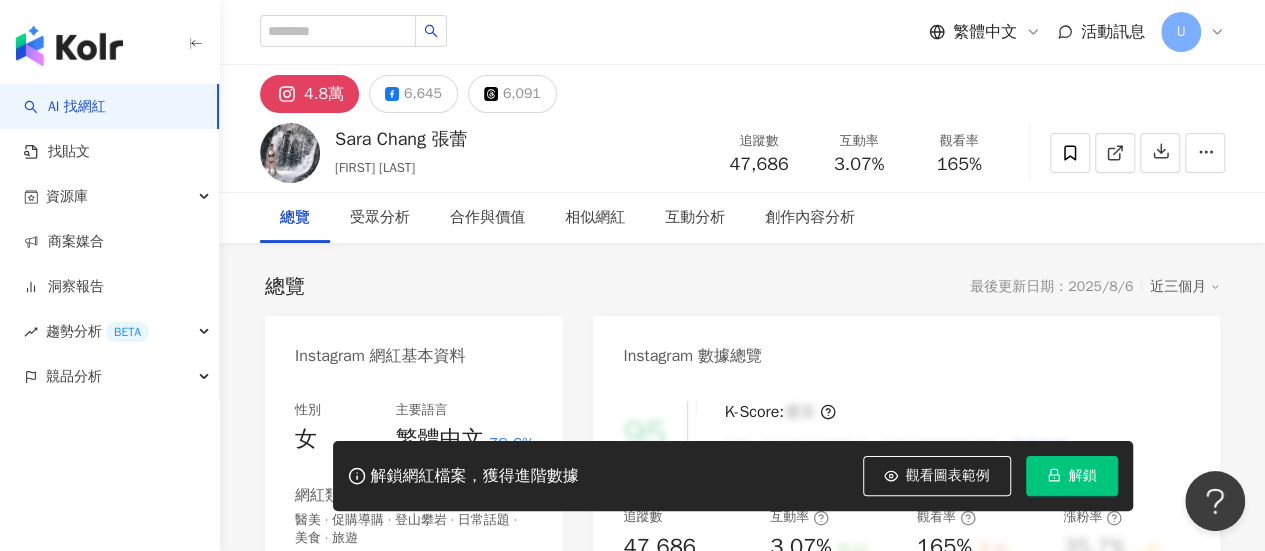 click on "https://www.instagram.com/sarasara911/" at bounding box center [424, 657] 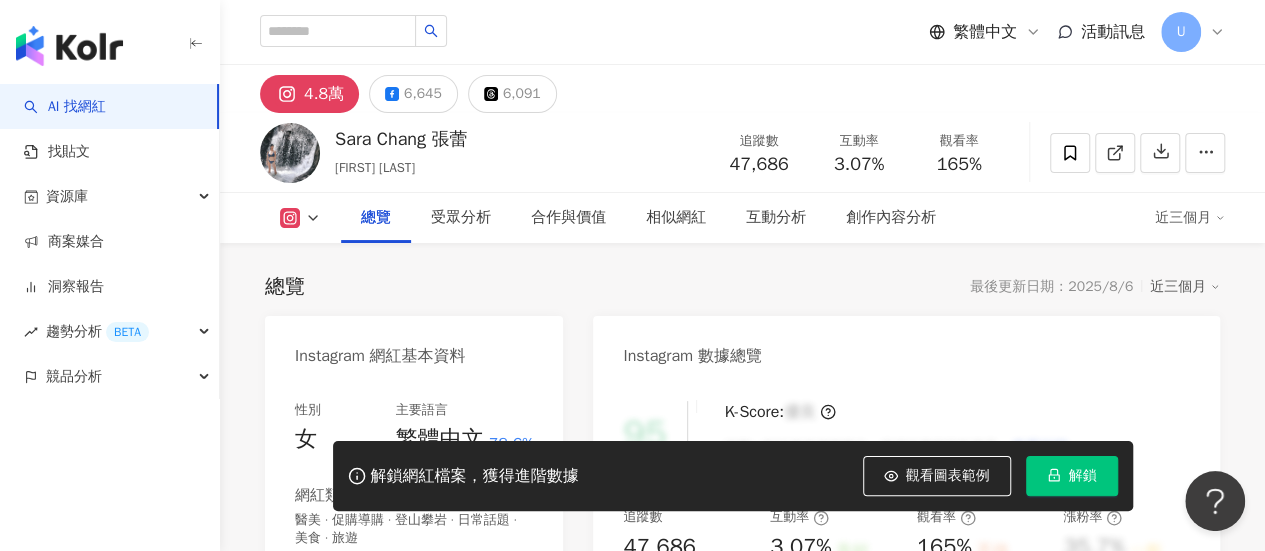 scroll, scrollTop: 300, scrollLeft: 0, axis: vertical 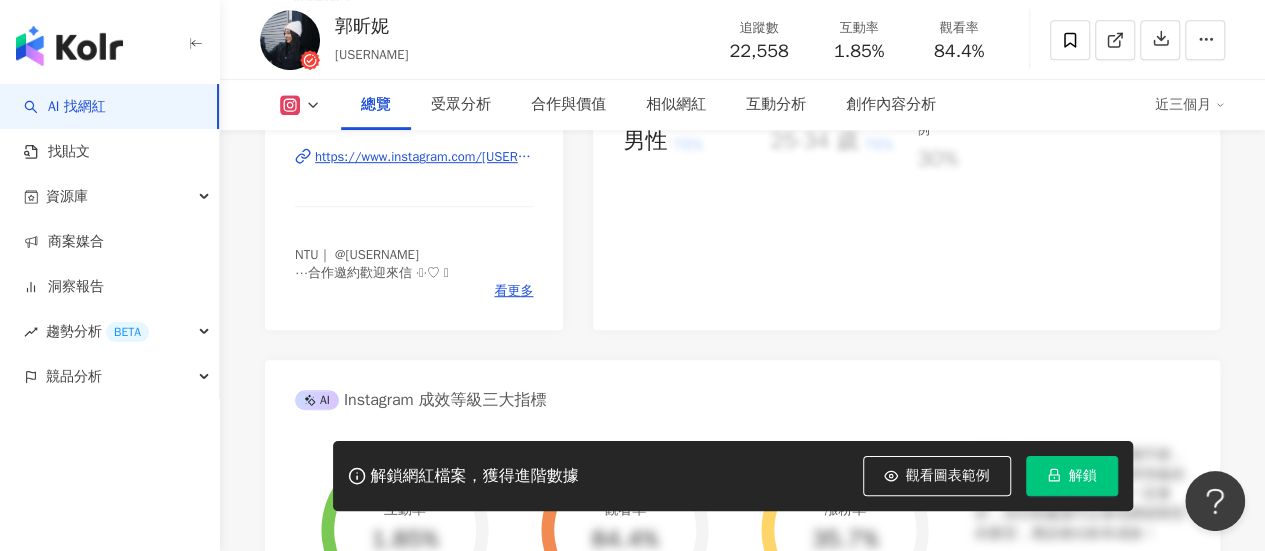 click on "https://www.instagram.com/hi.sydney/" at bounding box center [424, 157] 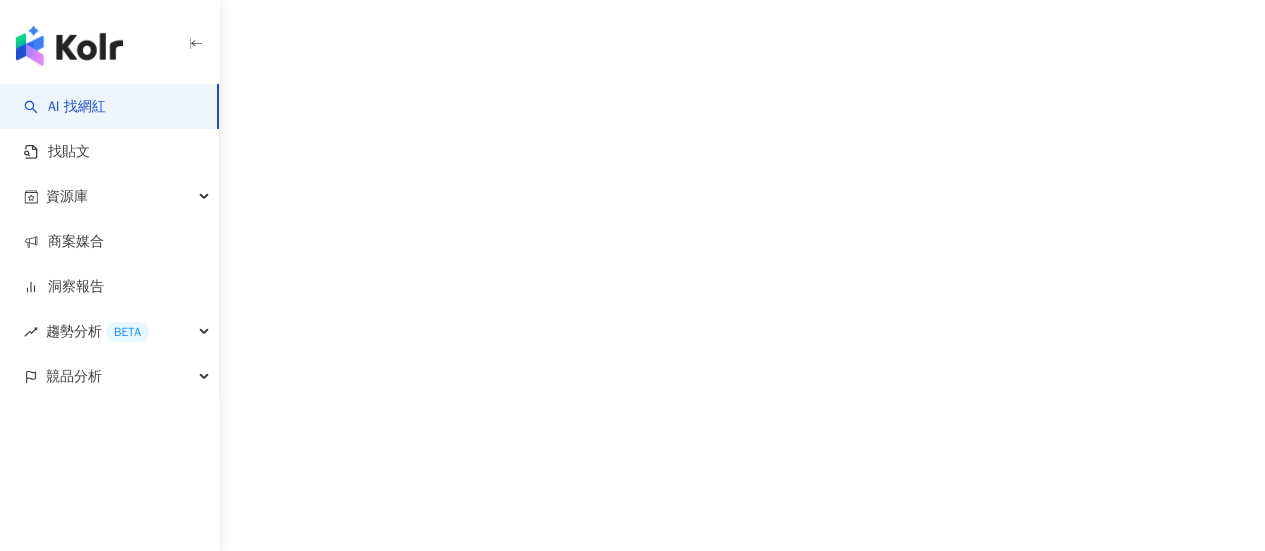 scroll, scrollTop: 0, scrollLeft: 0, axis: both 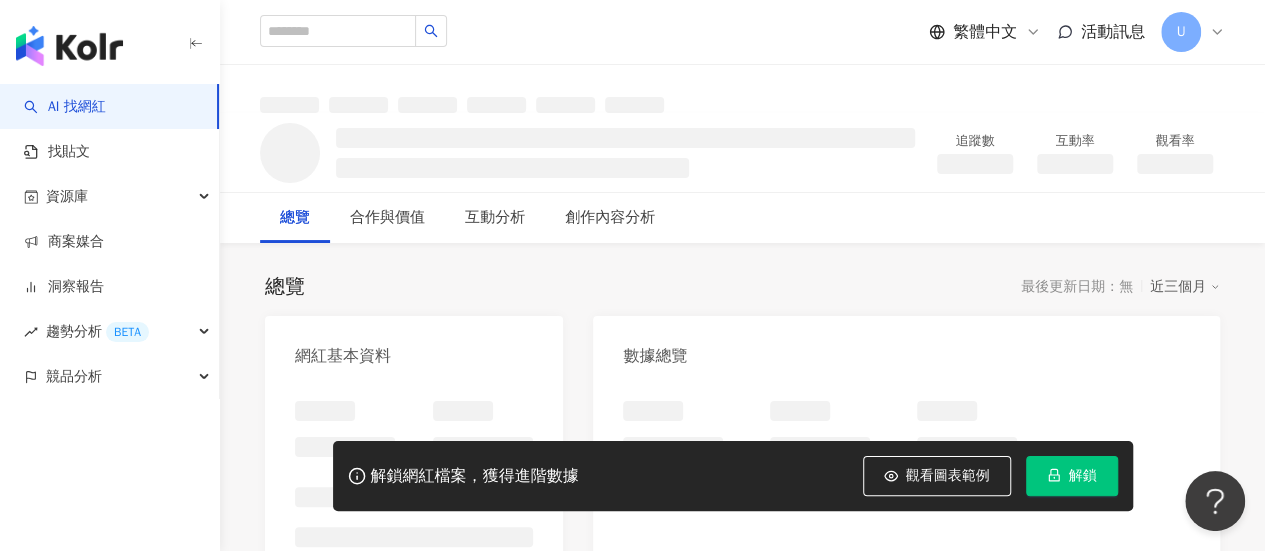 click on "網紅基本資料" at bounding box center [343, 356] 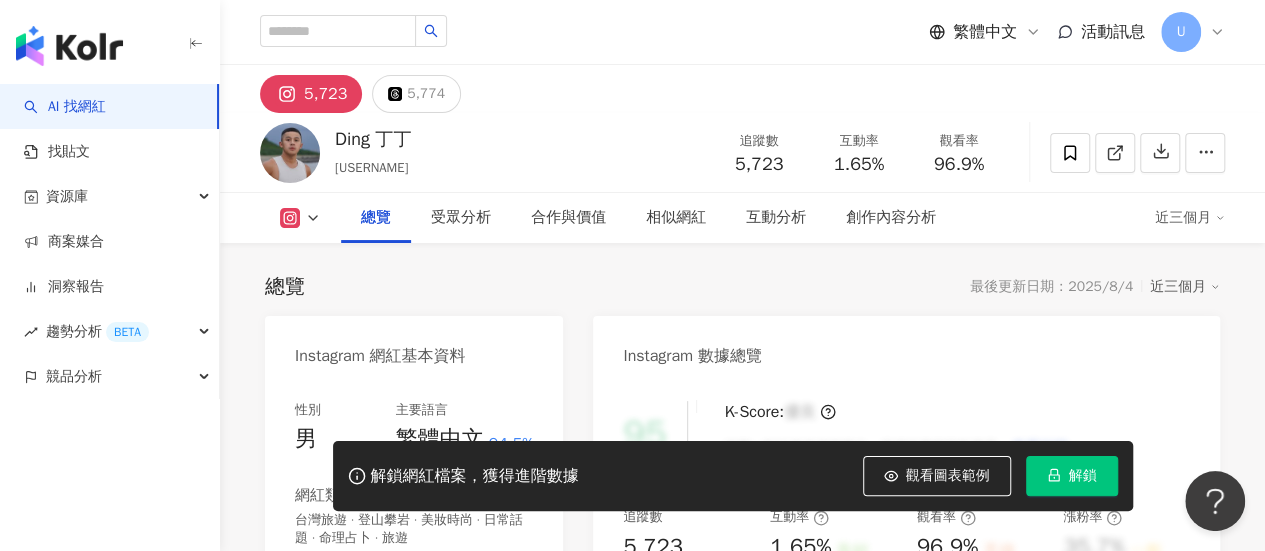 scroll, scrollTop: 300, scrollLeft: 0, axis: vertical 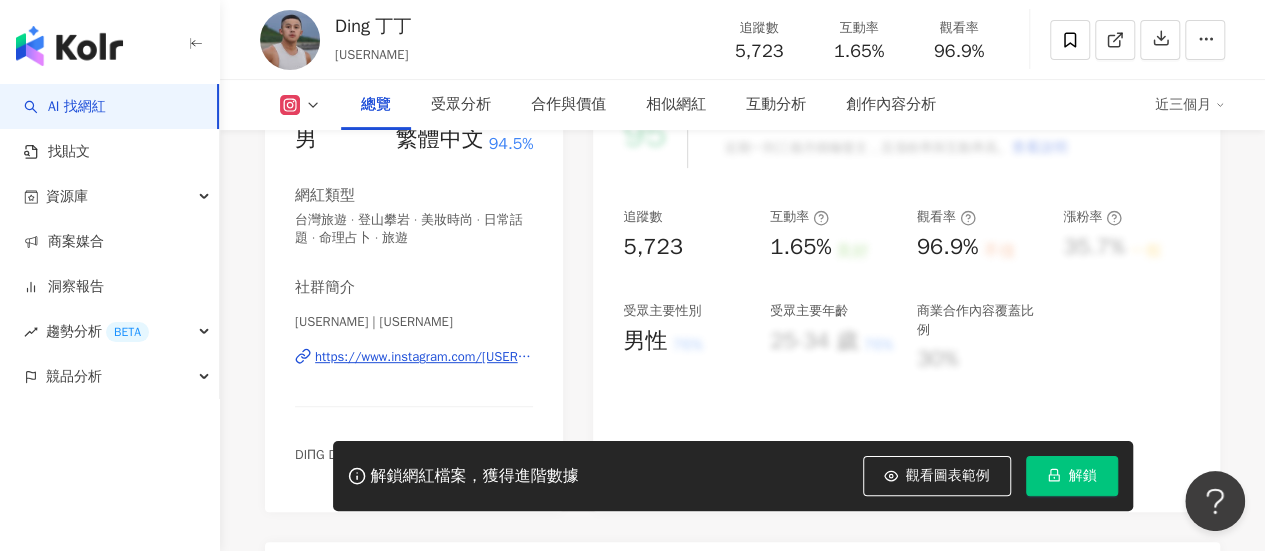 click on "https://www.instagram.com/ding_7693/" at bounding box center (424, 357) 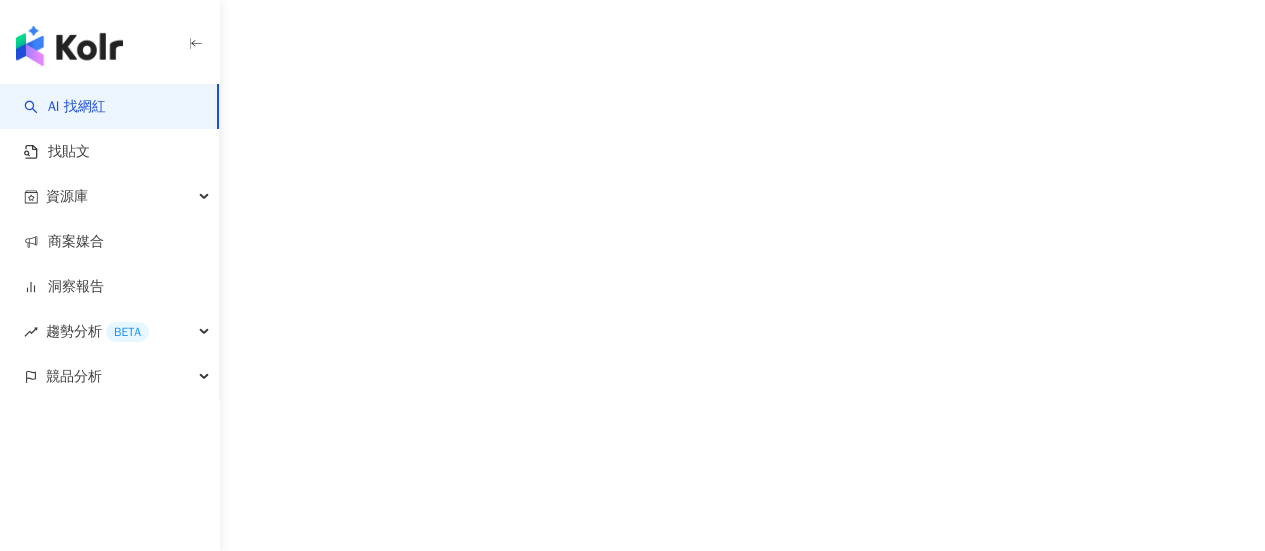 scroll, scrollTop: 0, scrollLeft: 0, axis: both 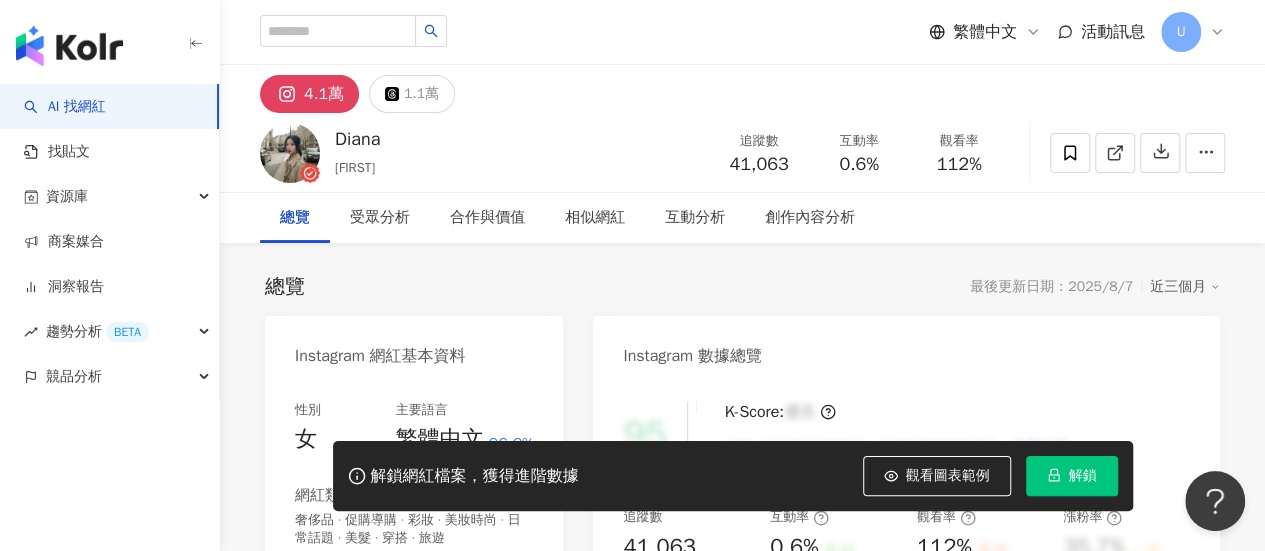 click on "https://www.instagram.com/dva.x_x/" at bounding box center (422, 657) 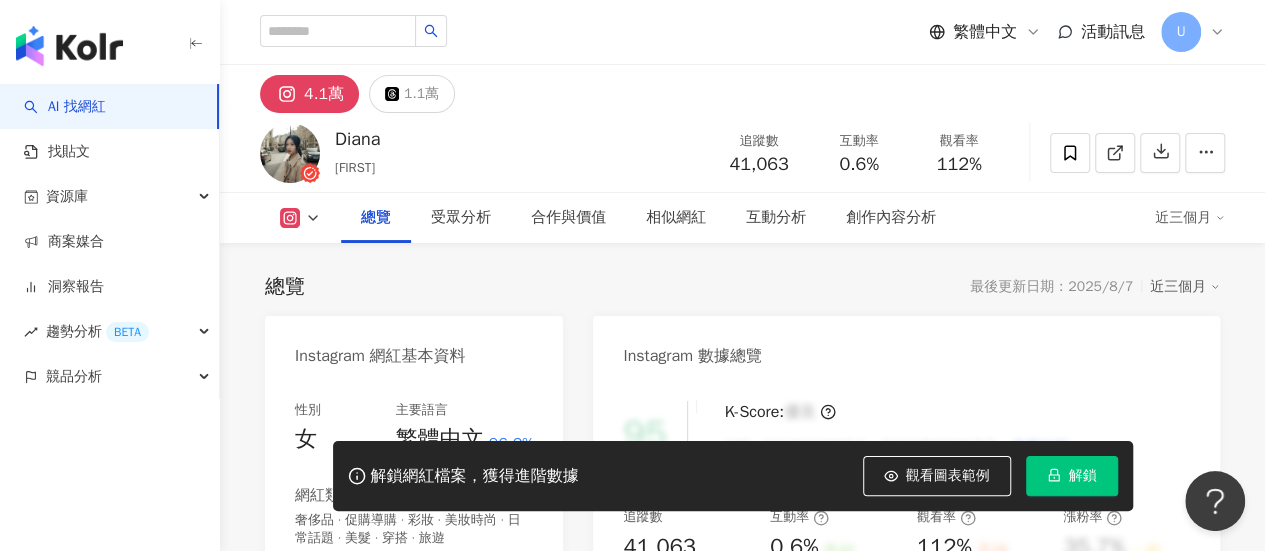 scroll, scrollTop: 300, scrollLeft: 0, axis: vertical 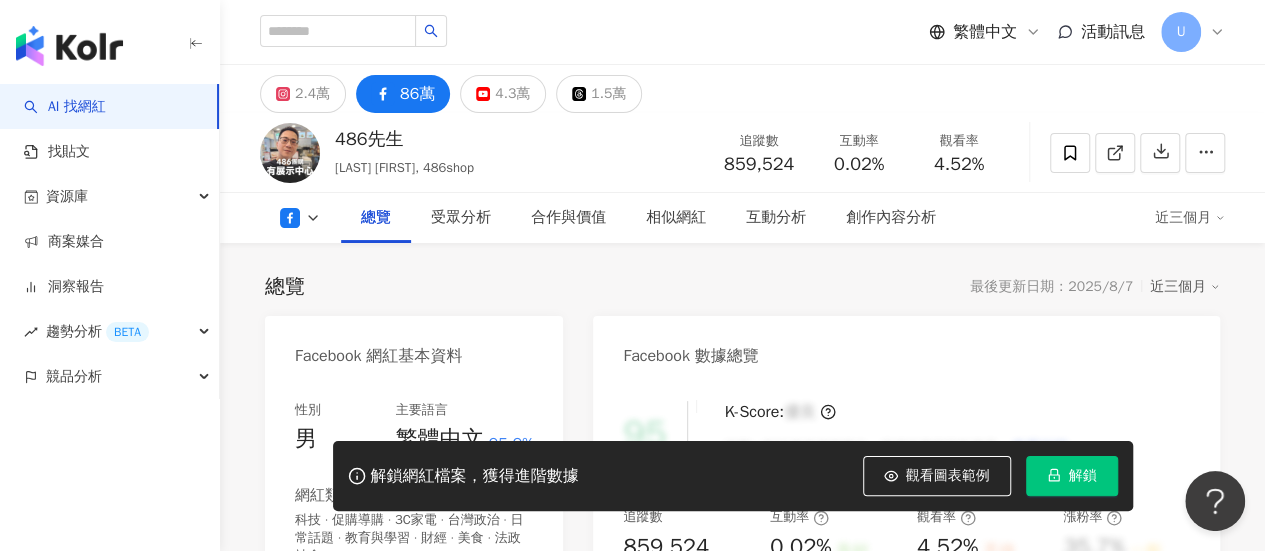 click on "https://www.facebook.com/[USER_ID]" at bounding box center [424, 676] 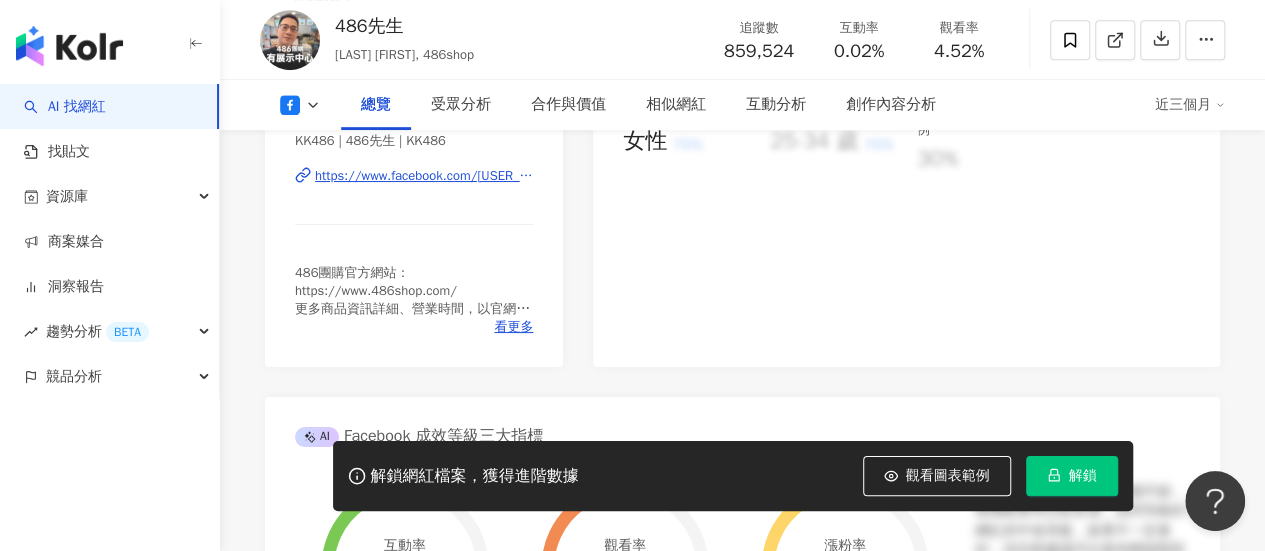 scroll, scrollTop: 0, scrollLeft: 0, axis: both 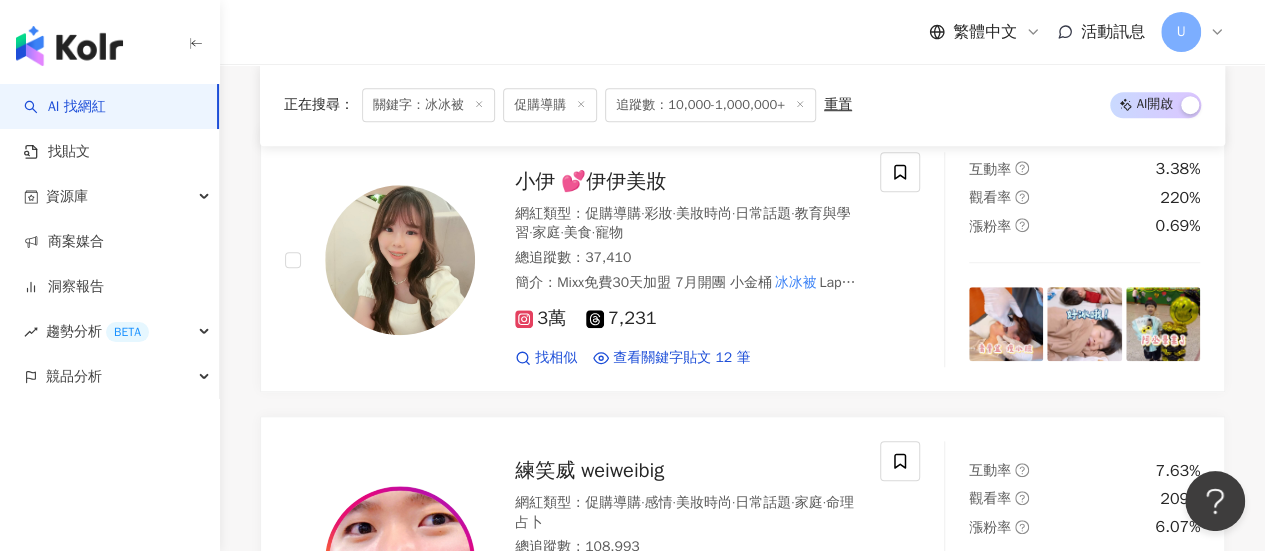 click 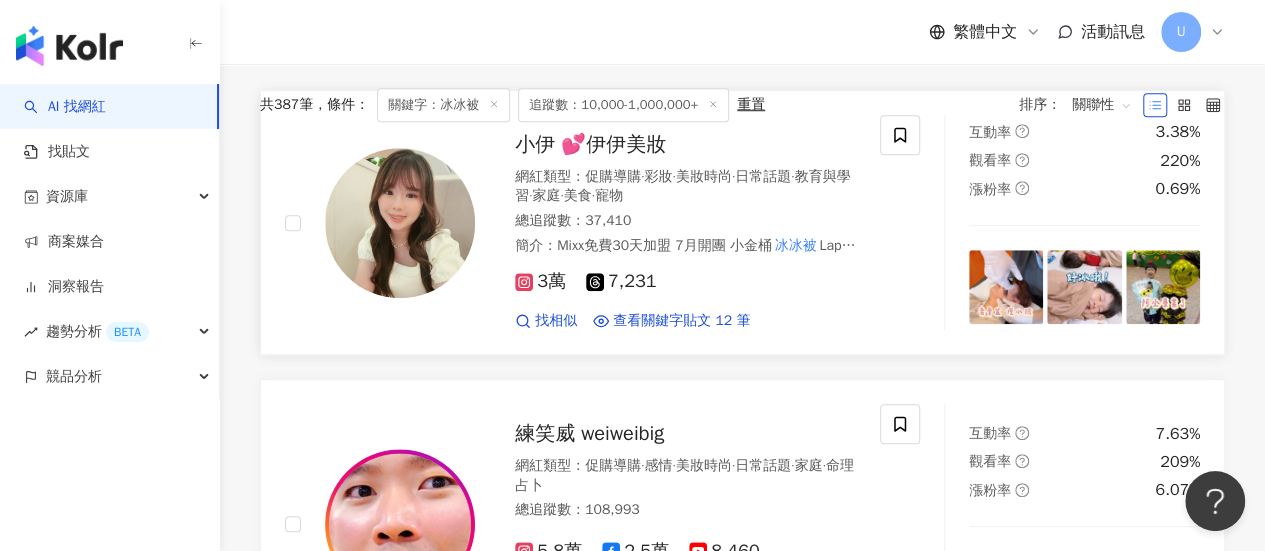 scroll, scrollTop: 1000, scrollLeft: 0, axis: vertical 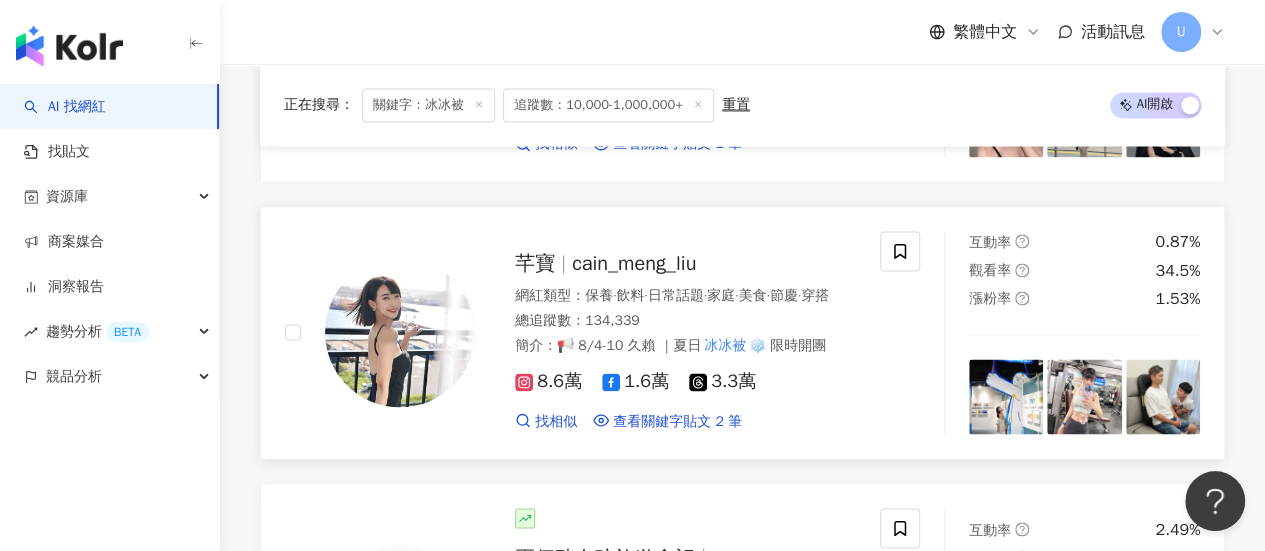 click on "芊寶" at bounding box center (543, 263) 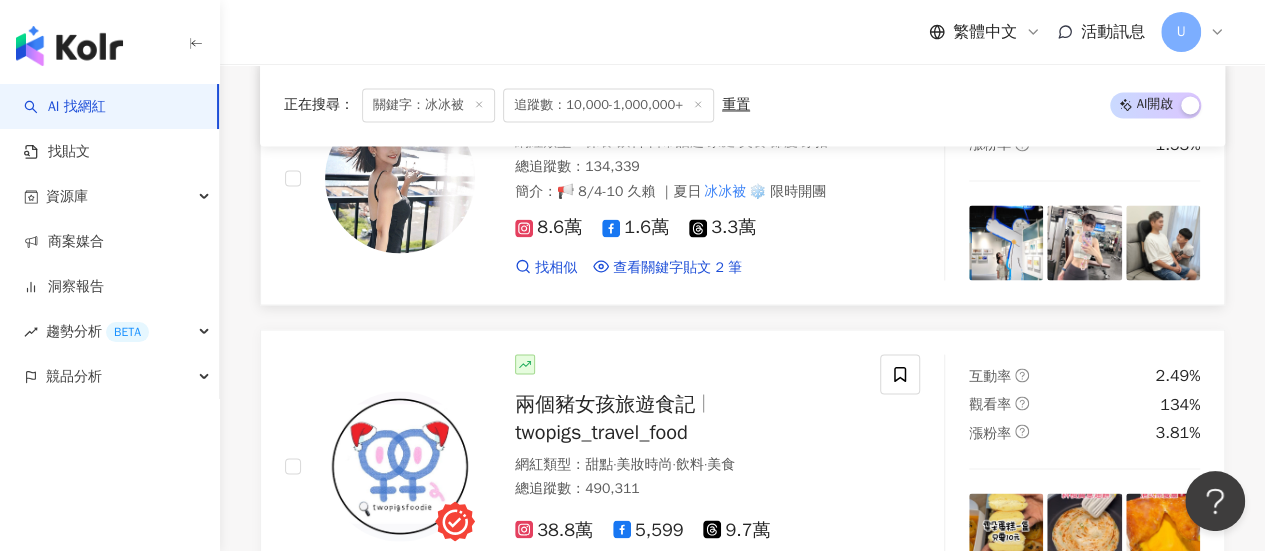 scroll, scrollTop: 1500, scrollLeft: 0, axis: vertical 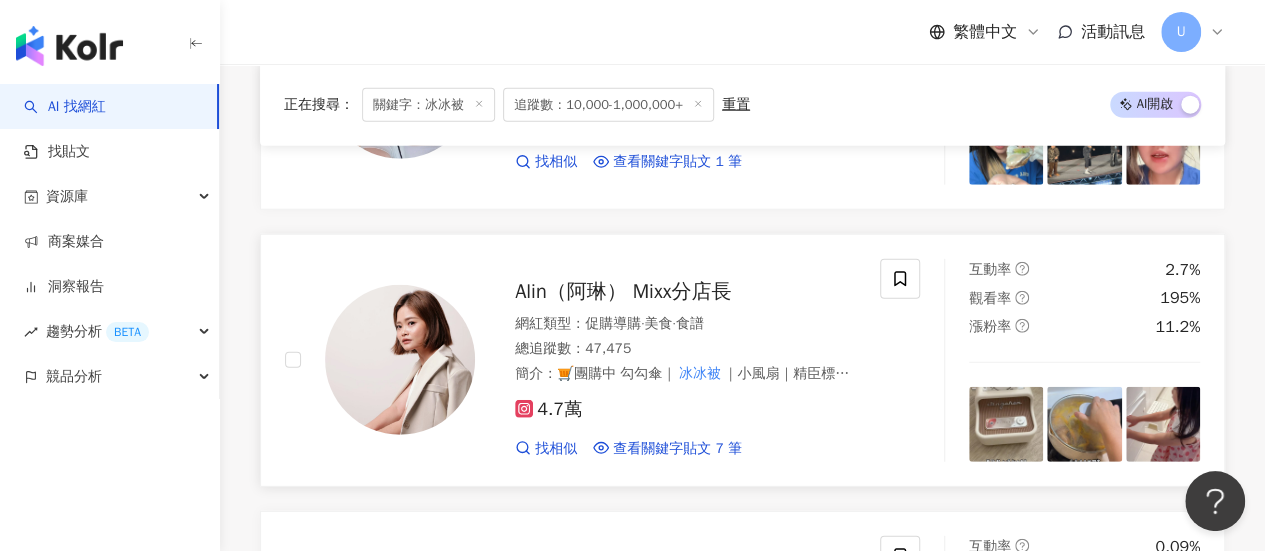 click on "Alin（阿琳） Mixx分店長" at bounding box center (623, 291) 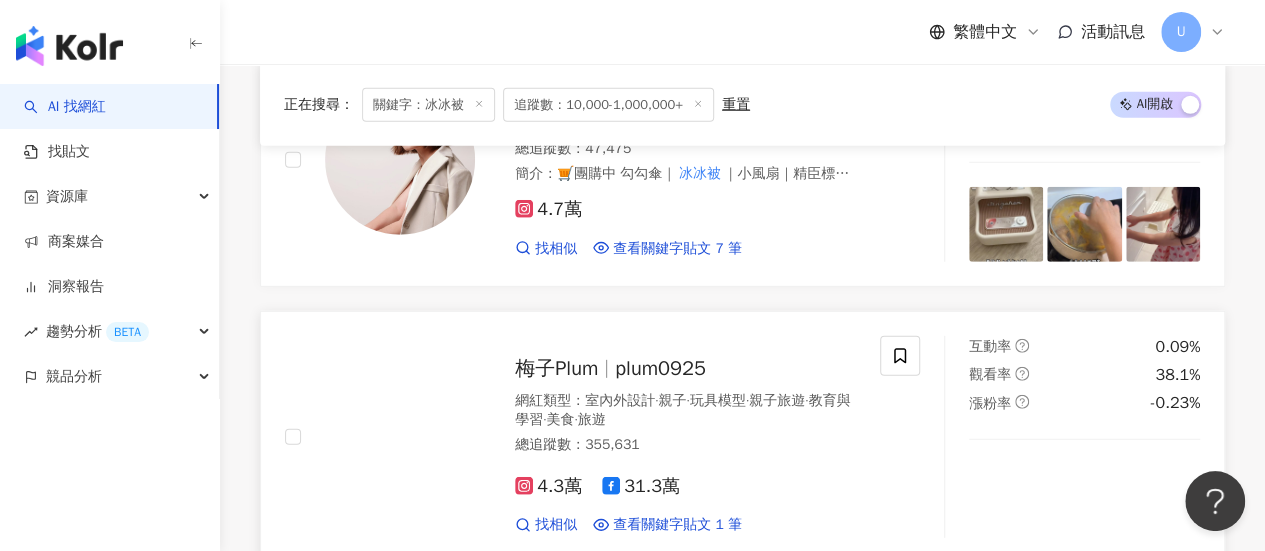 scroll, scrollTop: 2900, scrollLeft: 0, axis: vertical 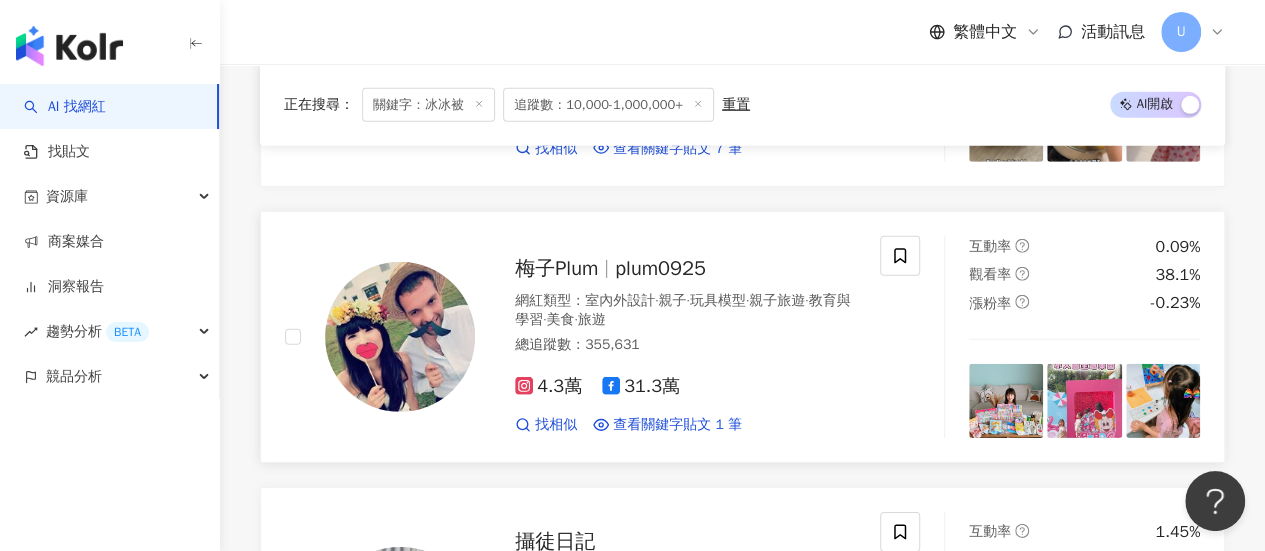 click on "總追蹤數 ： 355,631" at bounding box center (685, 345) 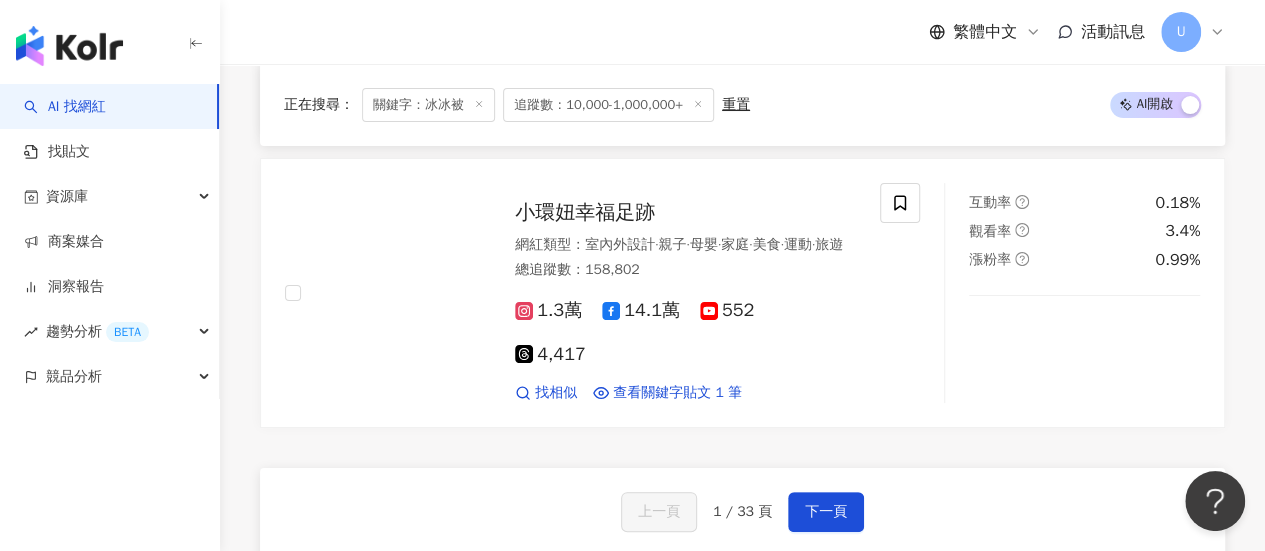 scroll, scrollTop: 3800, scrollLeft: 0, axis: vertical 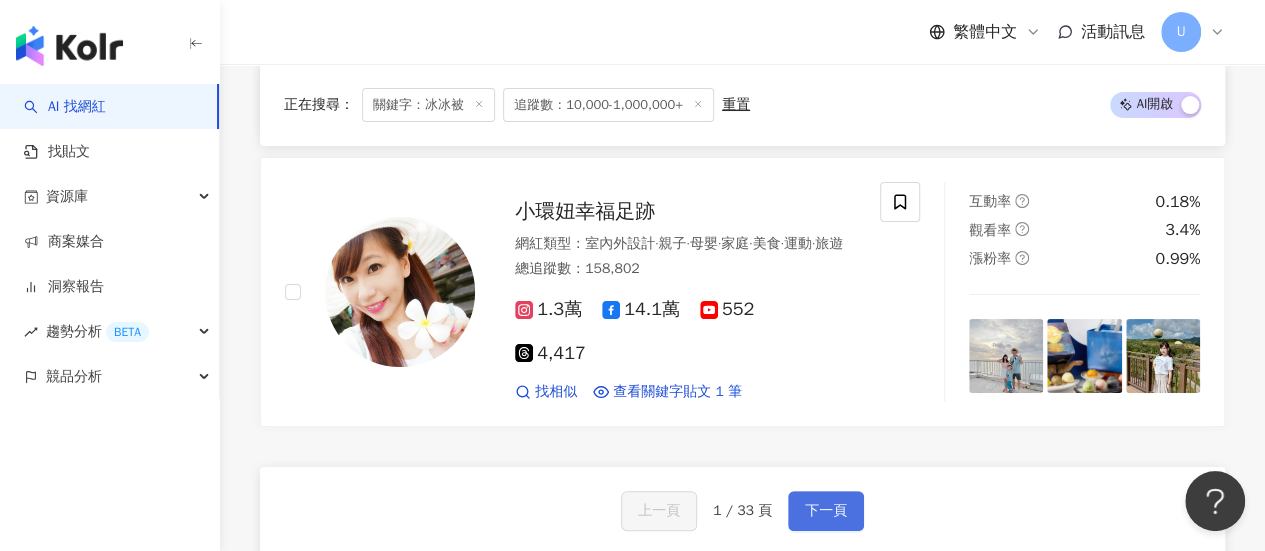 click on "下一頁" at bounding box center [826, 511] 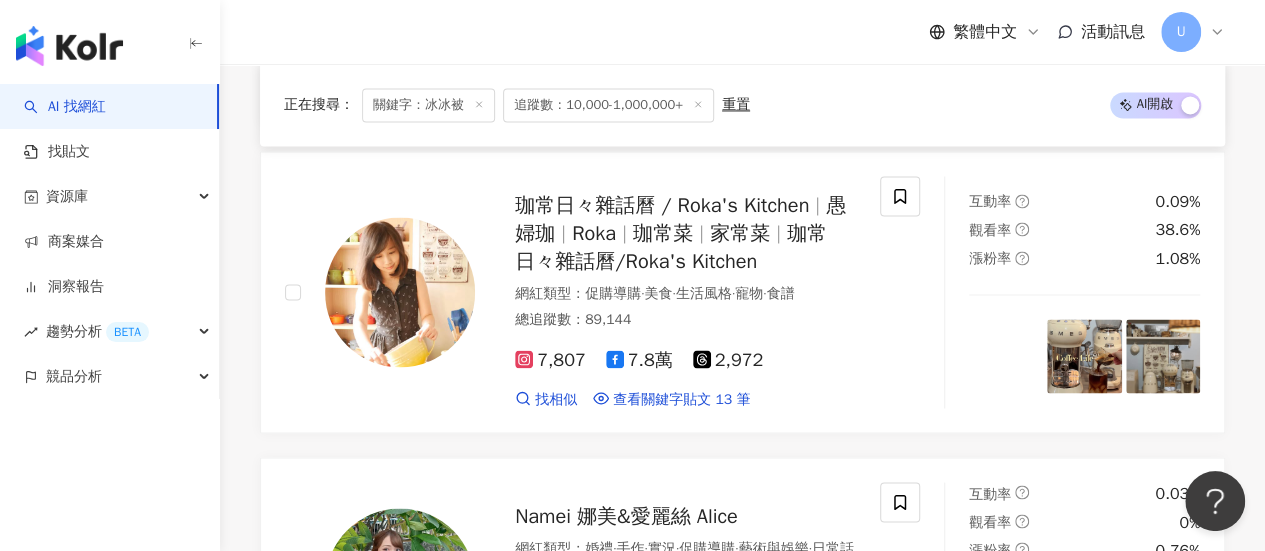 scroll, scrollTop: 4053, scrollLeft: 0, axis: vertical 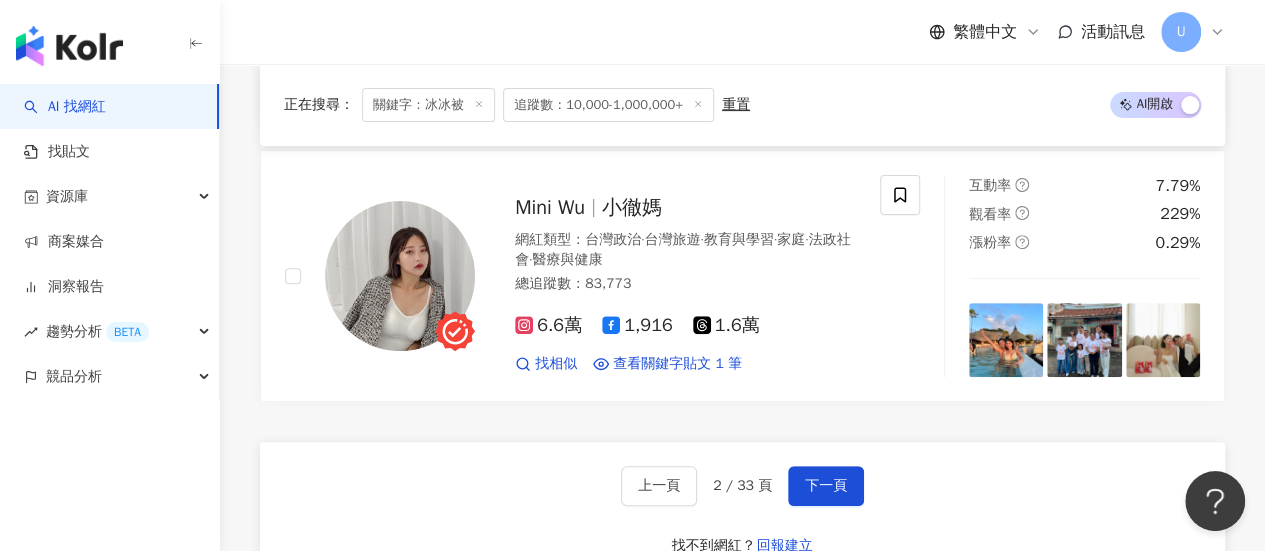 click on "正在搜尋 ： 關鍵字：冰冰被 追蹤數：10,000-1,000,000+ 重置 AI  開啟 AI  關閉" at bounding box center [742, 105] 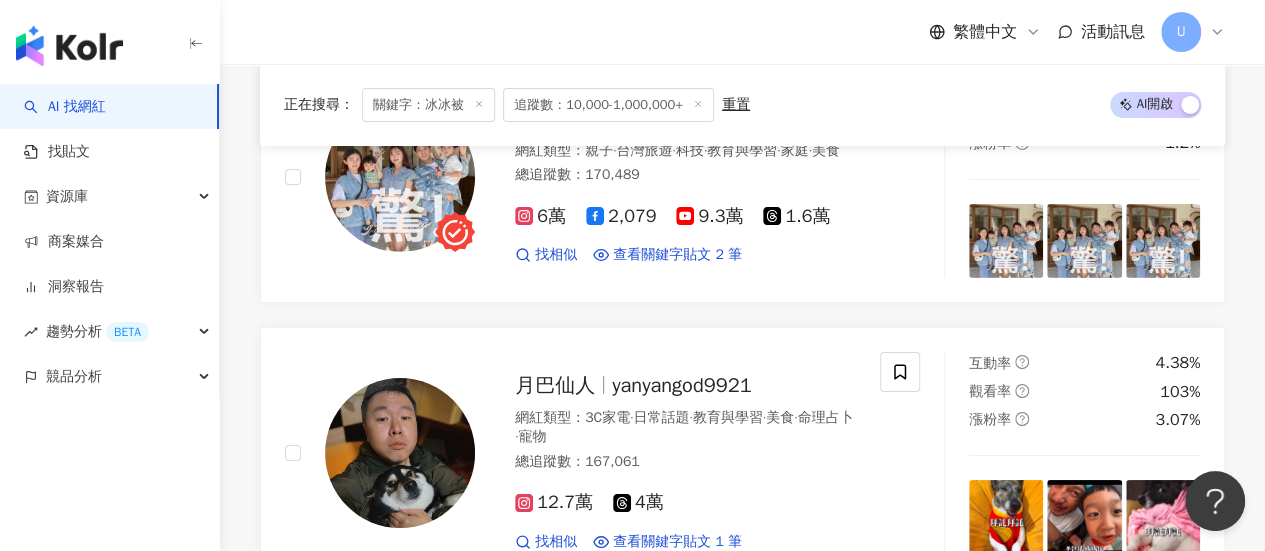 scroll, scrollTop: 3553, scrollLeft: 0, axis: vertical 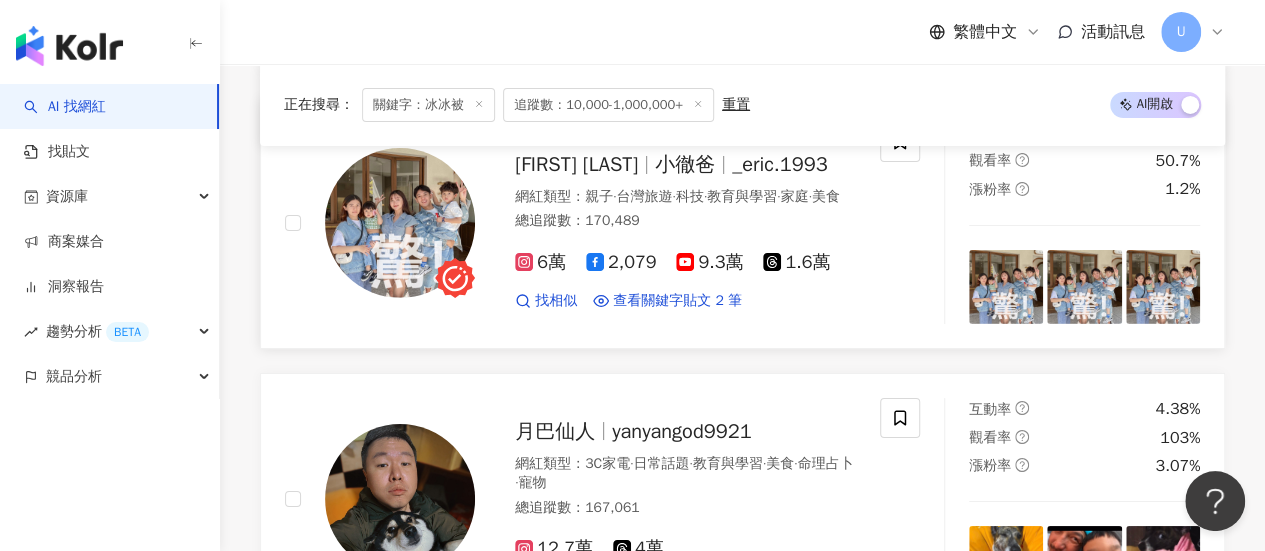 click on "小徹爸" at bounding box center (685, 164) 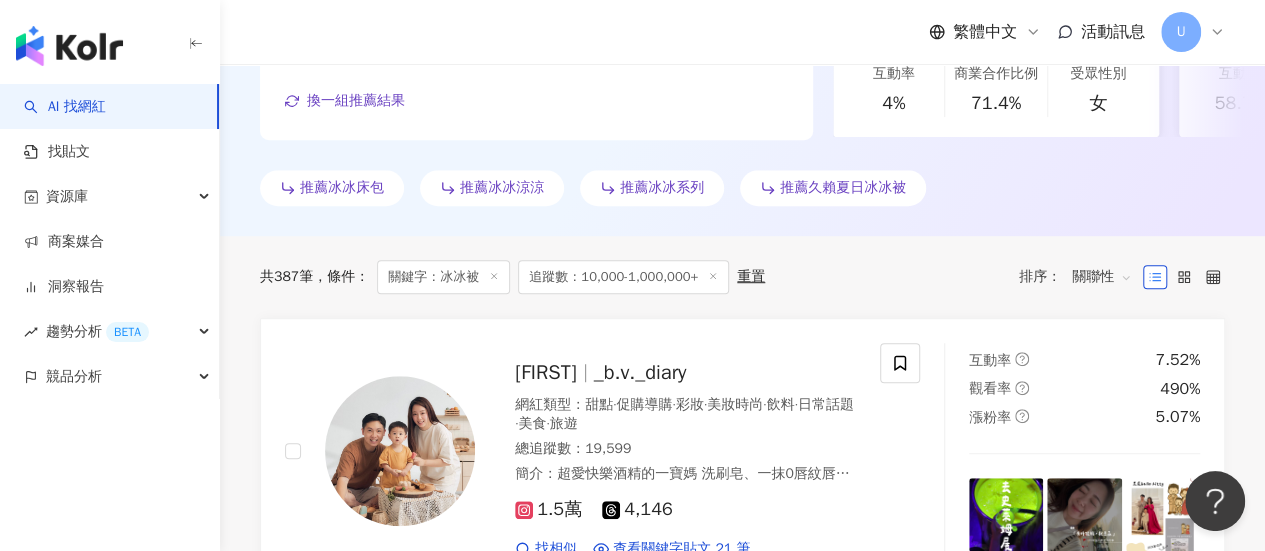 scroll, scrollTop: 553, scrollLeft: 0, axis: vertical 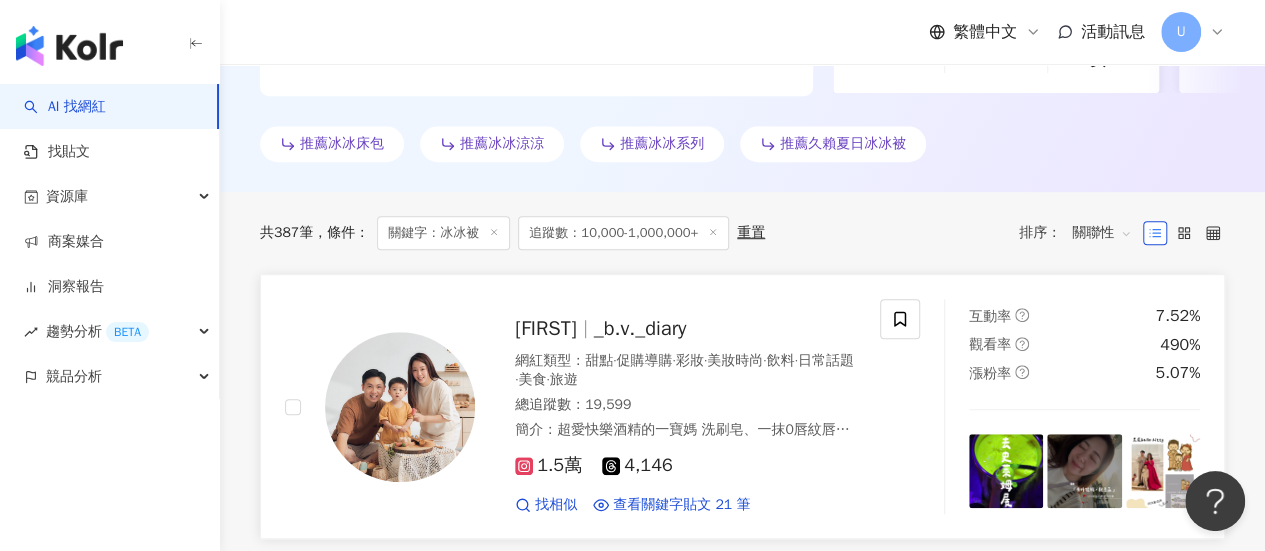 click on "_b.v._diary" at bounding box center (640, 328) 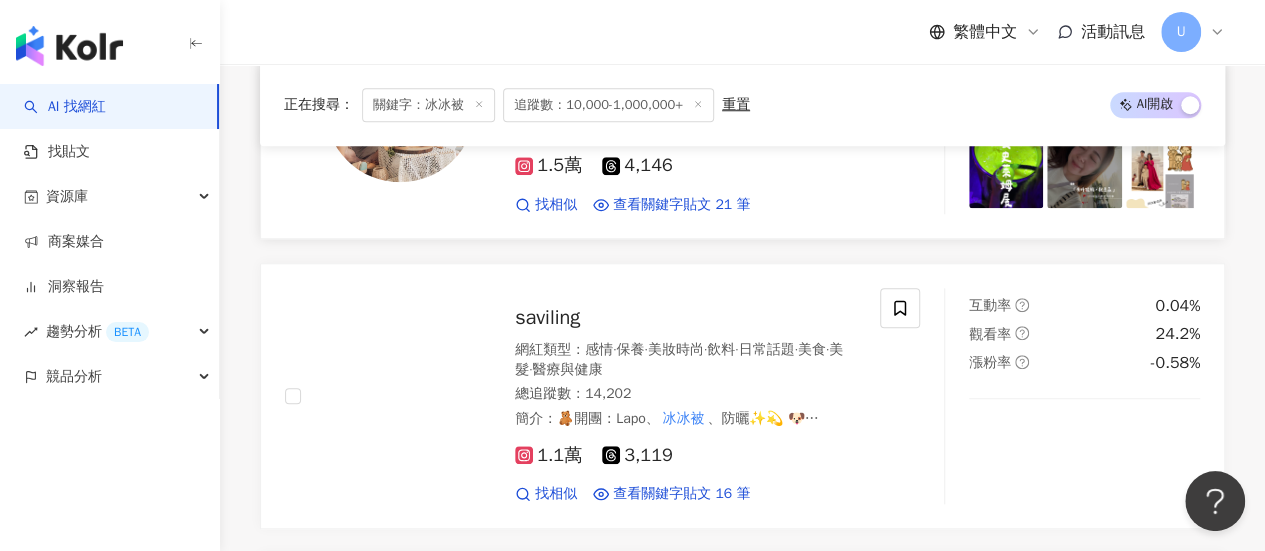 scroll, scrollTop: 953, scrollLeft: 0, axis: vertical 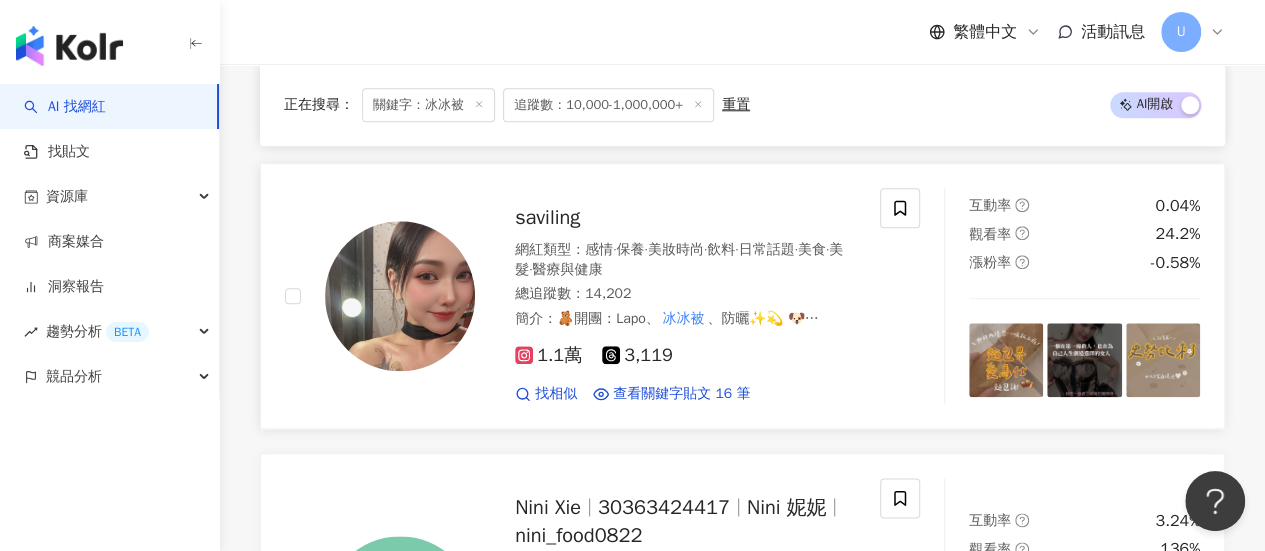 click on "網紅類型 ： 感情  ·  保養  ·  美妝時尚  ·  飲料  ·  日常話題  ·  美食  ·  美髮  ·  醫療與健康 總追蹤數 ： 14,202 簡介 ：        🧸開團：Lapo、 冰冰被 、防曬✨💫 🐶@poka.568 ㅣ愛波卡" at bounding box center [685, 284] 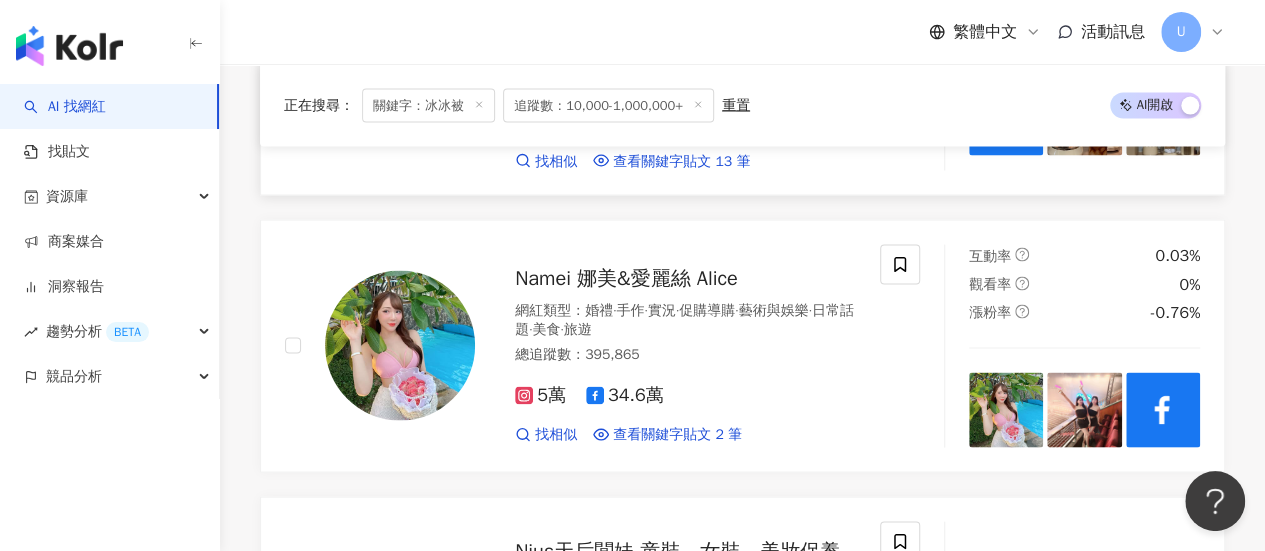 scroll, scrollTop: 1853, scrollLeft: 0, axis: vertical 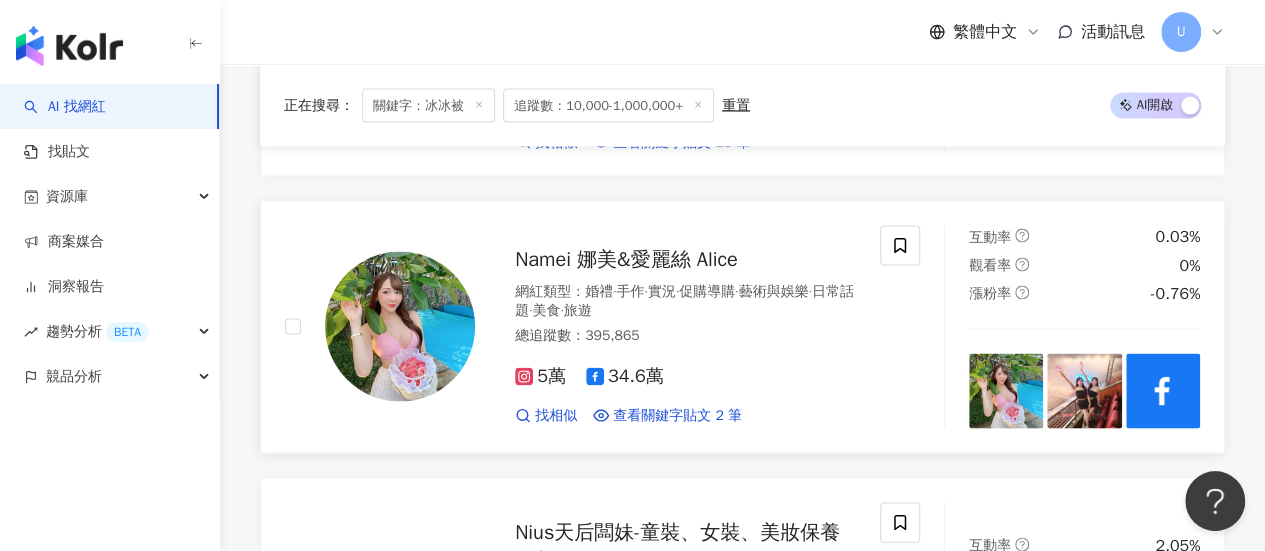 click on "5萬 34.6萬 找相似 查看關鍵字貼文 2 筆 2025/5/22  久賴 冰冰被 團購來啦 ～～
️天氣越來越熱💦
夏日必備神器 冰冰被 限時開團中🔥
➡️ https://jolike.1shop.tw/alicebabybaby_ying_5
每天晚上都熱到翻來翻去還是睡不著？
直到我遇到這條「久賴 JOLIKE 夏日 冰冰被 」
蓋上去直接冰冰涼涼一覺睡到天亮 💤
像我們這樣蓋著一起追劇、玩玩具、睡午覺，超療癒
而且它不只涼 還超～級～可～愛～
超多款圖案選擇 怎麼搭都好看
現在還有床包枕套組  一整套搭配起來超級夢幻💗
第五團團購中 限時開團只到6/2
手刀搶購去✌🏻
用過之後真的會後悔沒有早點買❗️
➡️ https://jolike.1shop.tw/alicebabybaby_ying_5 2024/8/21 久賴夏日 冰冰被  開第二團囉 🔥🔥
前陣子好多朋友們ㄧ直私訊 冰冰被 冰冰被 🩵🩵🩵
炎熱的夏天☀️
超級推薦這條冰涼絲滑的 冰冰被 冰冰被 冰冰被 冰冰被  看更多" at bounding box center (685, 386) 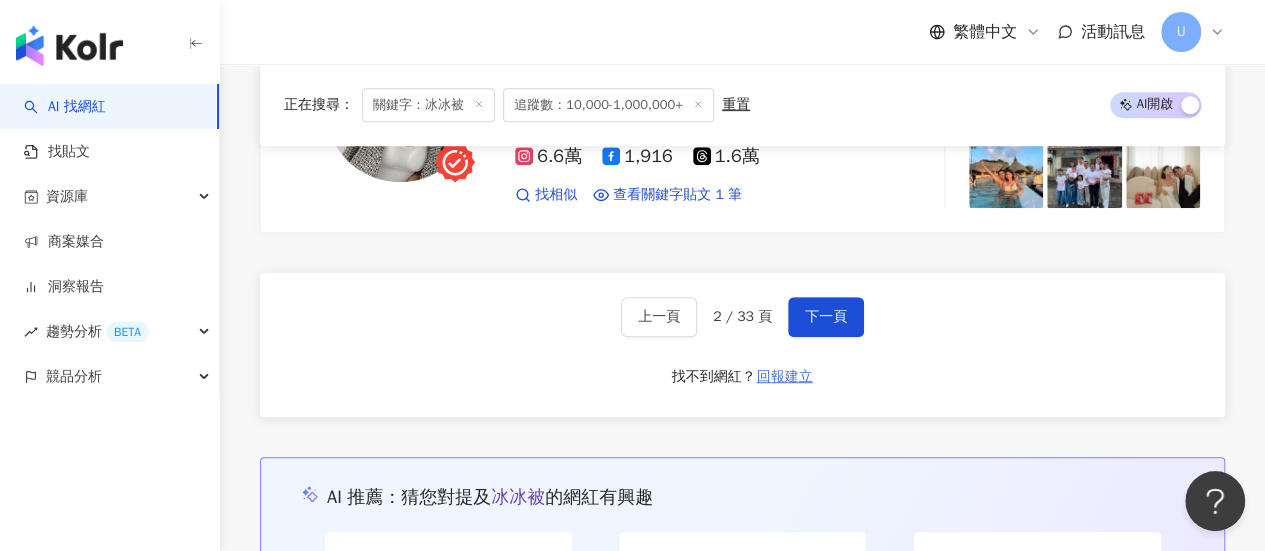scroll, scrollTop: 4253, scrollLeft: 0, axis: vertical 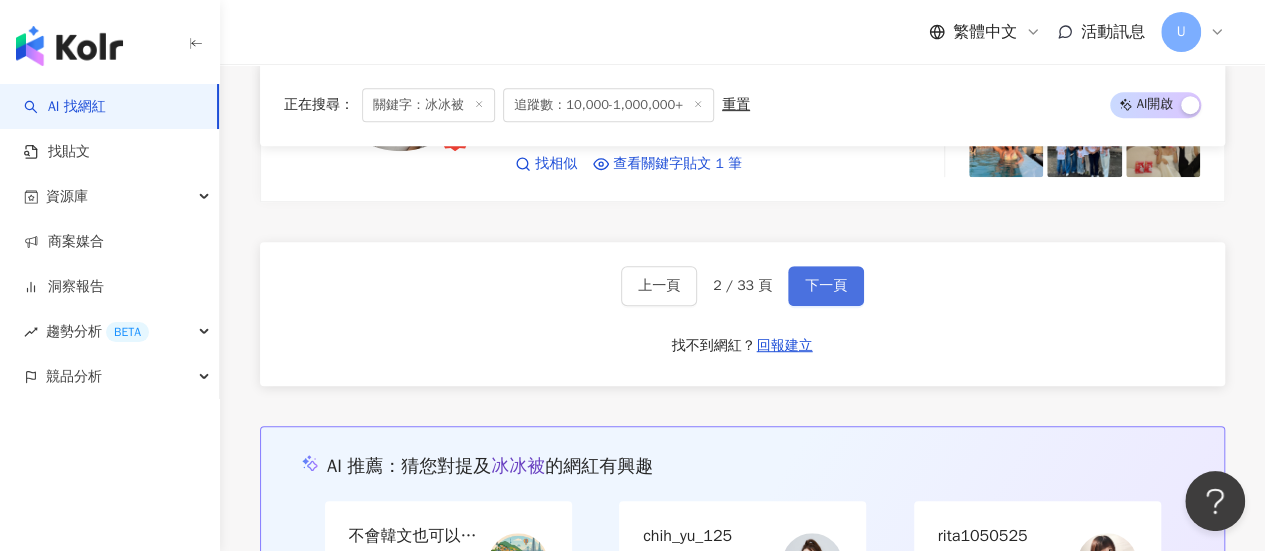 click on "下一頁" at bounding box center (826, 286) 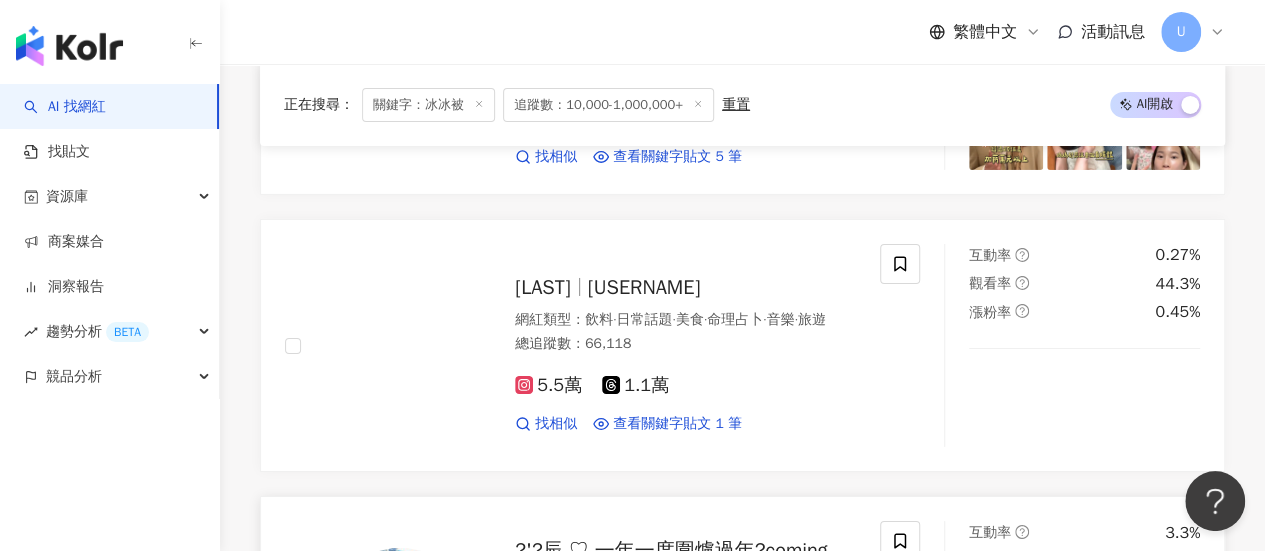 scroll, scrollTop: 3176, scrollLeft: 0, axis: vertical 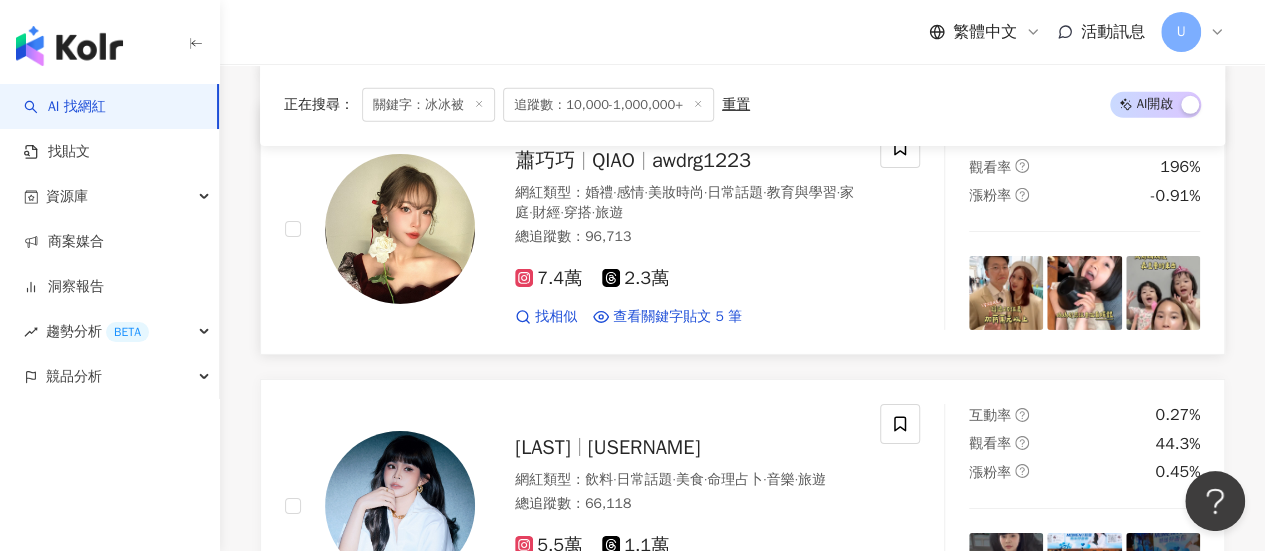 click on "7.4萬 2.3萬" at bounding box center [685, 279] 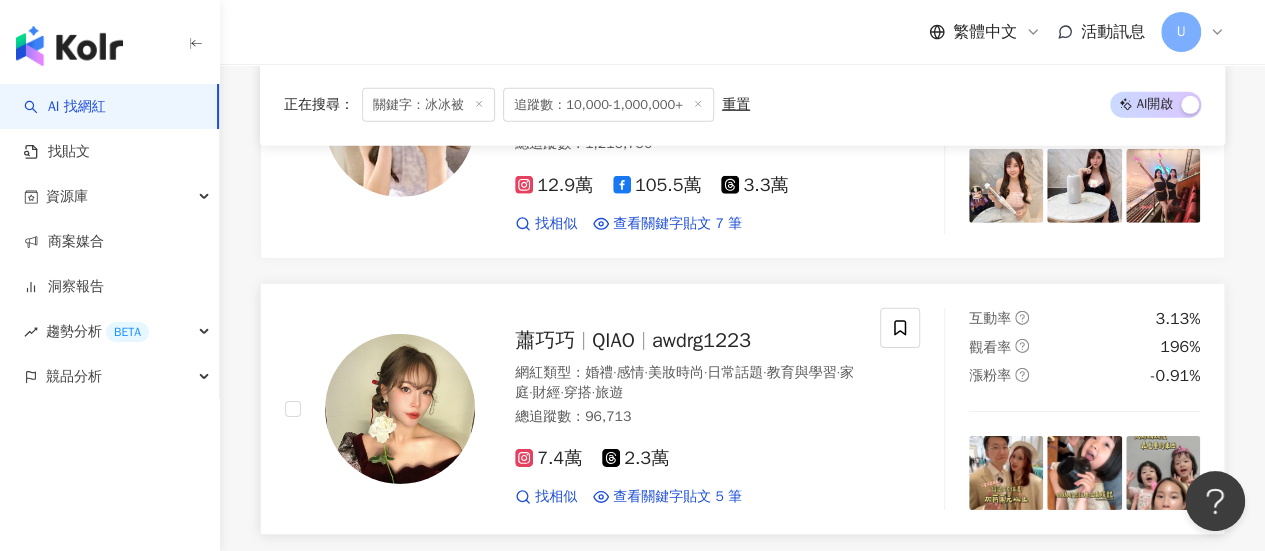 scroll, scrollTop: 2876, scrollLeft: 0, axis: vertical 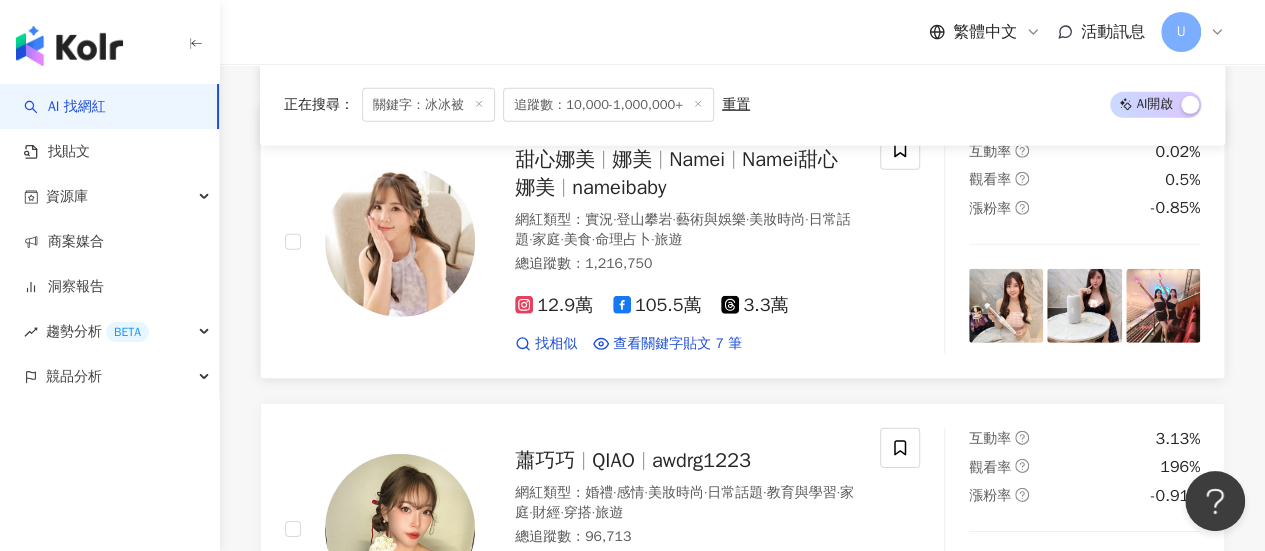 click on "Namei" at bounding box center [705, 159] 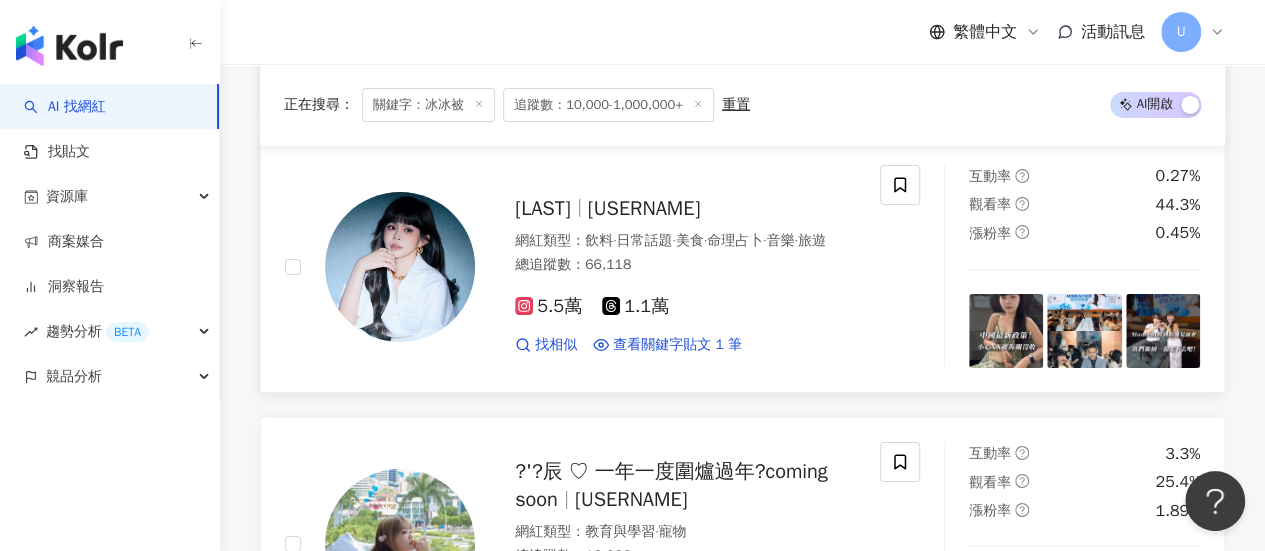 scroll, scrollTop: 3476, scrollLeft: 0, axis: vertical 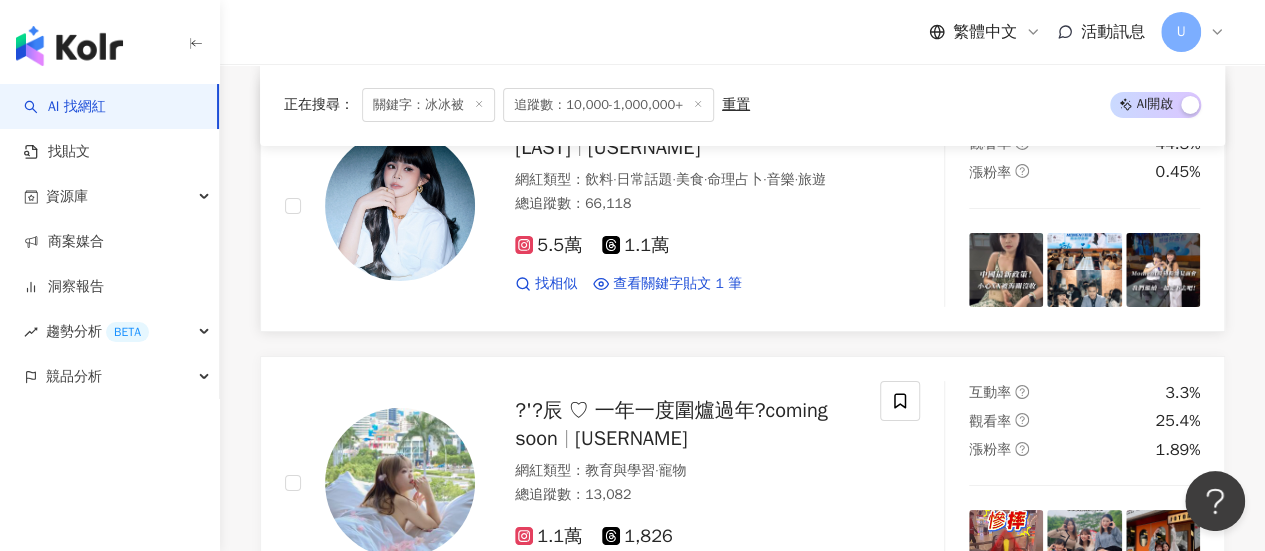 click on "總追蹤數 ： 66,118" at bounding box center (685, 204) 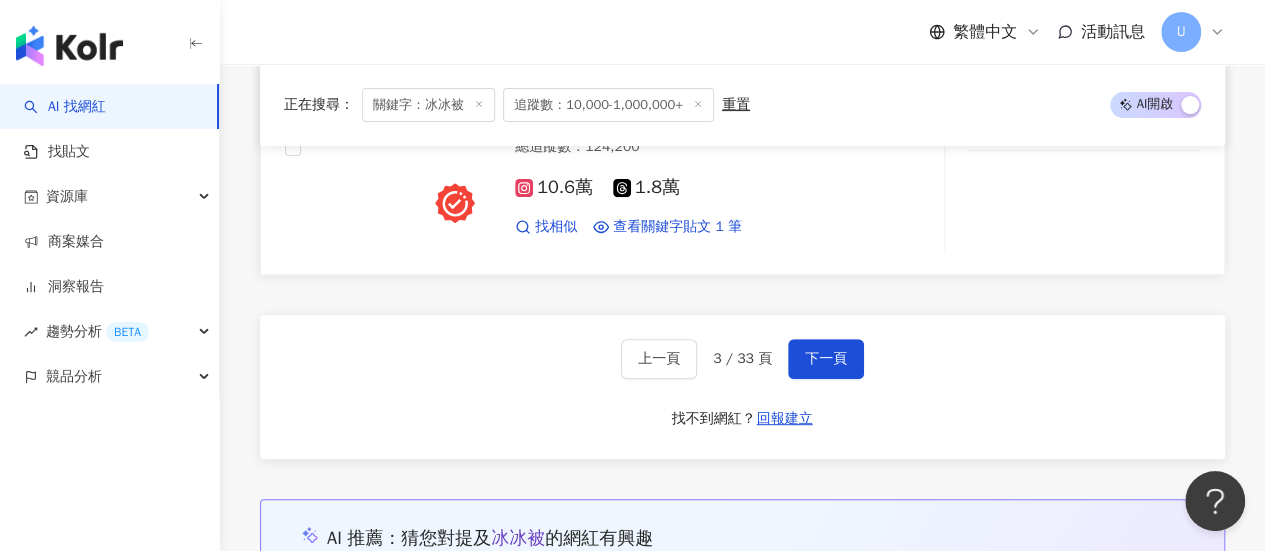 scroll, scrollTop: 4276, scrollLeft: 0, axis: vertical 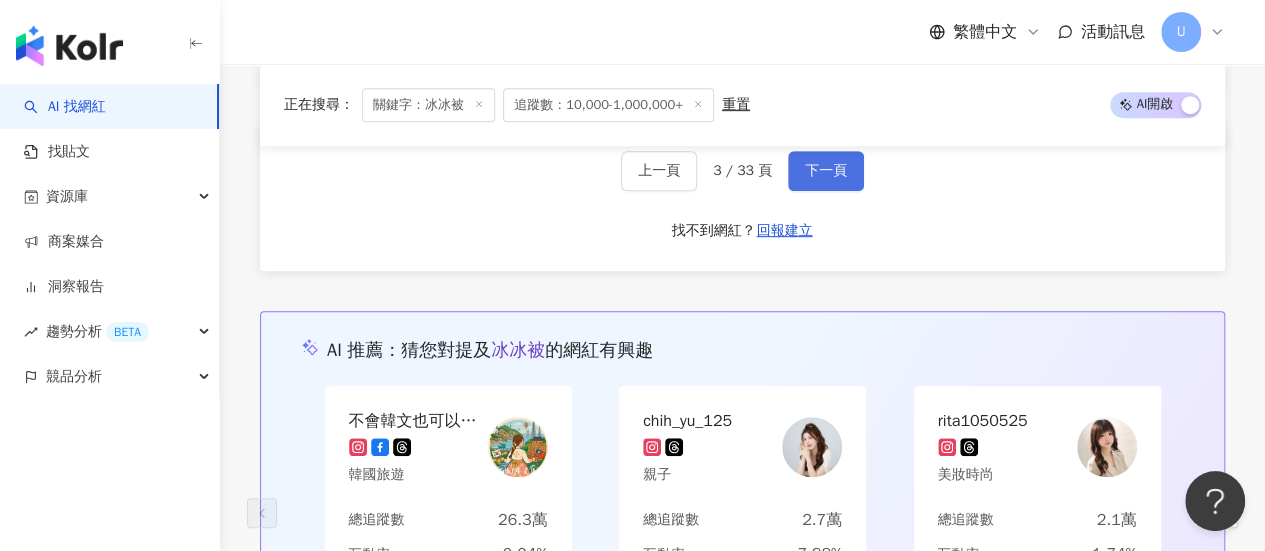 click on "下一頁" at bounding box center [826, 171] 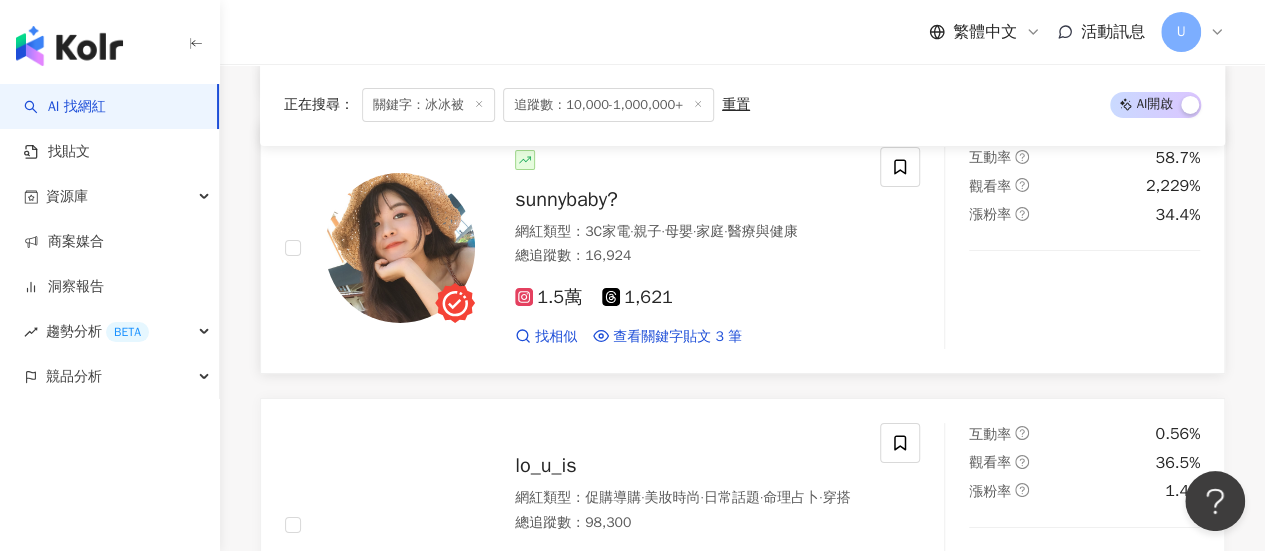 scroll, scrollTop: 3532, scrollLeft: 0, axis: vertical 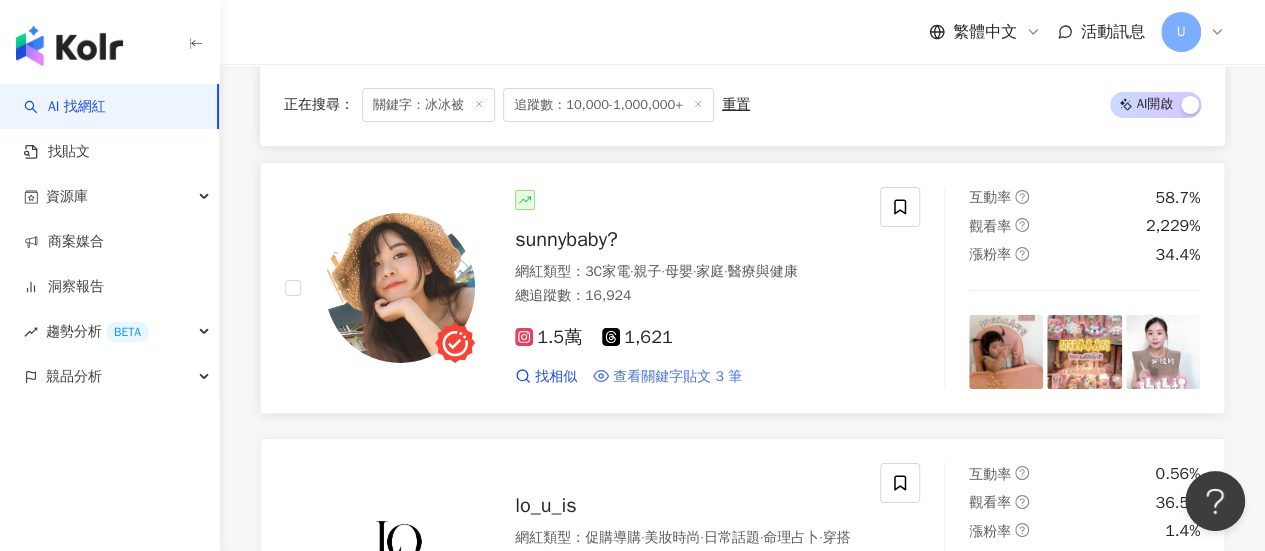 click on "查看關鍵字貼文 3 筆" at bounding box center (677, 377) 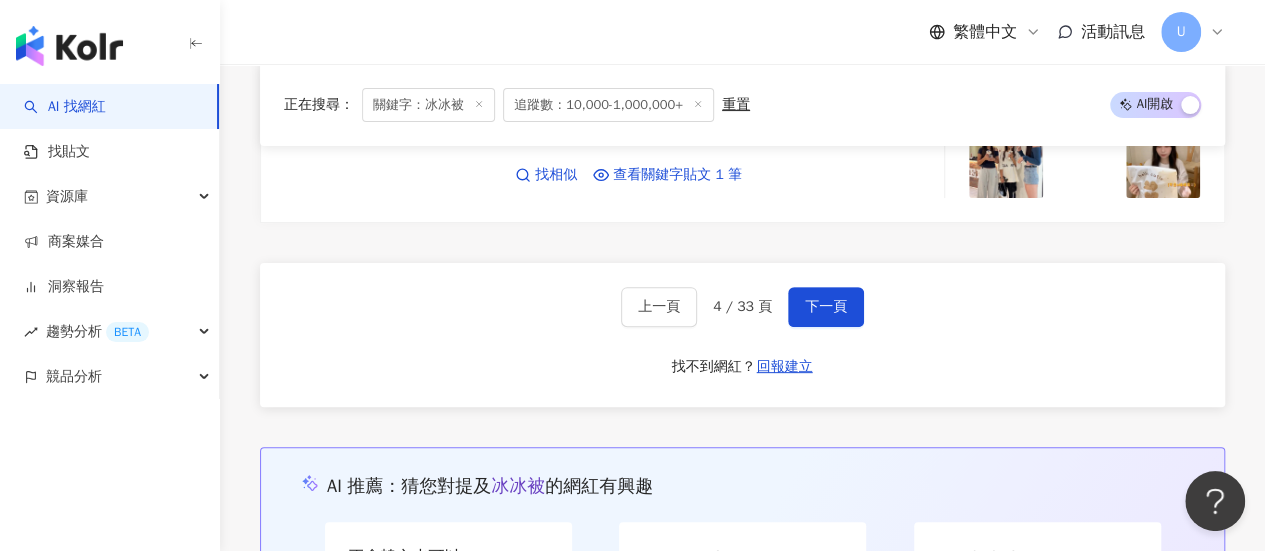 scroll, scrollTop: 4032, scrollLeft: 0, axis: vertical 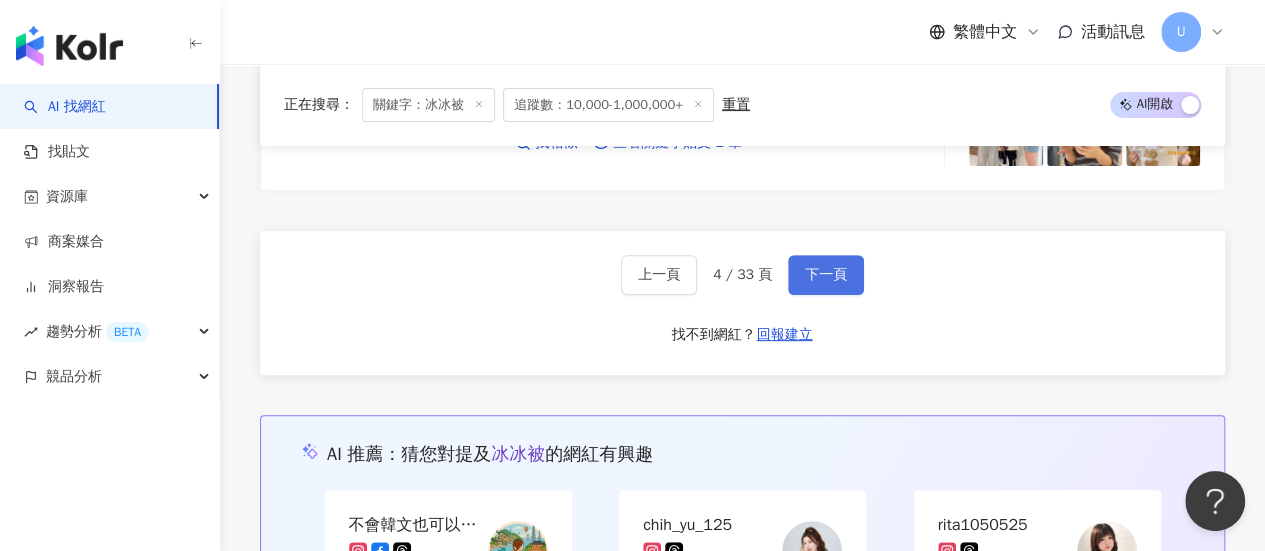 click on "下一頁" at bounding box center [826, 275] 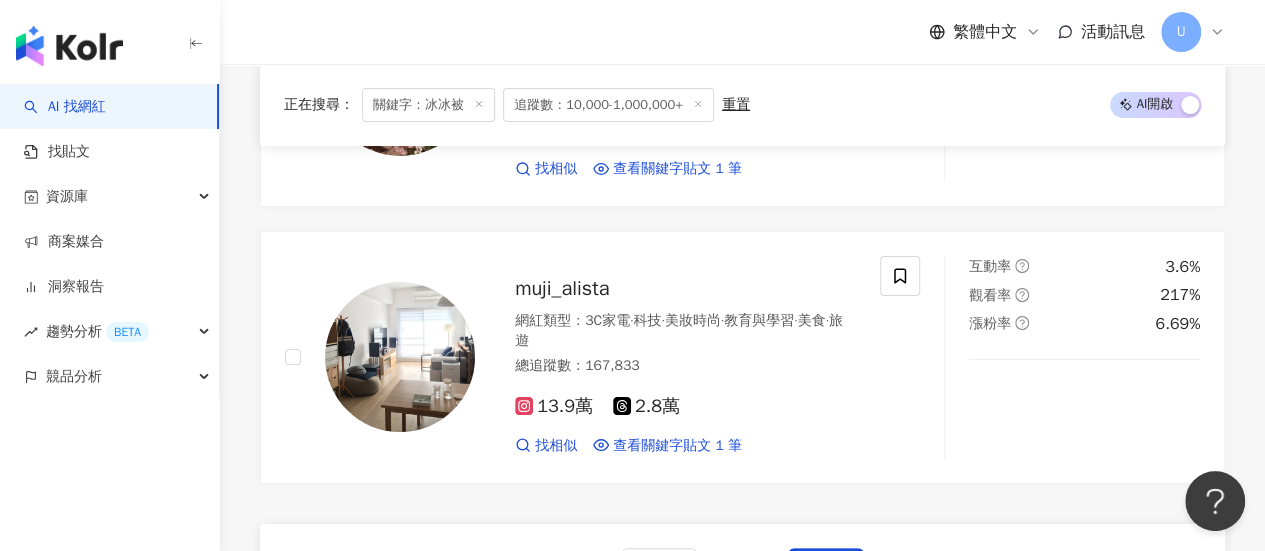 scroll, scrollTop: 3764, scrollLeft: 0, axis: vertical 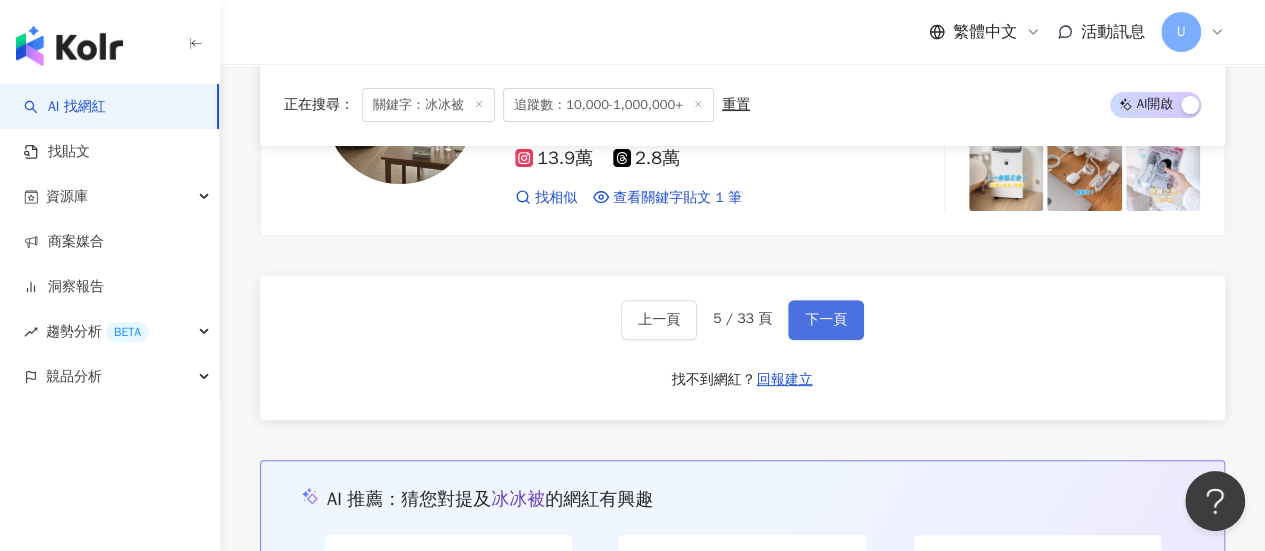 click on "下一頁" at bounding box center [826, 320] 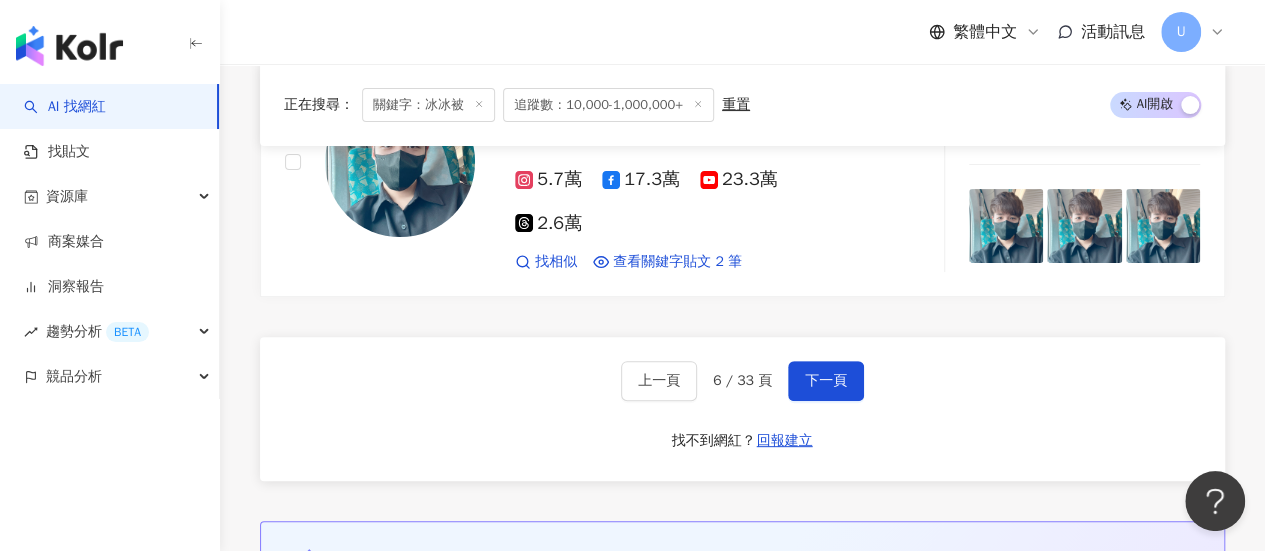 scroll, scrollTop: 3995, scrollLeft: 0, axis: vertical 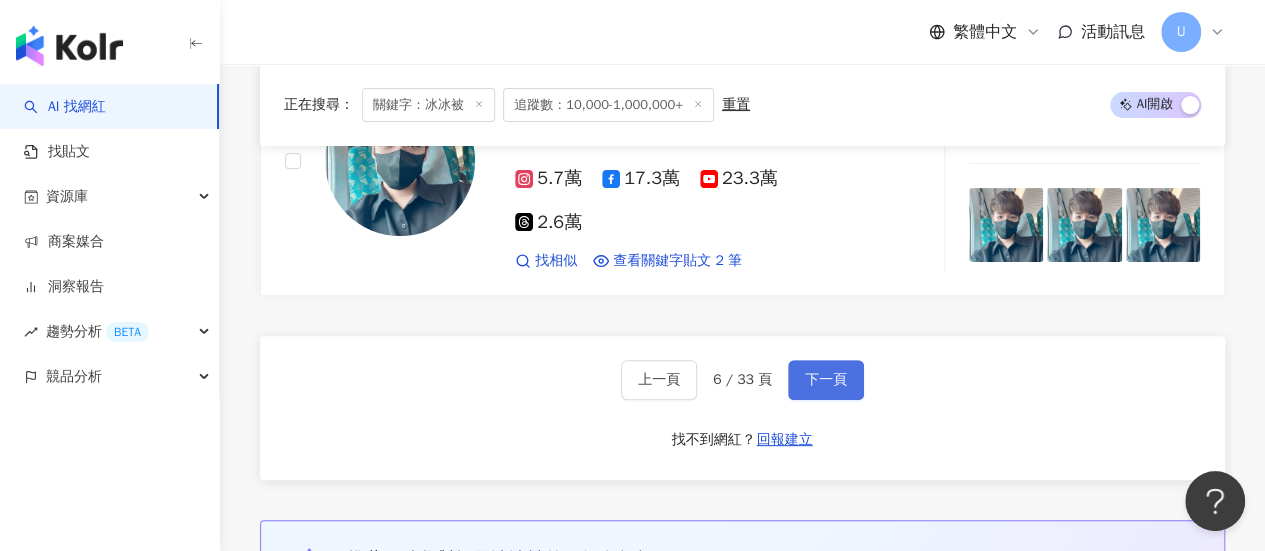 click on "下一頁" at bounding box center (826, 380) 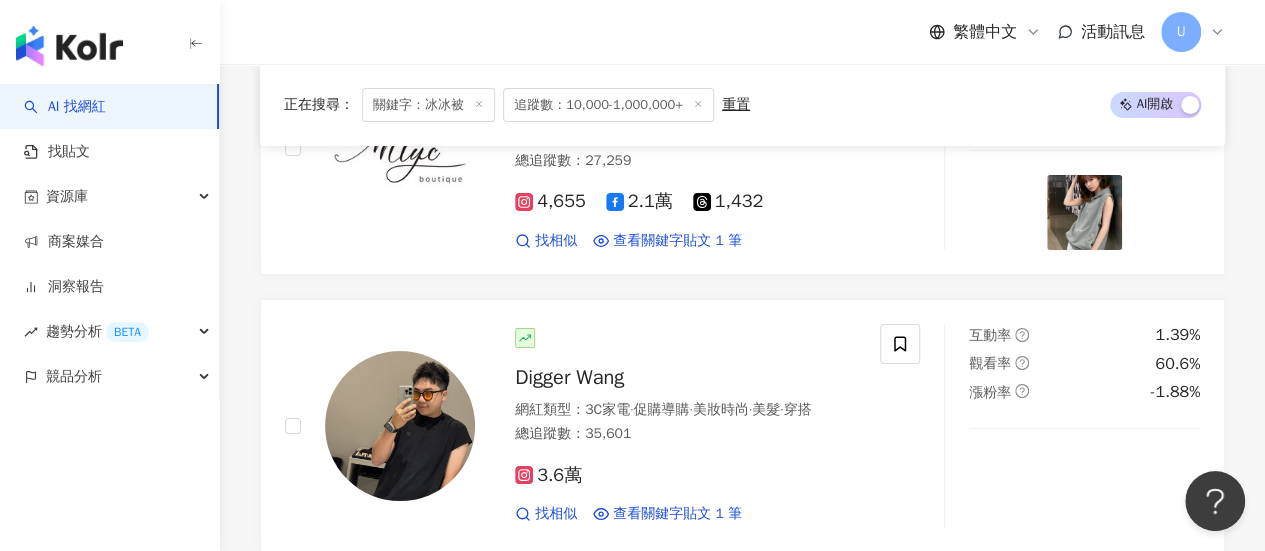 scroll, scrollTop: 3753, scrollLeft: 0, axis: vertical 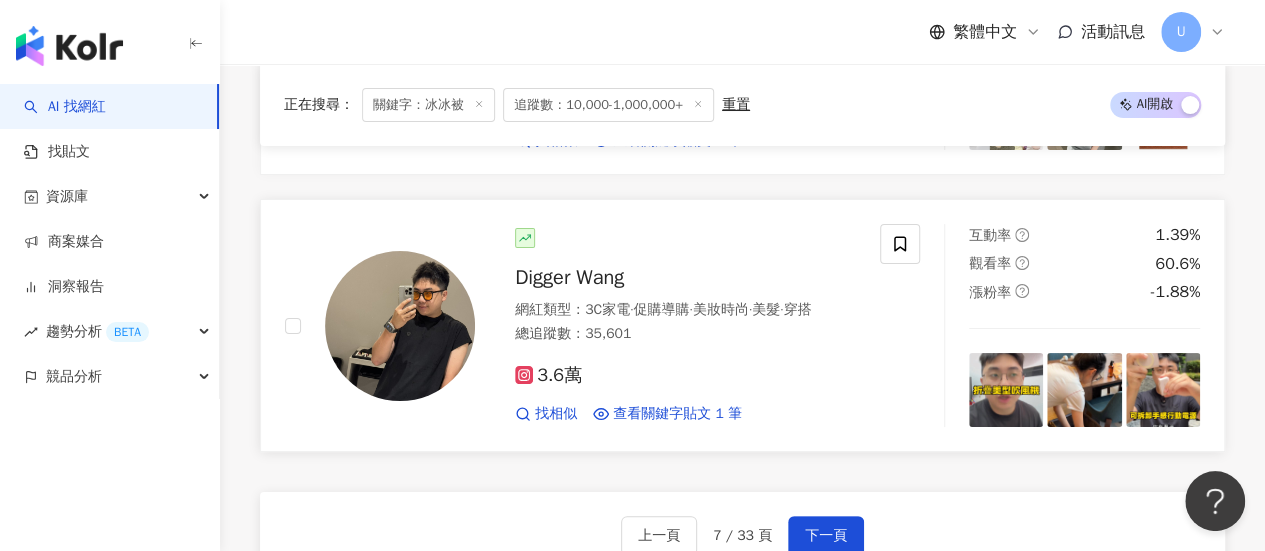 click on "3.6萬" at bounding box center [685, 376] 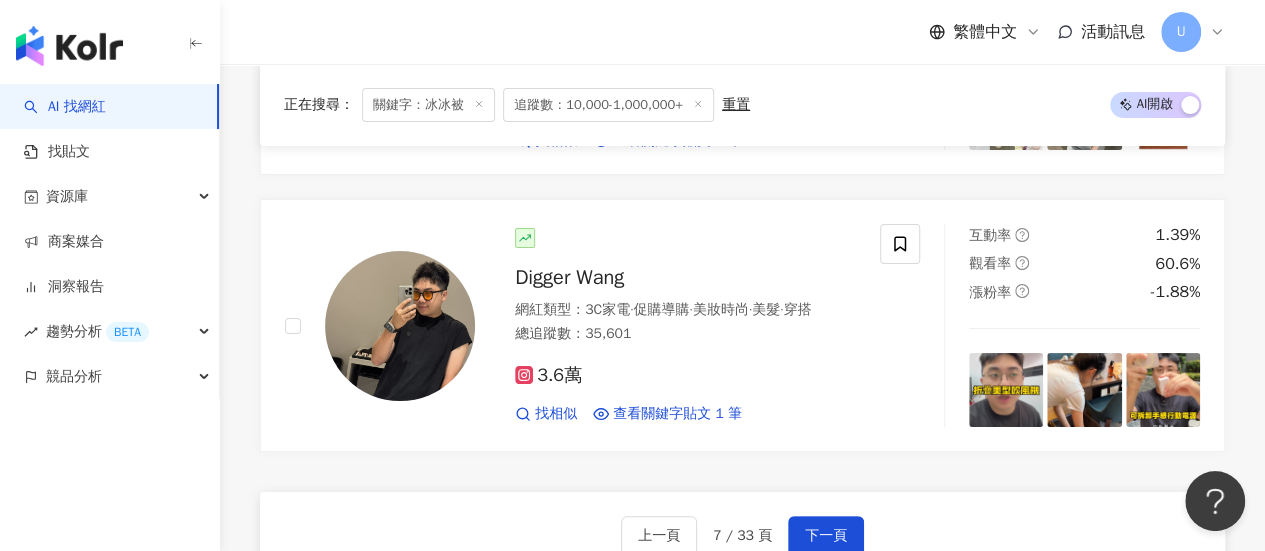 scroll, scrollTop: 4053, scrollLeft: 0, axis: vertical 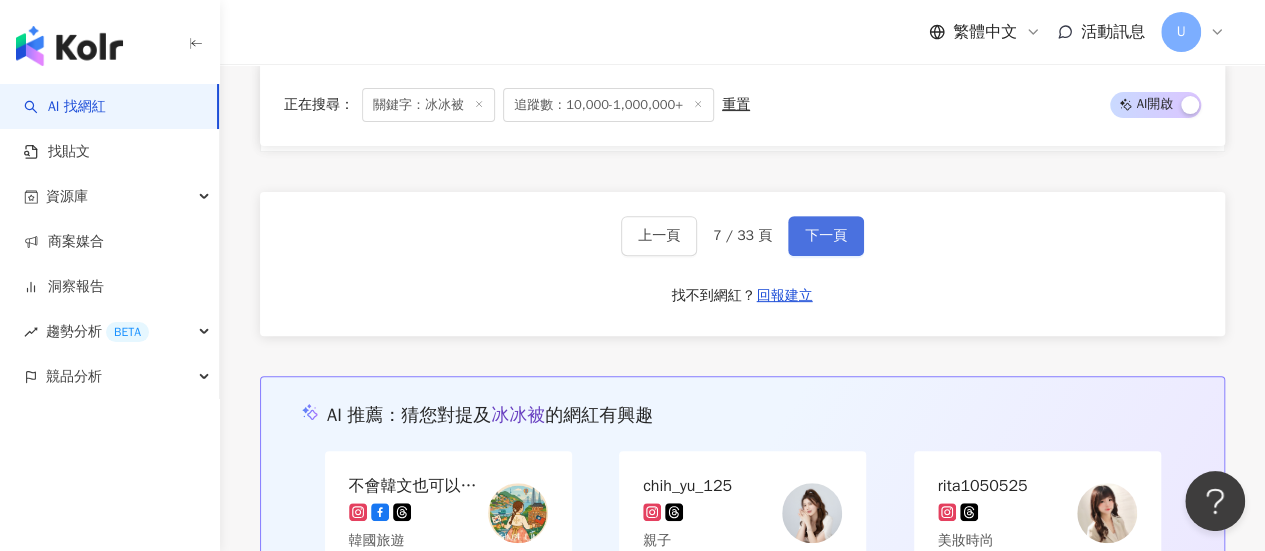click on "下一頁" at bounding box center (826, 236) 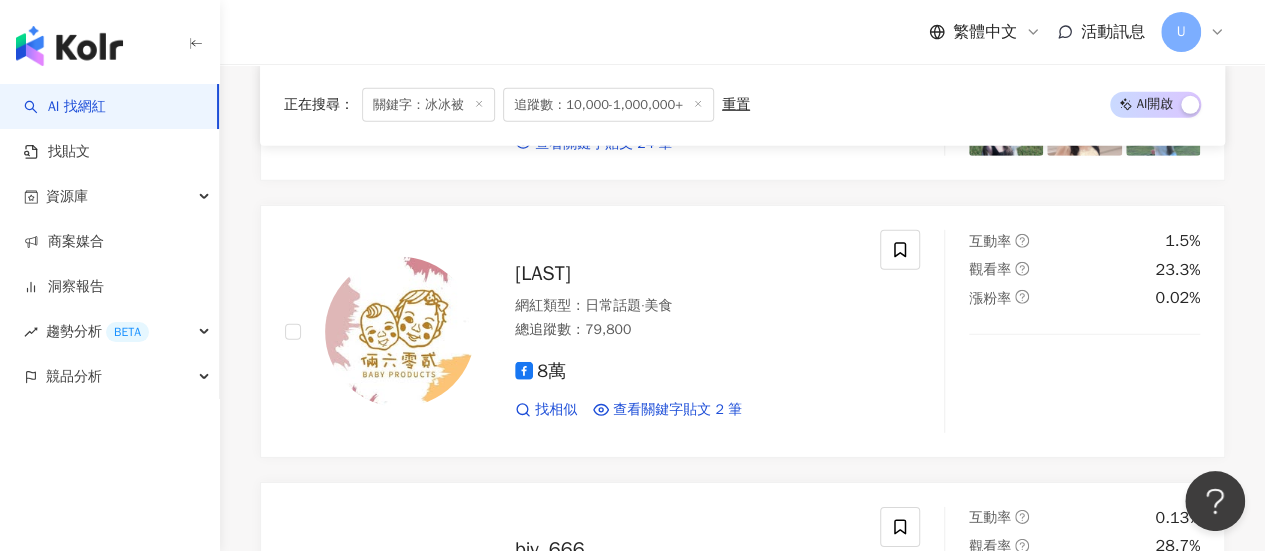 scroll, scrollTop: 2689, scrollLeft: 0, axis: vertical 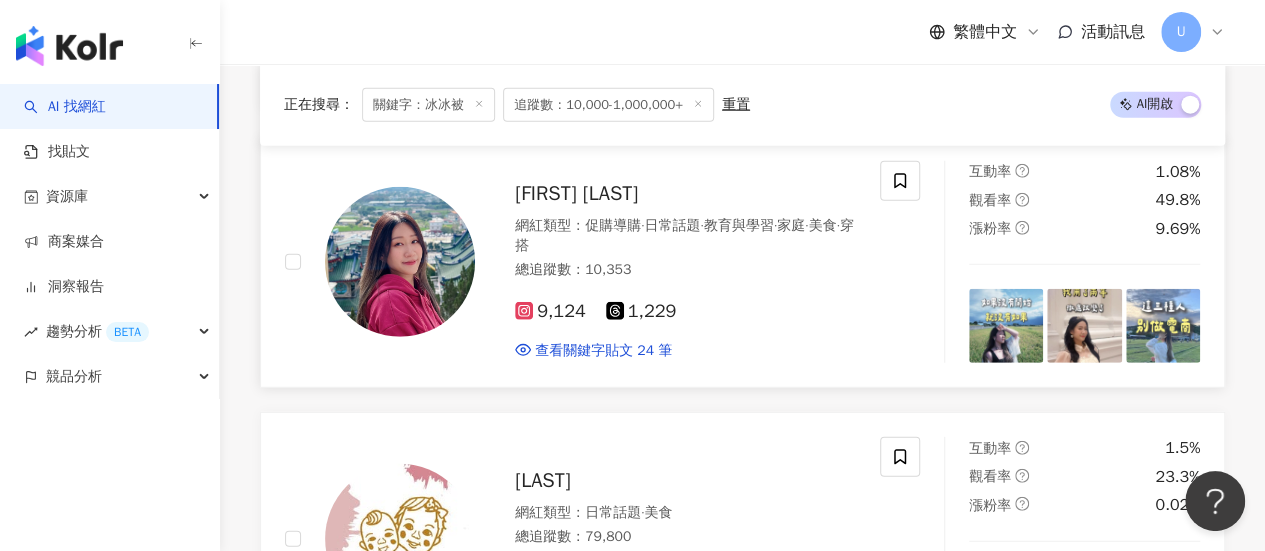 click on "總追蹤數 ： 10,353" at bounding box center (685, 270) 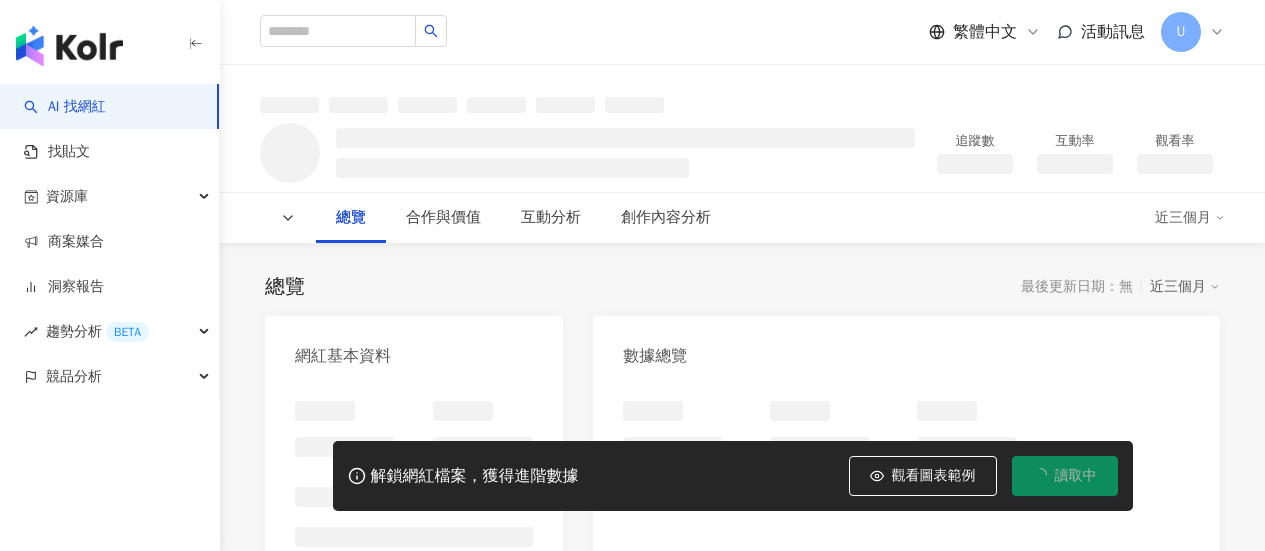 scroll, scrollTop: 0, scrollLeft: 0, axis: both 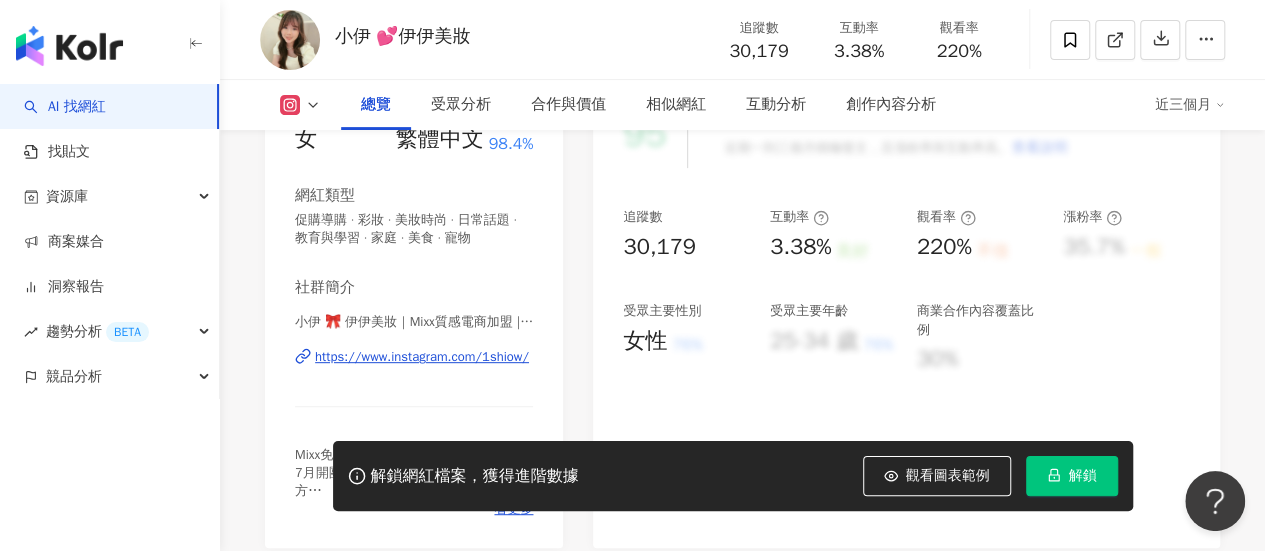 click on "https://www.instagram.com/1shiow/" at bounding box center [422, 357] 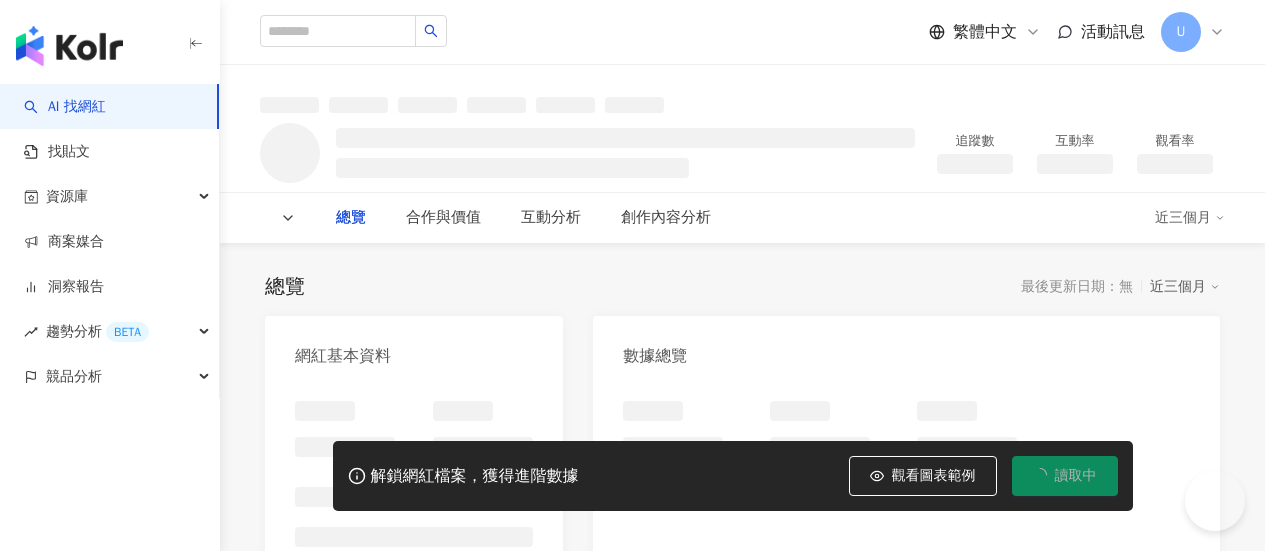 scroll, scrollTop: 0, scrollLeft: 0, axis: both 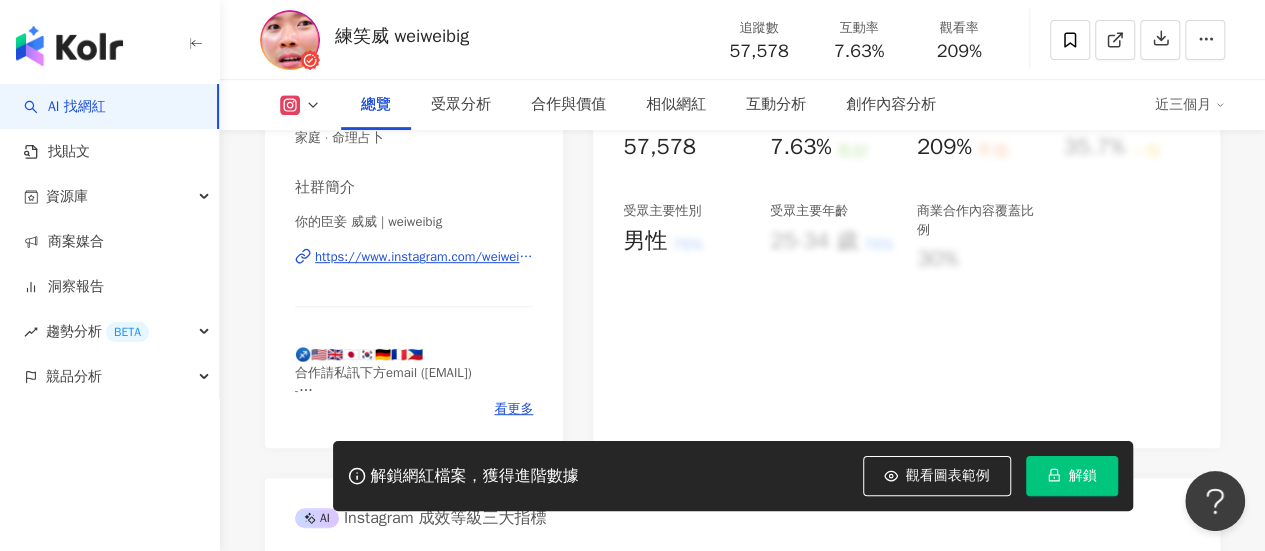 click on "https://www.instagram.com/weiweibig/" at bounding box center (424, 257) 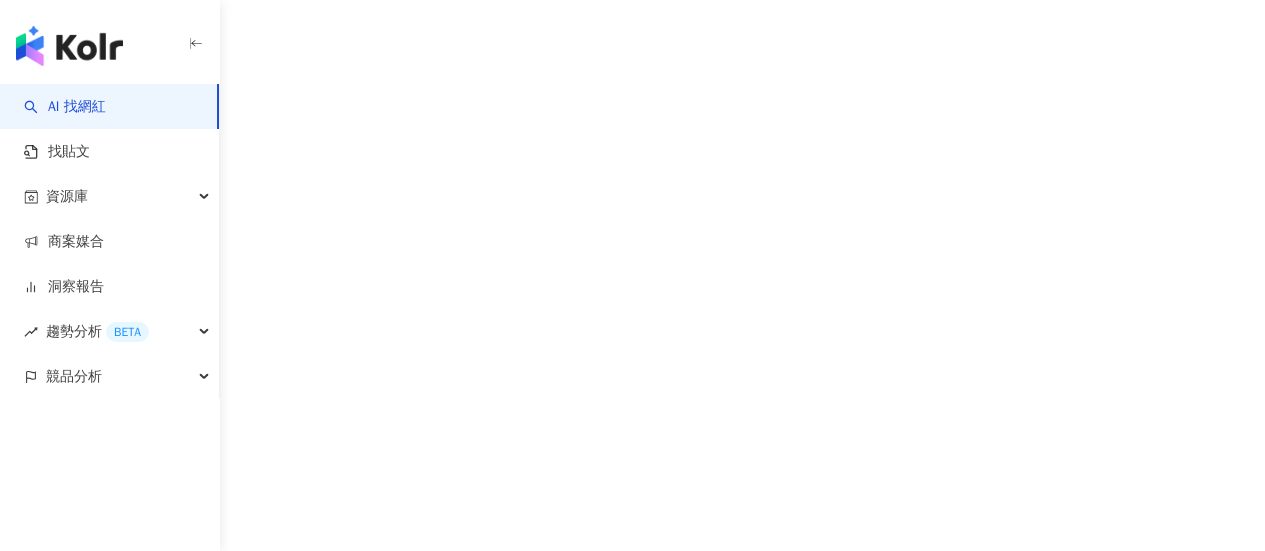 scroll, scrollTop: 0, scrollLeft: 0, axis: both 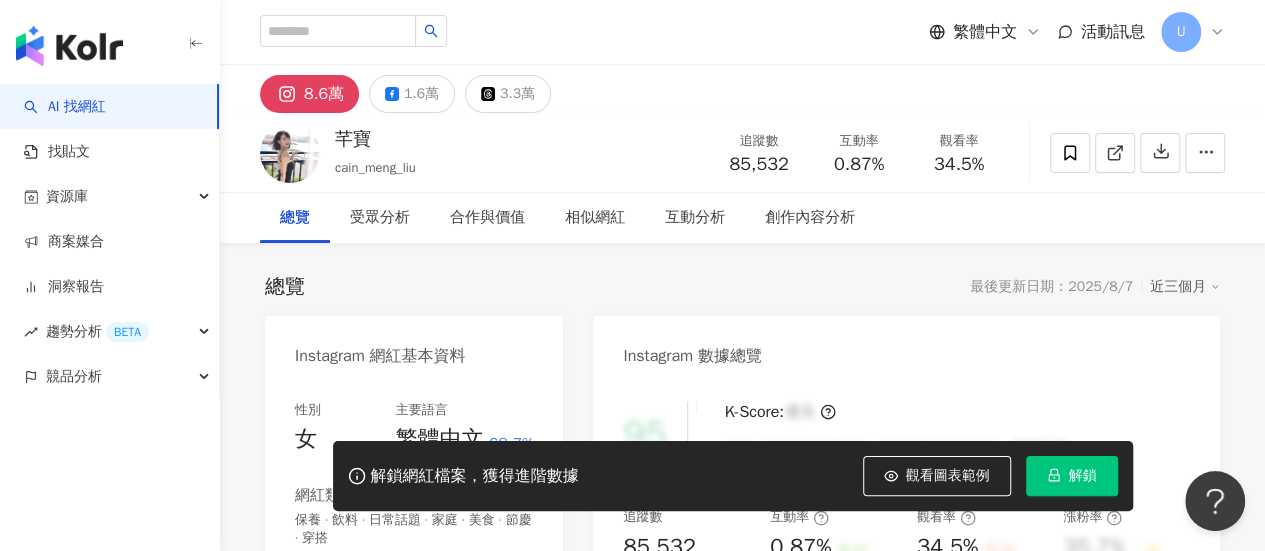 click on "https://www.instagram.com/[USERNAME]/" at bounding box center (424, 657) 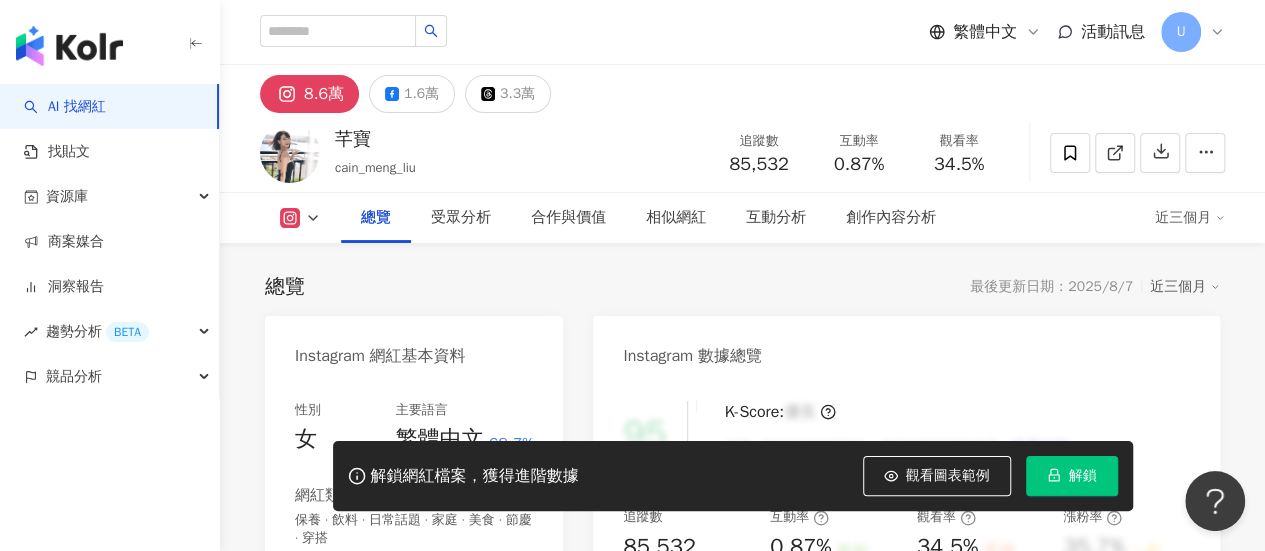 scroll, scrollTop: 400, scrollLeft: 0, axis: vertical 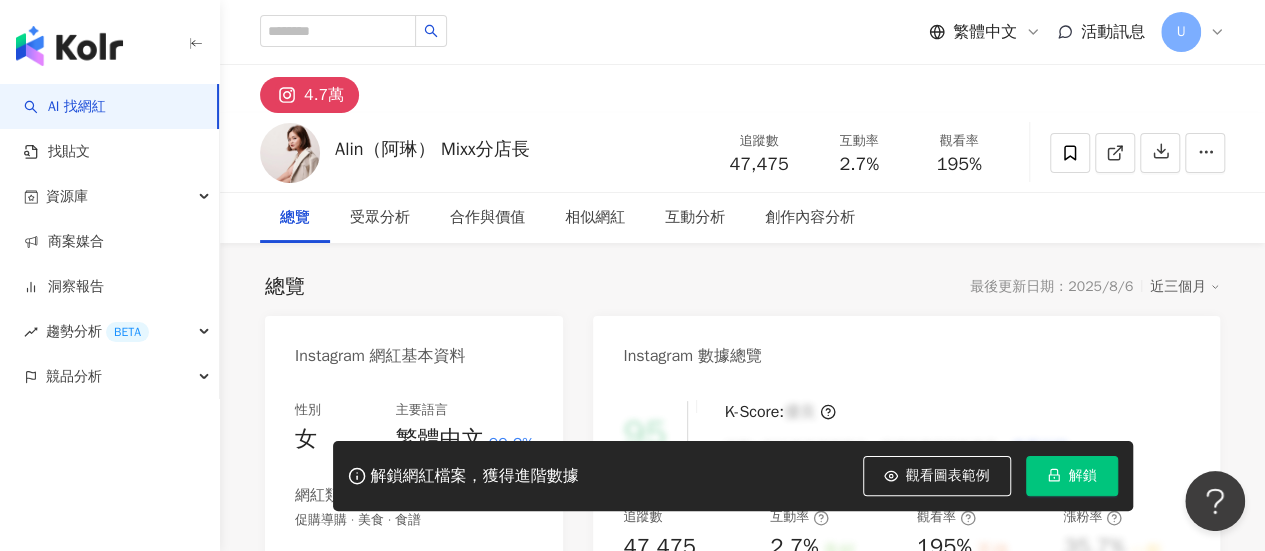 click on "Instagram 網紅基本資料 性別   女 主要語言   繁體中文 99.2% 網紅類型 促購導購 · 美食 · 食譜 社群簡介 Alin（阿琳） Mixx-BF菁英核心 | alin0210 https://www.instagram.com/alin0210/ 👩‍🍳 減脂餐x懶人料理
🥄讓料理變得快速、簡單、美味
營養滿分，讓孩子吃得開心又健康！
🛒團購中
勾勾傘｜冰冰被｜小風扇｜精臣標籤機
合作邀約✉️alinig0210@gmail.com 看更多" at bounding box center (414, 573) 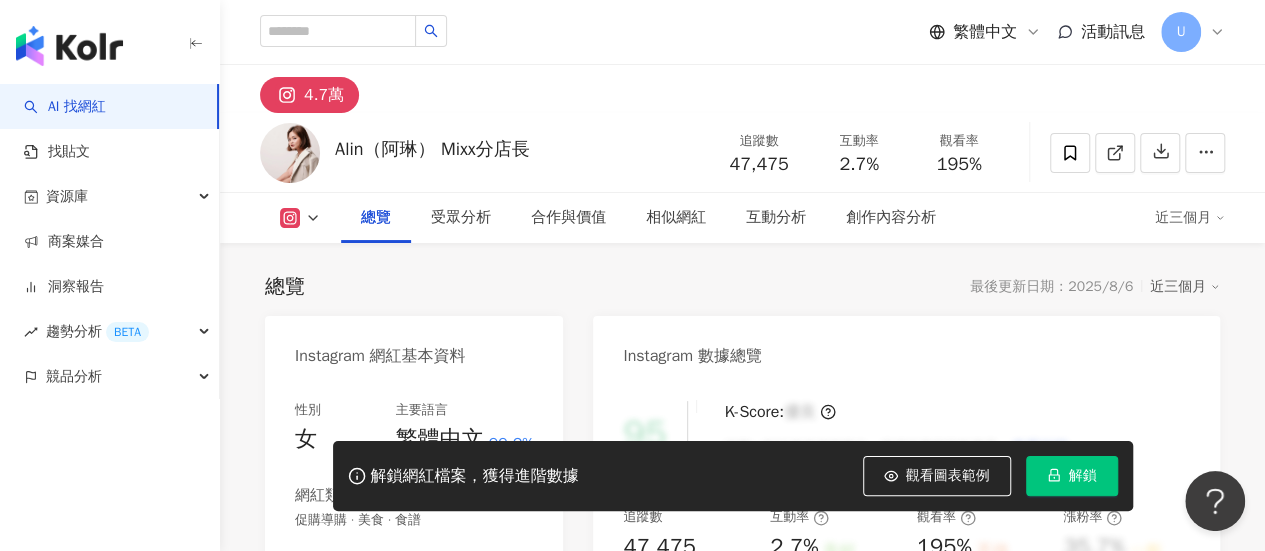 scroll, scrollTop: 300, scrollLeft: 0, axis: vertical 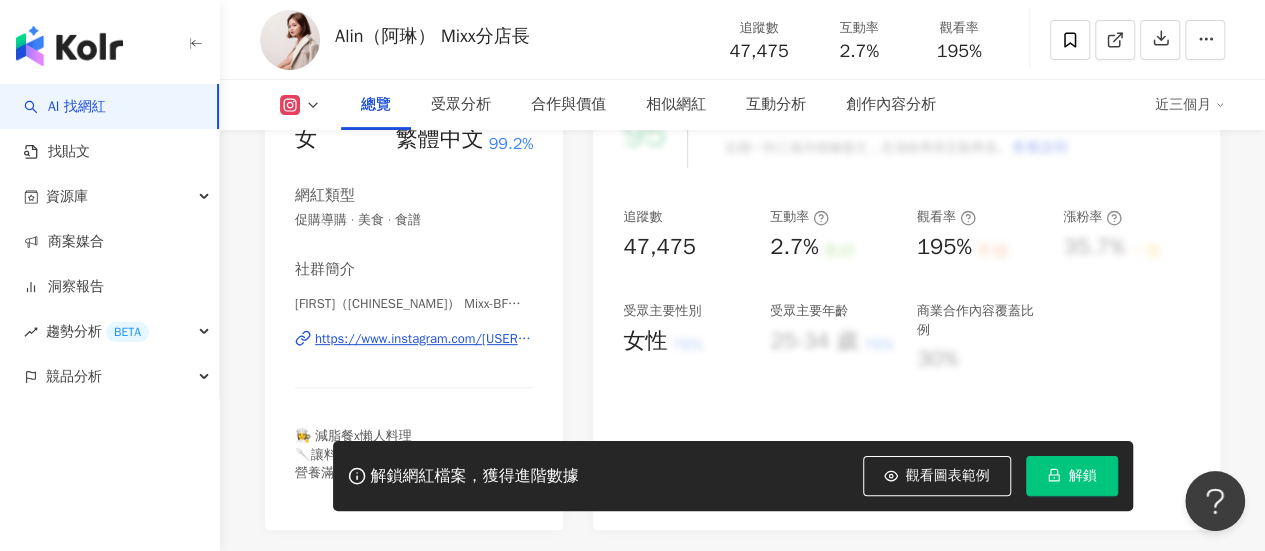 click on "https://www.instagram.com/alin0210/" at bounding box center [424, 339] 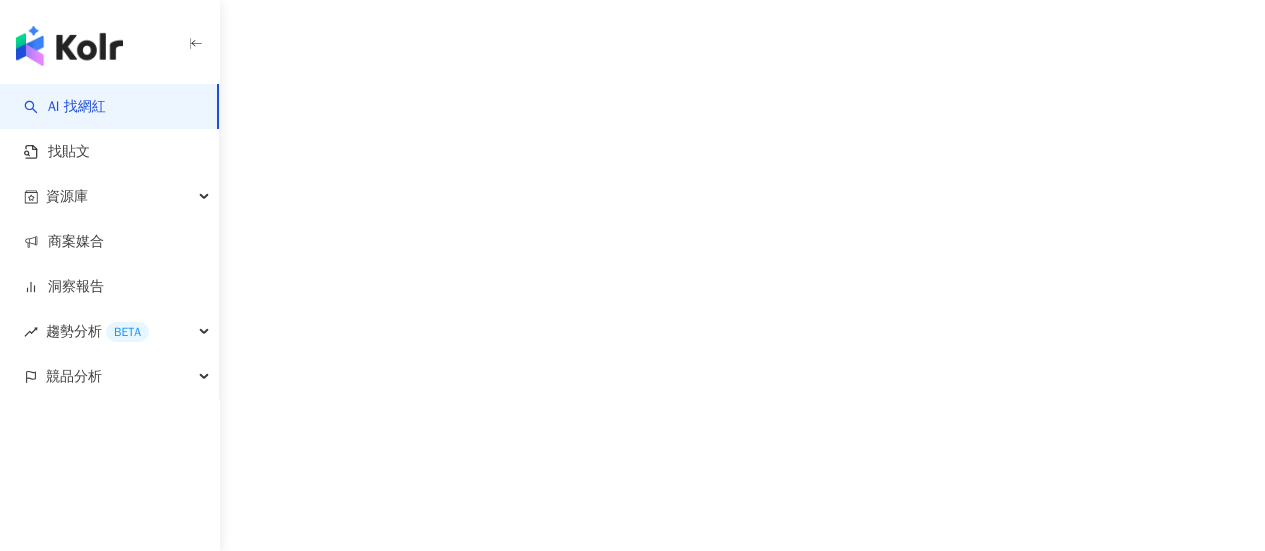 scroll, scrollTop: 0, scrollLeft: 0, axis: both 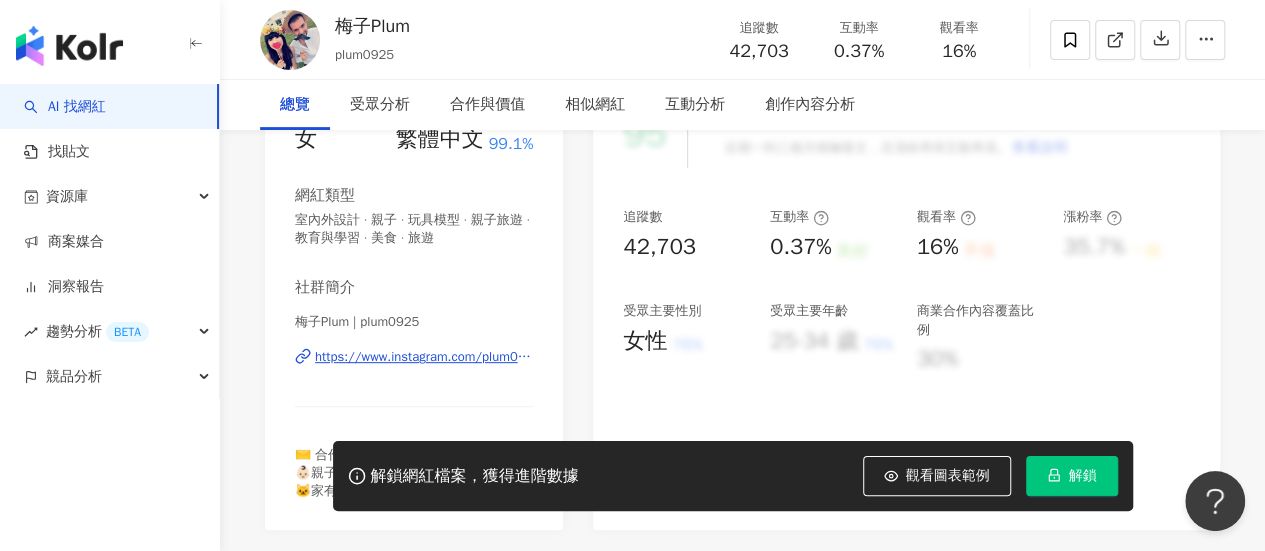 click on "https://www.instagram.com/plum0925/" at bounding box center (424, 357) 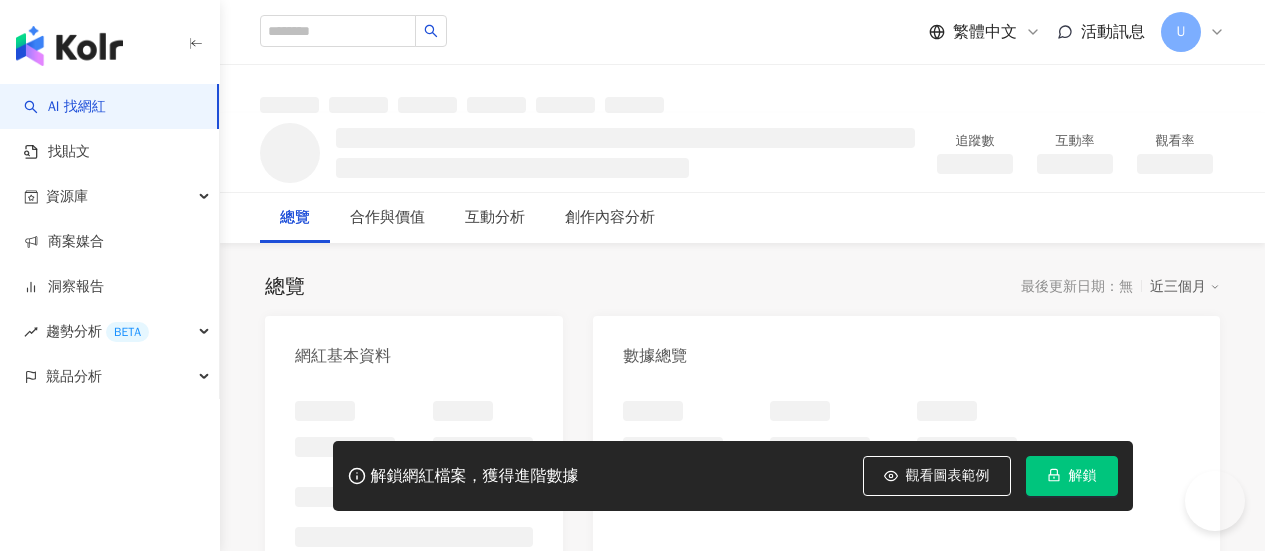 scroll, scrollTop: 0, scrollLeft: 0, axis: both 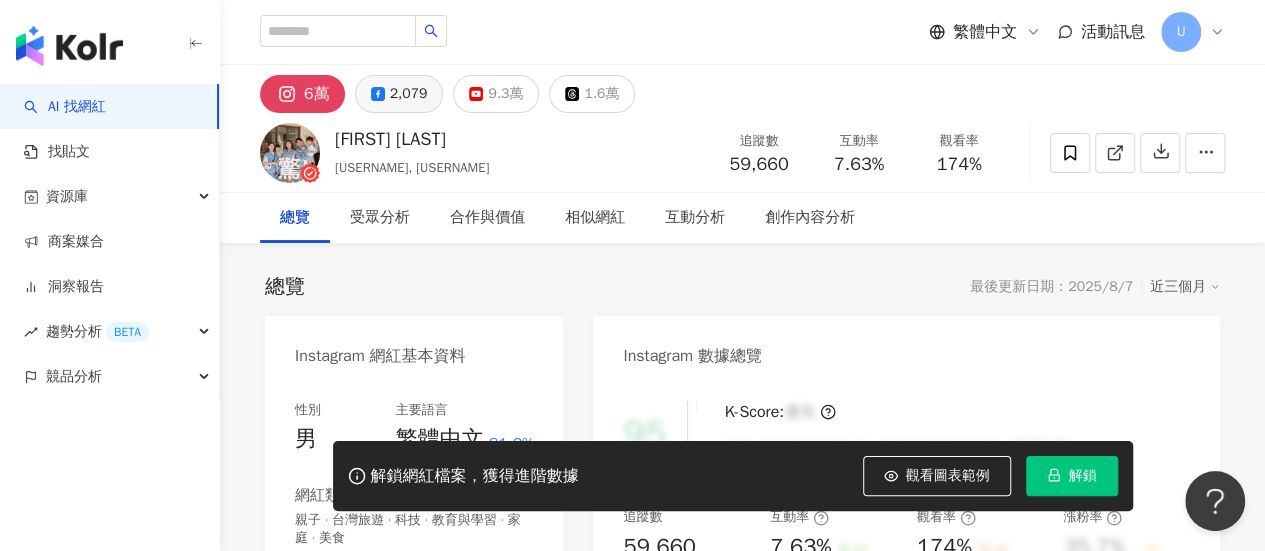 click on "2,079" at bounding box center [409, 94] 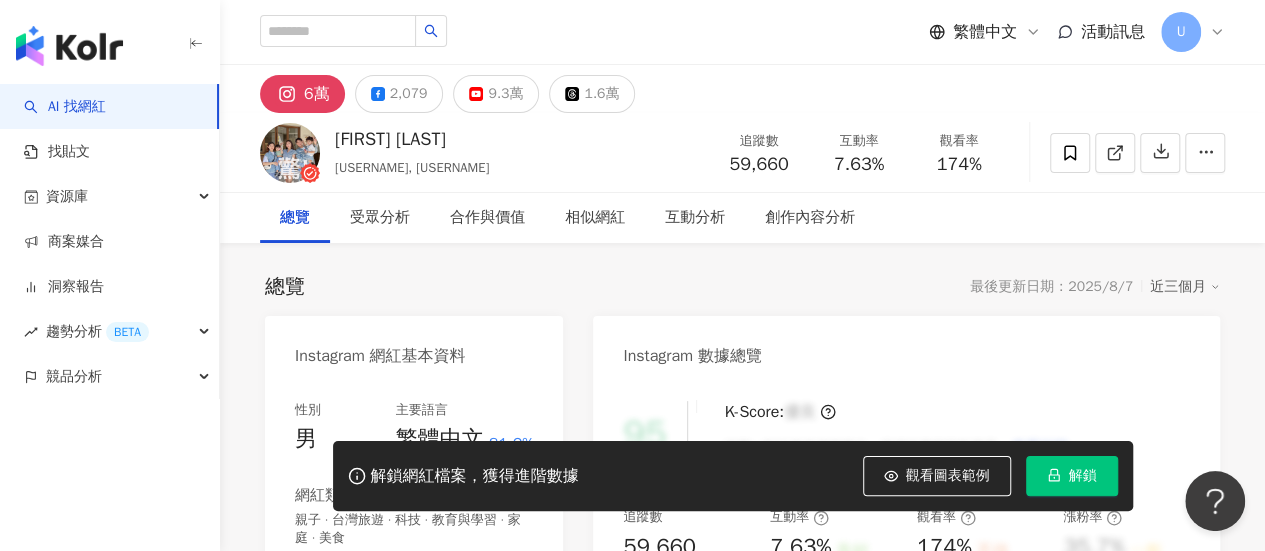 click on "6萬" at bounding box center (302, 94) 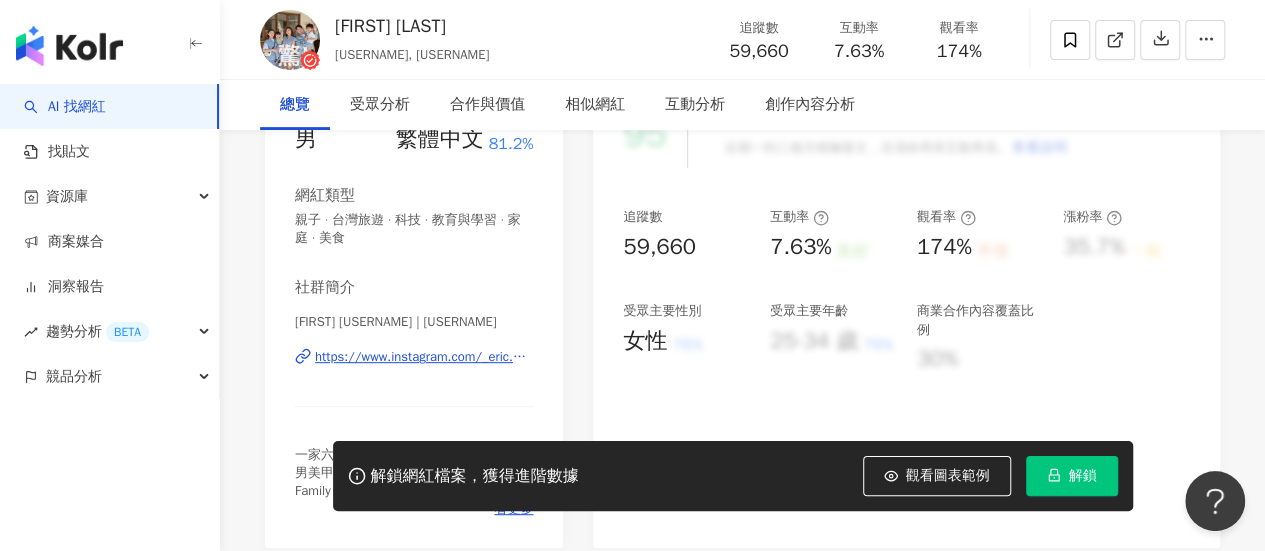 click on "https://www.instagram.com/_eric.1993/" at bounding box center (424, 357) 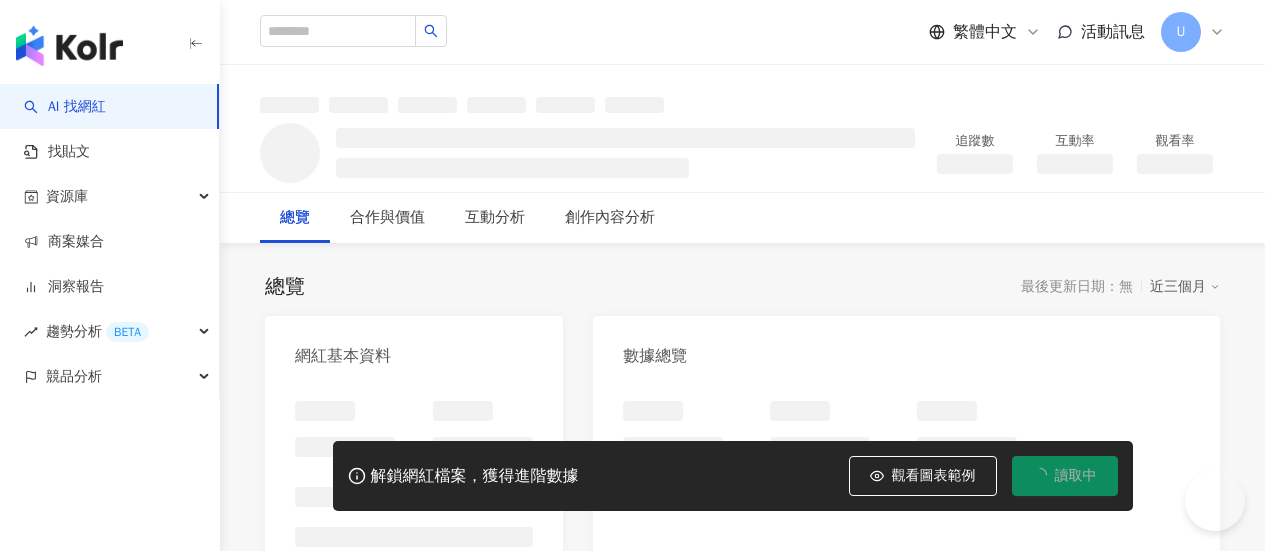 scroll, scrollTop: 0, scrollLeft: 0, axis: both 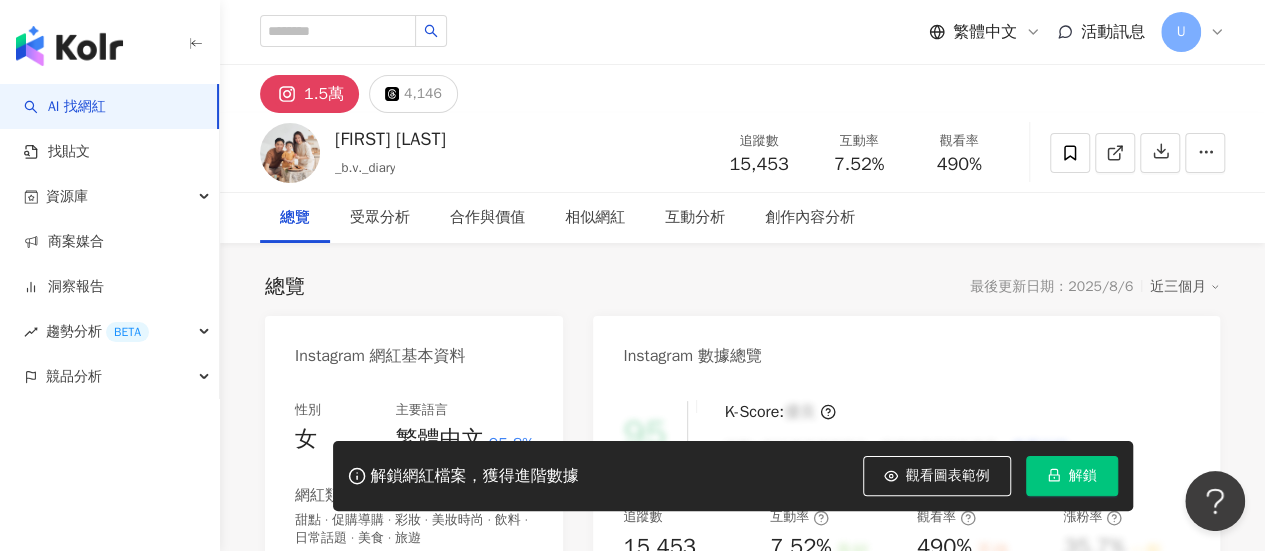 click on "性別   女 主要語言   繁體中文 95.8% 網紅類型 甜點 · 促購導購 · 彩妝 · 美妝時尚 · 飲料 · 日常話題 · 美食 · 旅遊 社群簡介[FIRST] ◡̈⸝⸝⸝♡︎ | _b.v._diary https://www.instagram.com/_b.v._diary/ MIXX電商品牌核心｜調酒｜0廚藝
ʜɪ.◡̈⃝天秤vs摩羯直男
𝗔𝗕水瓶超高需求寶寶👶🏻4ʏ3ᴍ ◡̈
⁡
開團中：防曬噴霧、勾勾傘、LaPO
（下面連結下單🔗）
⁡
💌 合作bliss1004@kimo.com 看更多" at bounding box center [414, 609] 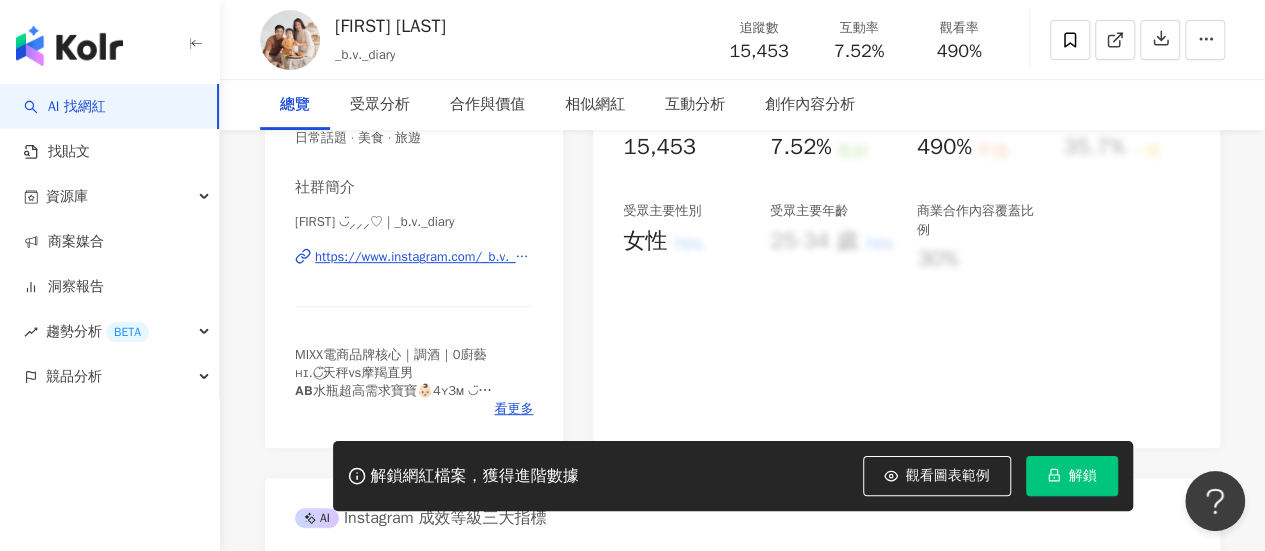 scroll, scrollTop: 0, scrollLeft: 0, axis: both 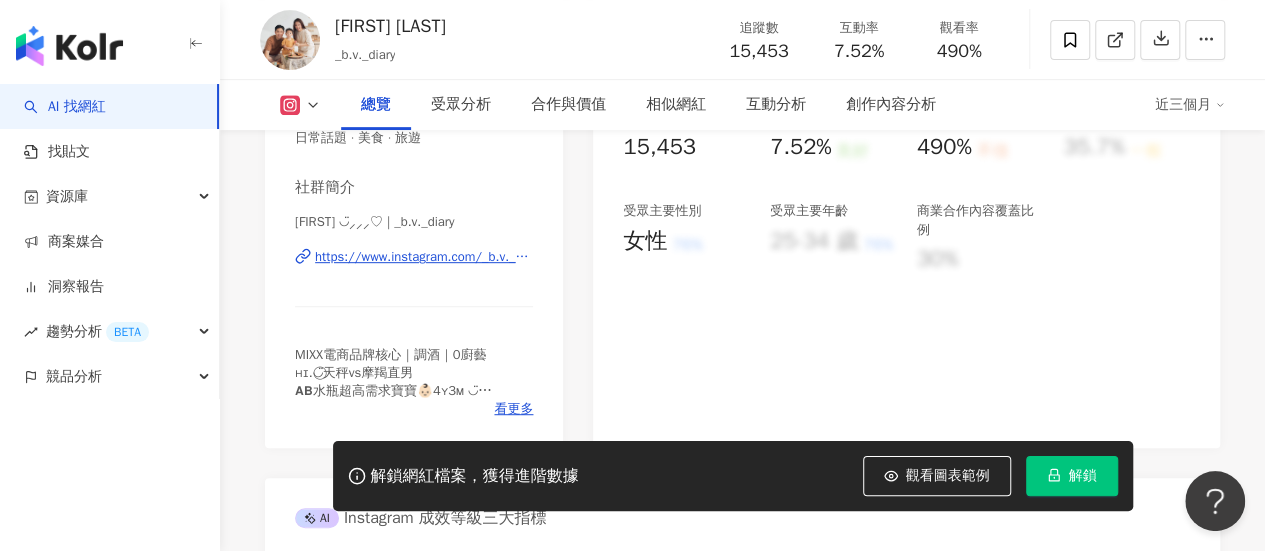 click on "https://www.instagram.com/_b.v._diary/" at bounding box center [424, 257] 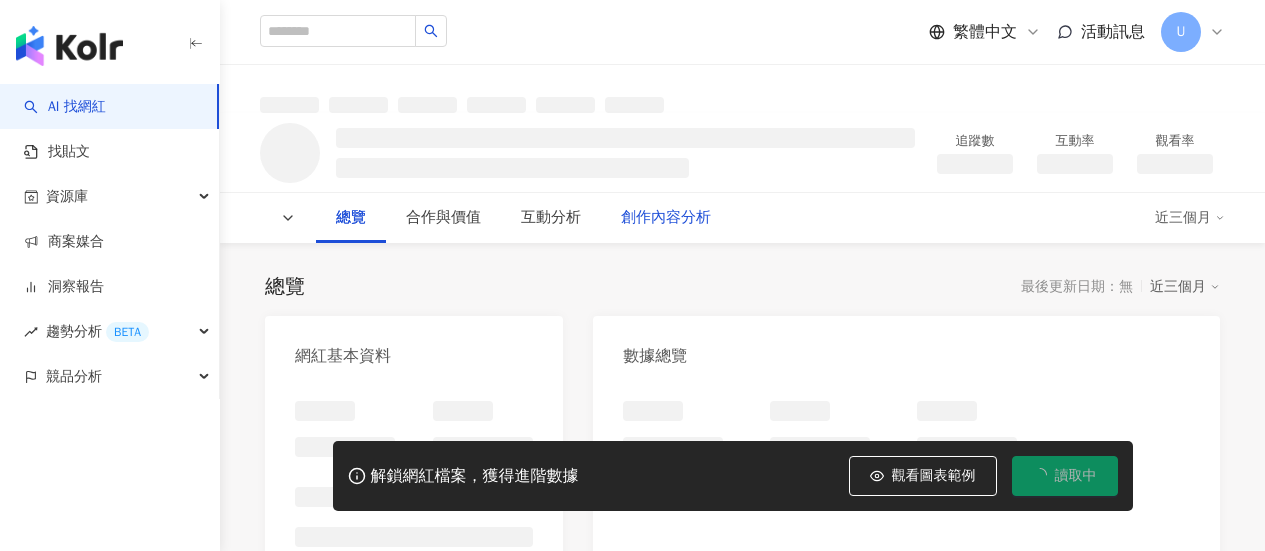scroll, scrollTop: 0, scrollLeft: 0, axis: both 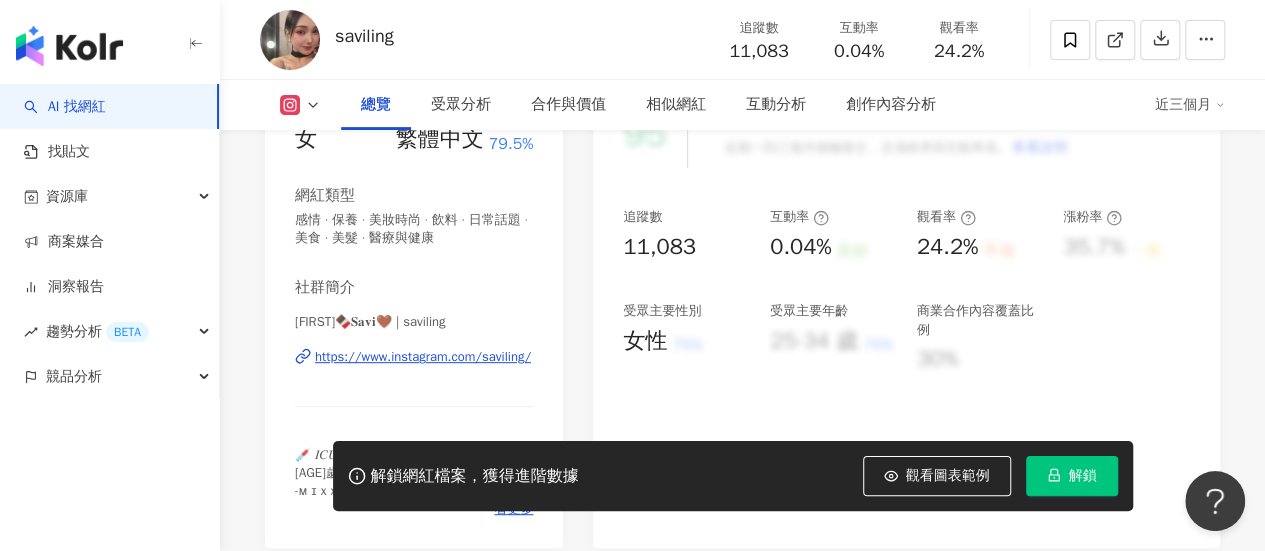 click on "https://www.instagram.com/saviling/" at bounding box center (423, 357) 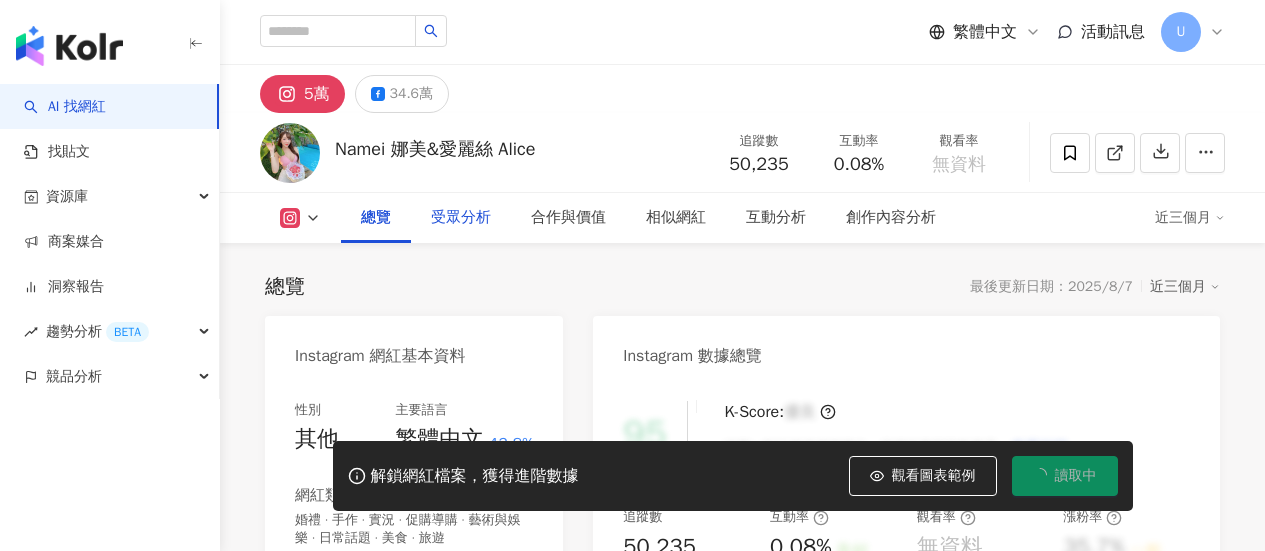 scroll, scrollTop: 0, scrollLeft: 0, axis: both 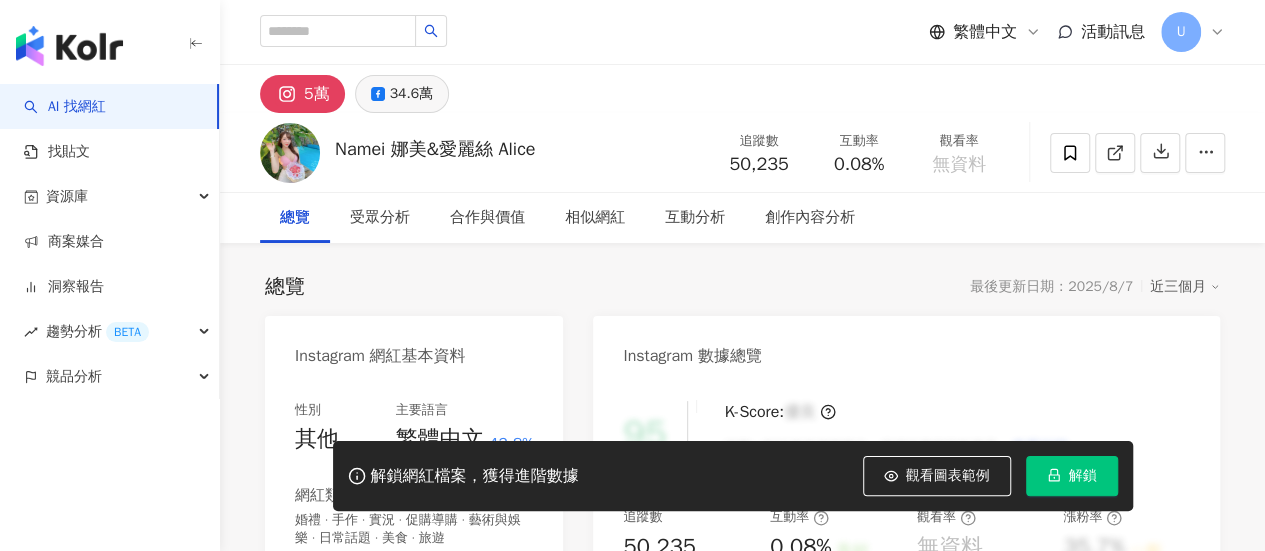 click on "34.6萬" at bounding box center (411, 94) 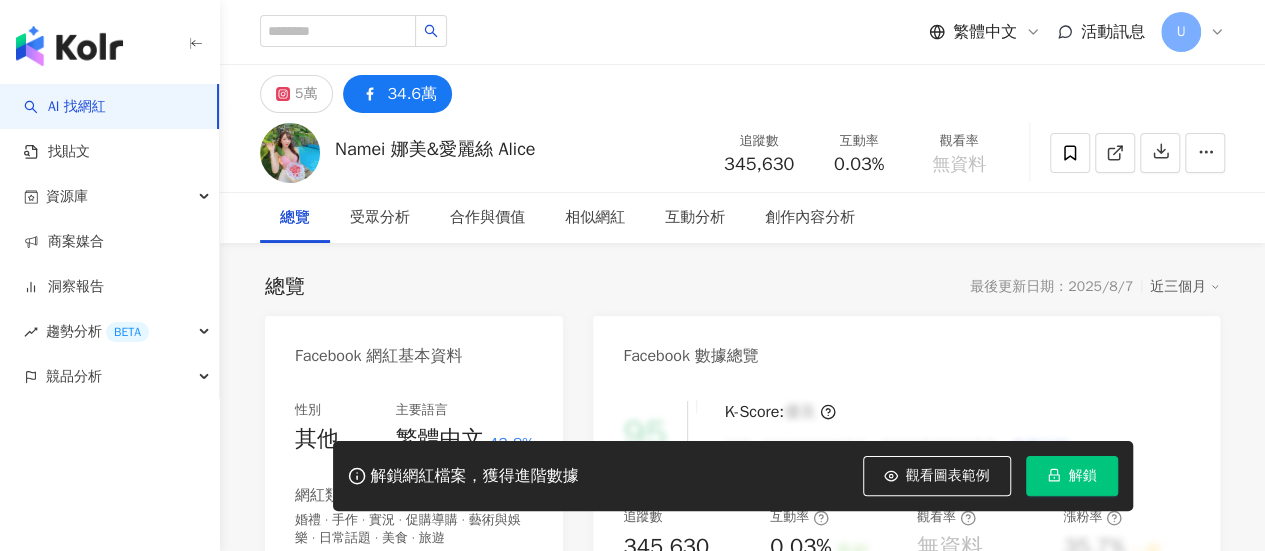 scroll, scrollTop: 400, scrollLeft: 0, axis: vertical 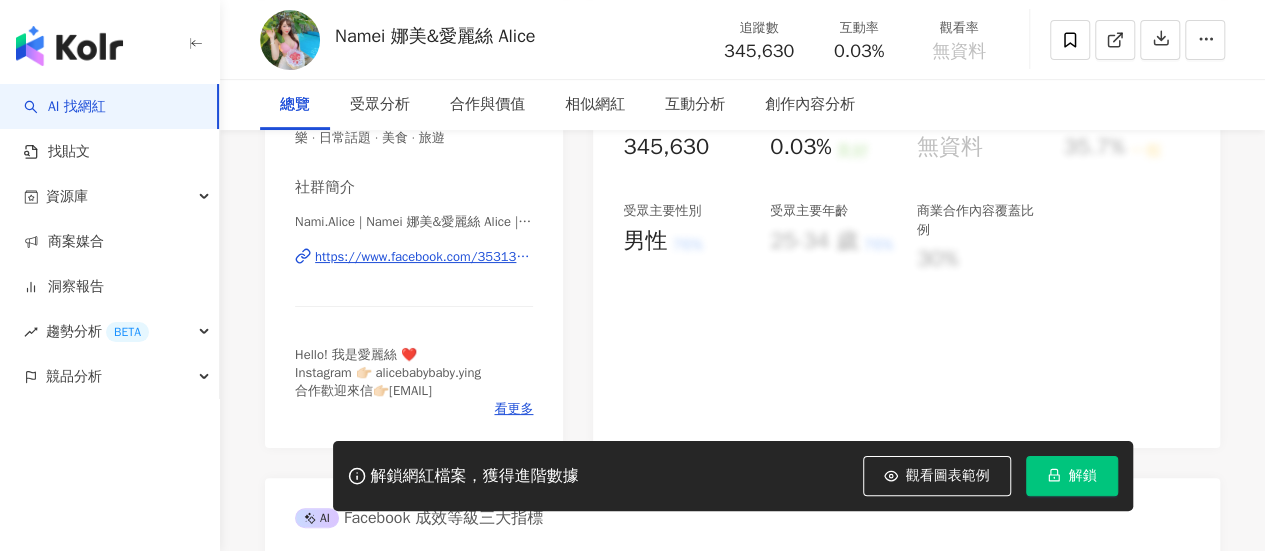 click on "總覽 最後更新日期：2025/8/7 近三個月 Facebook 網紅基本資料 性別   其他 主要語言   繁體中文 43.8% 網紅類型 婚禮 · 手作 · 實況 · 促購導購 · 藝術與娛樂 · 日常話題 · 美食 · 旅遊 社群簡介 Nami.Alice | Namei 娜美&愛麗絲 Alice | Nami.Alice https://www.facebook.com/353138224708672 Hello! 我是愛麗絲 ❤️
Instagram 👉🏻 alicebabybaby.ying
合作歡迎來信👉🏻alicebabe.tw@gmail.com 看更多 Facebook 數據總覽 95 K-Score :   優良 近期一到三個月積極發文，且漲粉率與互動率高。 查看說明 追蹤數   345,630 互動率   0.03% 良好 觀看率   無資料 漲粉率   35.7% 一般 受眾主要性別   男性 76% 受眾主要年齡   25-34 歲 76% 商業合作內容覆蓋比例   30% AI Facebook 成效等級三大指標 互動率 0.03% 良好 同等級網紅的互動率中位數為  0.19% 觀看率 0% 不佳 同等級網紅的觀看率中位數為  35.5% 漲粉率 35.7% 一般 0.8% 成效等級 ： 優秀" at bounding box center [742, 659] 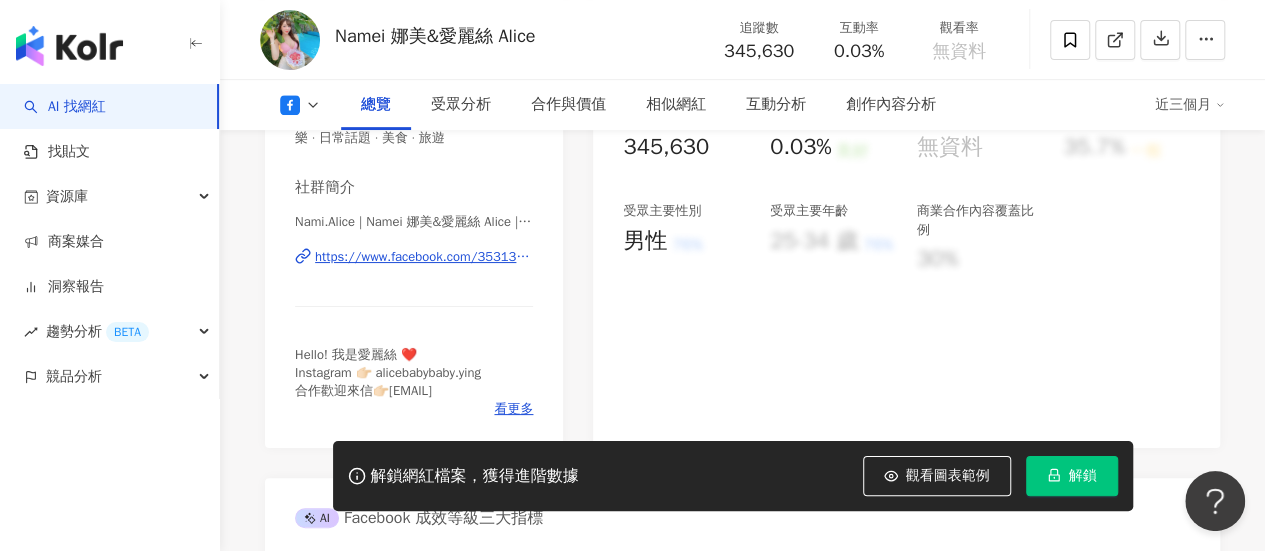 scroll, scrollTop: 0, scrollLeft: 0, axis: both 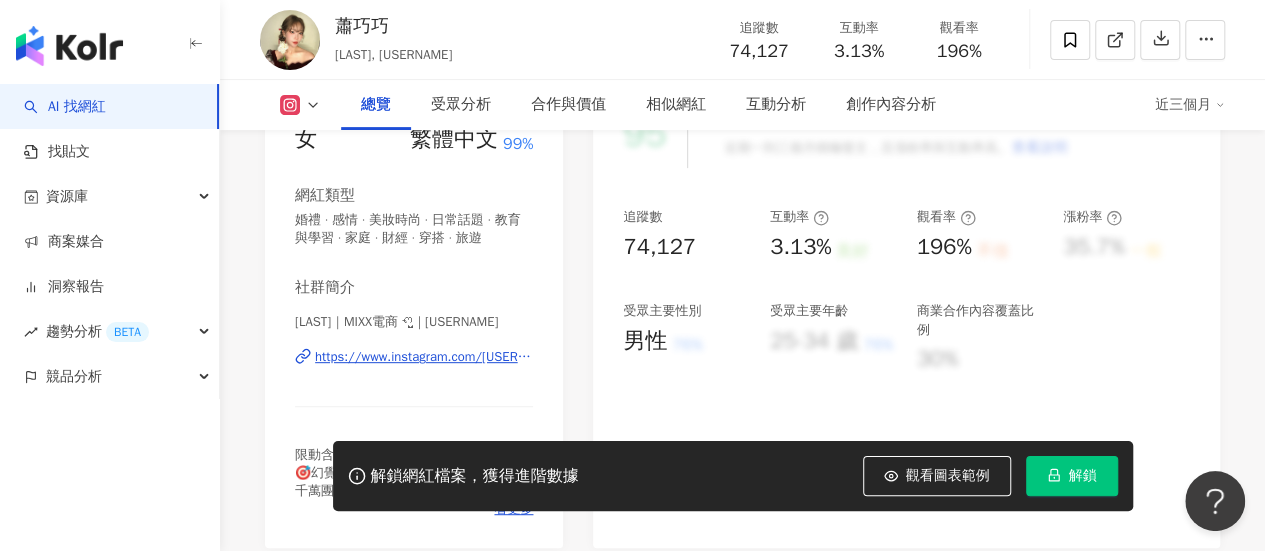 click on "https://www.instagram.com/[USERNAME]/" at bounding box center (424, 357) 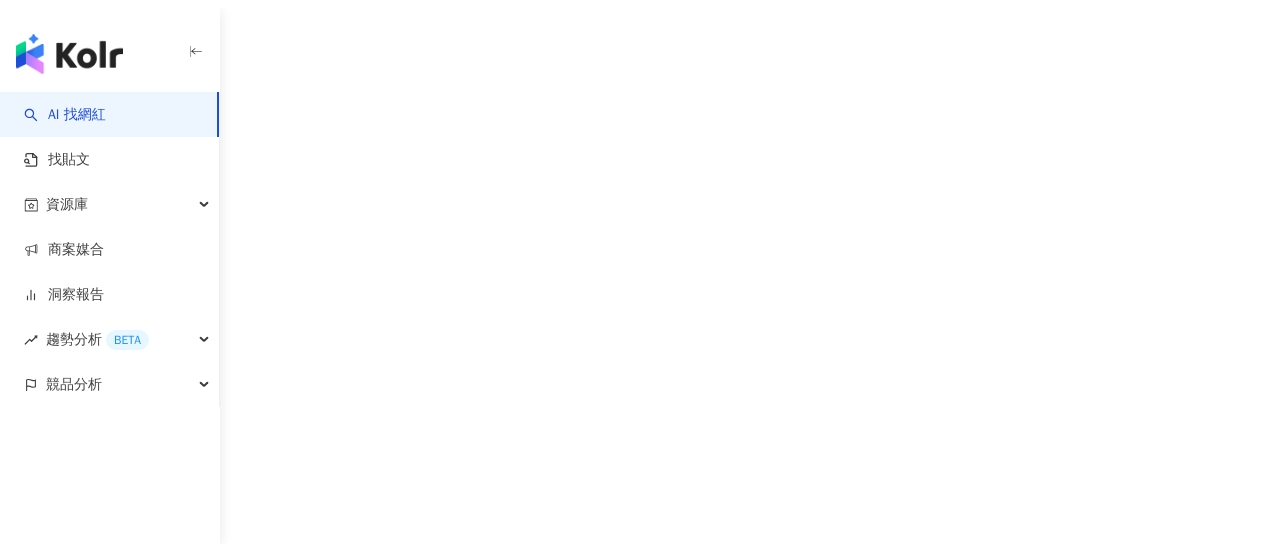 scroll, scrollTop: 0, scrollLeft: 0, axis: both 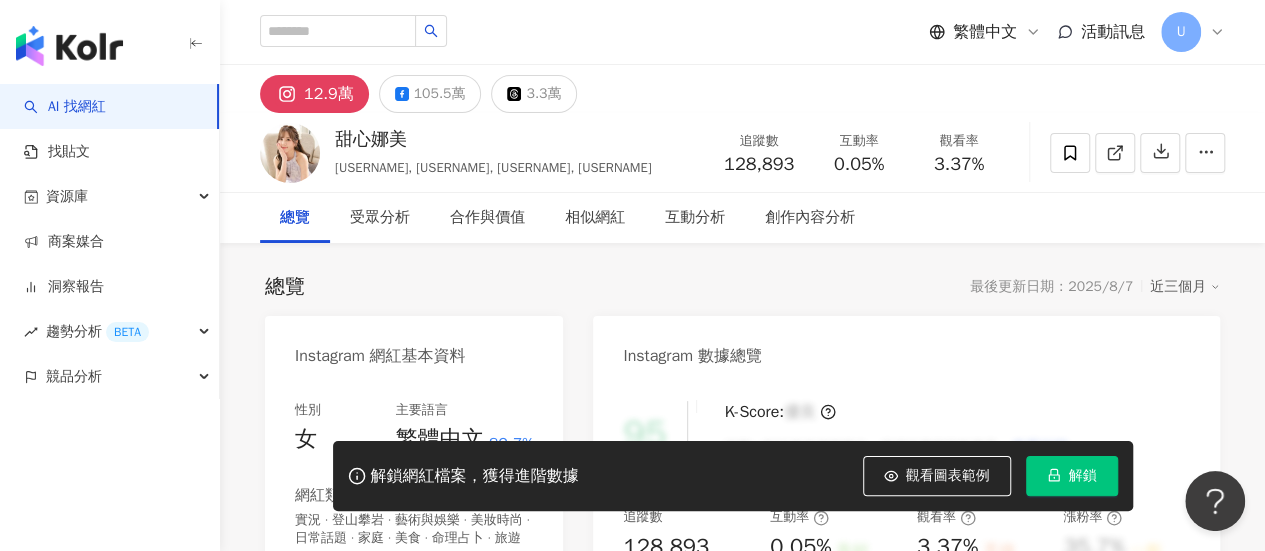 click on "https://www.instagram.com/nameibaby/" at bounding box center [424, 657] 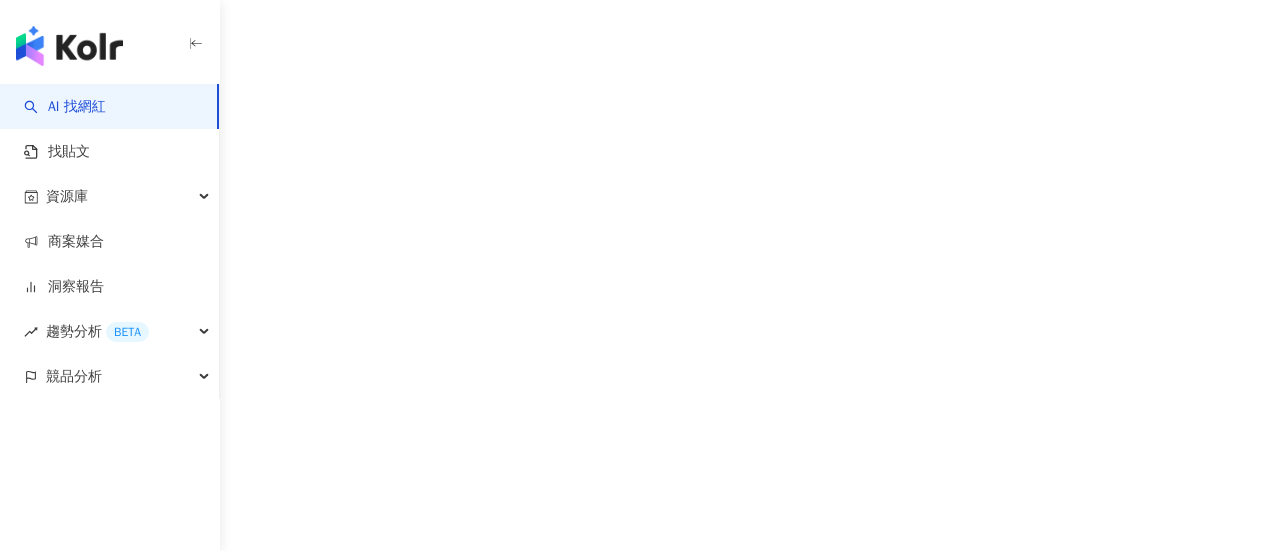 scroll, scrollTop: 0, scrollLeft: 0, axis: both 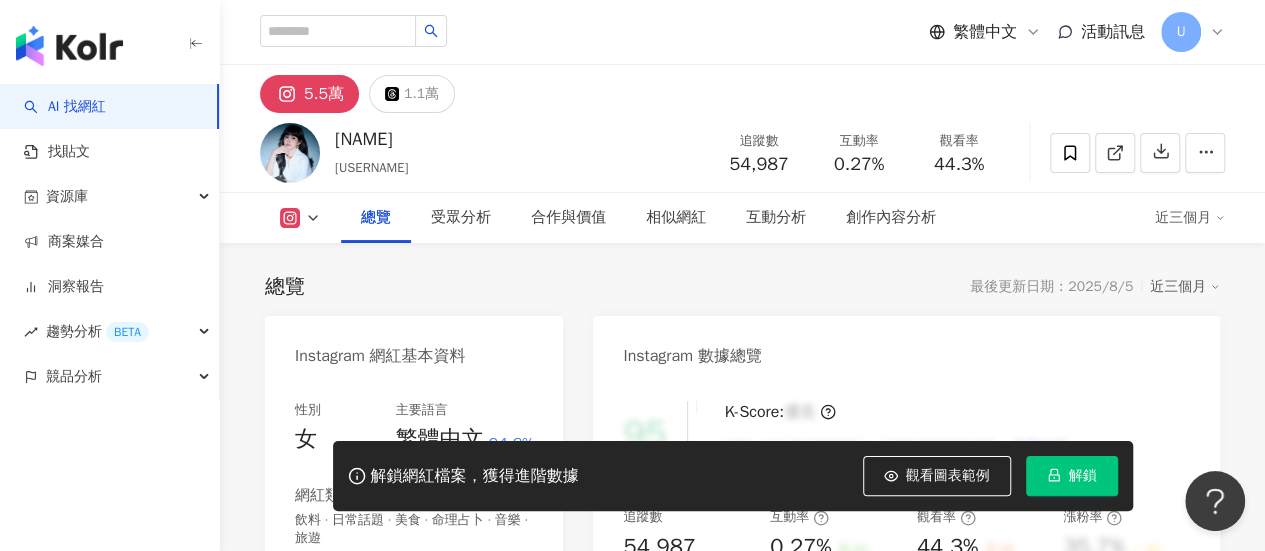 click on "https://www.instagram.com/la_0721/" at bounding box center [424, 657] 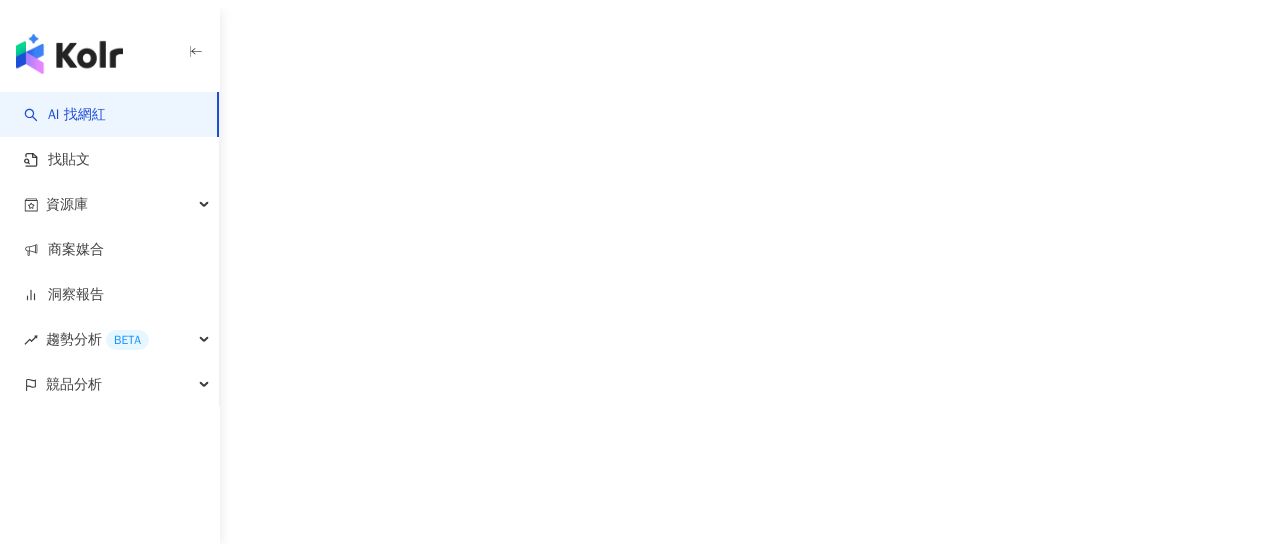 scroll, scrollTop: 0, scrollLeft: 0, axis: both 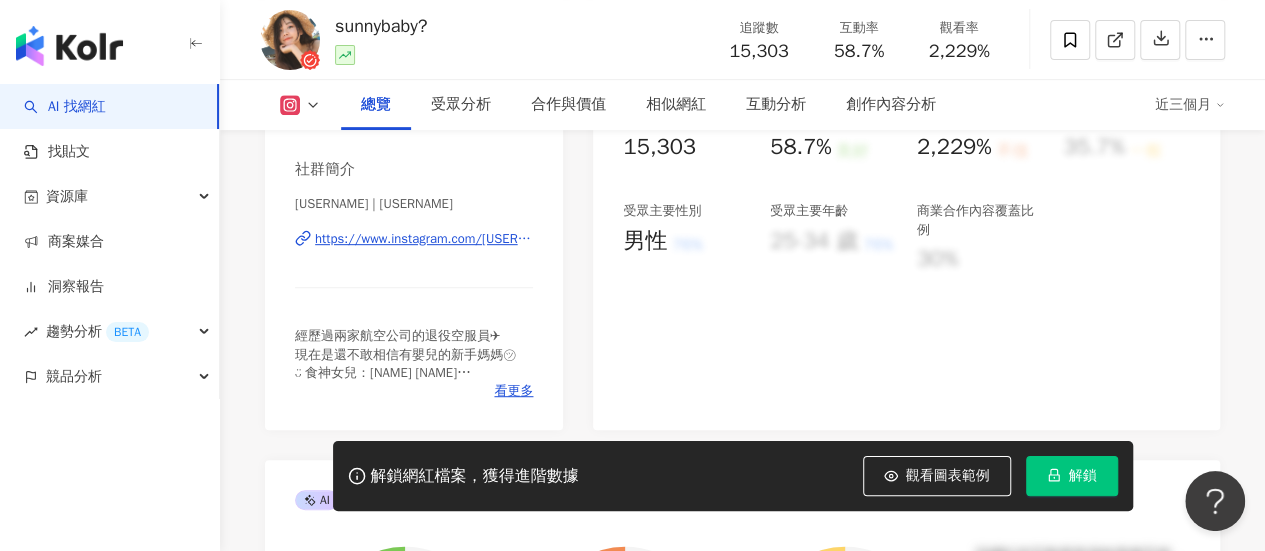 click on "https://www.instagram.com/sunny601123/" at bounding box center (424, 239) 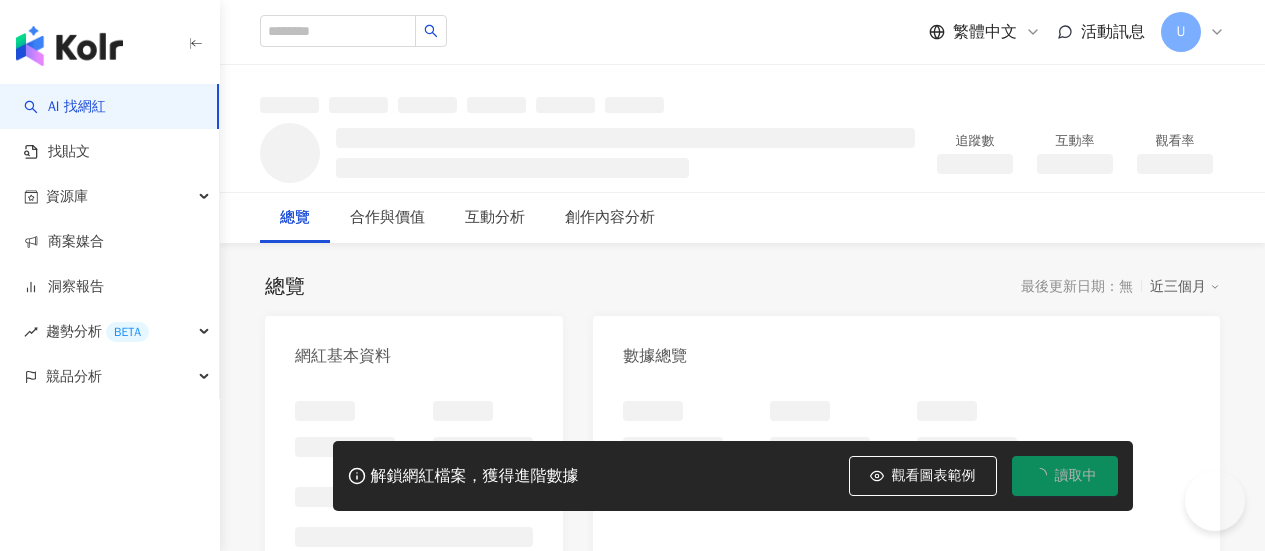 scroll, scrollTop: 0, scrollLeft: 0, axis: both 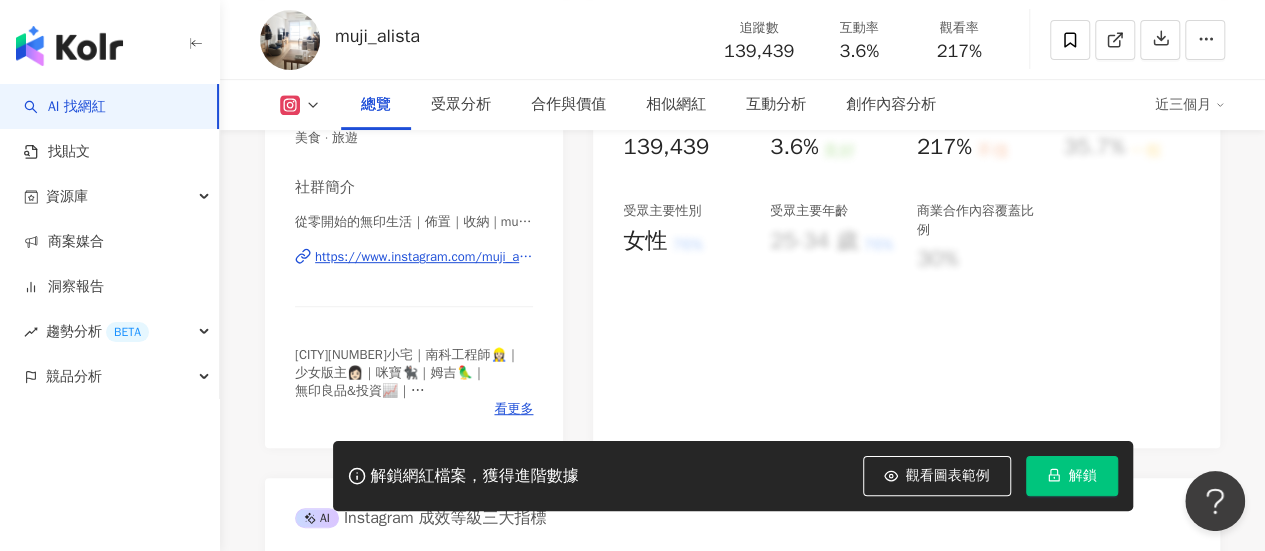click on "從零開始的無印生活｜佈置｜收納 | muji_alista https://www.instagram.com/muji_alista/" at bounding box center [414, 271] 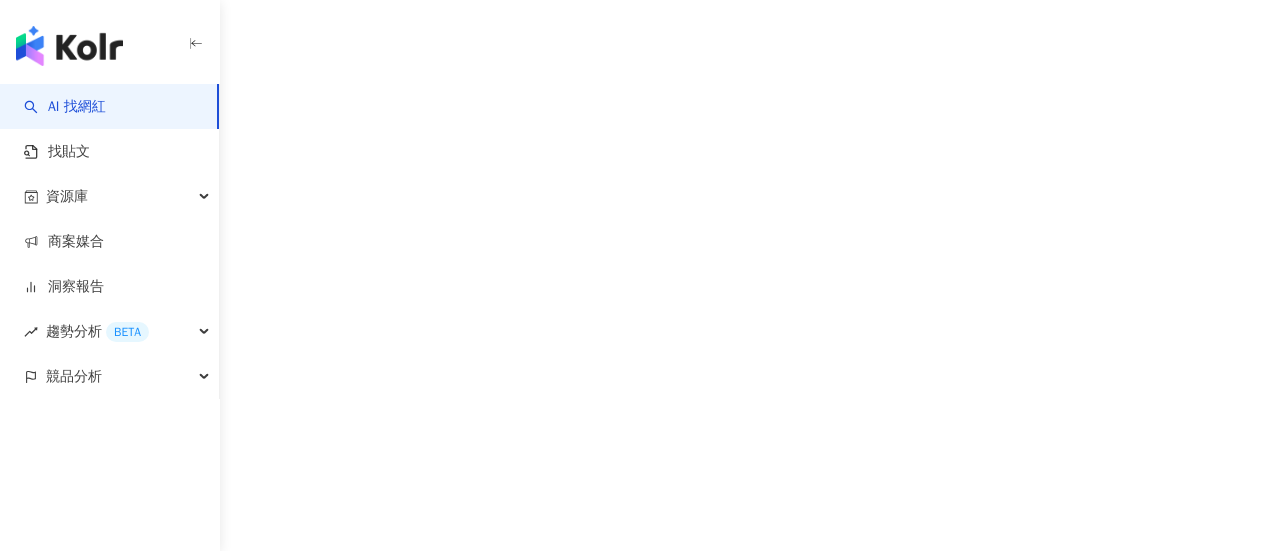scroll, scrollTop: 0, scrollLeft: 0, axis: both 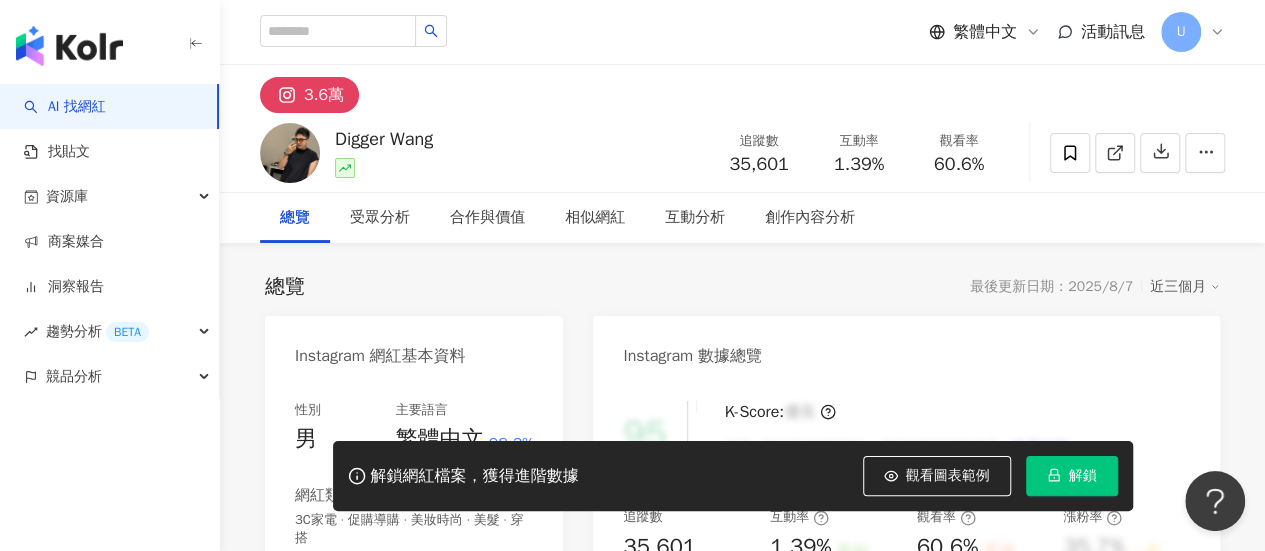 click on "Digger Wang" at bounding box center [384, 139] 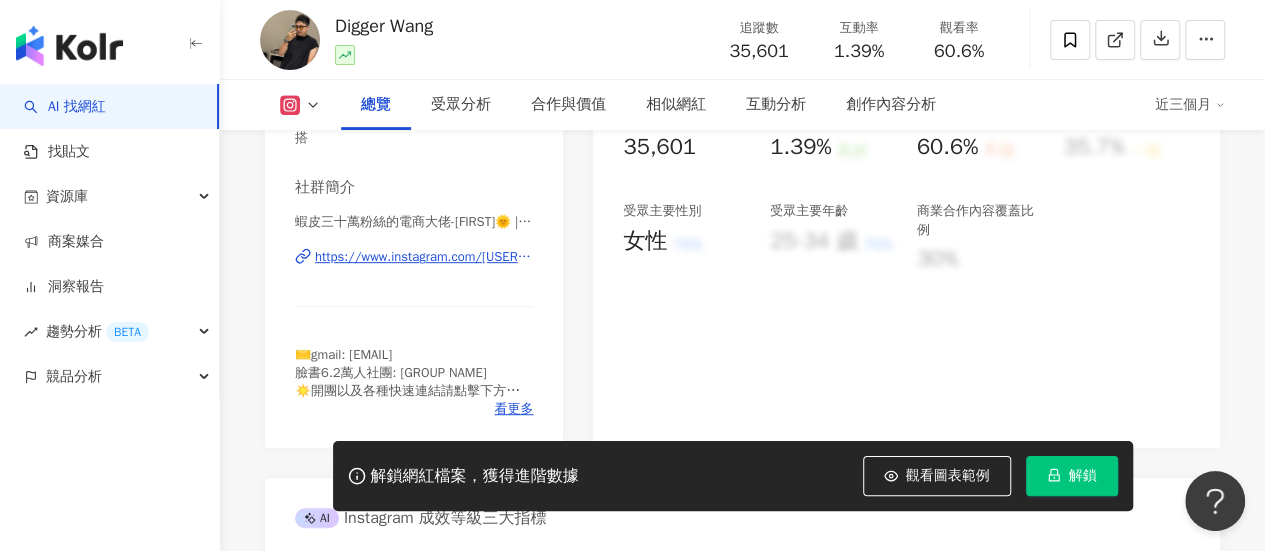 click on "https://www.instagram.com/[USERNAME]/" at bounding box center [424, 257] 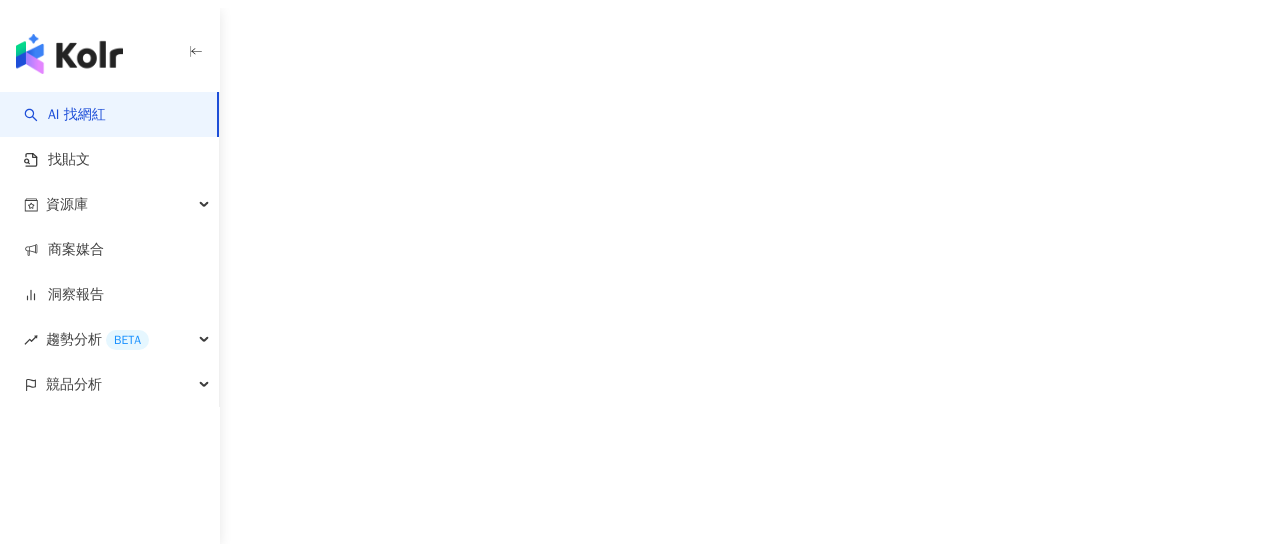 scroll, scrollTop: 0, scrollLeft: 0, axis: both 